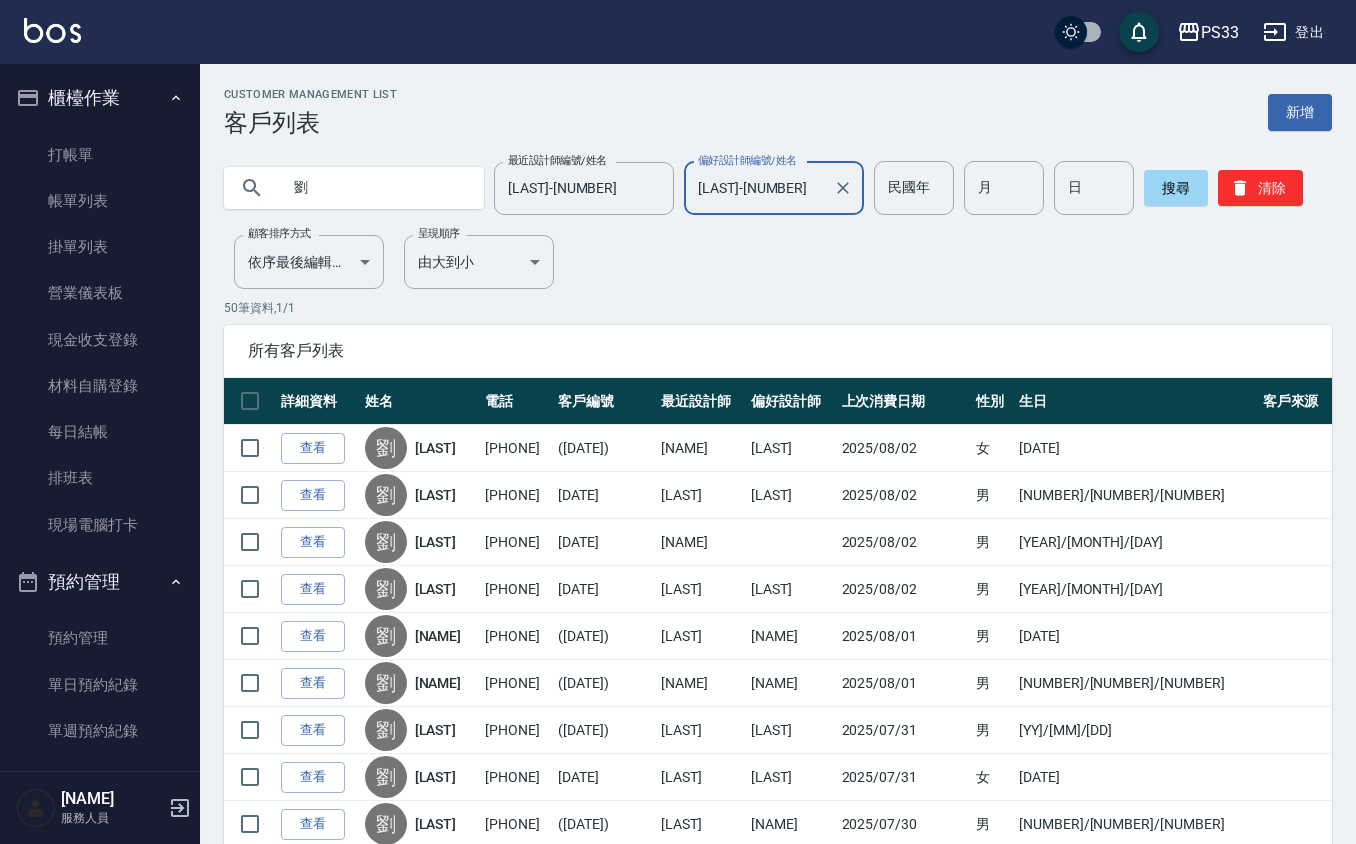 scroll, scrollTop: 1509, scrollLeft: 0, axis: vertical 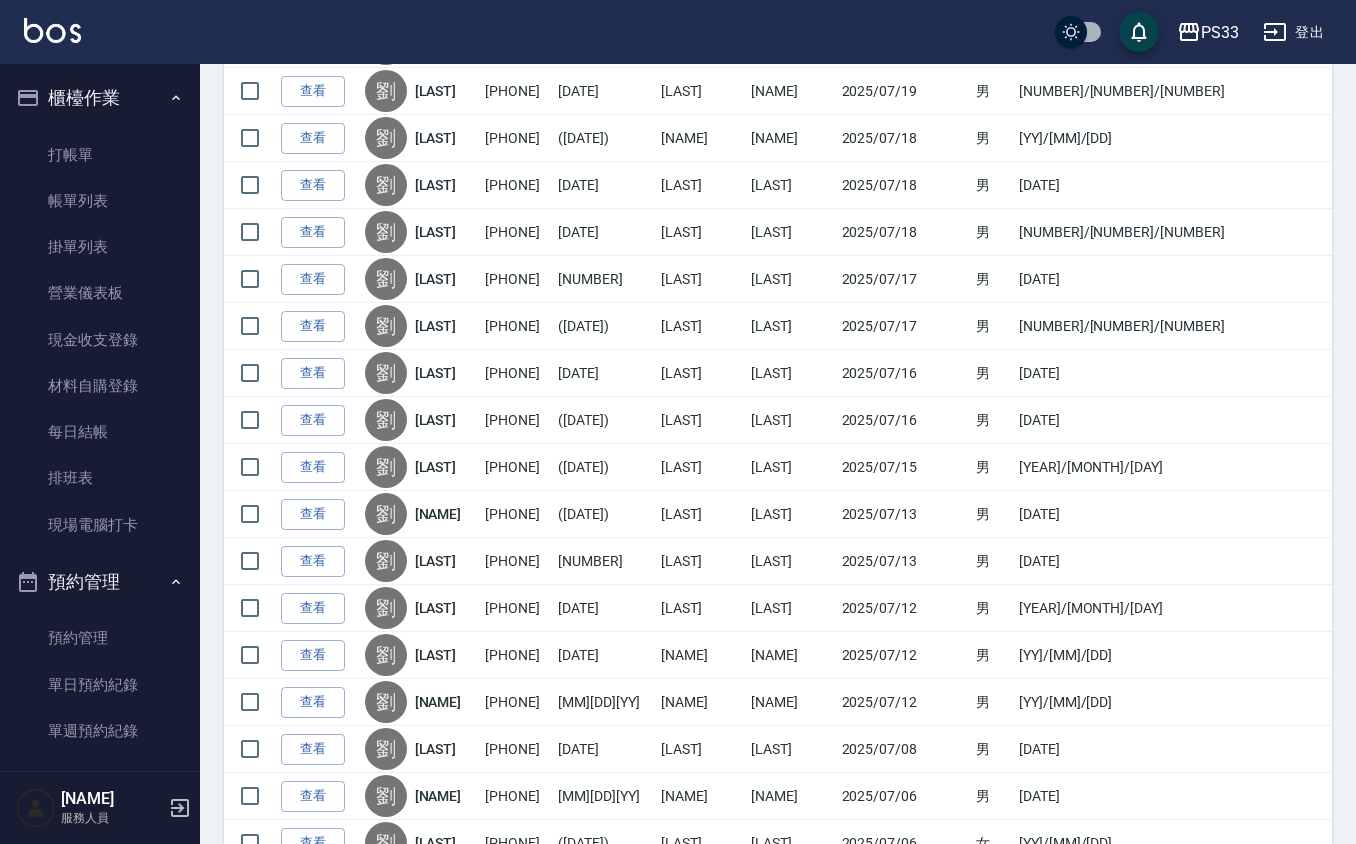 click on "櫃檯作業" at bounding box center [100, 98] 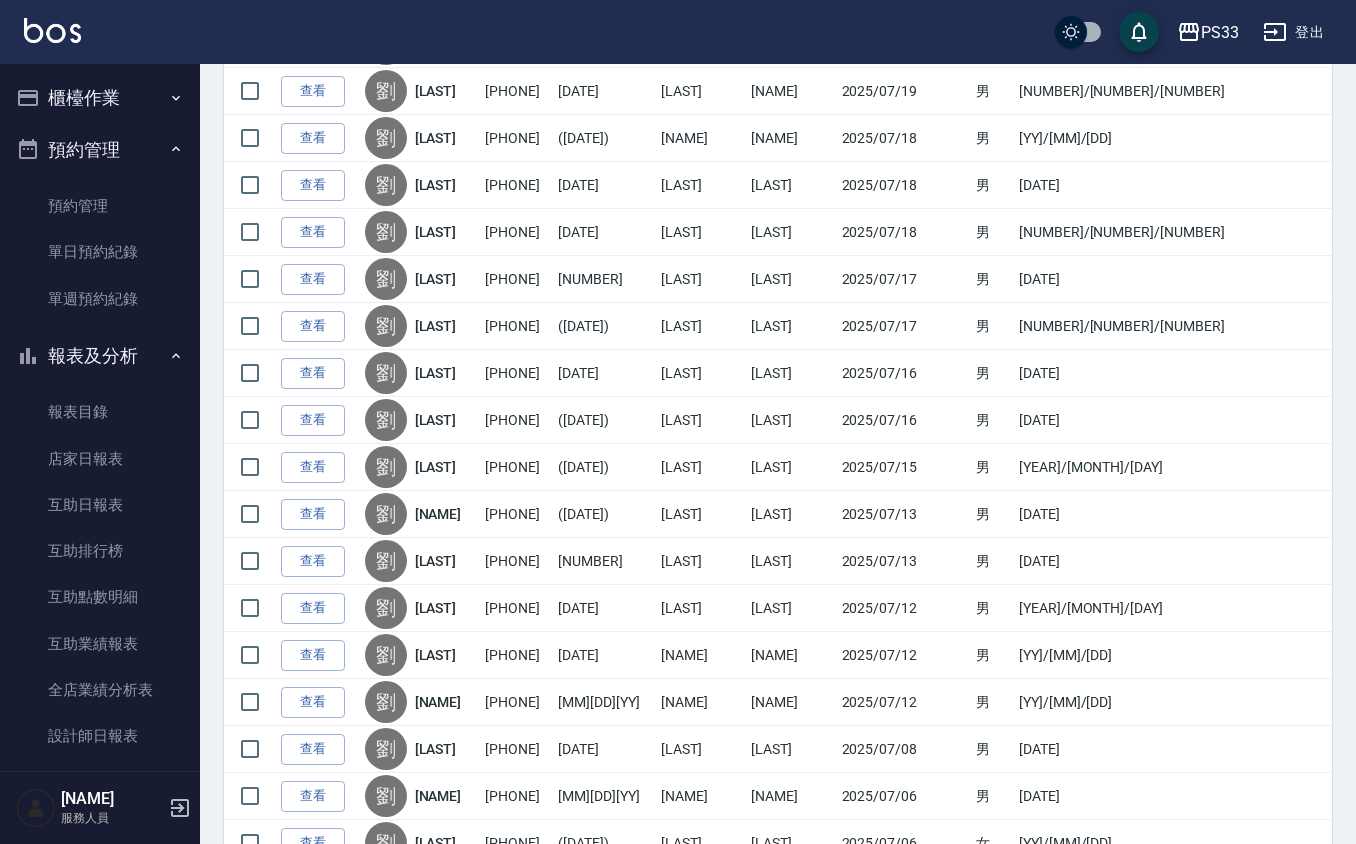 click on "櫃檯作業 打帳單 帳單列表 掛單列表 營業儀表板 現金收支登錄 材料自購登錄 每日結帳 排班表 現場電腦打卡 預約管理 預約管理 單日預約紀錄 單週預約紀錄 報表及分析 報表目錄 店家日報表 互助日報表 互助排行榜 互助點數明細 互助業績報表 全店業績分析表 設計師日報表 設計師業績分析表 設計師業績月報表 設計師排行榜 商品銷售排行榜 商品消耗明細 店販抽成明細 顧客入金餘額表 每日非現金明細 每日收支明細 收支分類明細表 客戶管理 客戶列表 卡券管理 入金管理 員工及薪資 全店打卡記錄" at bounding box center (100, 780) 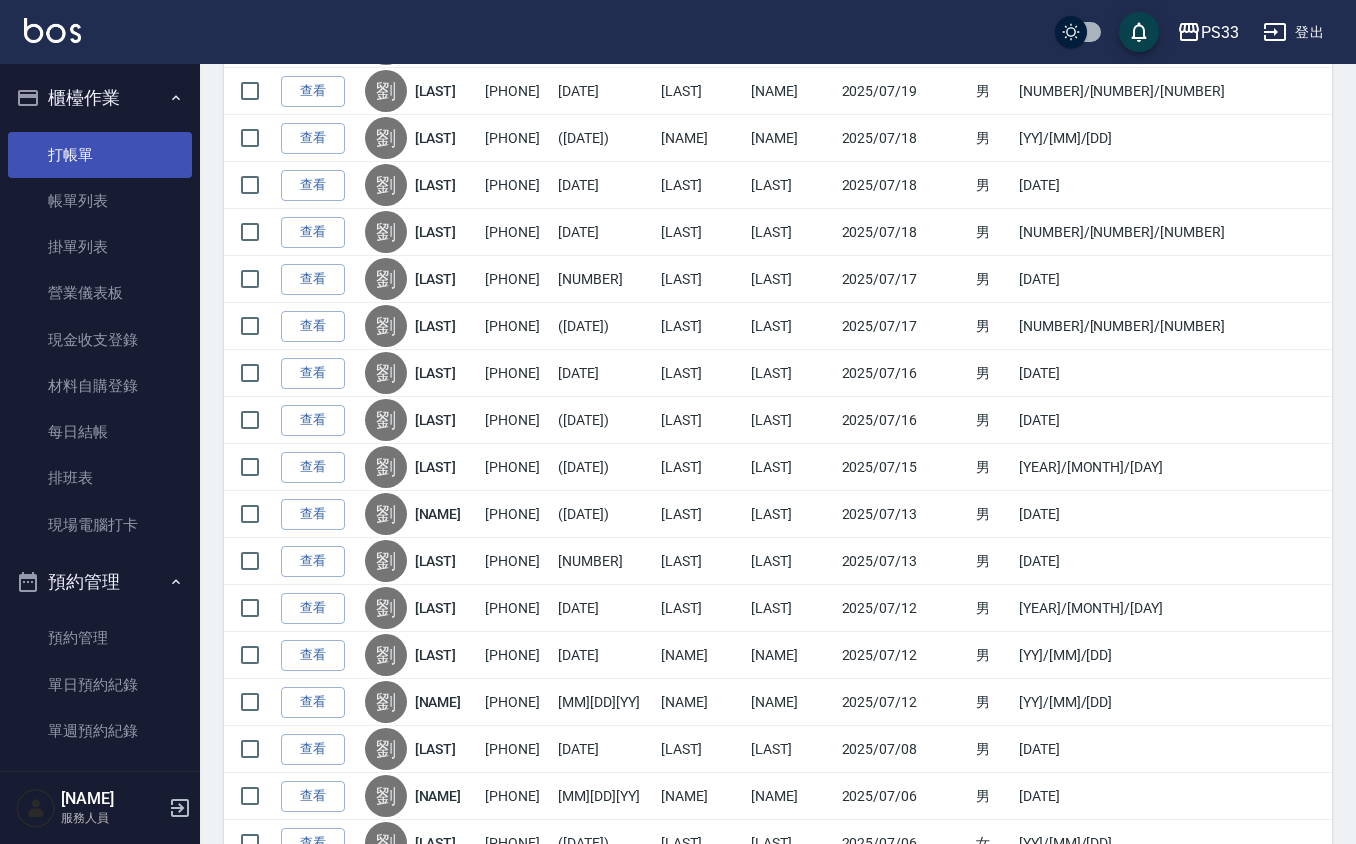 click on "打帳單" at bounding box center (100, 155) 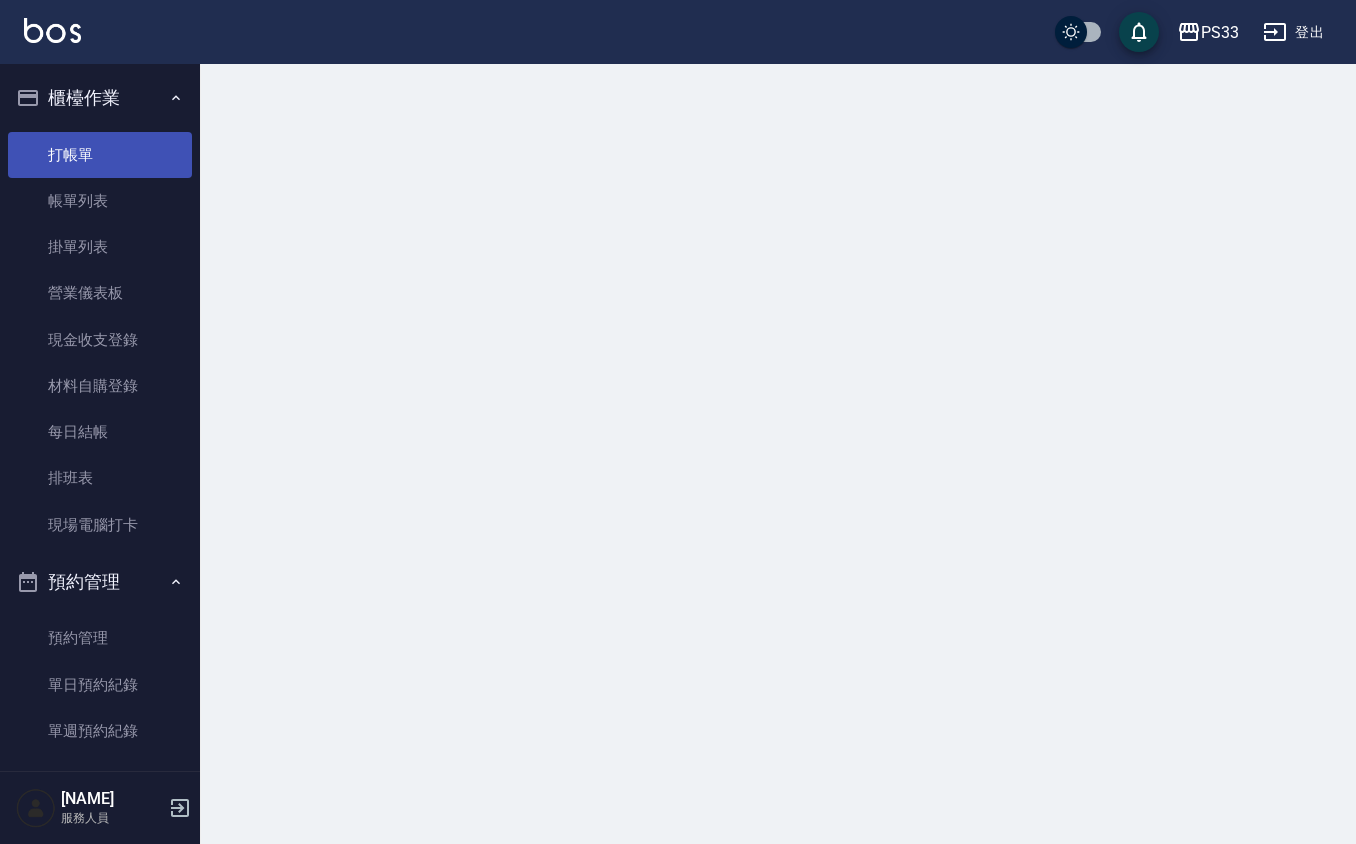 scroll, scrollTop: 0, scrollLeft: 0, axis: both 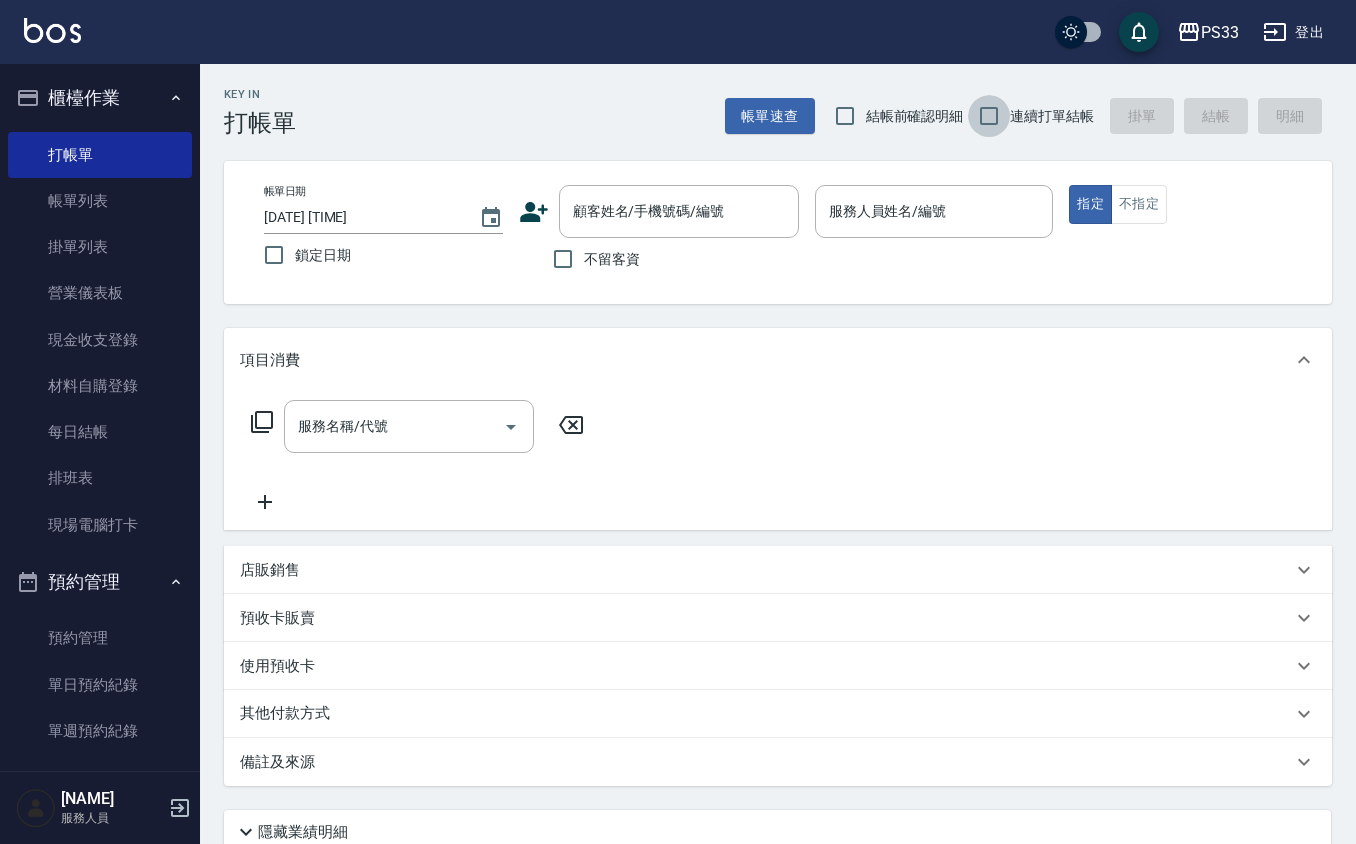 drag, startPoint x: 996, startPoint y: 116, endPoint x: 958, endPoint y: 162, distance: 59.665737 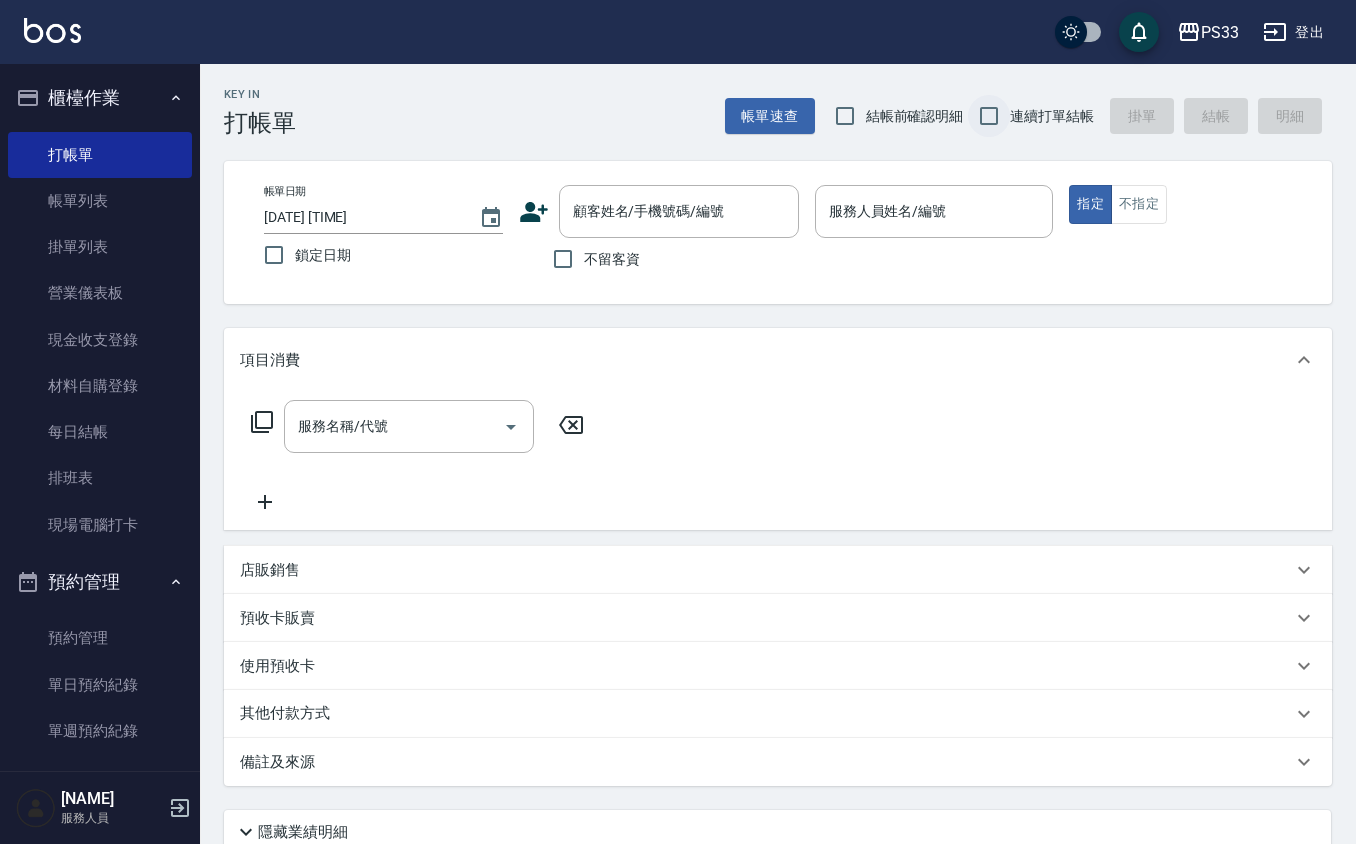 click on "連續打單結帳" at bounding box center [989, 116] 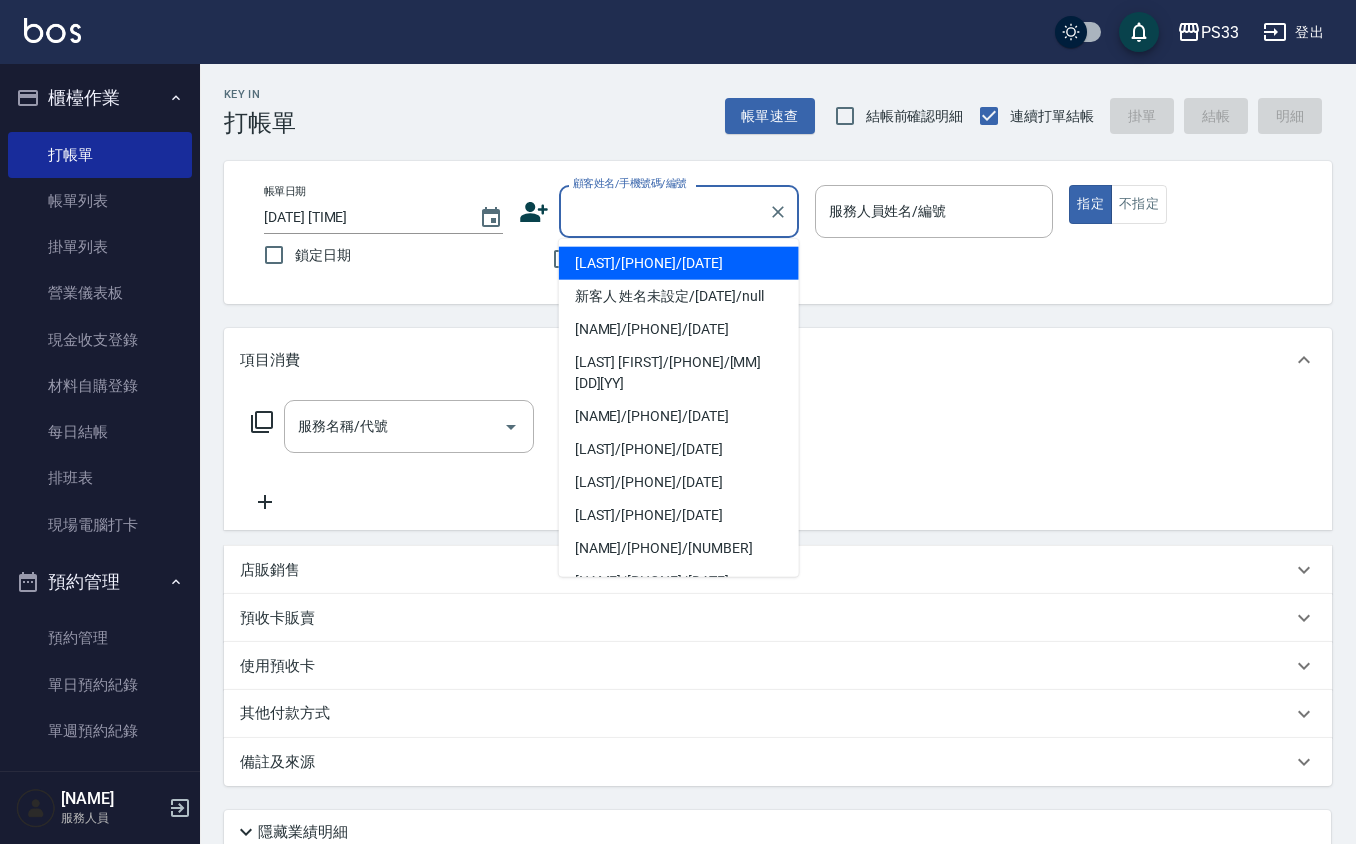click on "顧客姓名/手機號碼/編號" at bounding box center (664, 211) 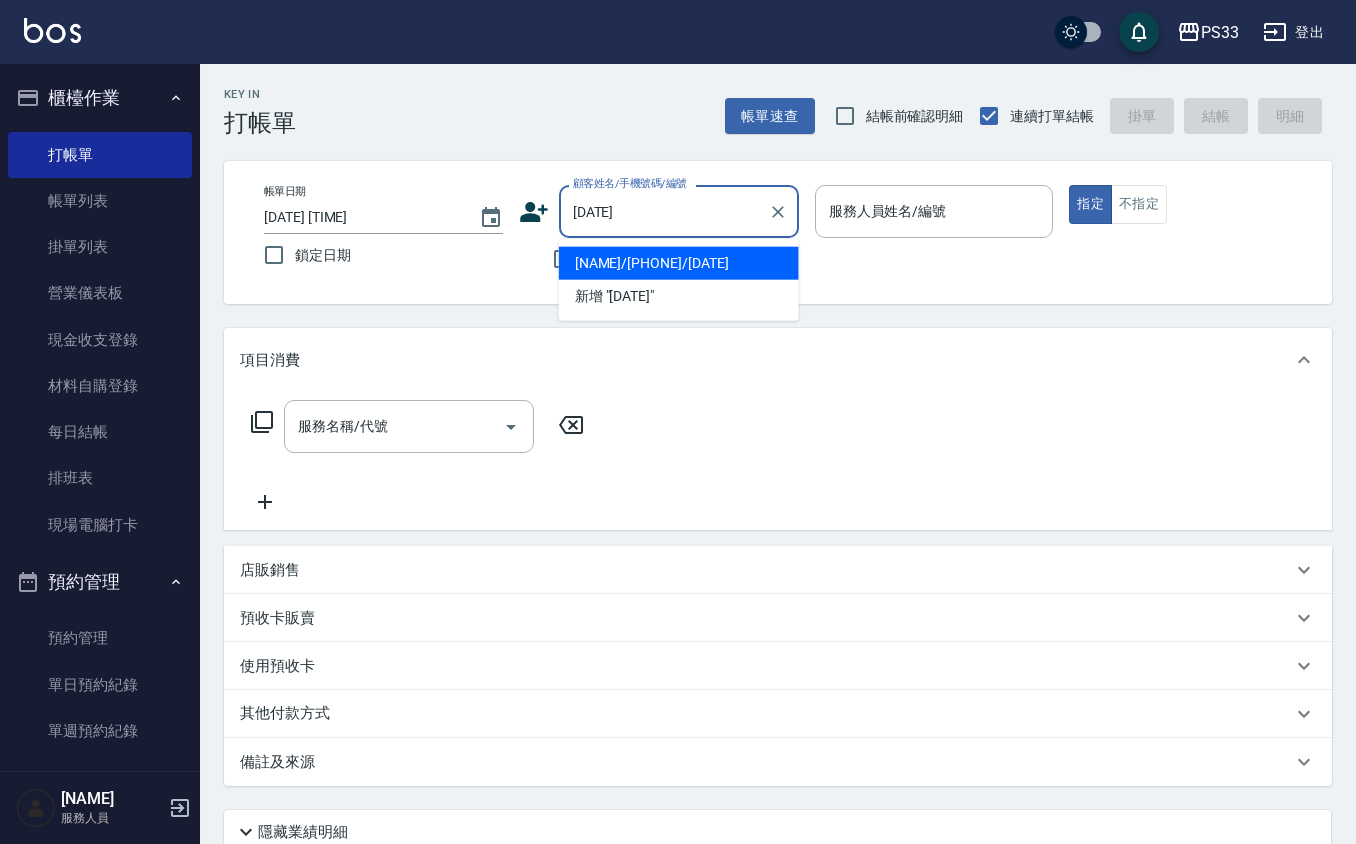 type on "[NAME]/[PHONE]/[DATE]" 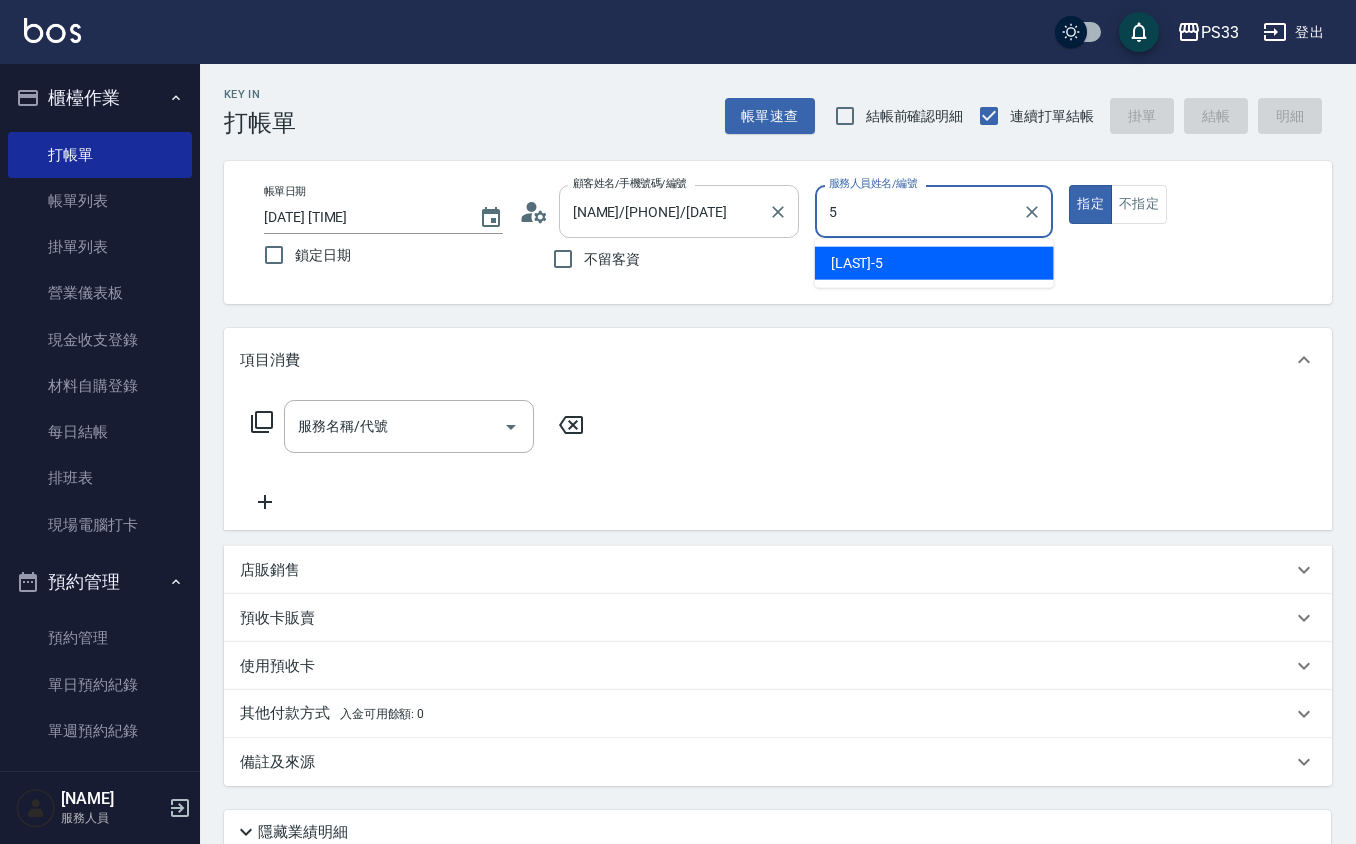 type on "[LAST]-[NUMBER]" 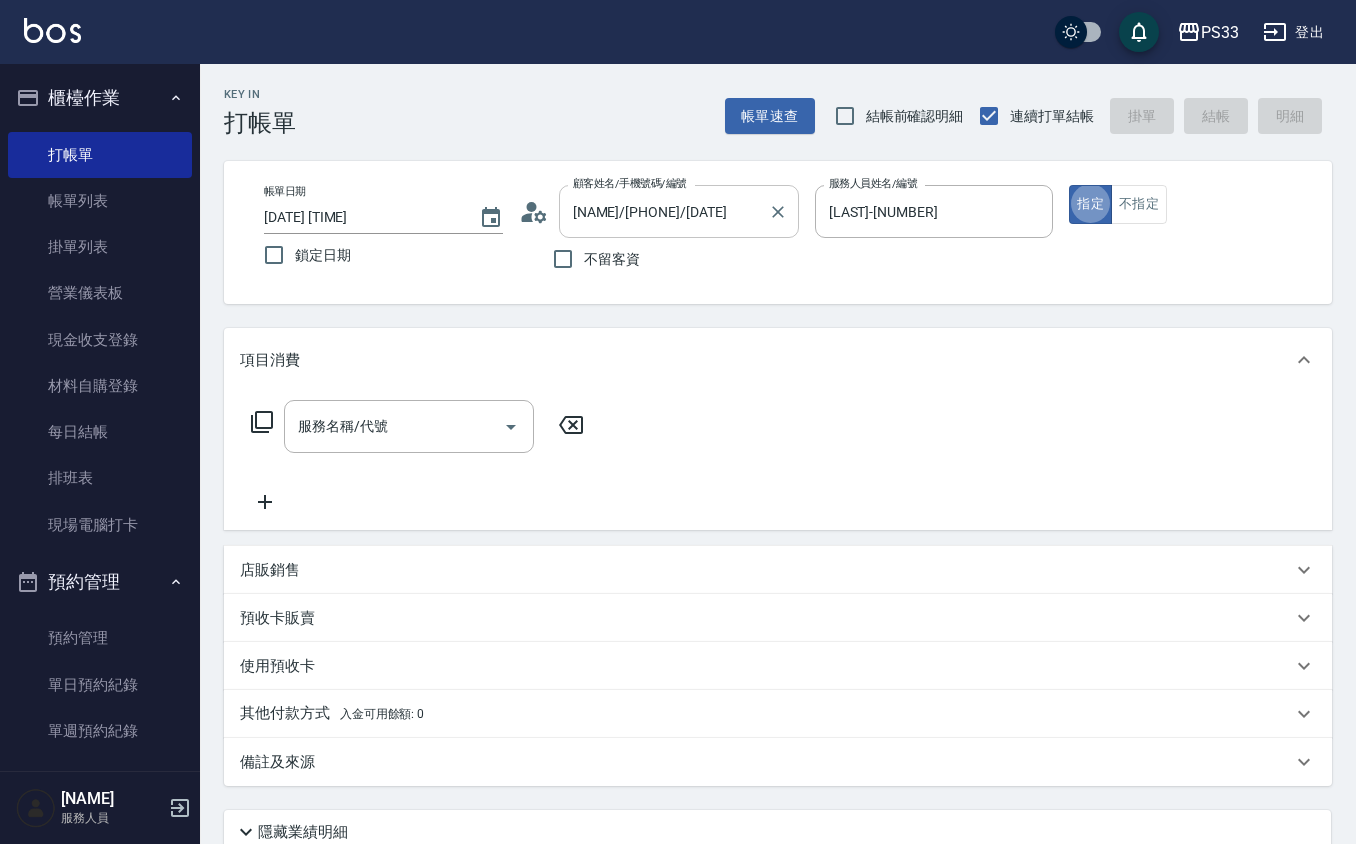 type on "true" 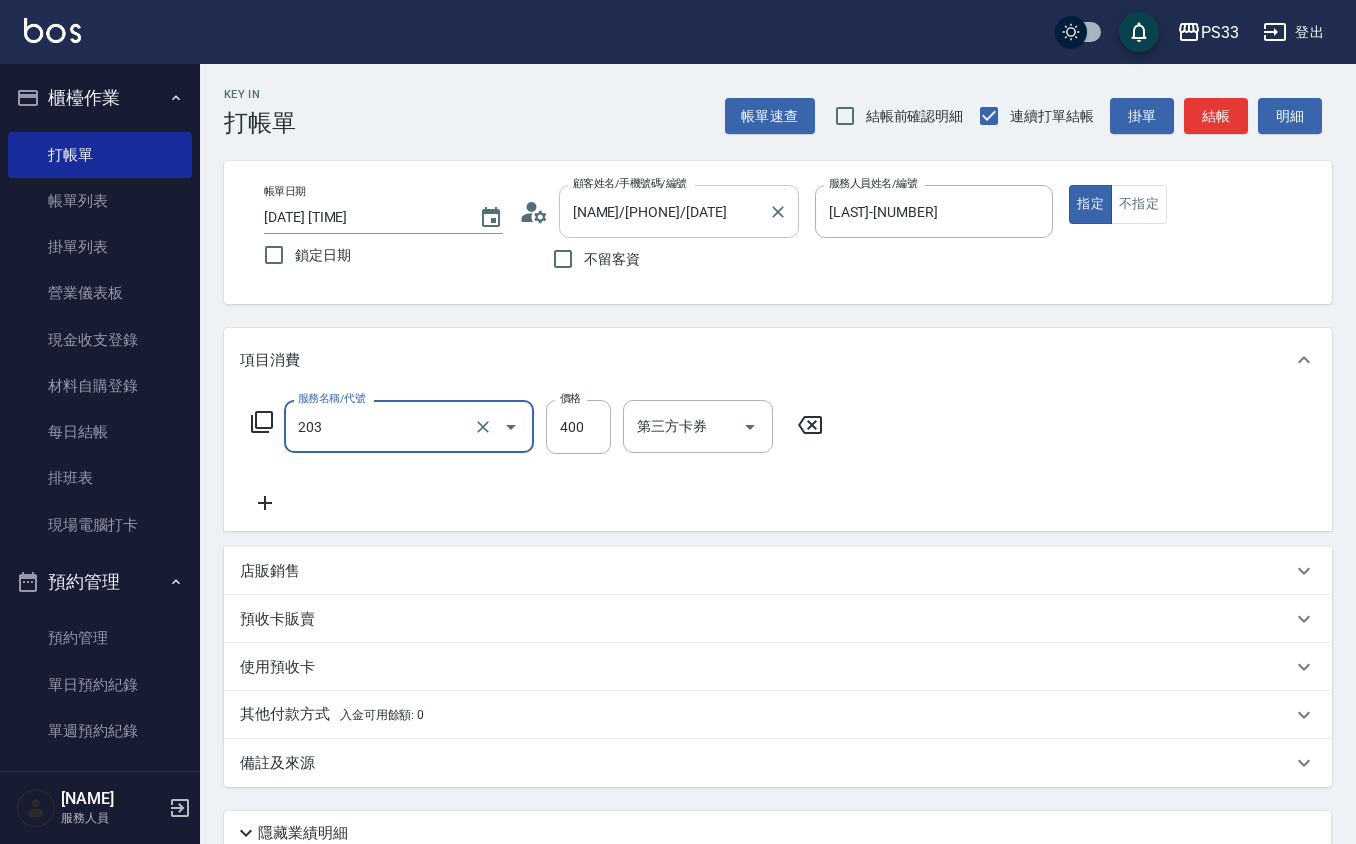 type on "指定單剪(203)" 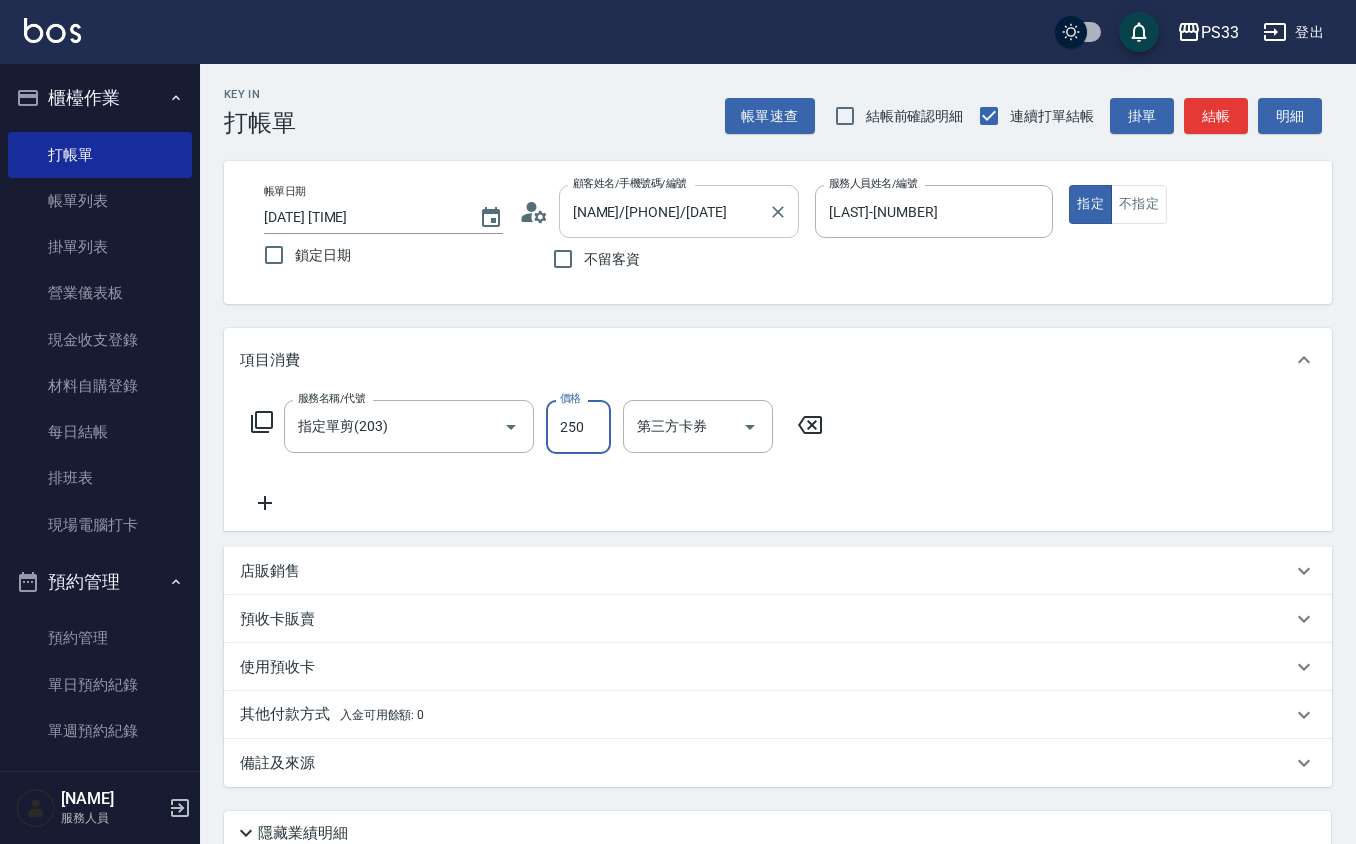 type on "250" 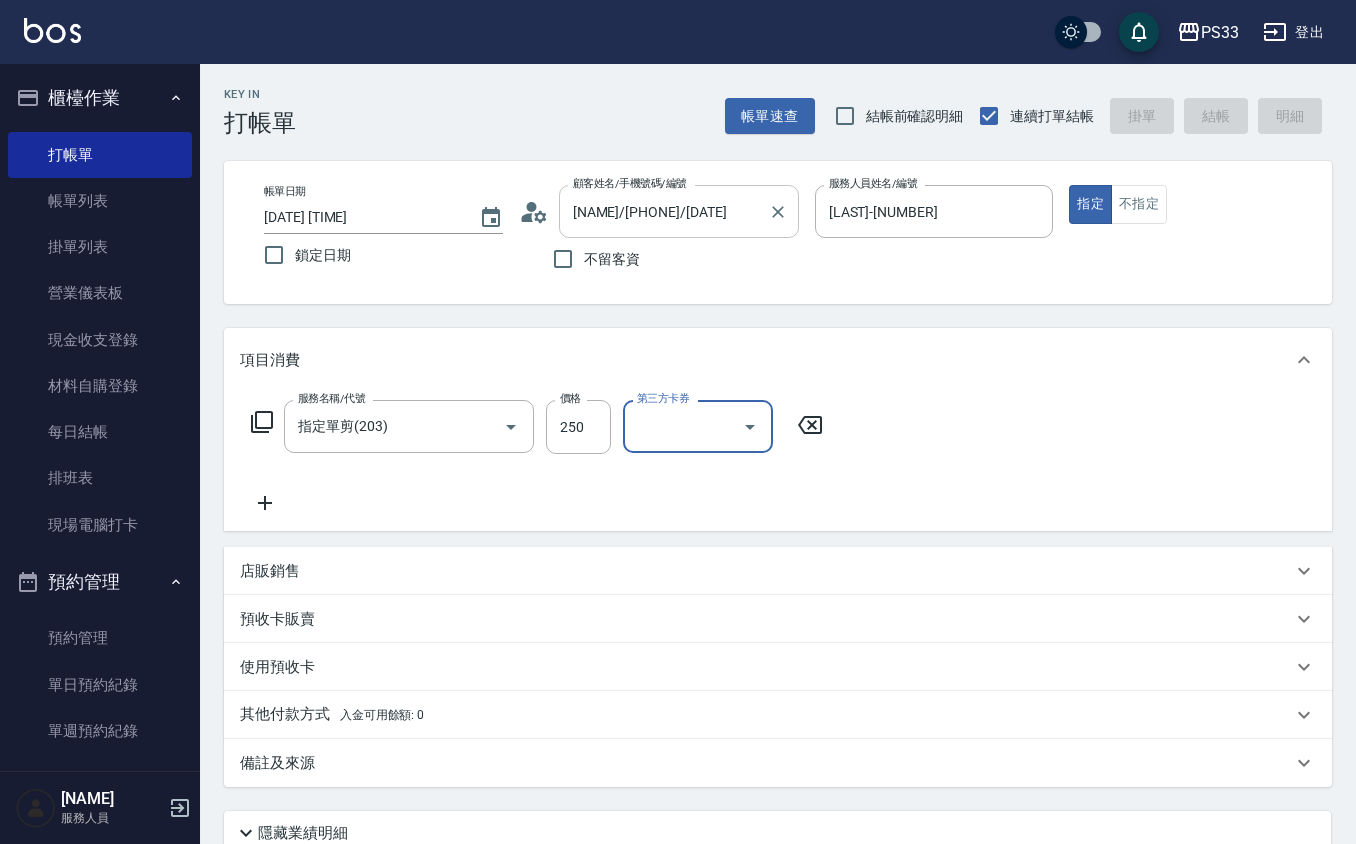type on "2025/08/03 18:31" 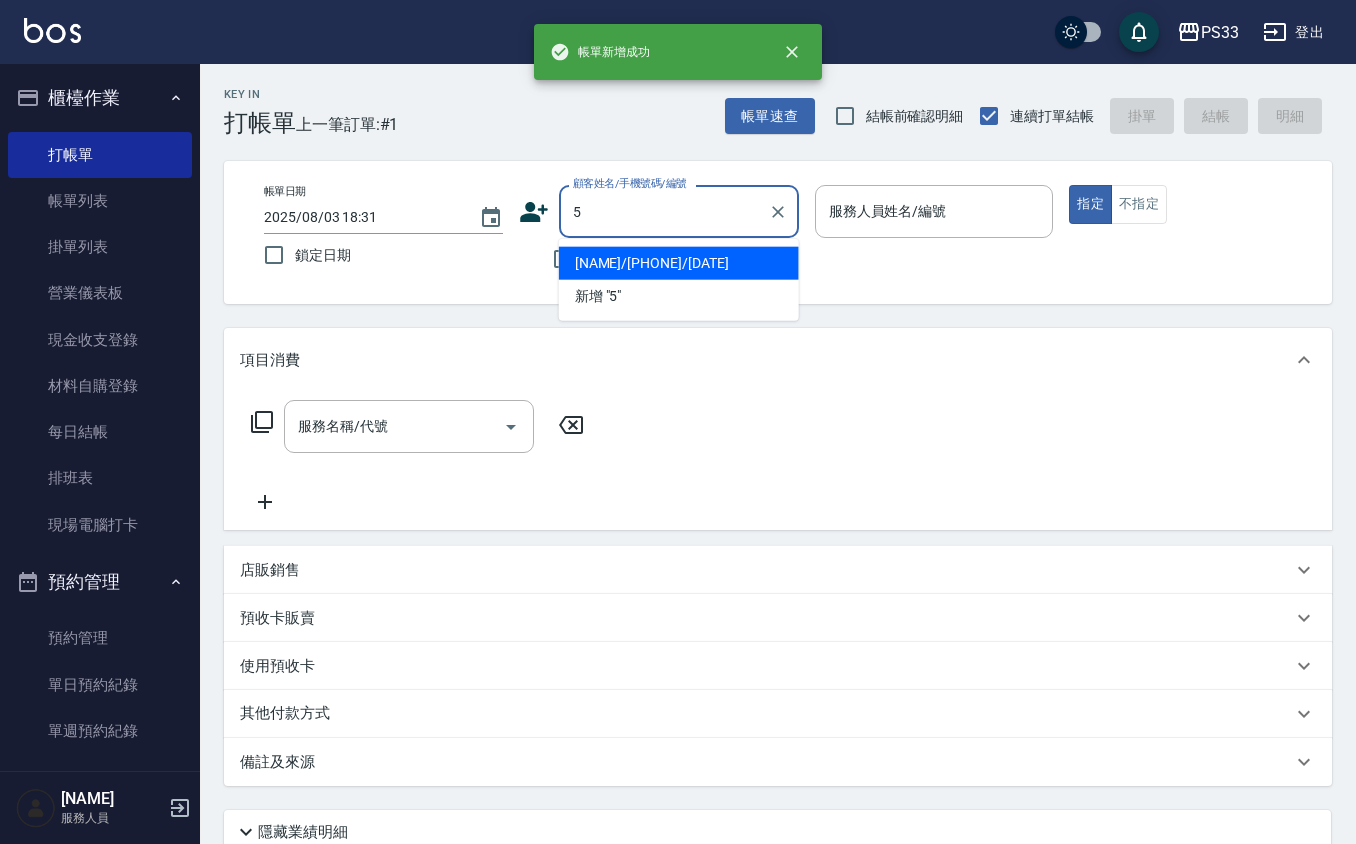 type on "[NAME]/[PHONE]/[DATE]" 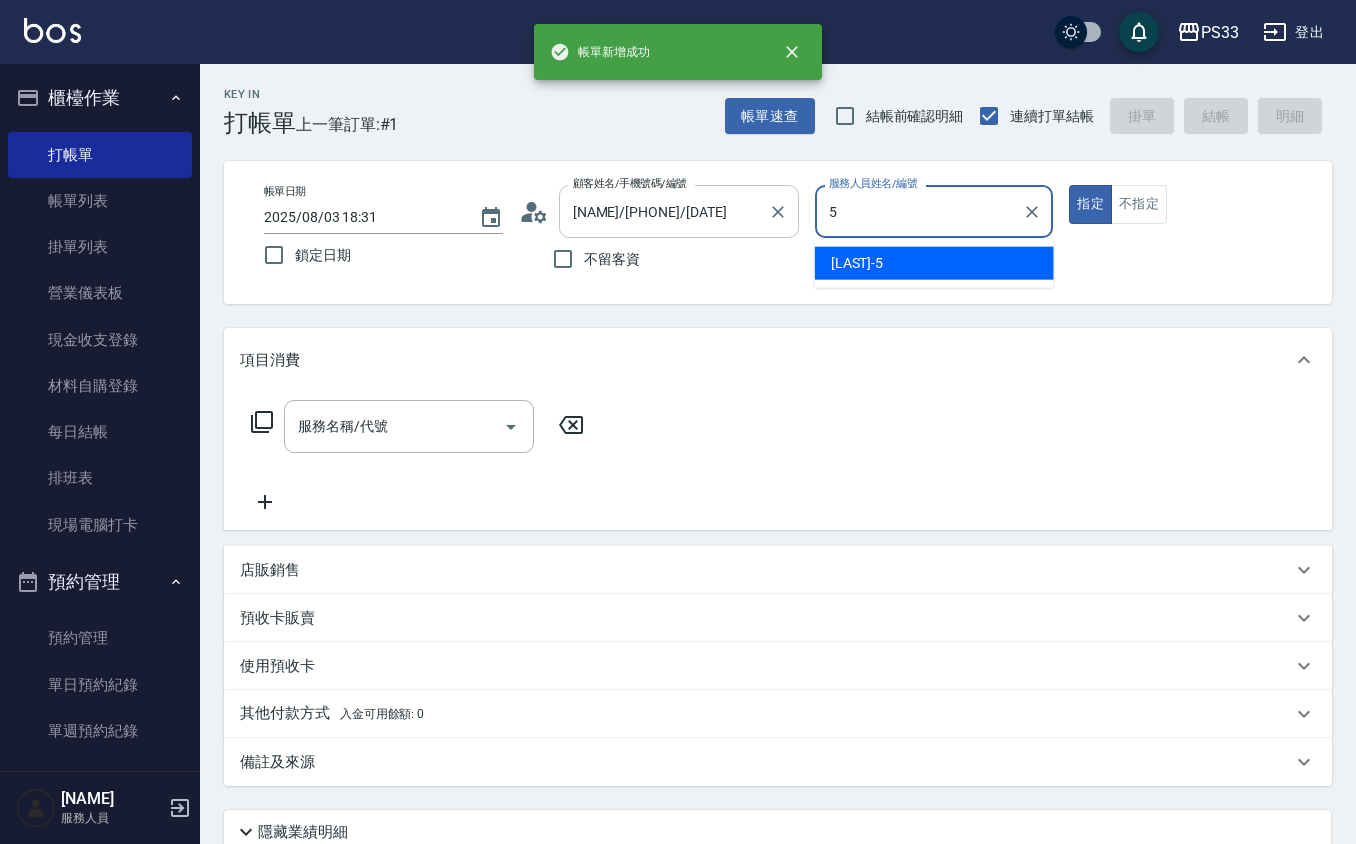 type on "[LAST]-[NUMBER]" 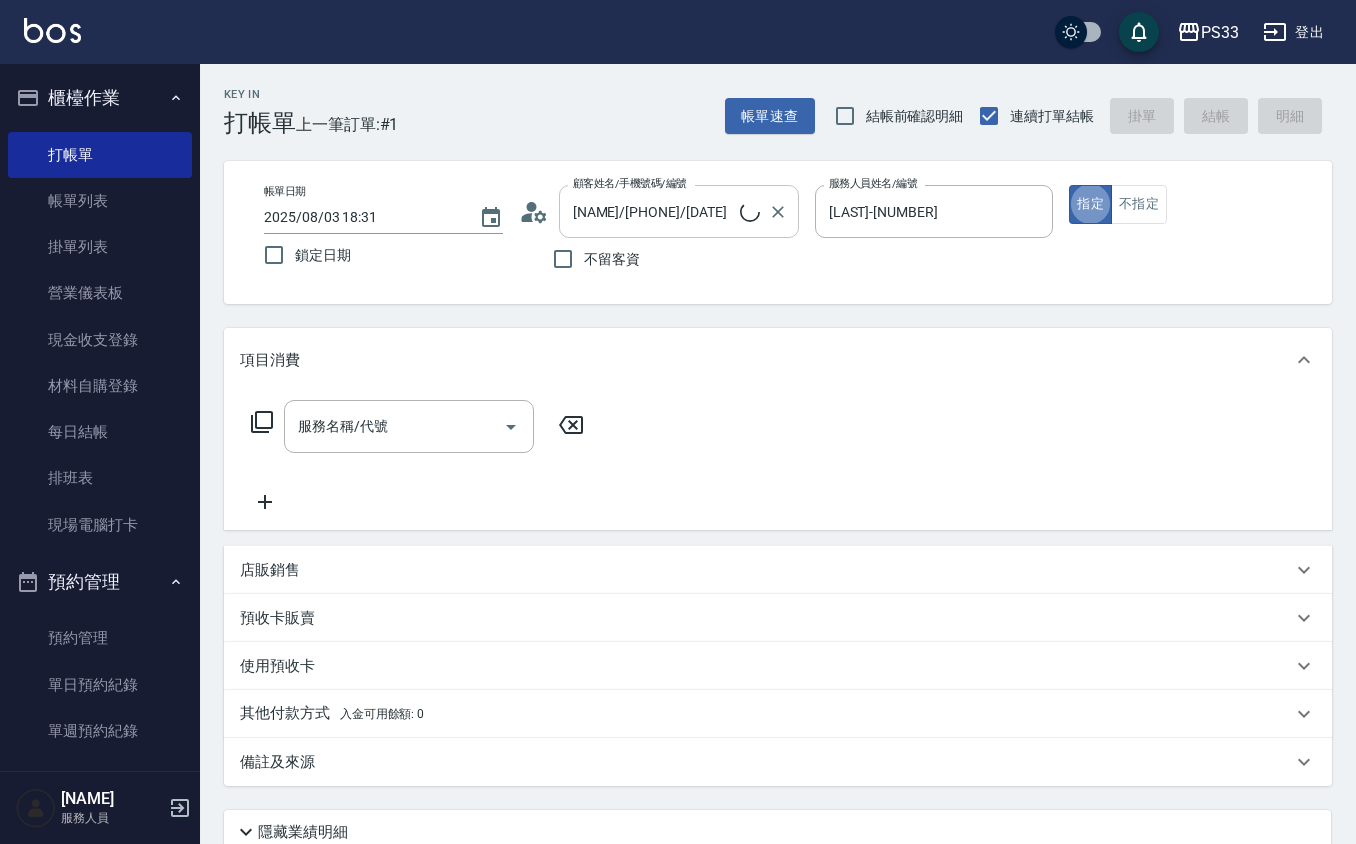 type on "[NAME]/[PHONE]/[NUMBER]" 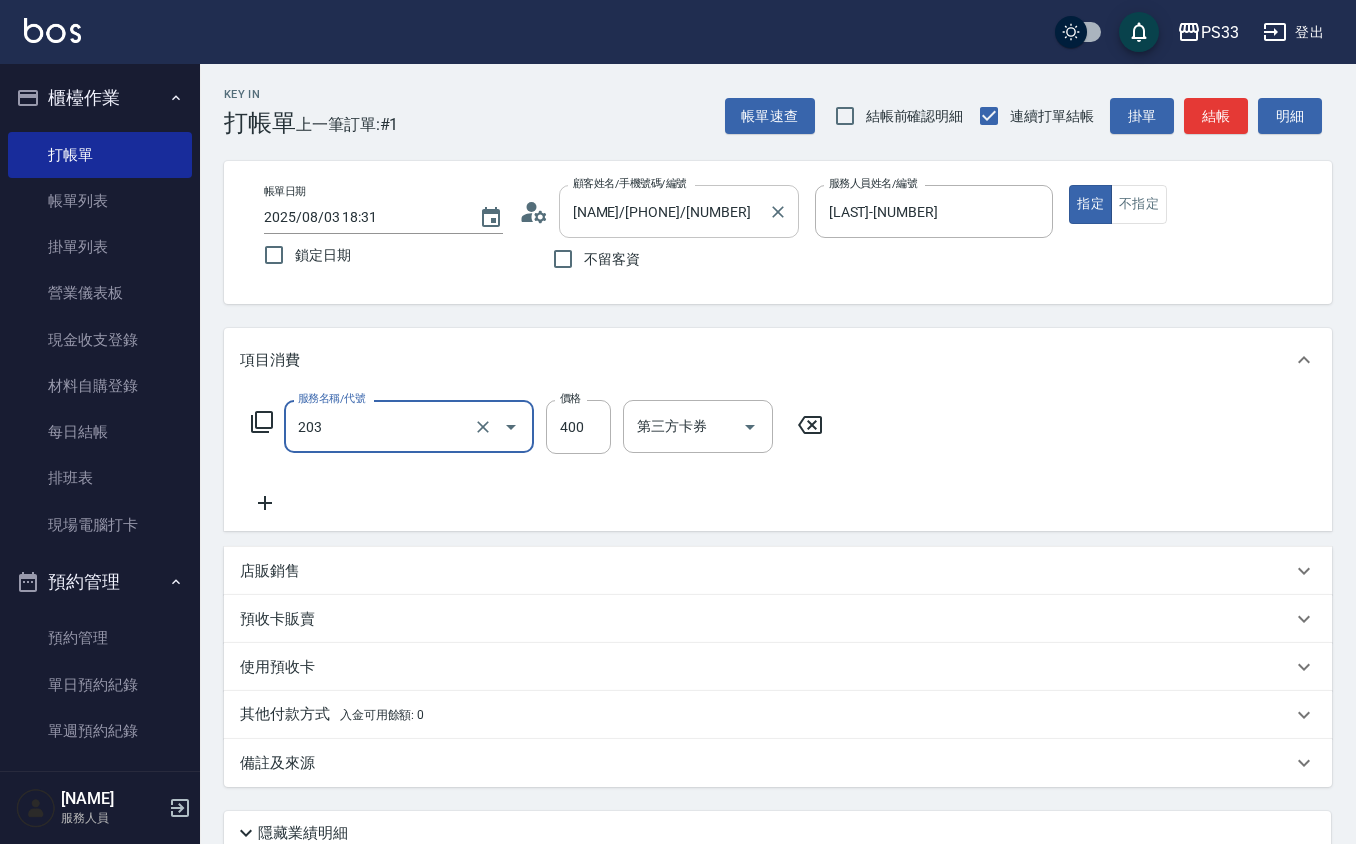 type on "指定單剪(203)" 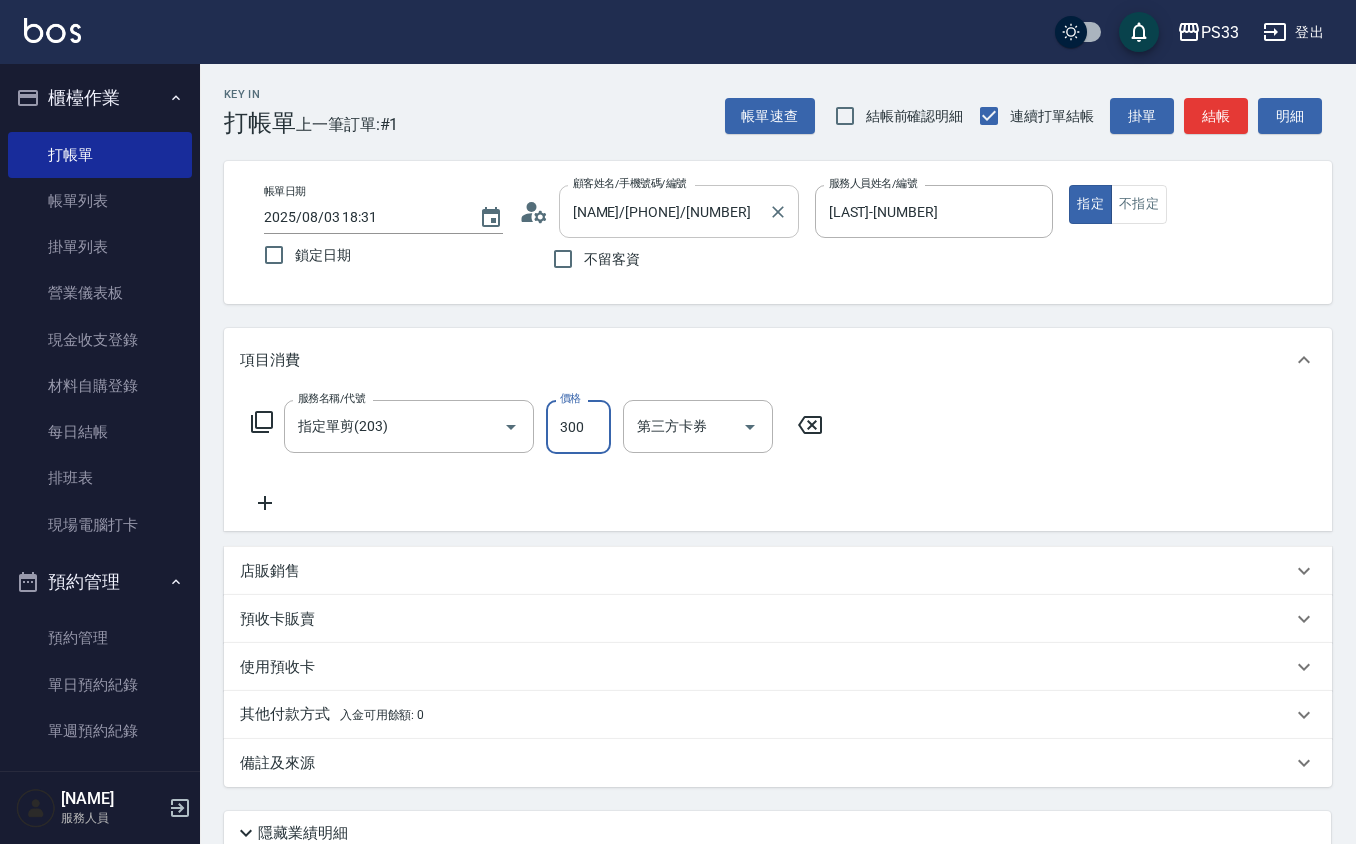 type on "300" 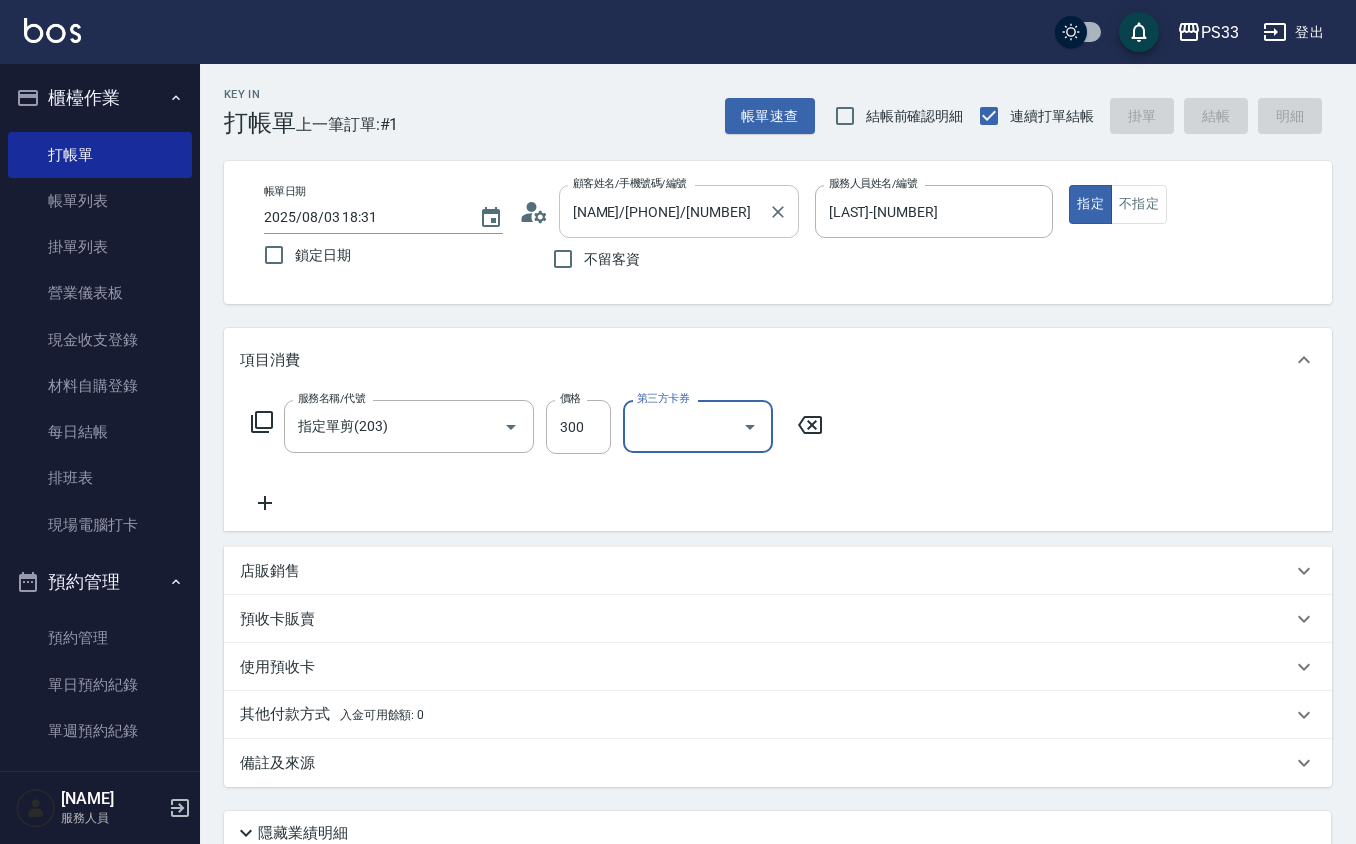 type 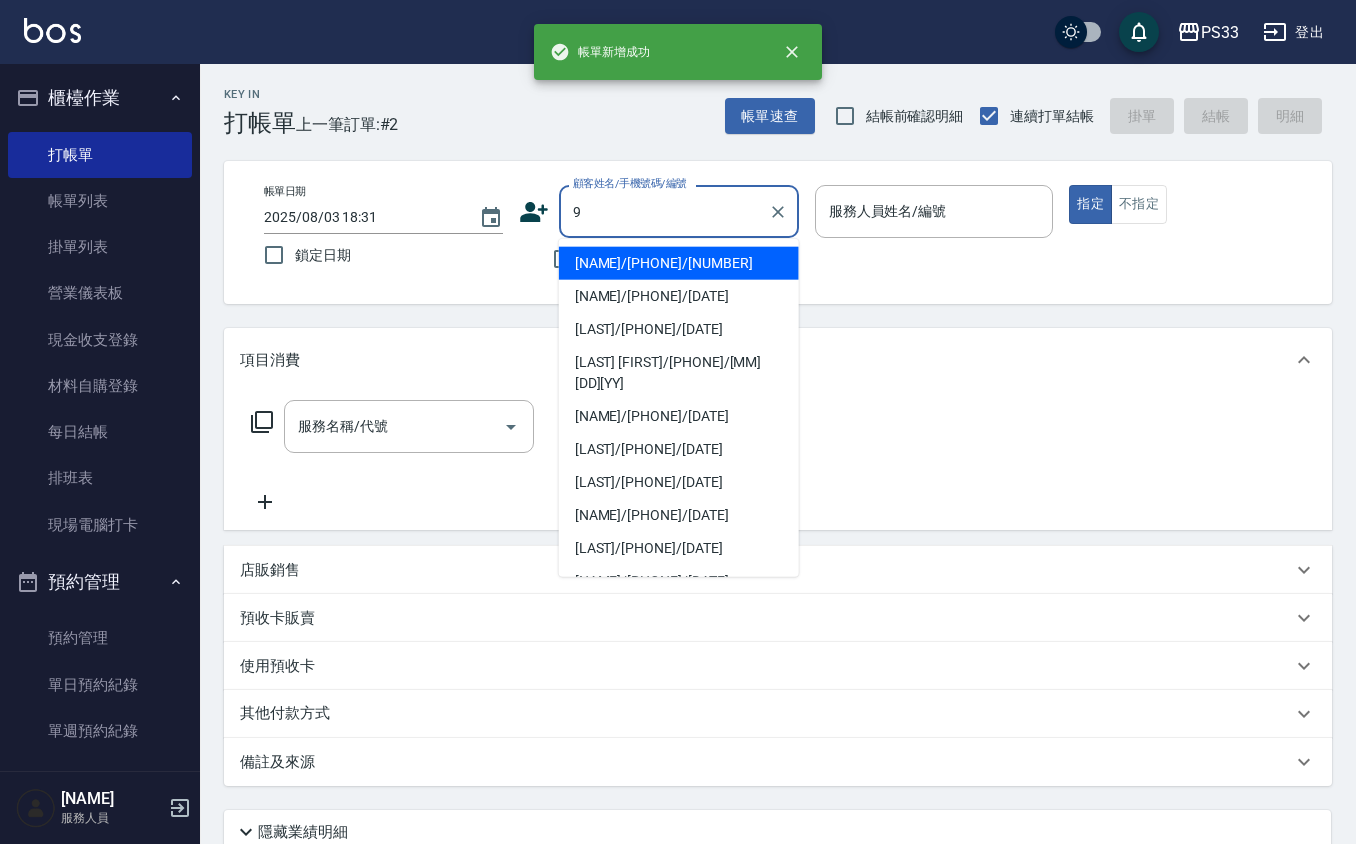 type on "[NAME]/[PHONE]/[NUMBER]" 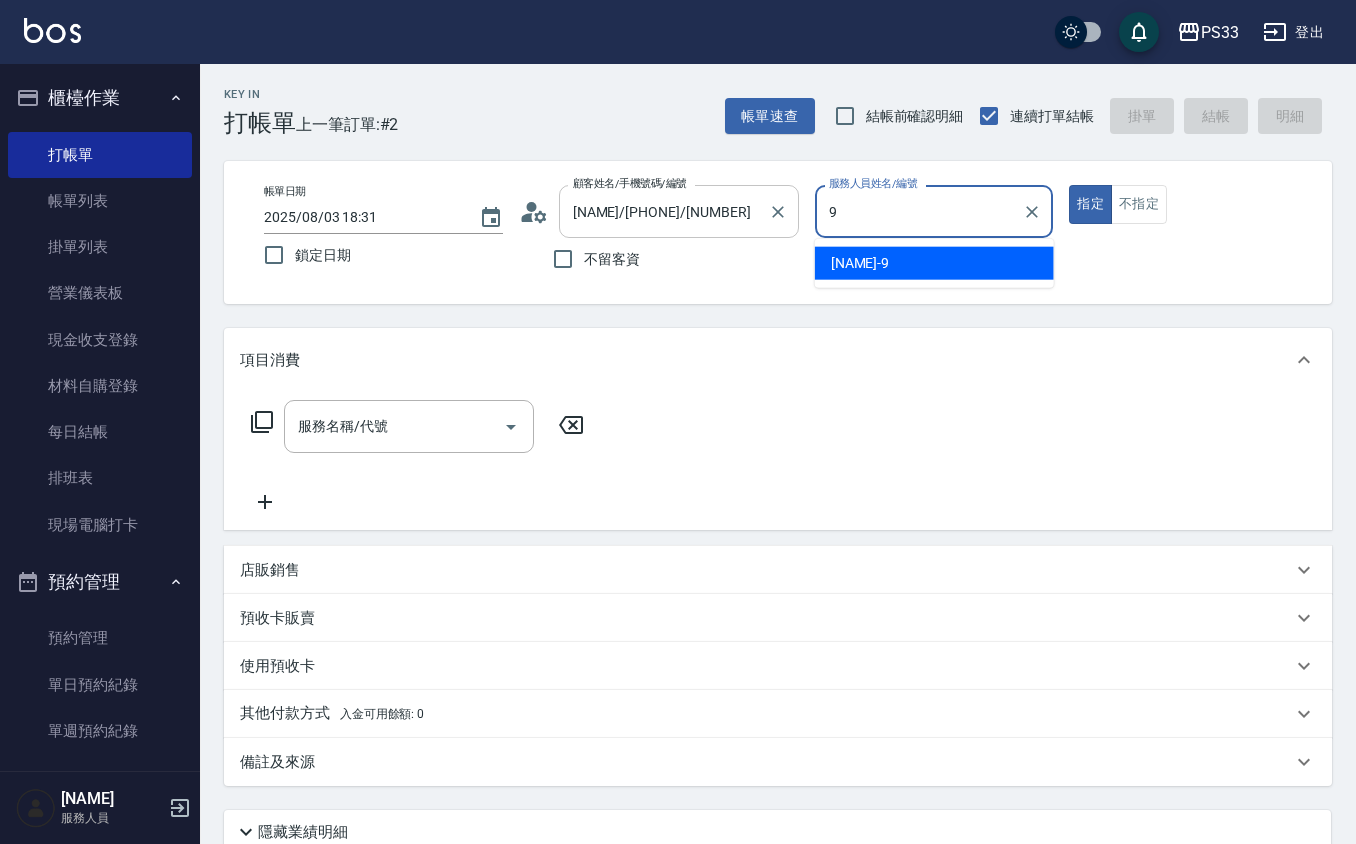 type on "[LAST]-[NUMBER]" 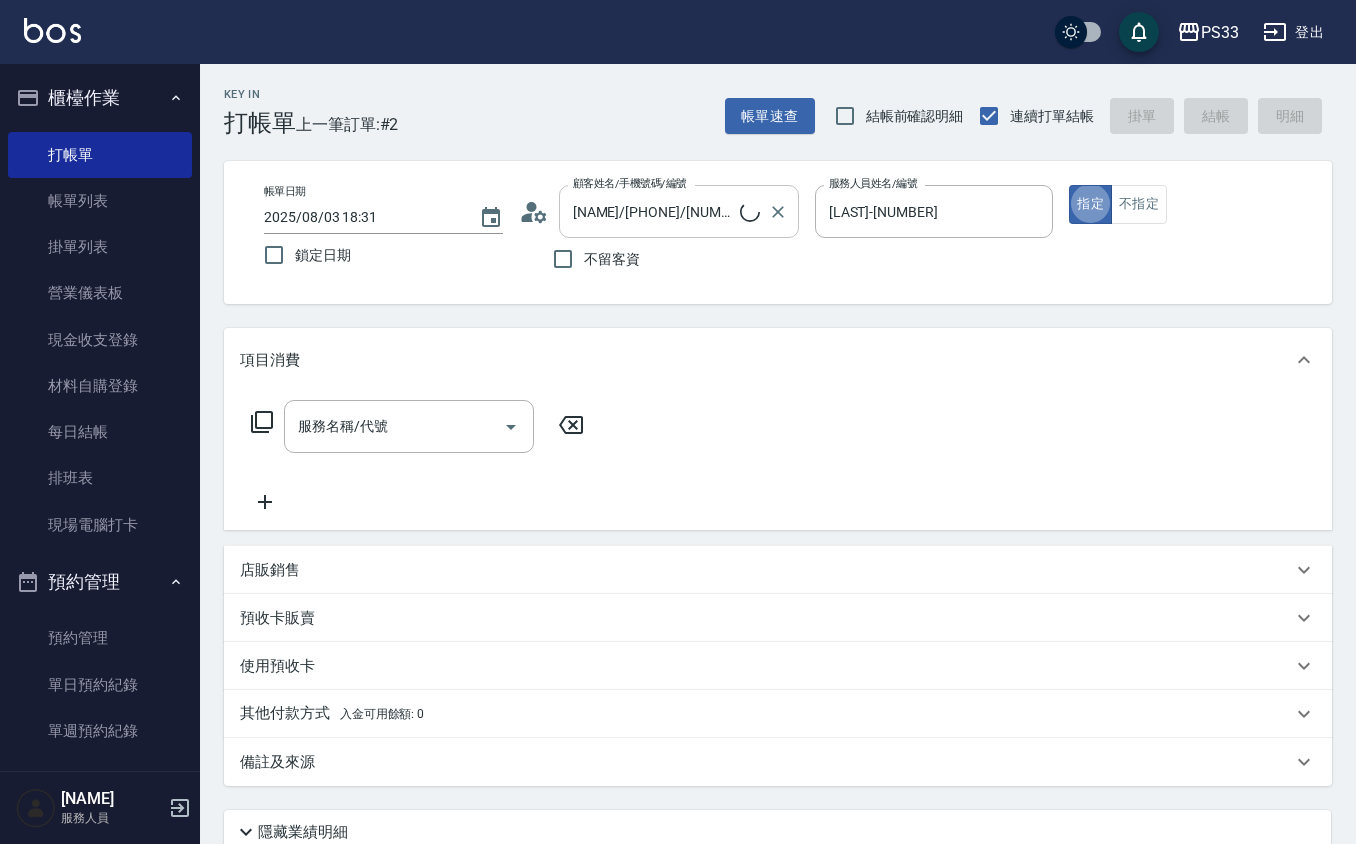 type on "[NAME]/[PHONE]/[NUMBER]" 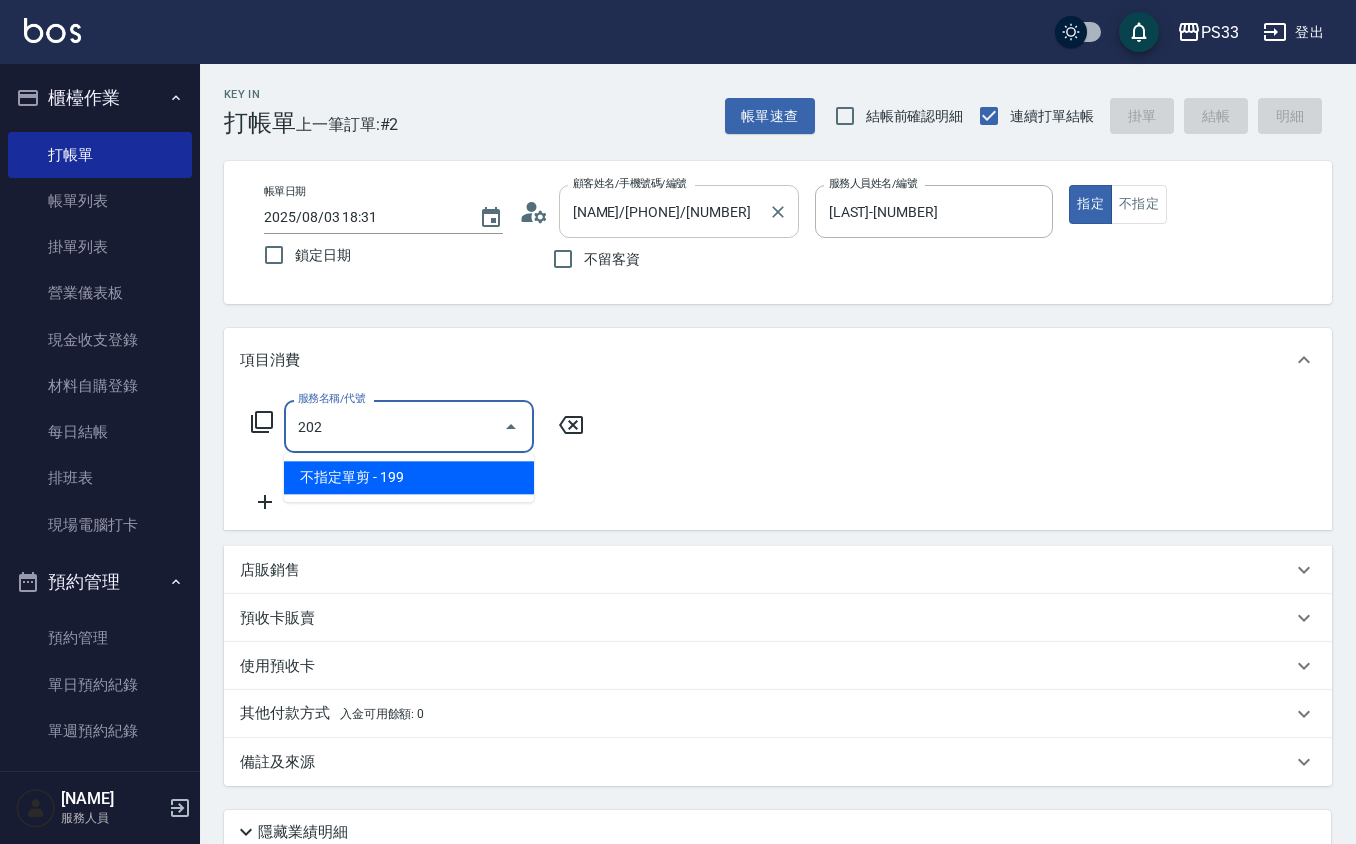 type on "不指定單剪(202)" 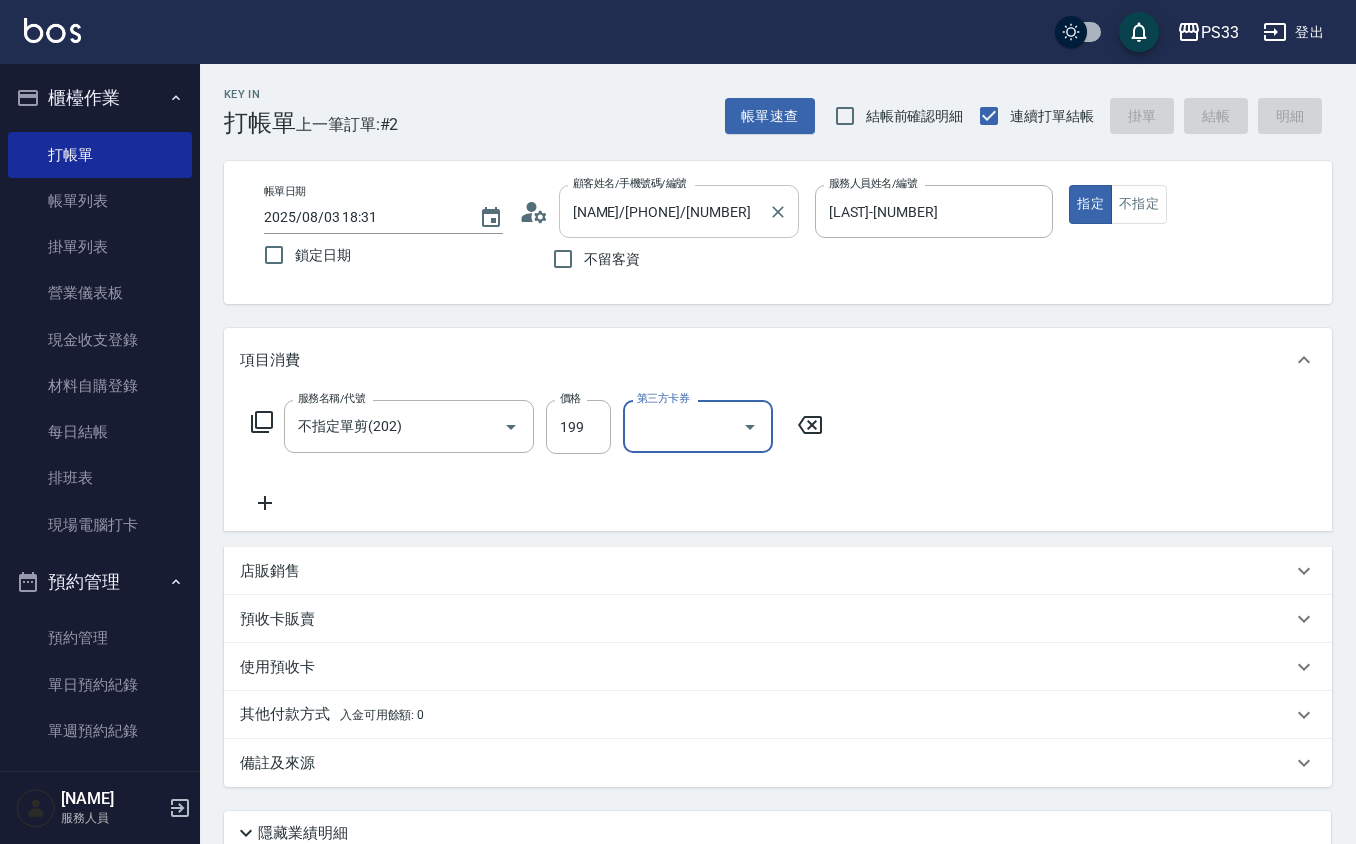 type 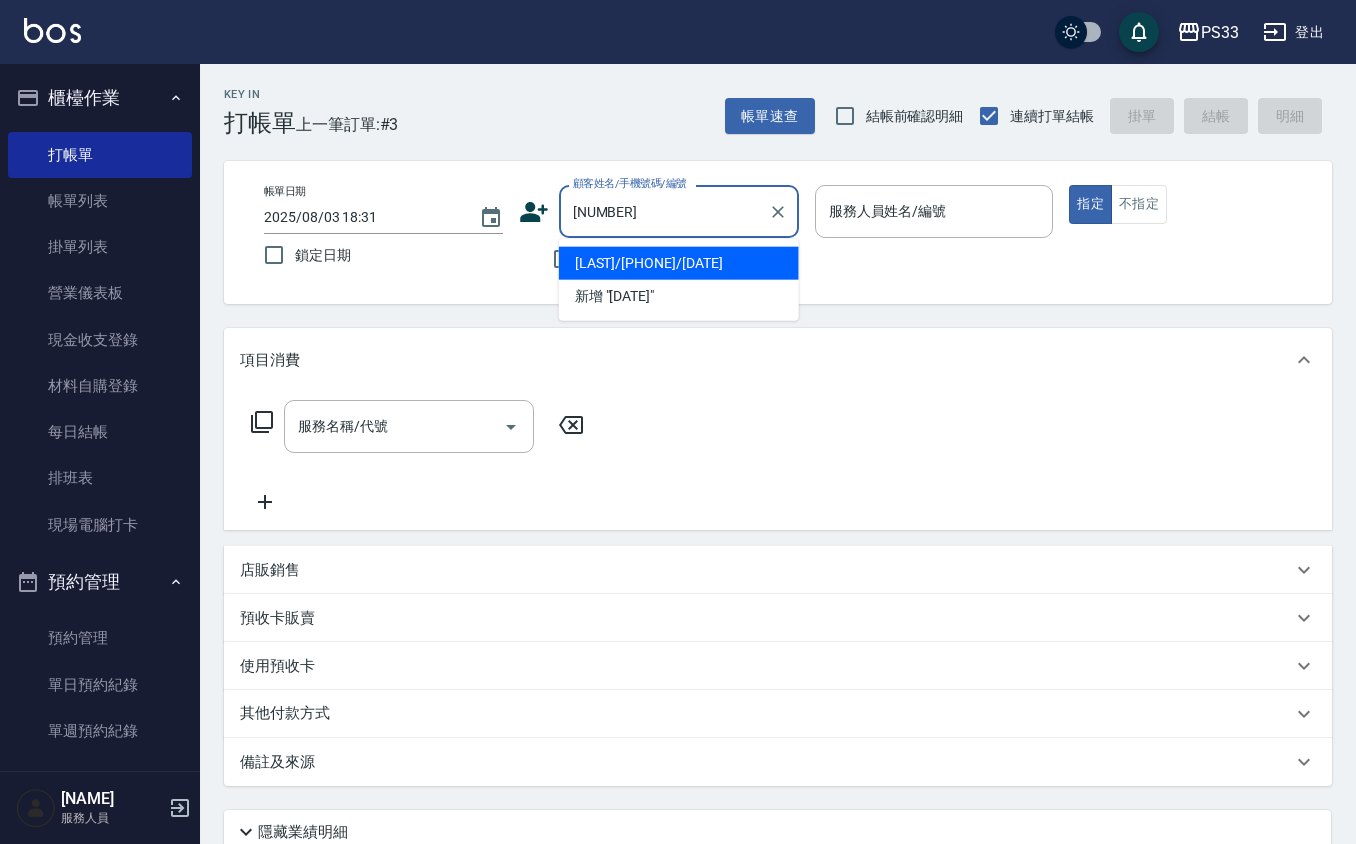 type on "[LAST]/[PHONE]/[DATE]" 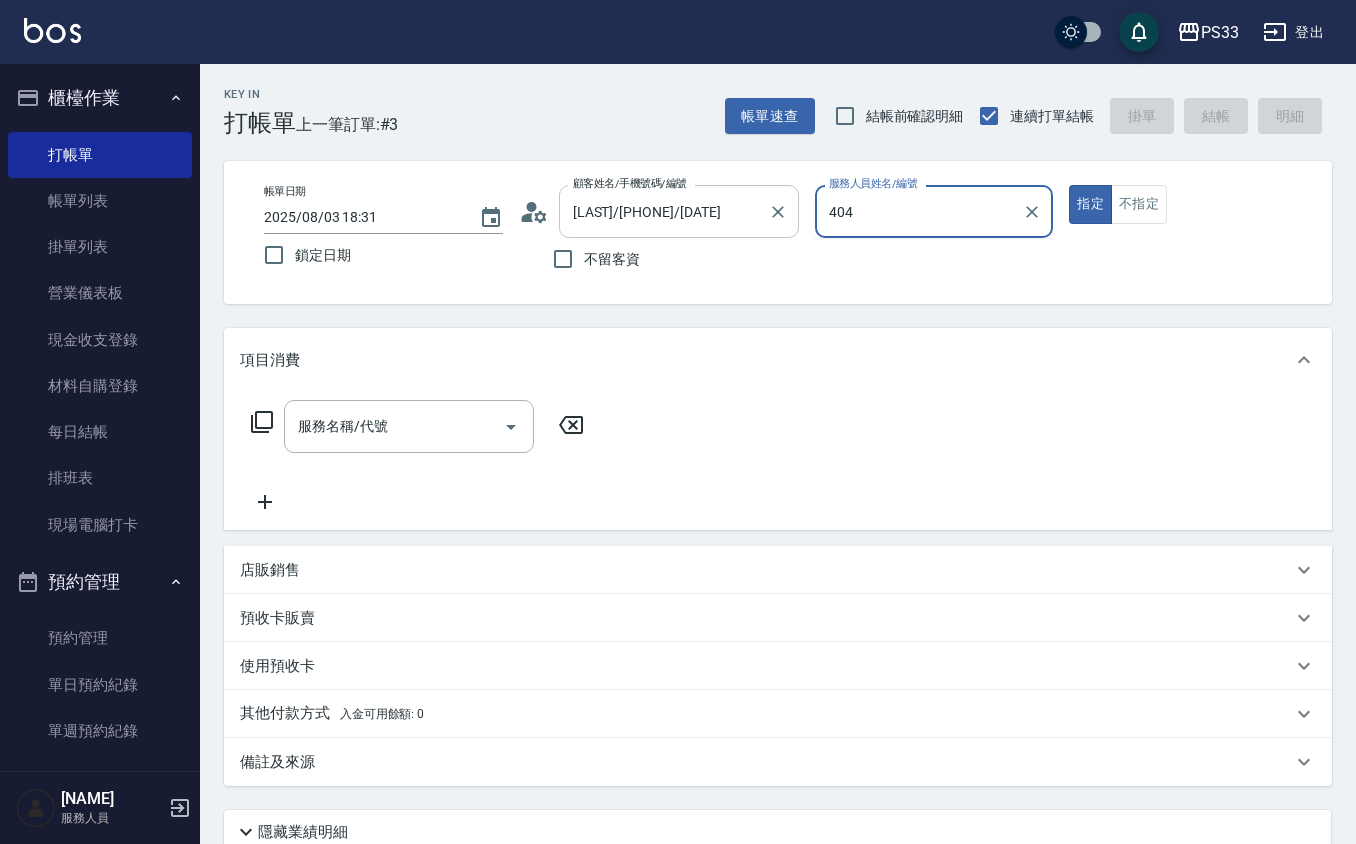 type on "404" 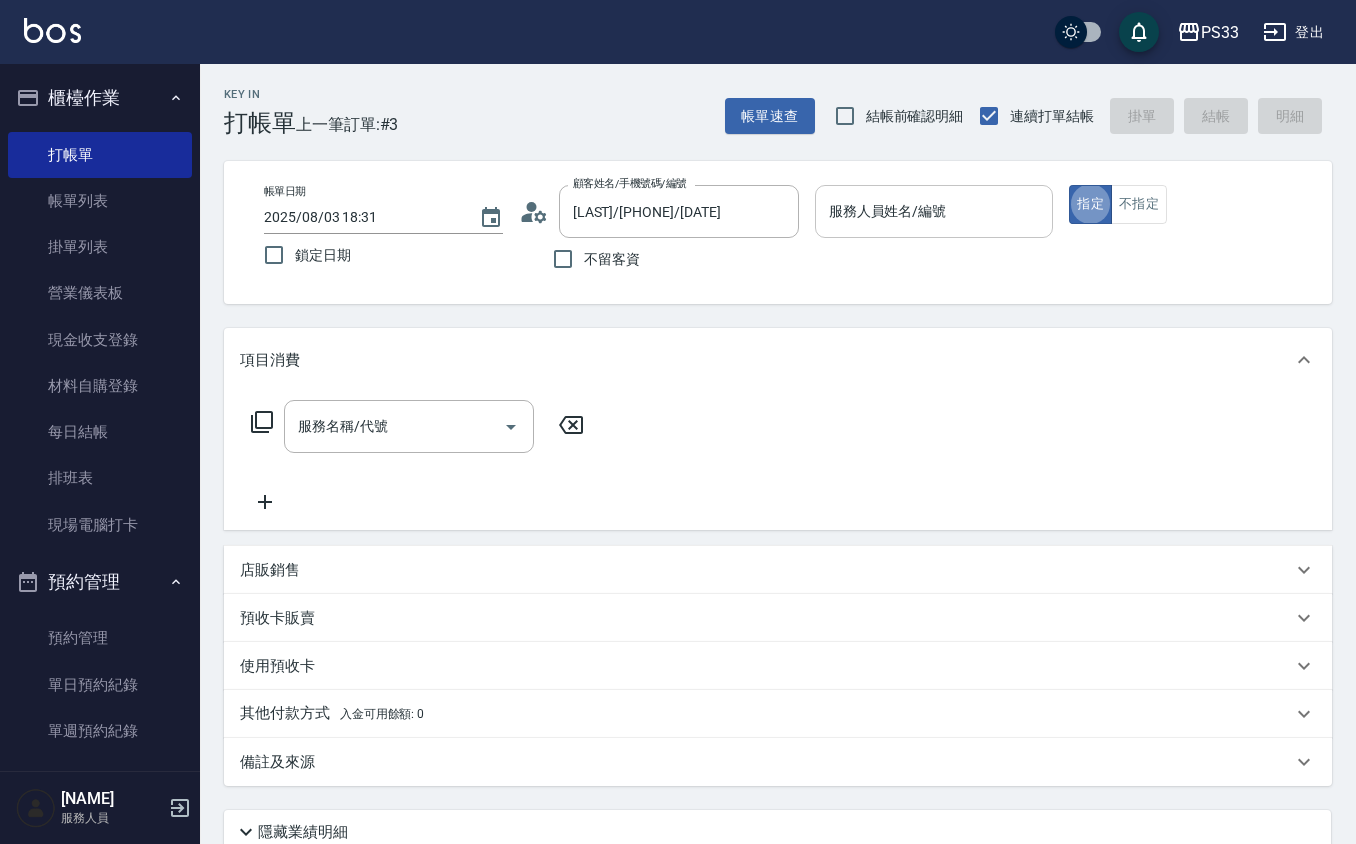 click on "服務人員姓名/編號" at bounding box center (934, 211) 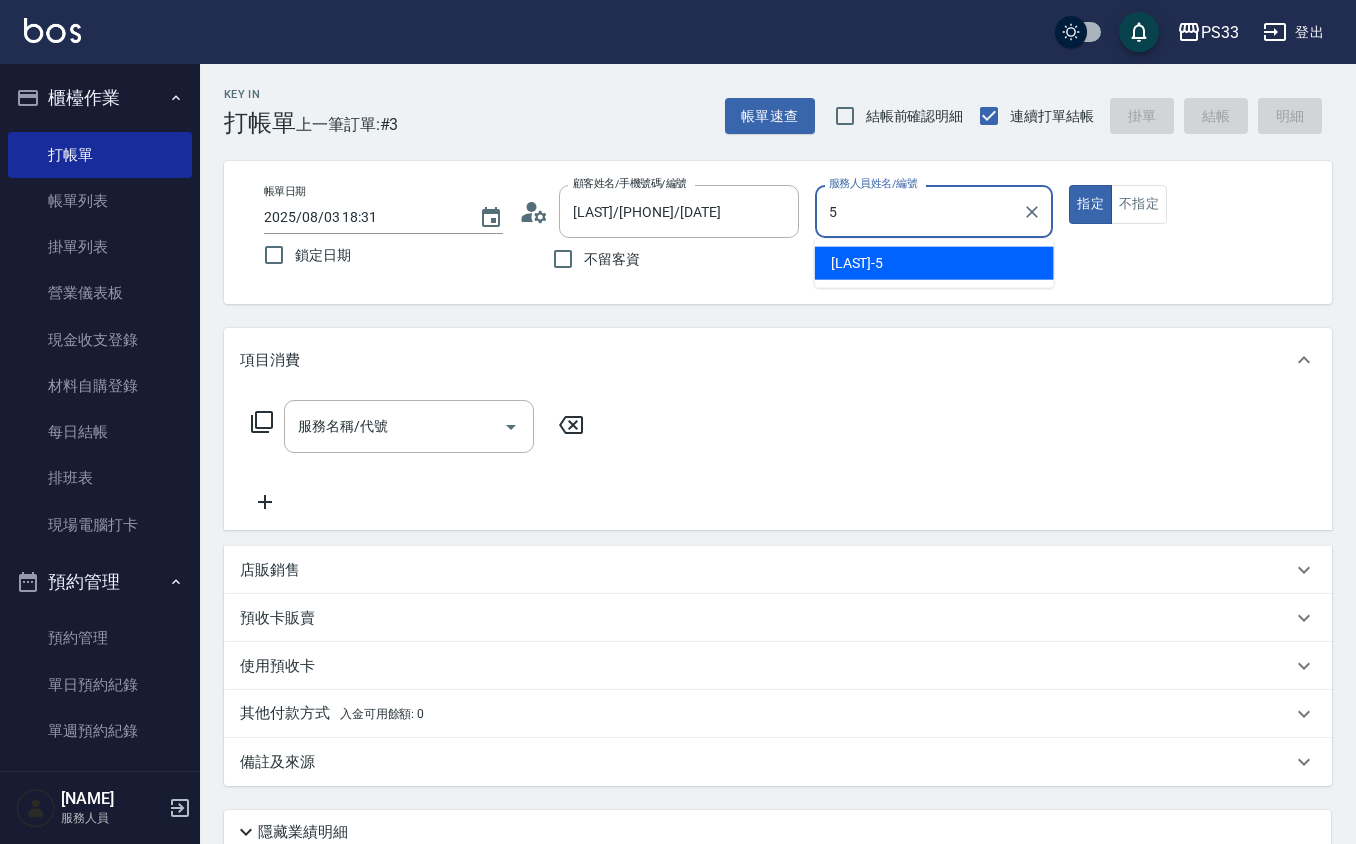 type on "[LAST]-[NUMBER]" 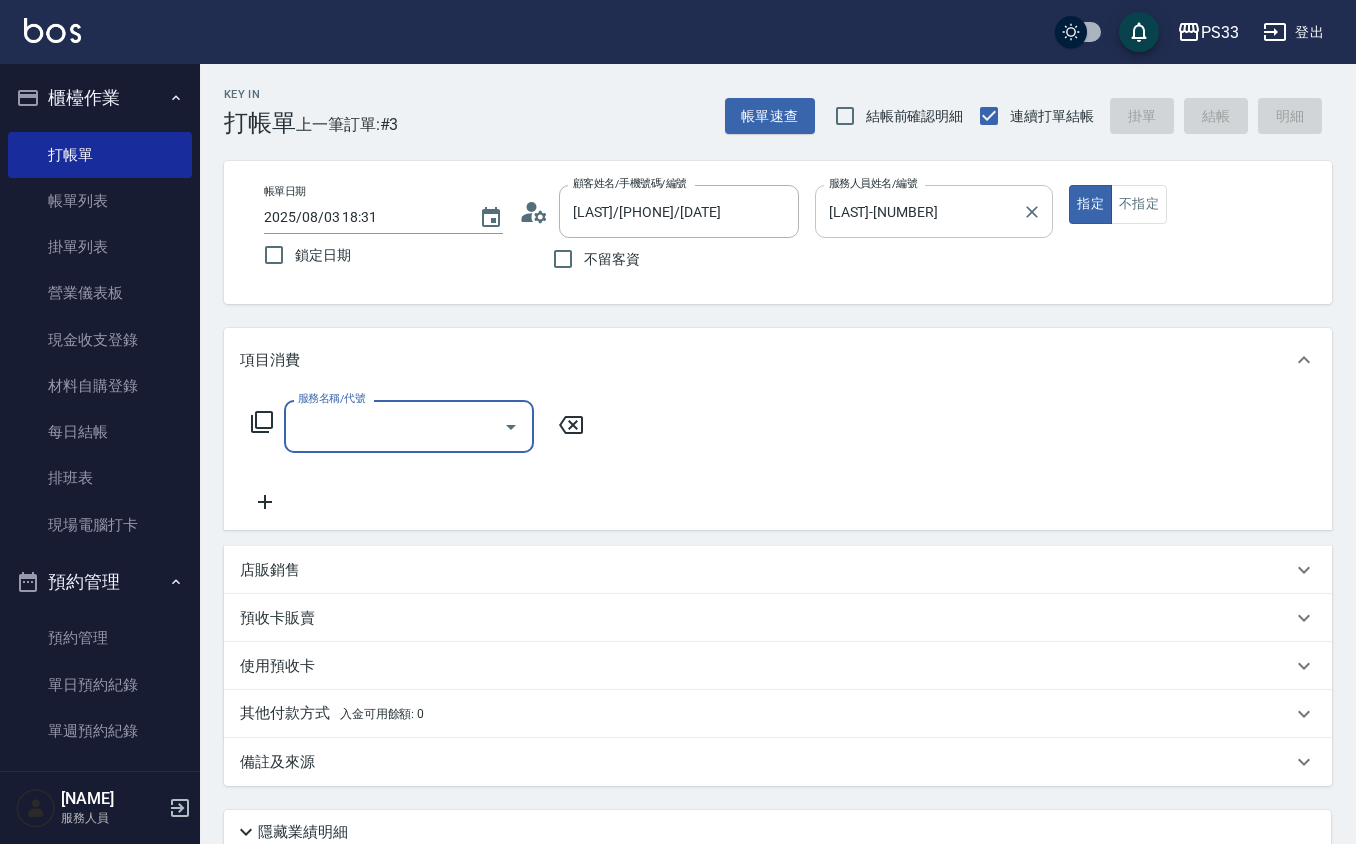 type on "2" 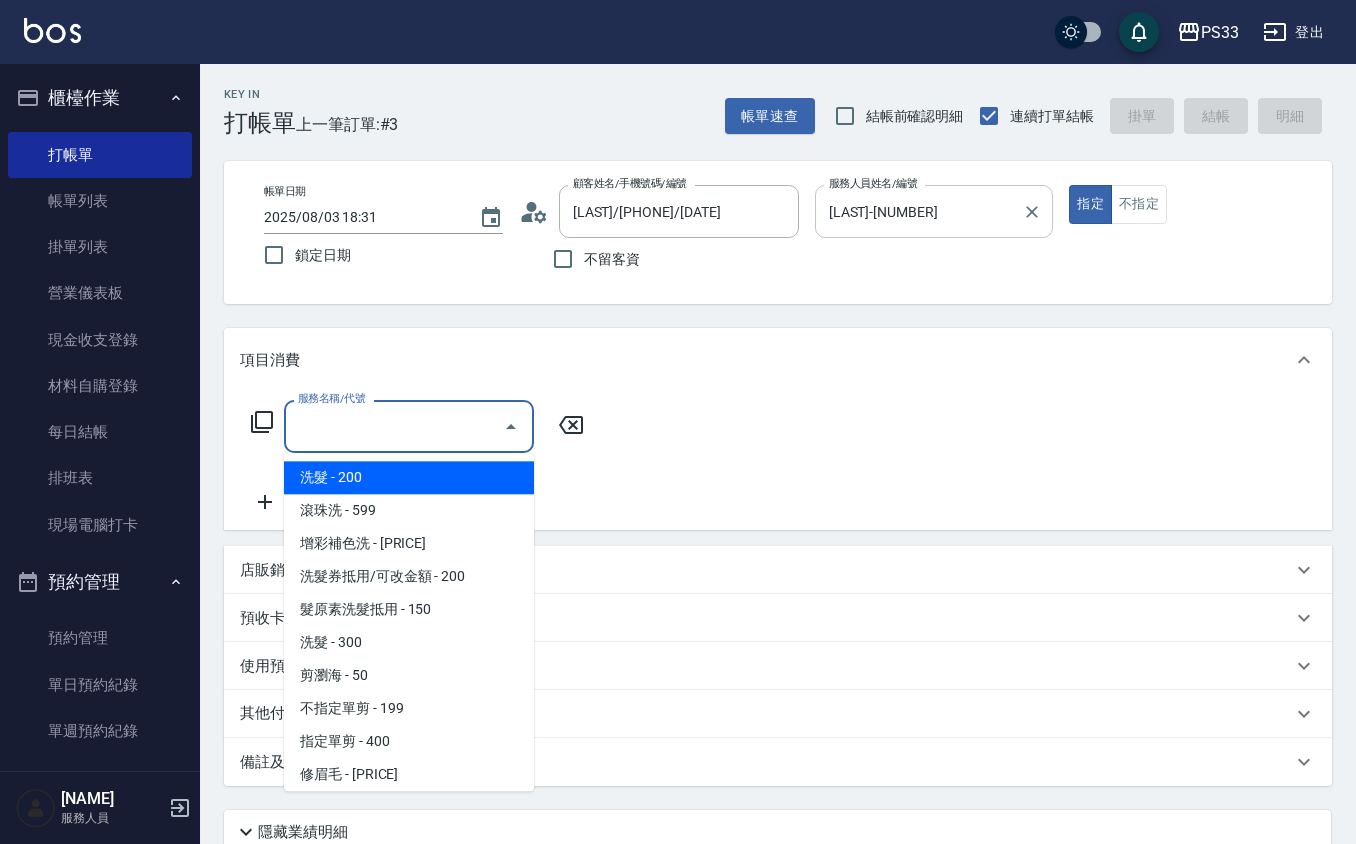type on "1" 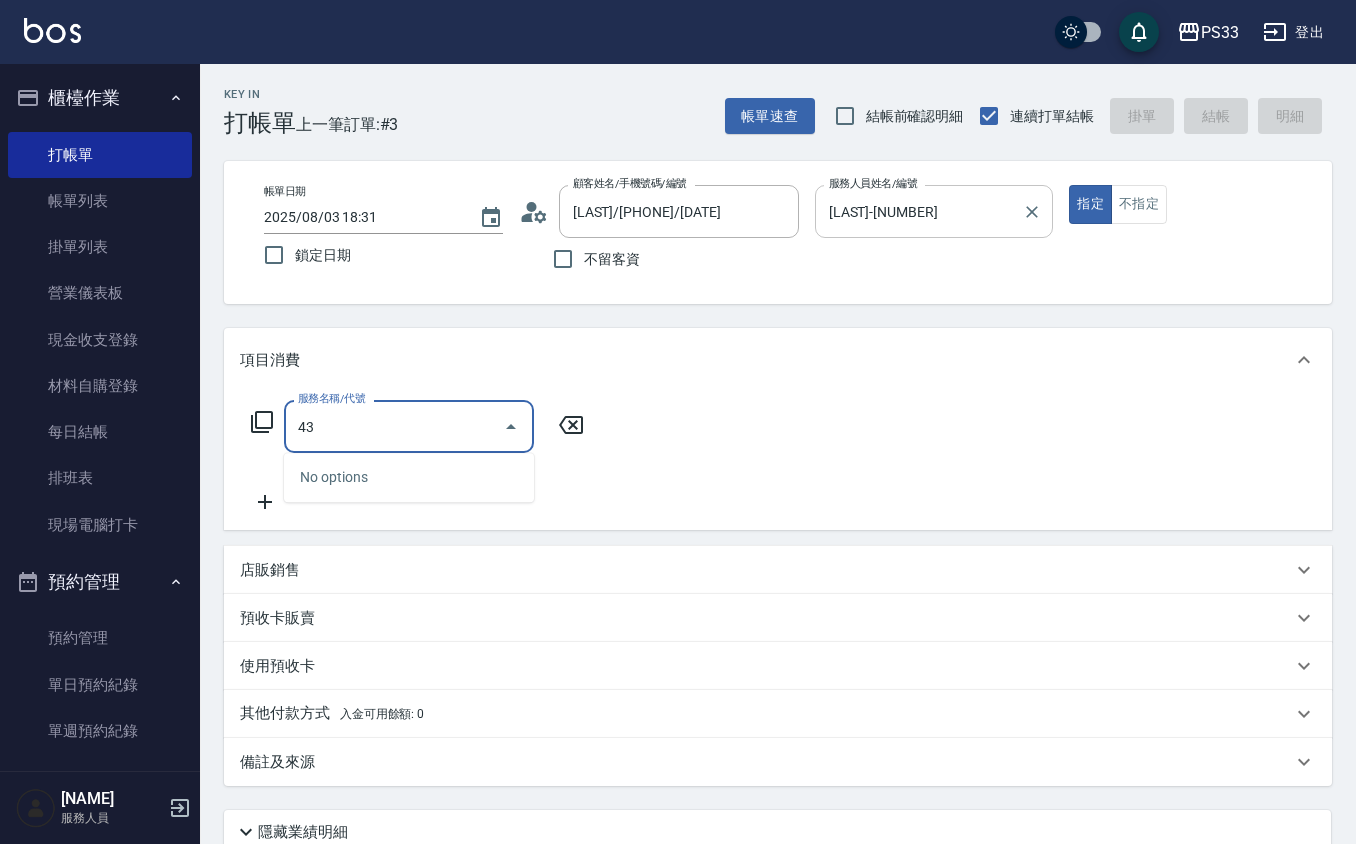 type on "4" 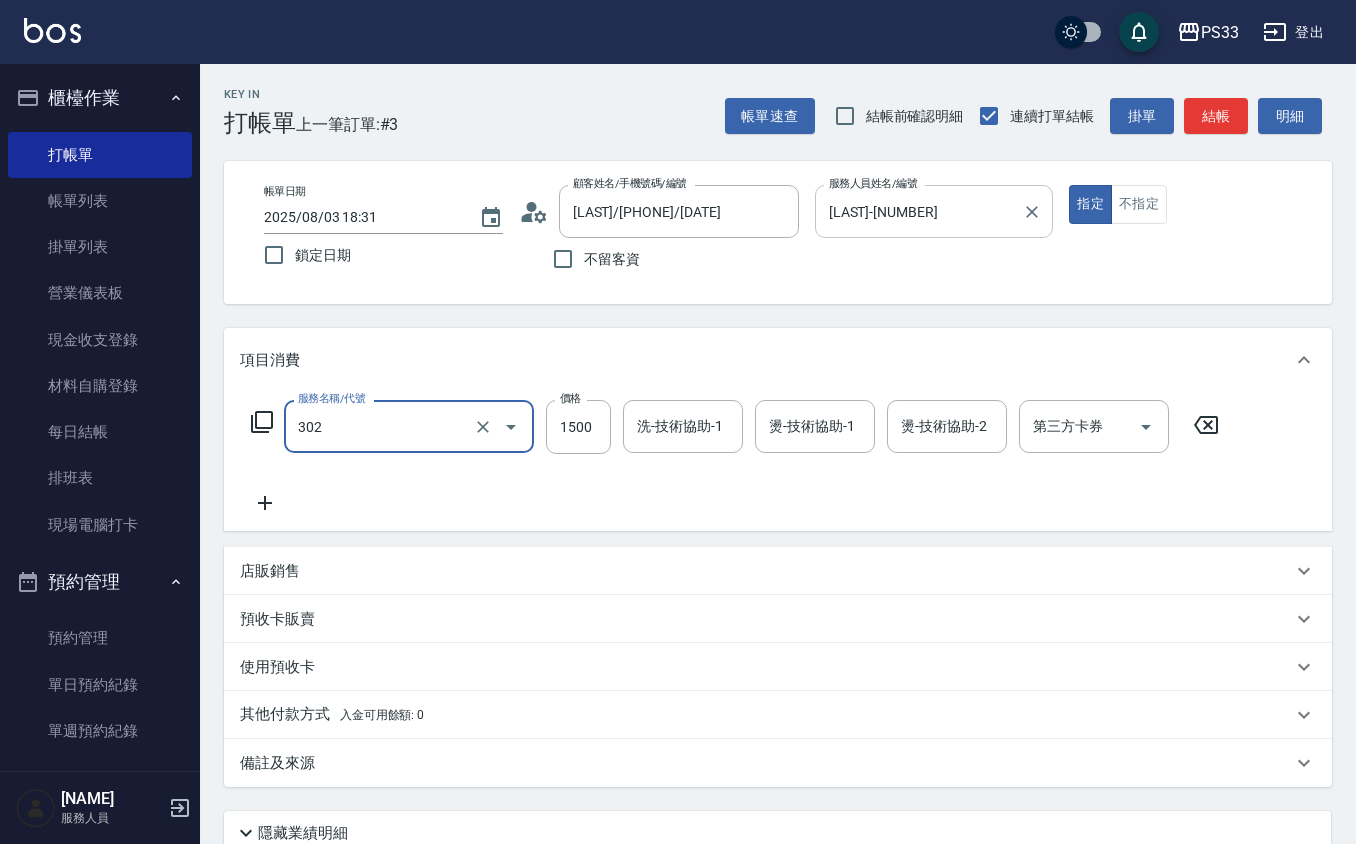 type on "設計燙髮(302)" 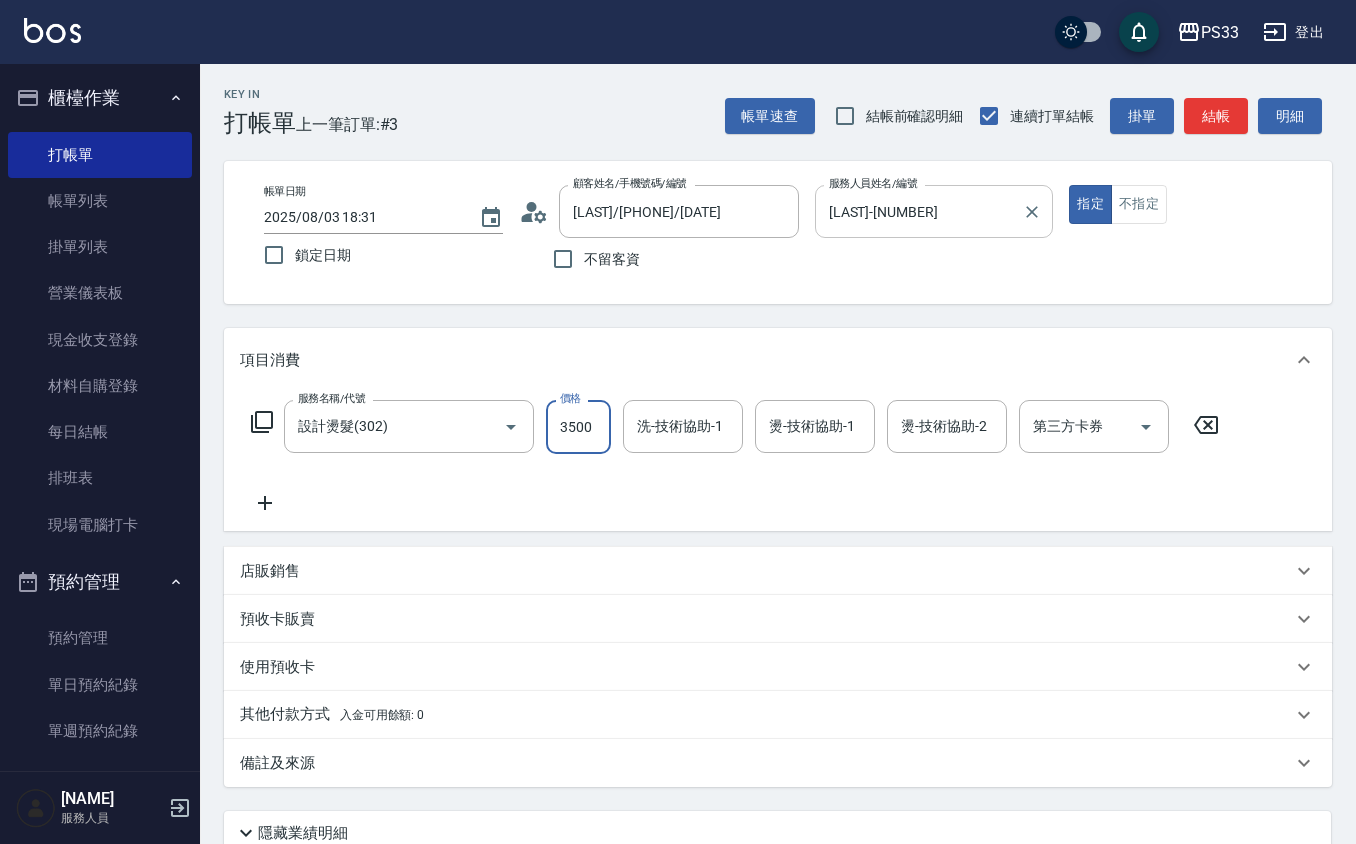 type on "3500" 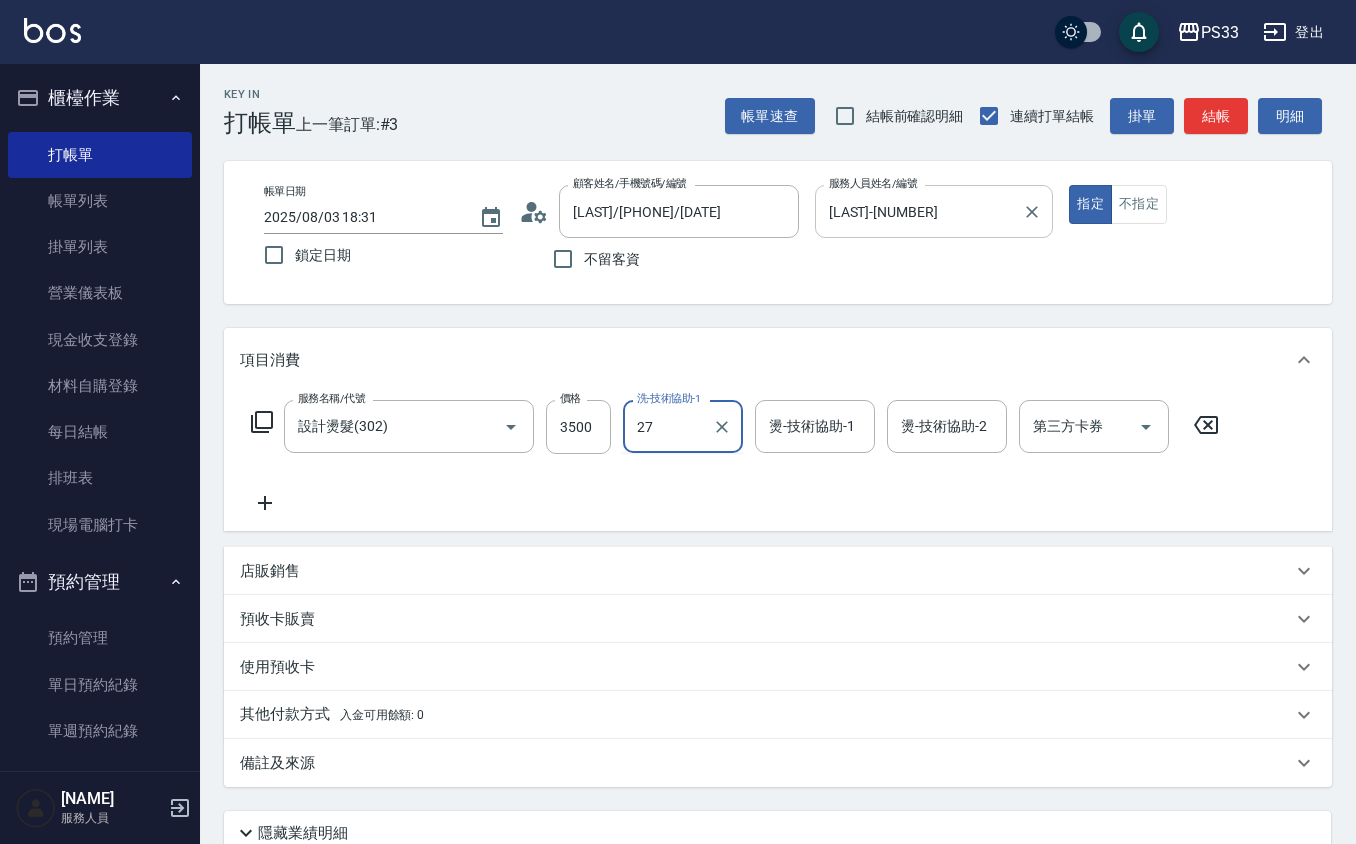 type on "27" 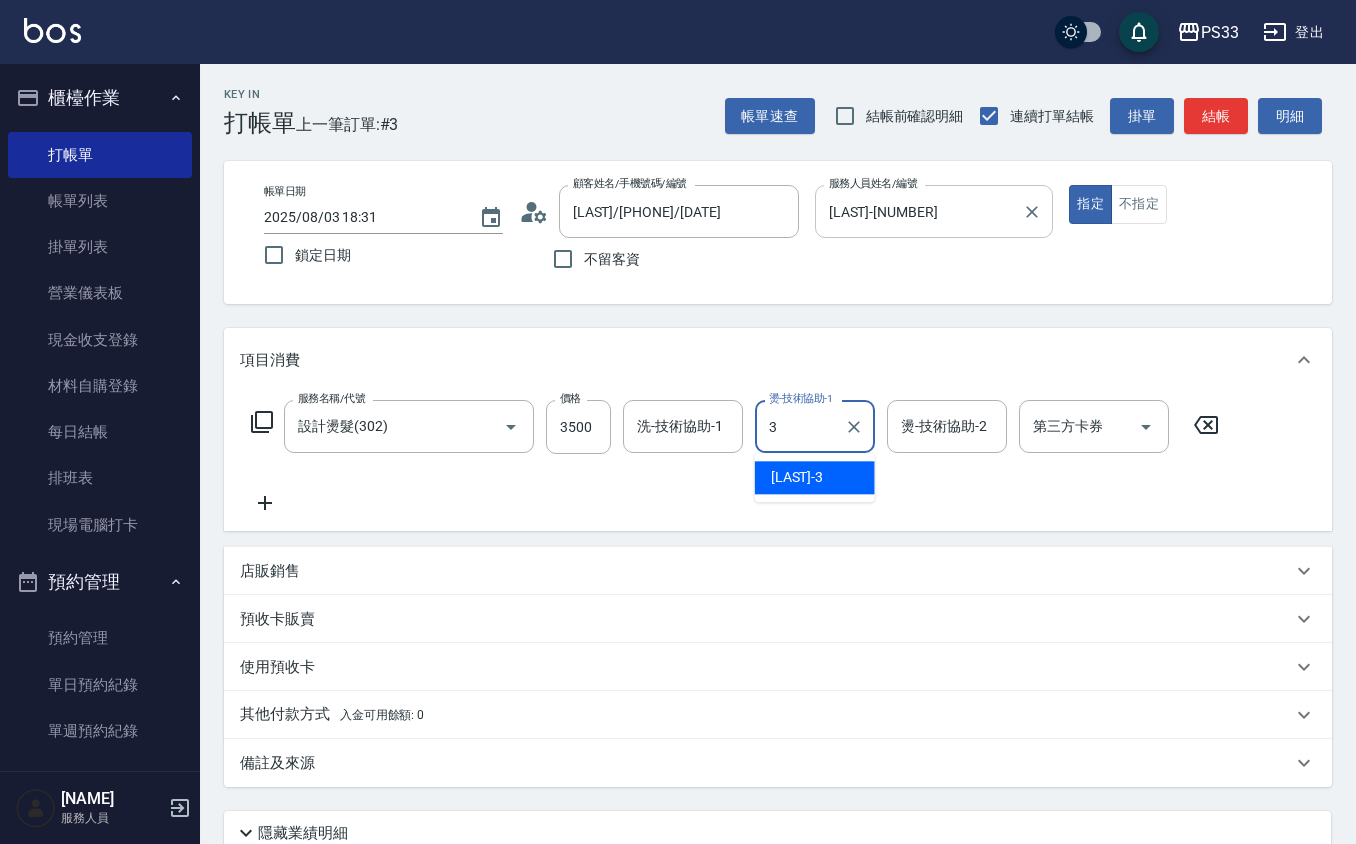 type on "[LAST]-[NUMBER]" 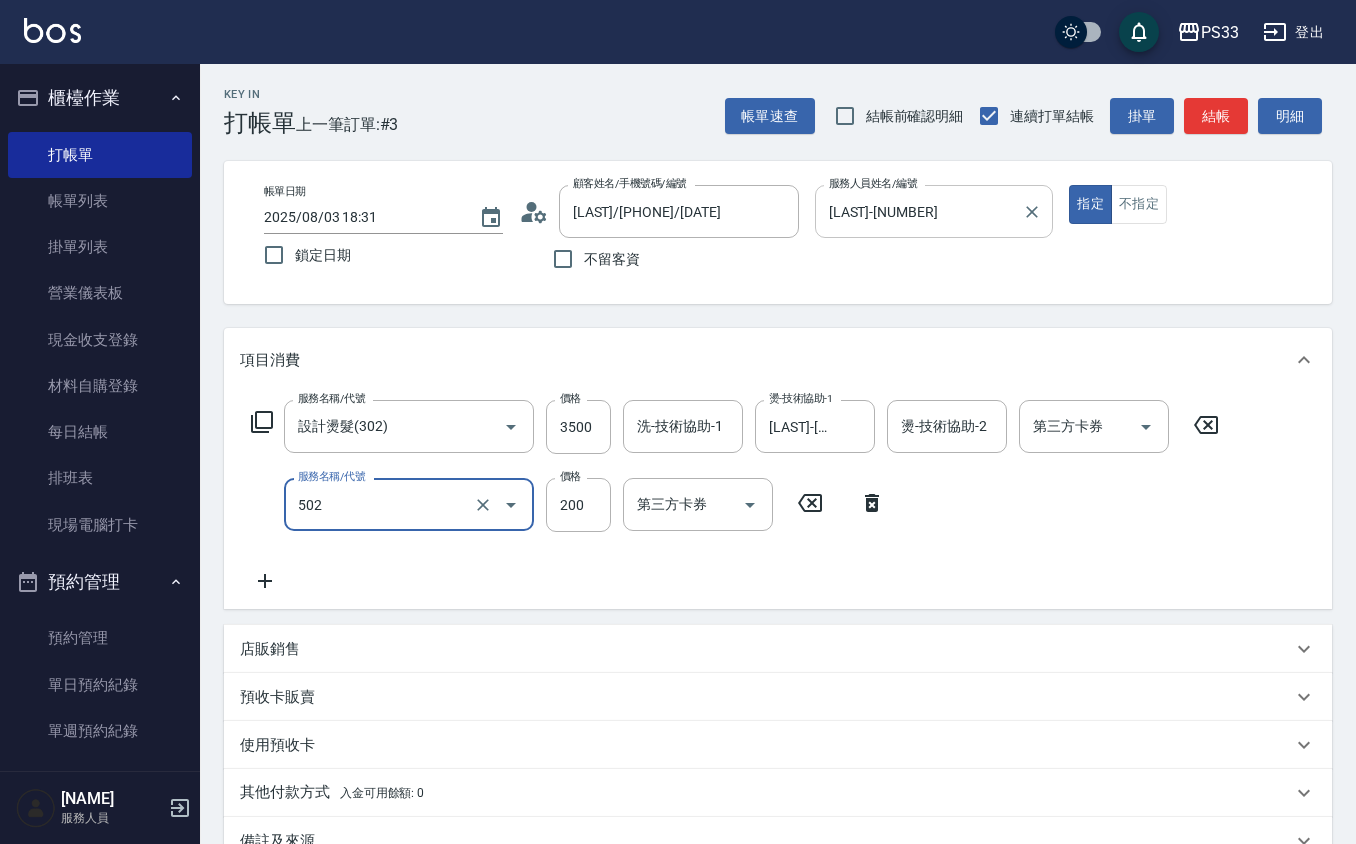 type on "自備護髮(502)" 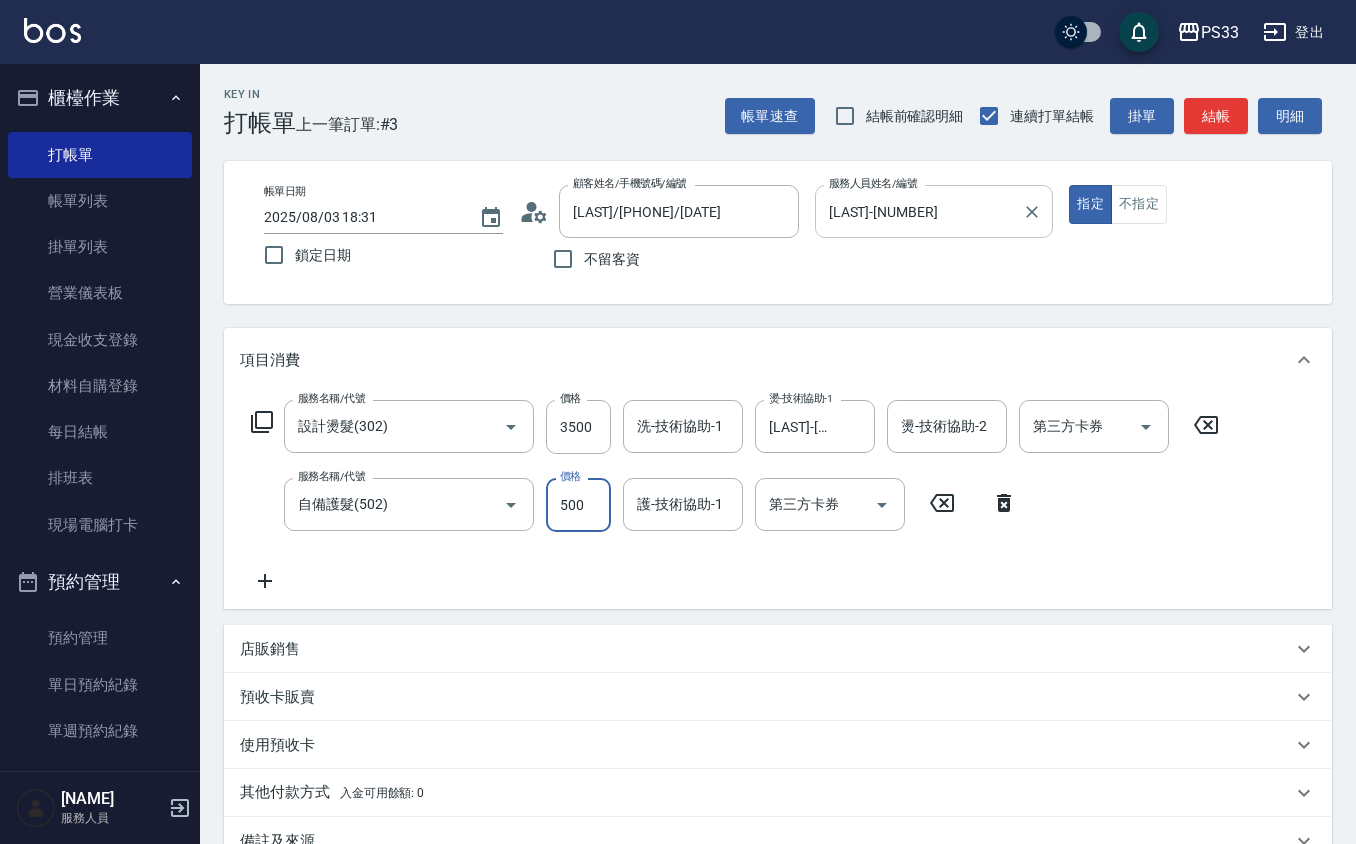 type on "500" 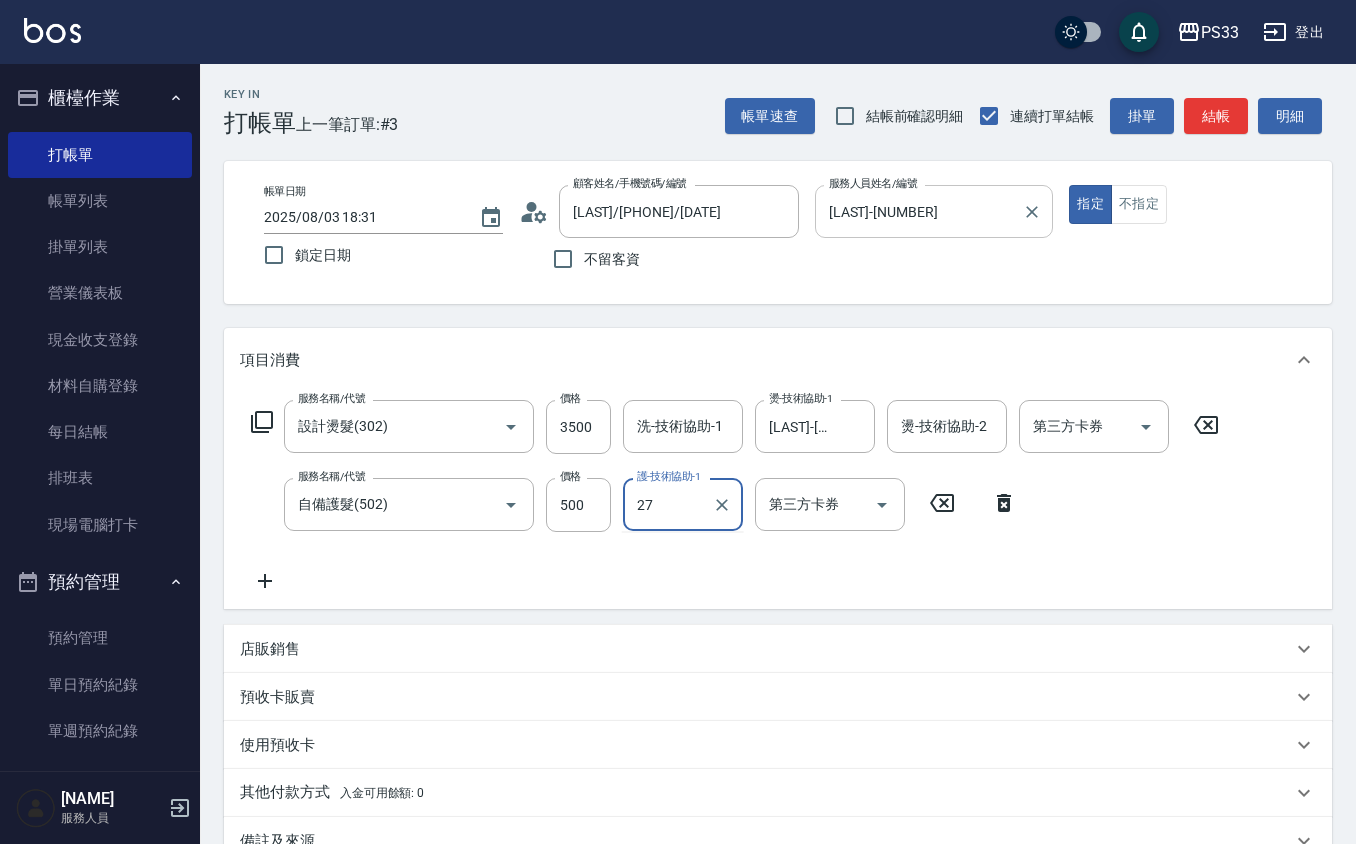 type on "27" 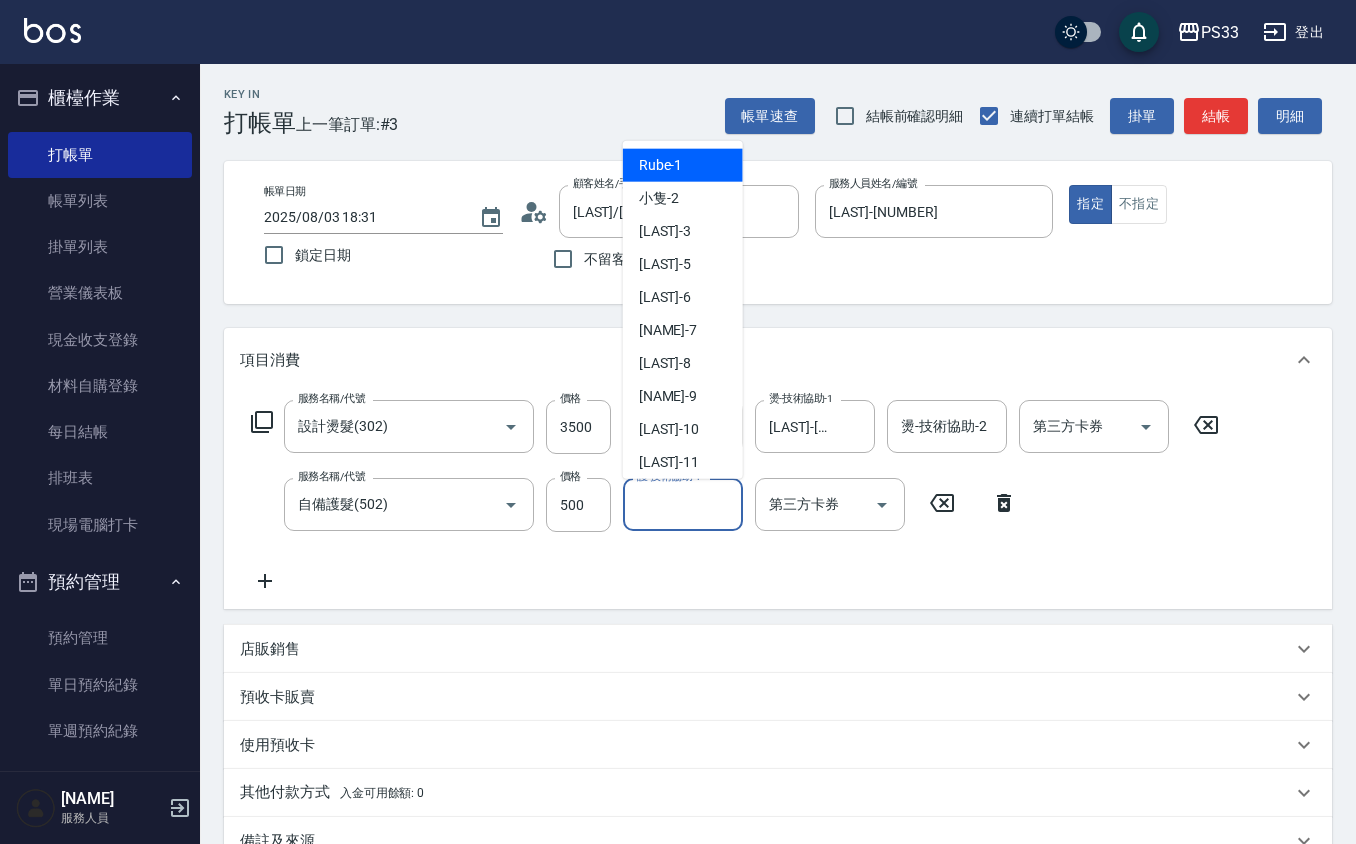 click on "護-技術協助-1" at bounding box center [683, 504] 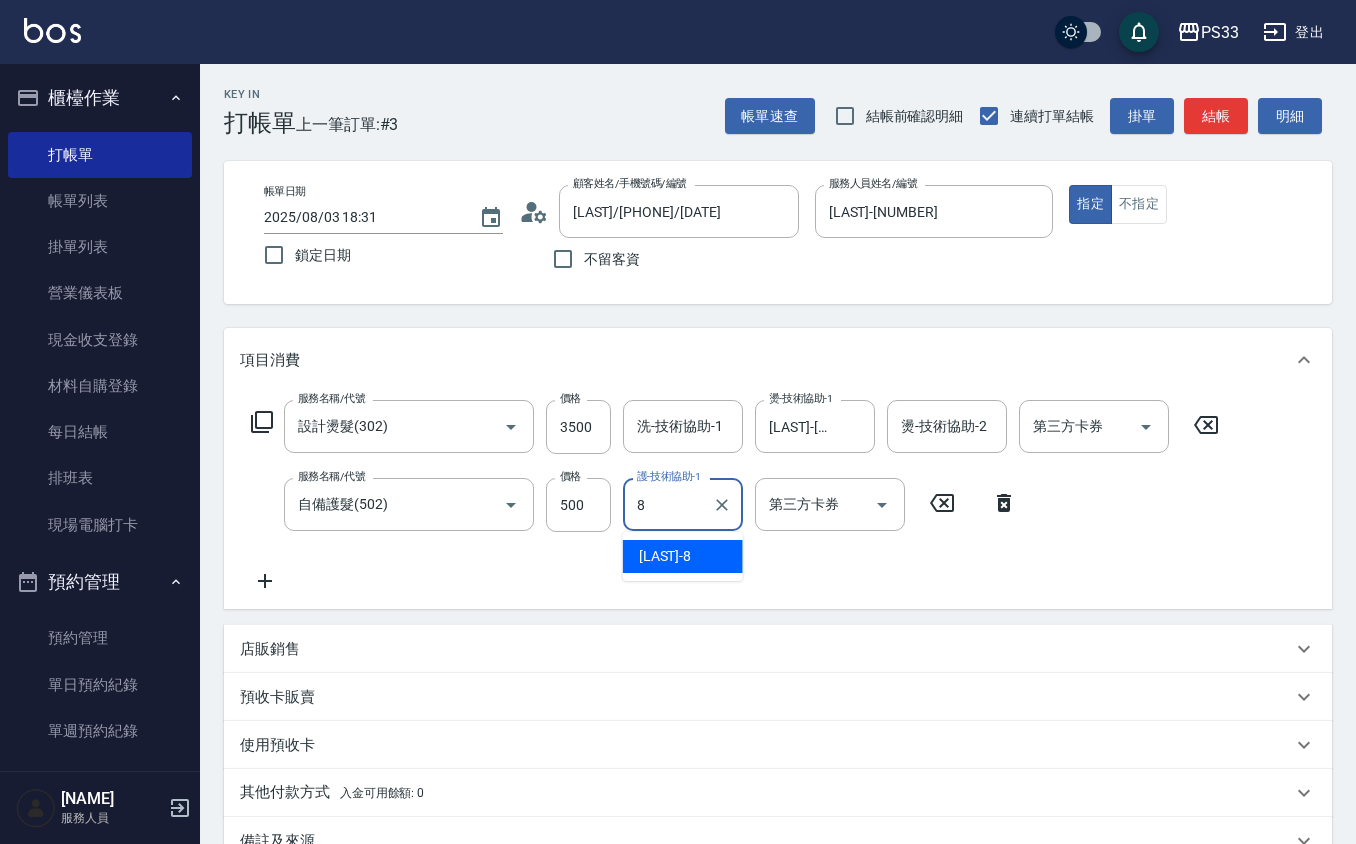 type on "[NAME]-[NUMBER]" 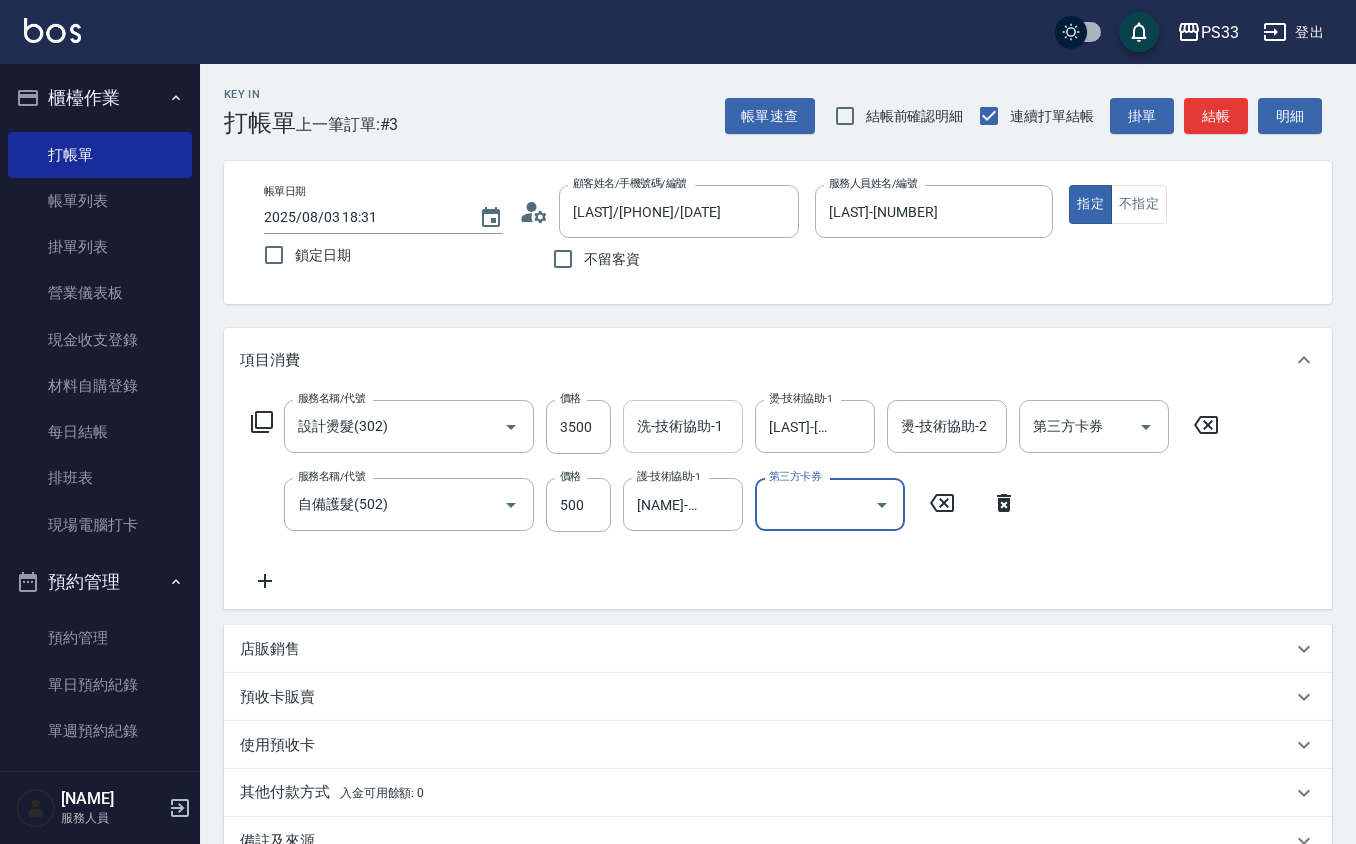click on "洗-技術協助-1 洗-技術協助-1" at bounding box center (683, 426) 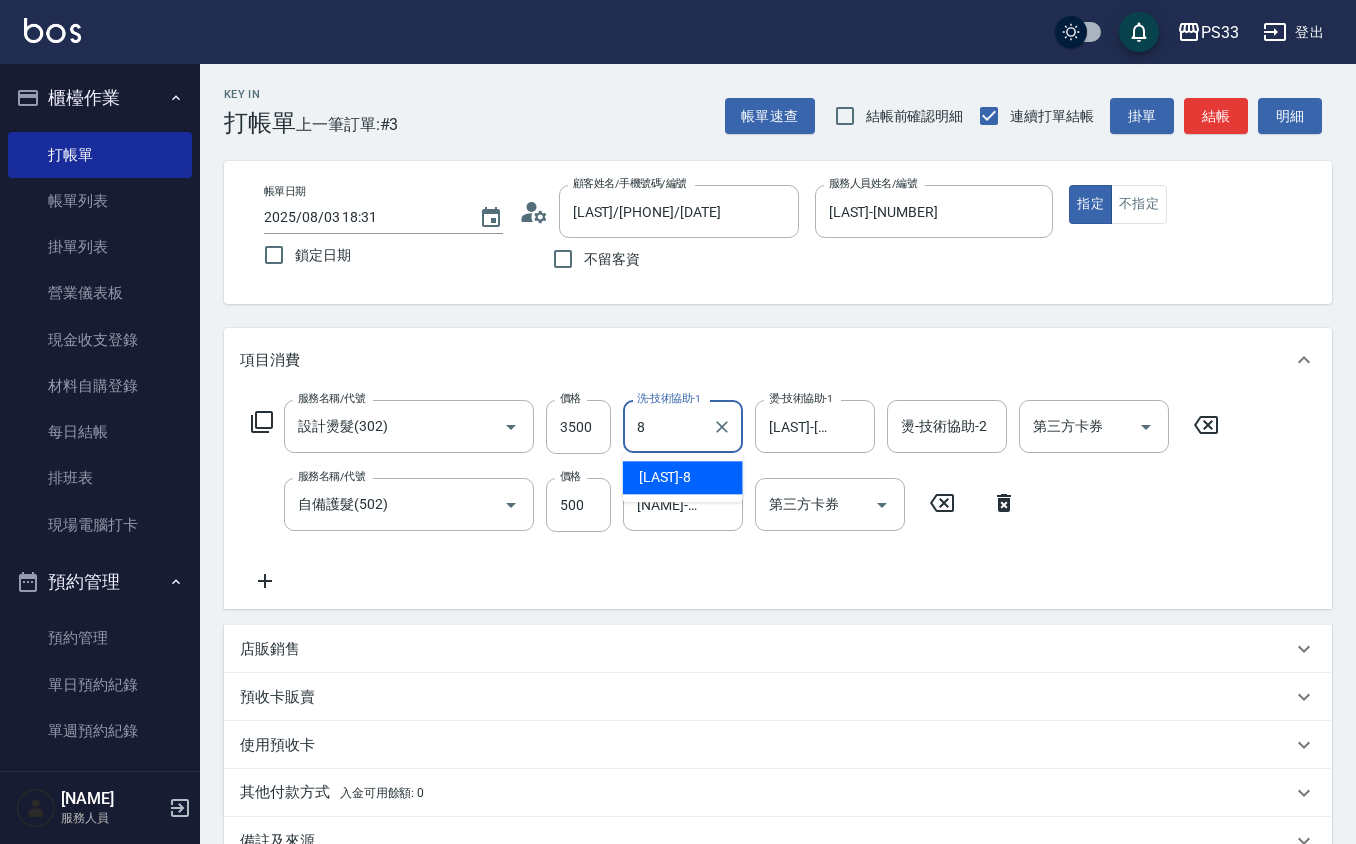 type on "[NAME]-[NUMBER]" 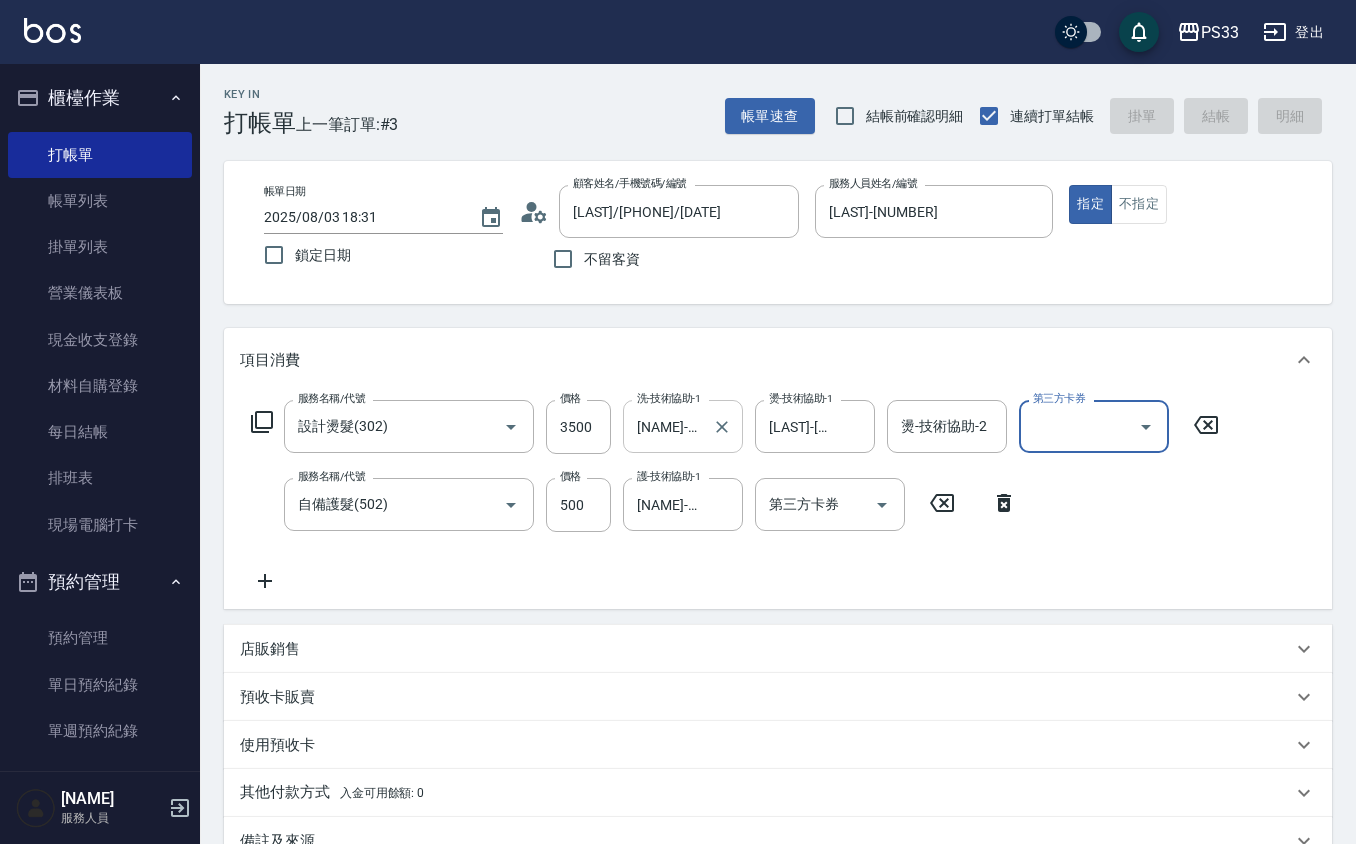 type on "[DATE] [TIME]" 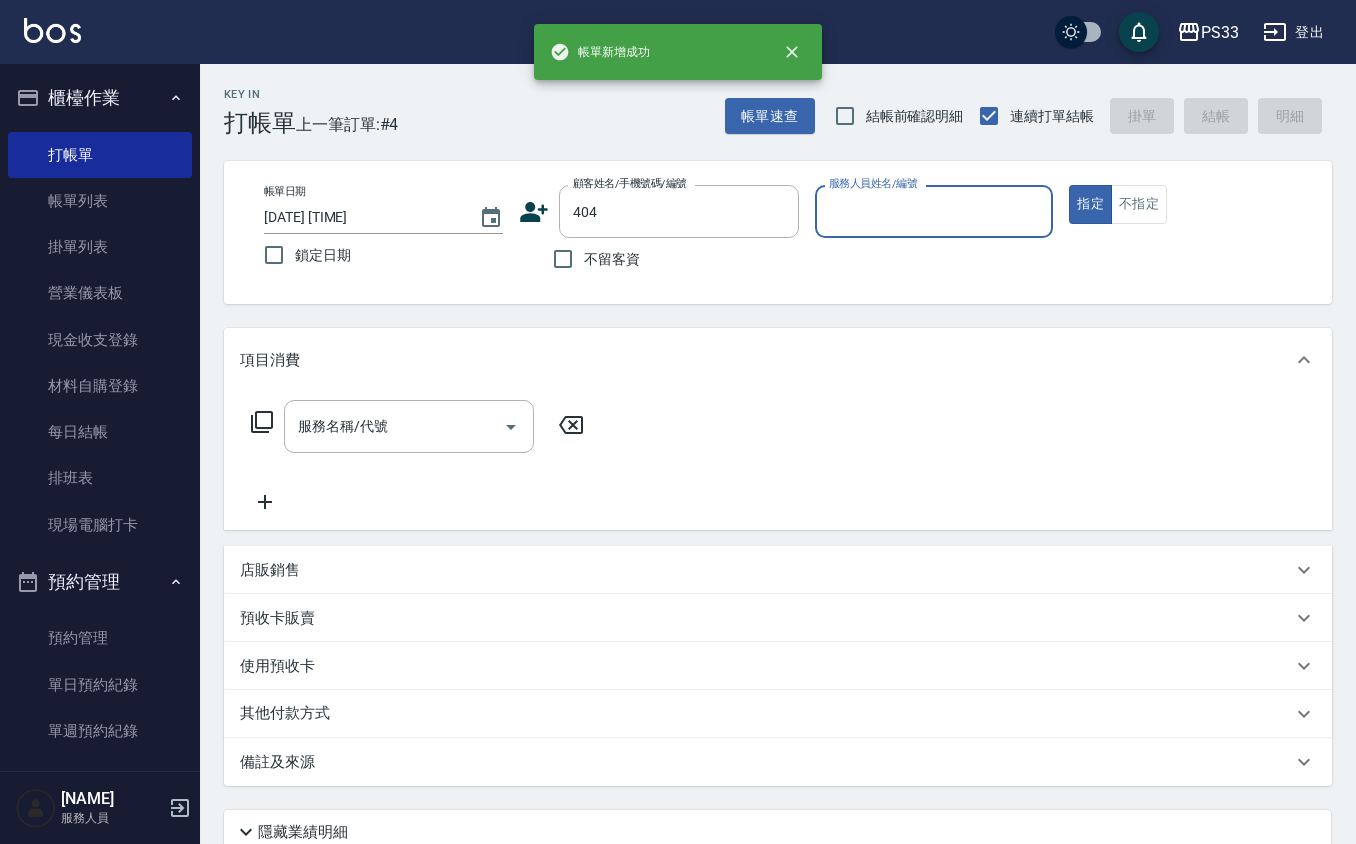 click on "指定" at bounding box center [1090, 204] 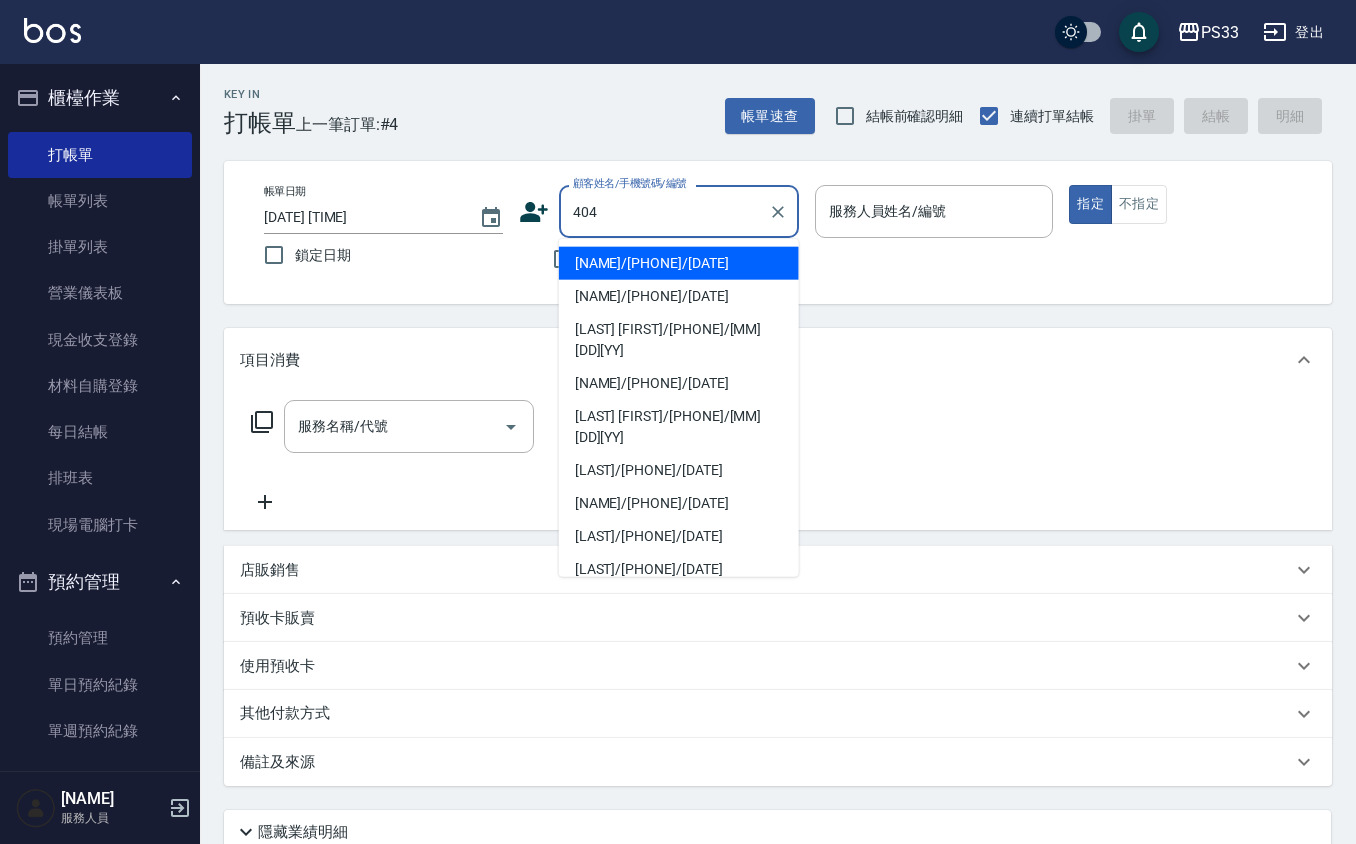 click on "404" at bounding box center (664, 211) 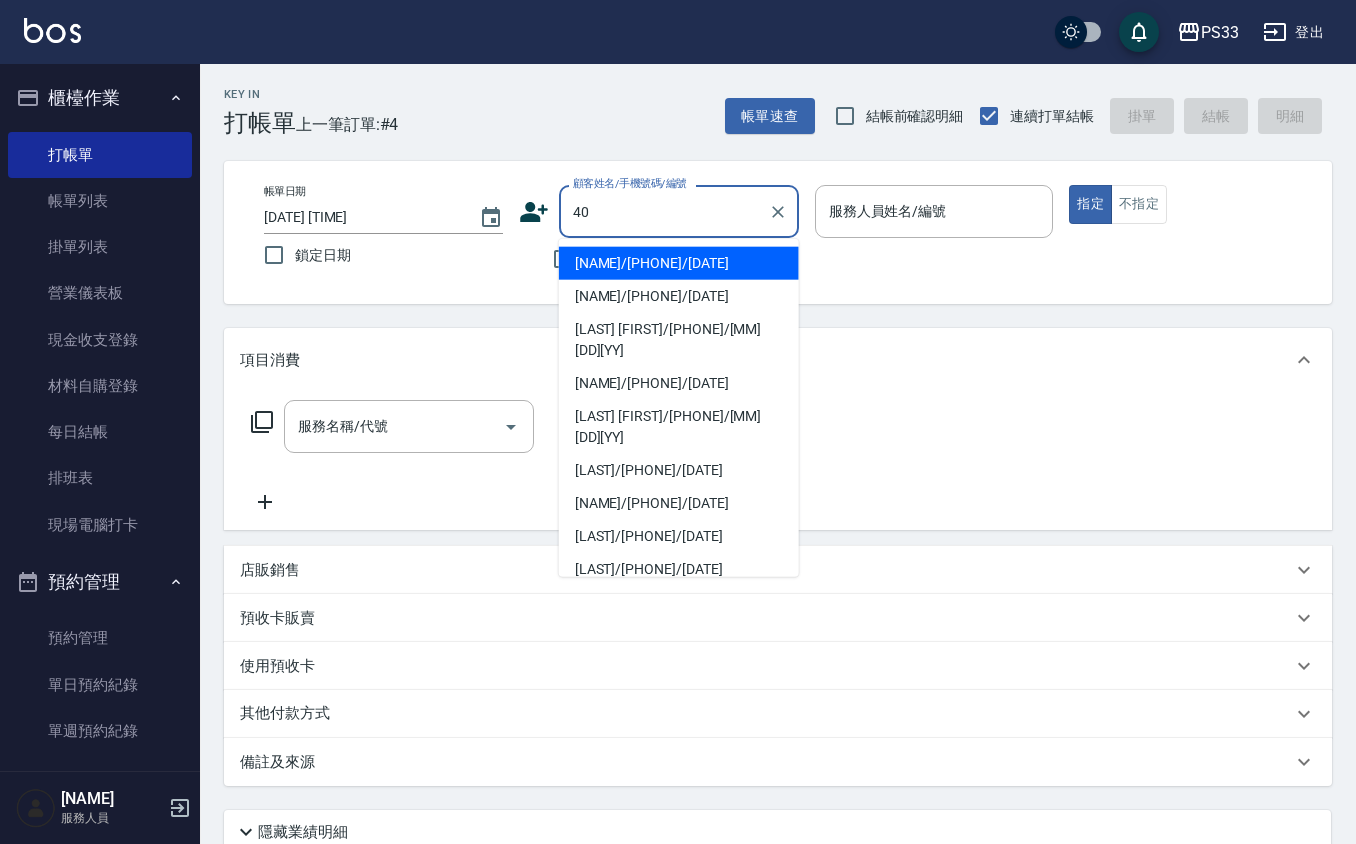 type on "4" 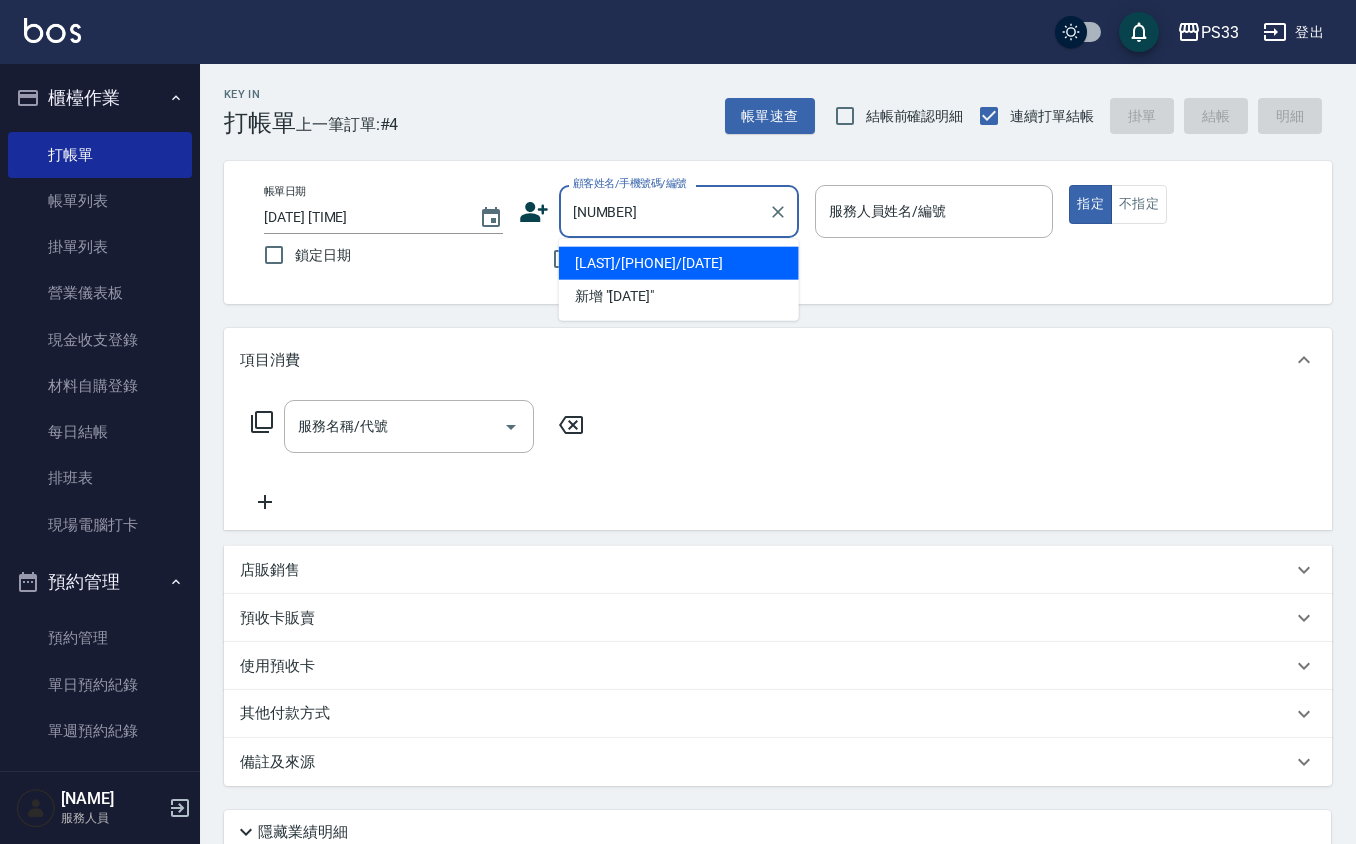 type on "[LAST]/[PHONE]/[DATE]" 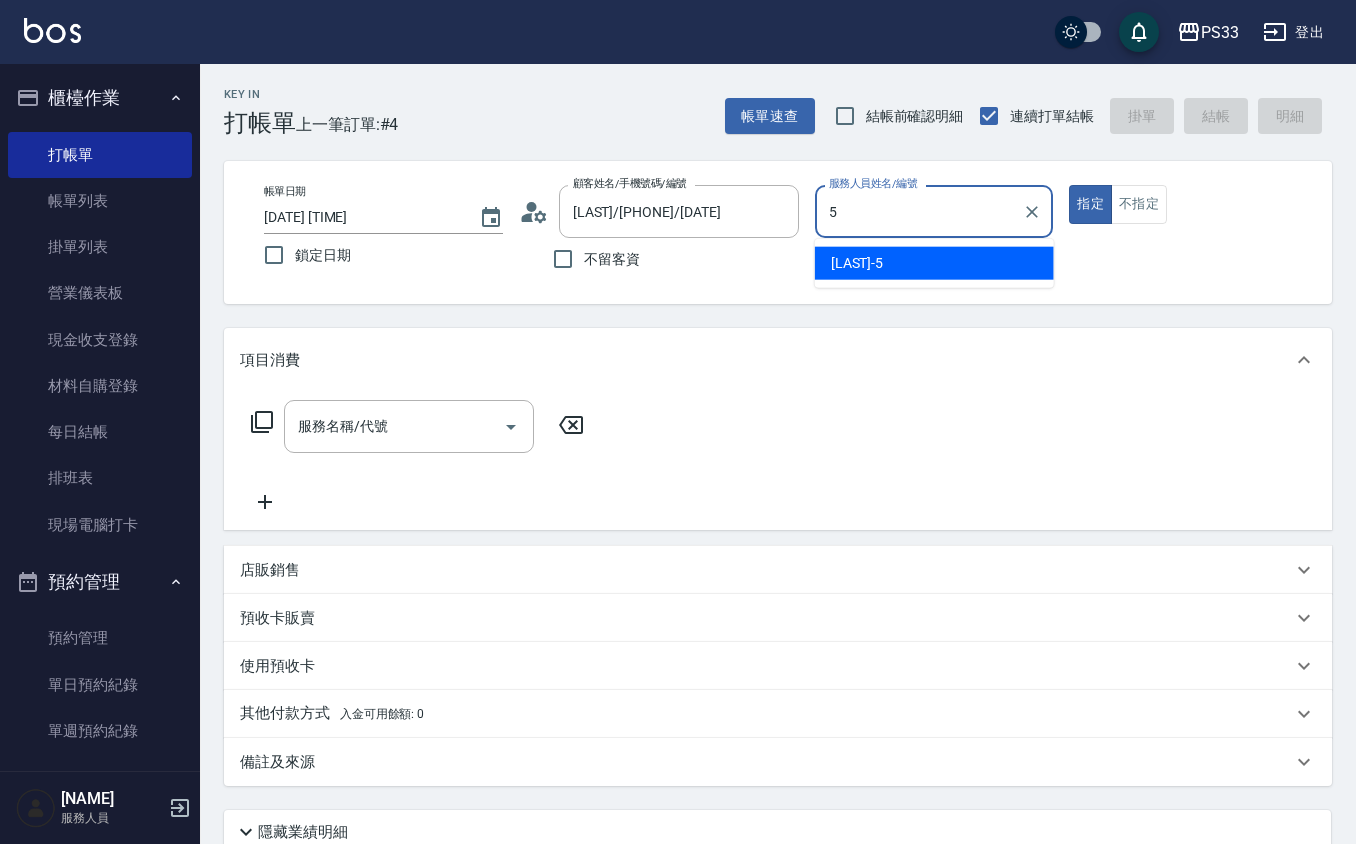 type on "[LAST]-[NUMBER]" 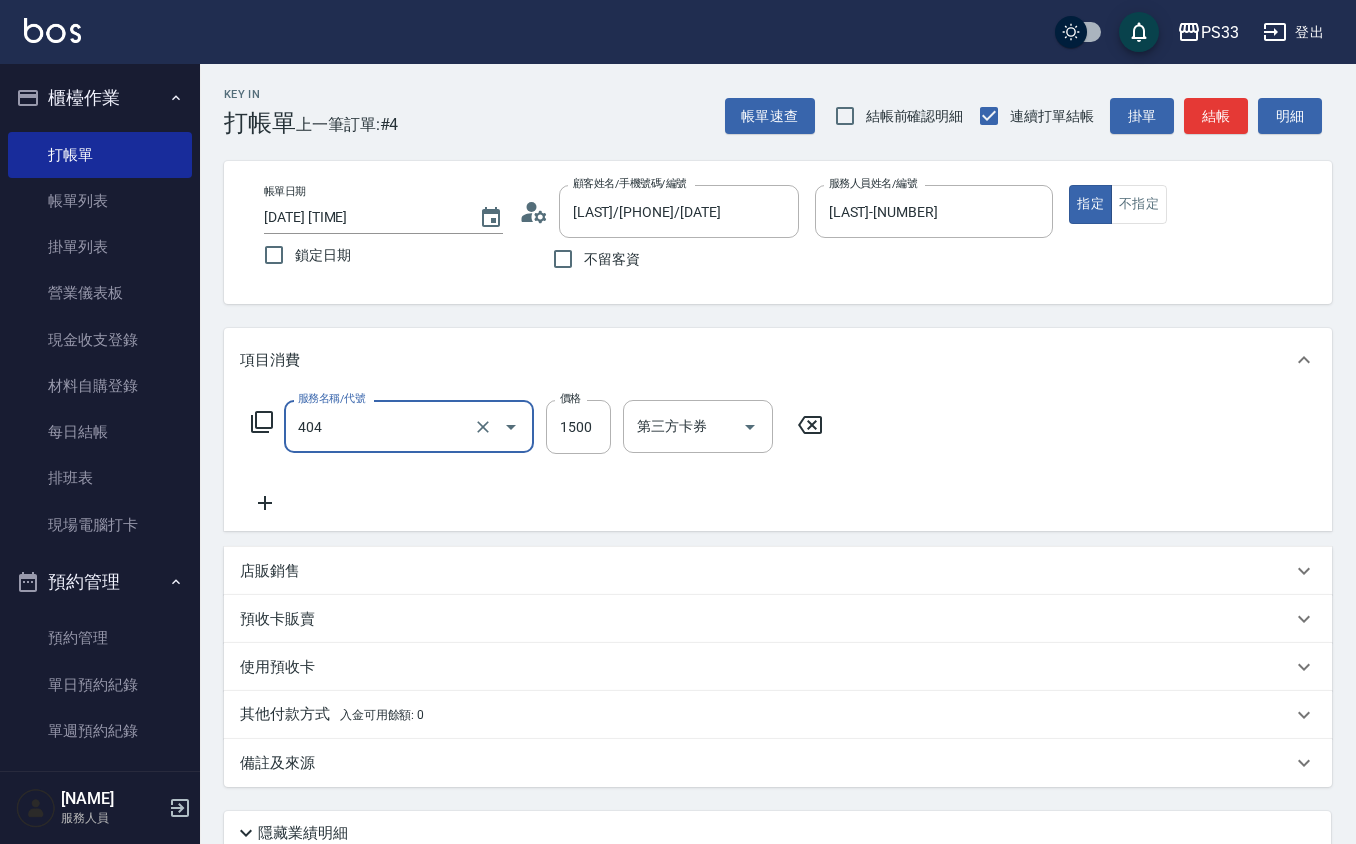 type on "設計染髮(404)" 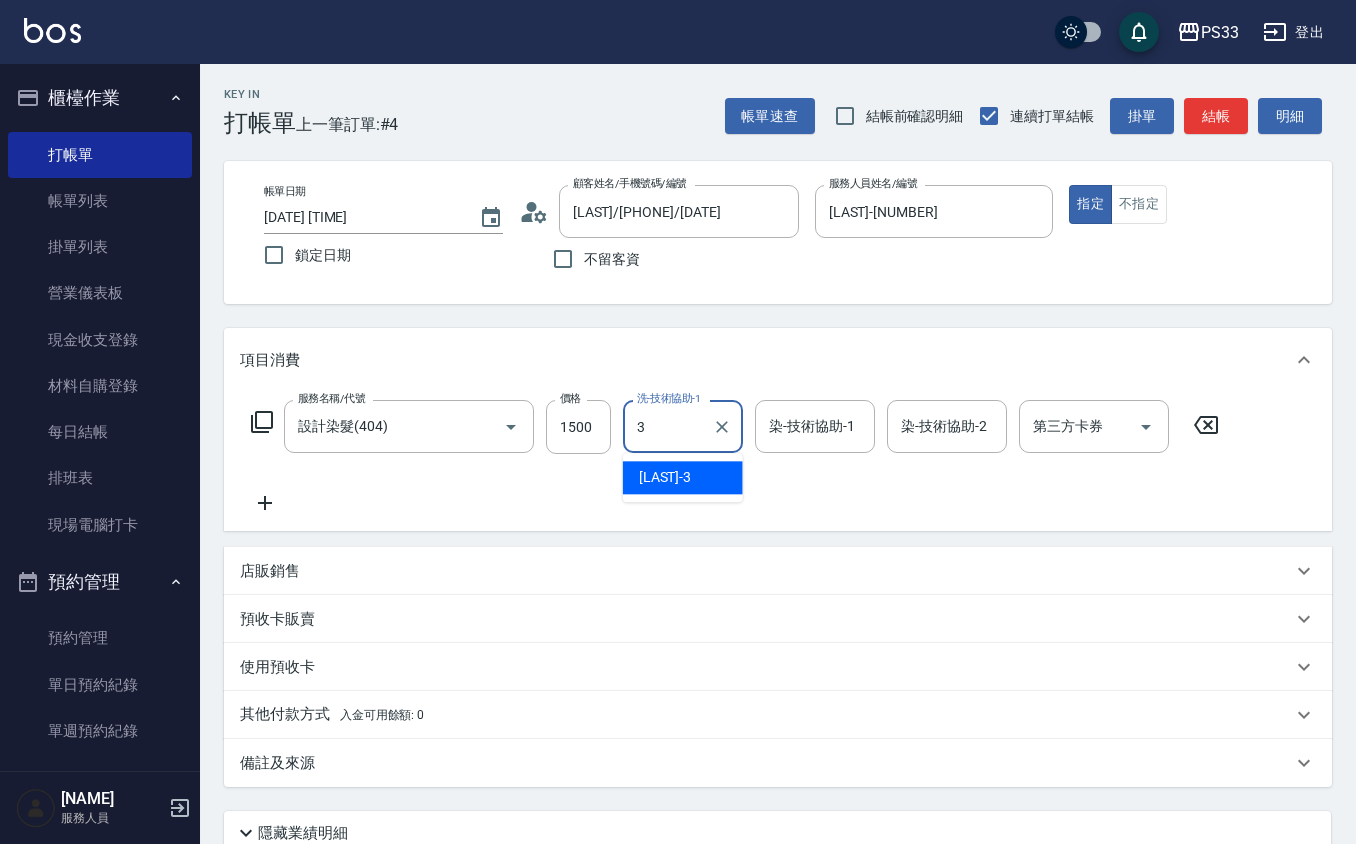 type on "[LAST]-[NUMBER]" 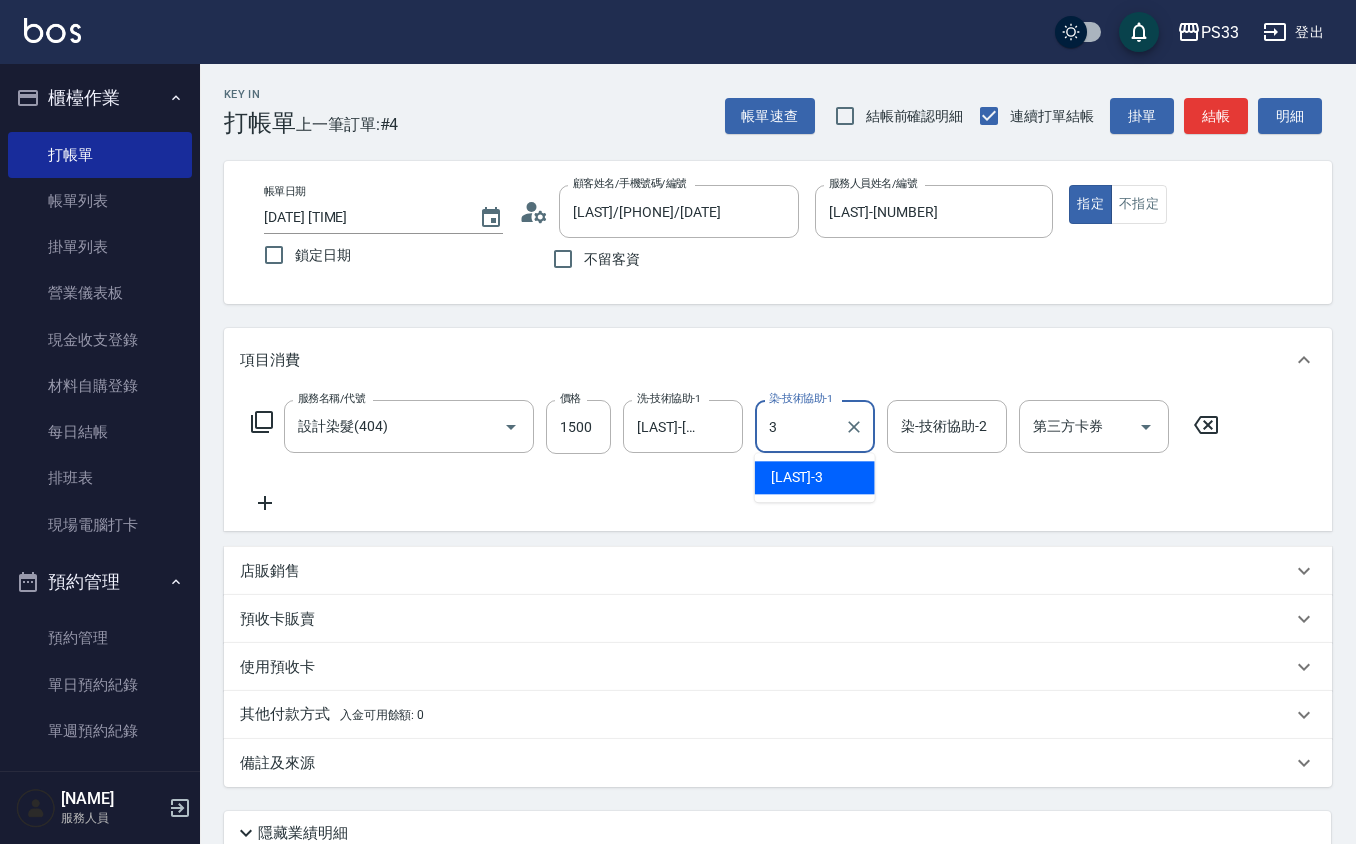 type on "[LAST]-[NUMBER]" 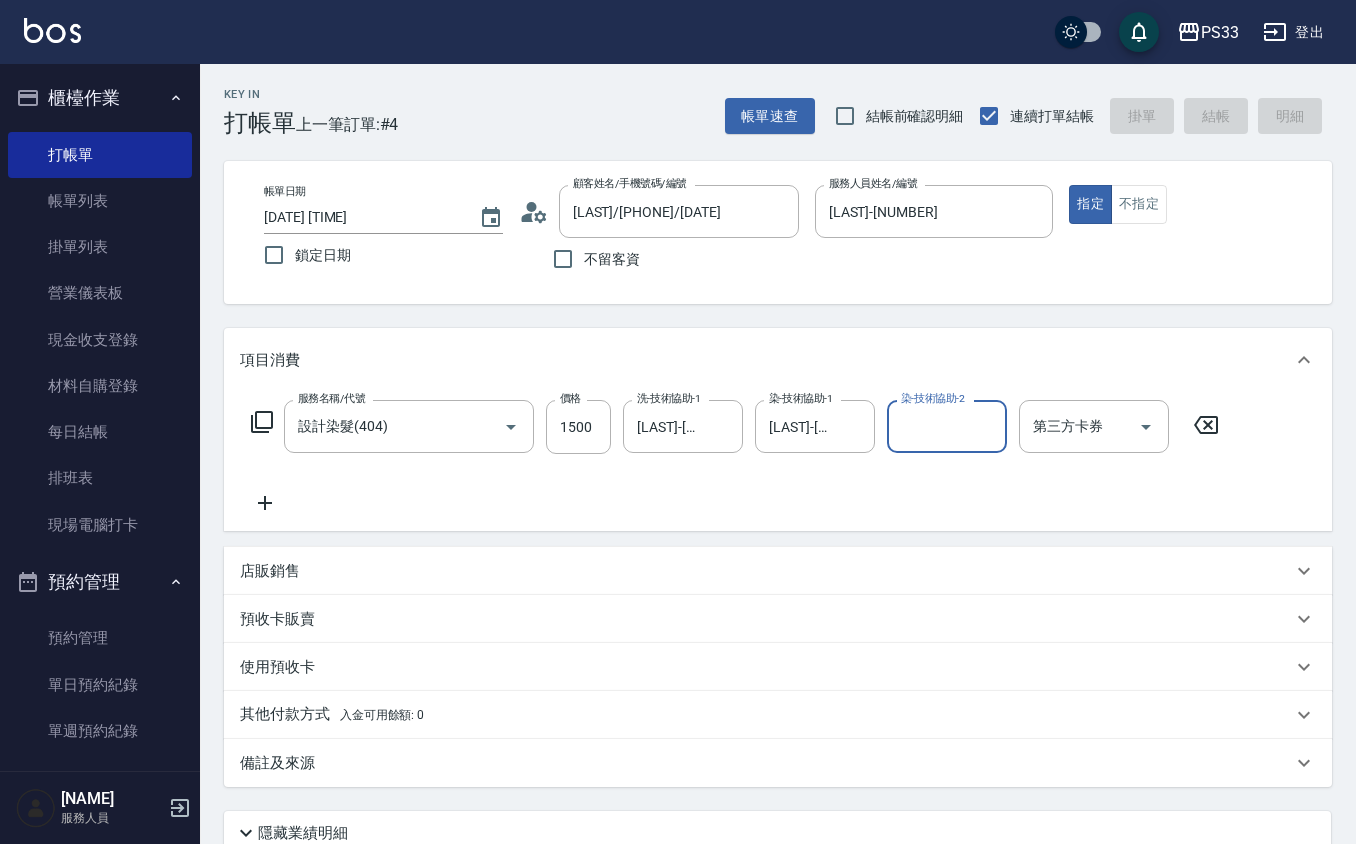 type 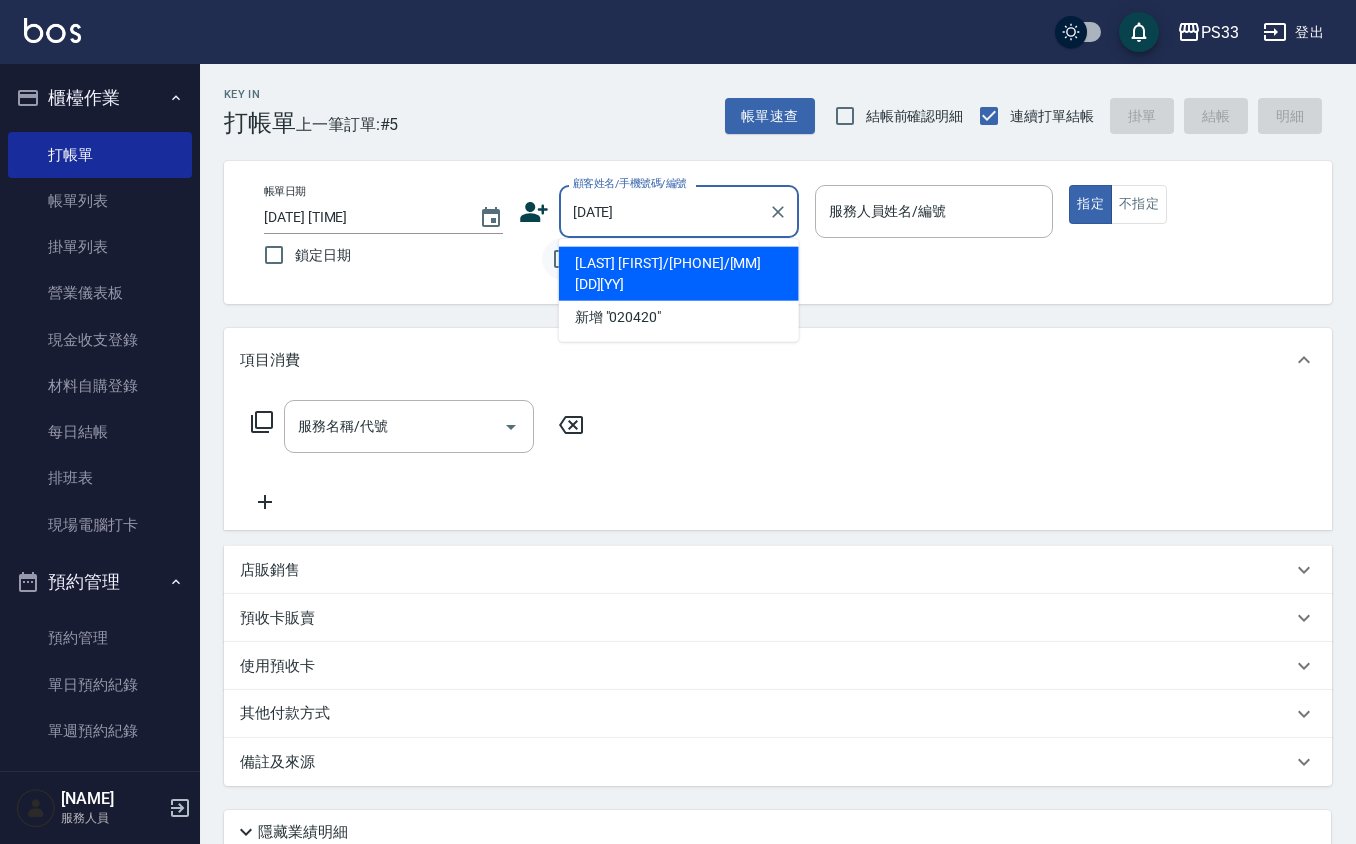 type on "[LAST] [FIRST]/[PHONE]/[MM][DD][YY]" 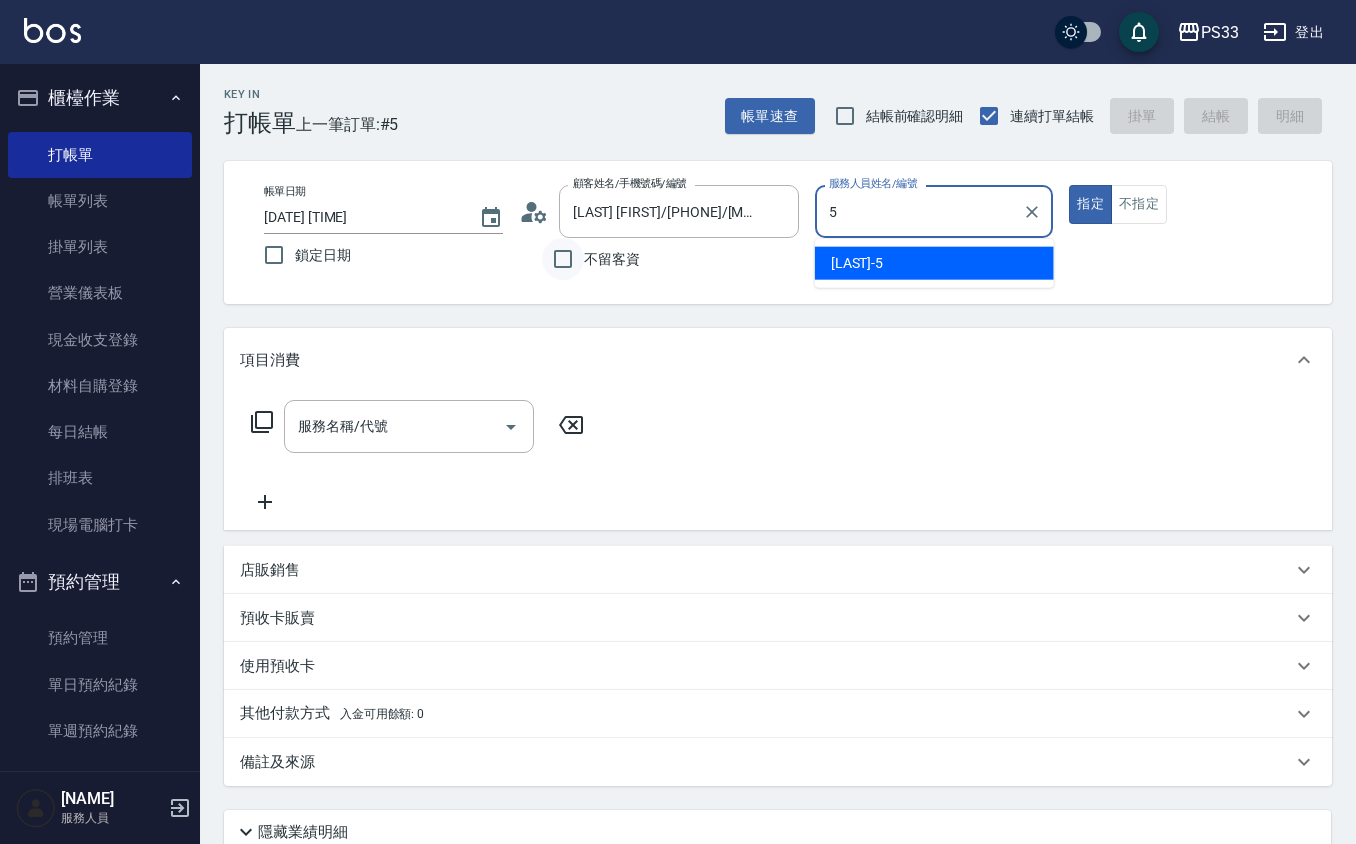 type on "[LAST]-[NUMBER]" 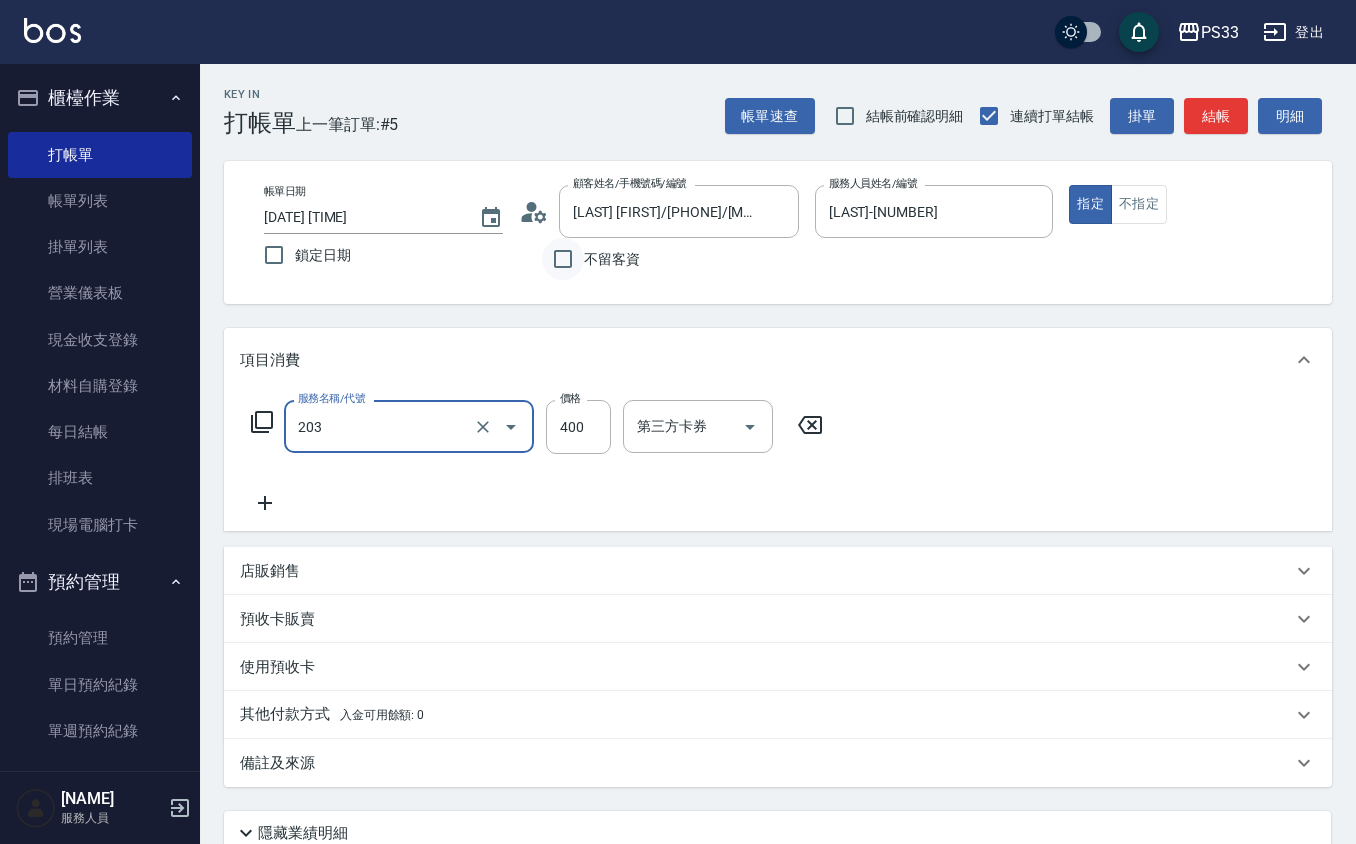 type on "指定單剪(203)" 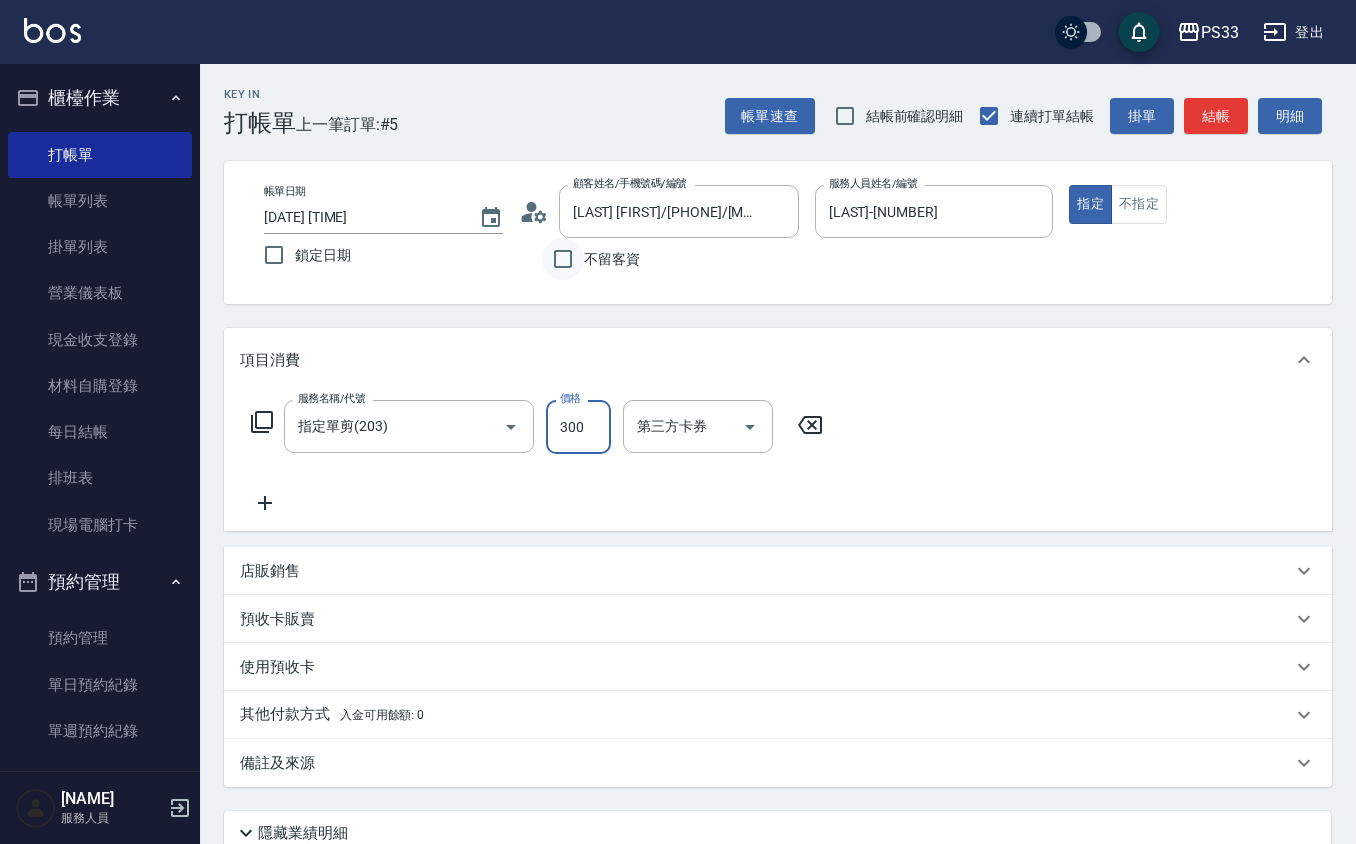 type on "300" 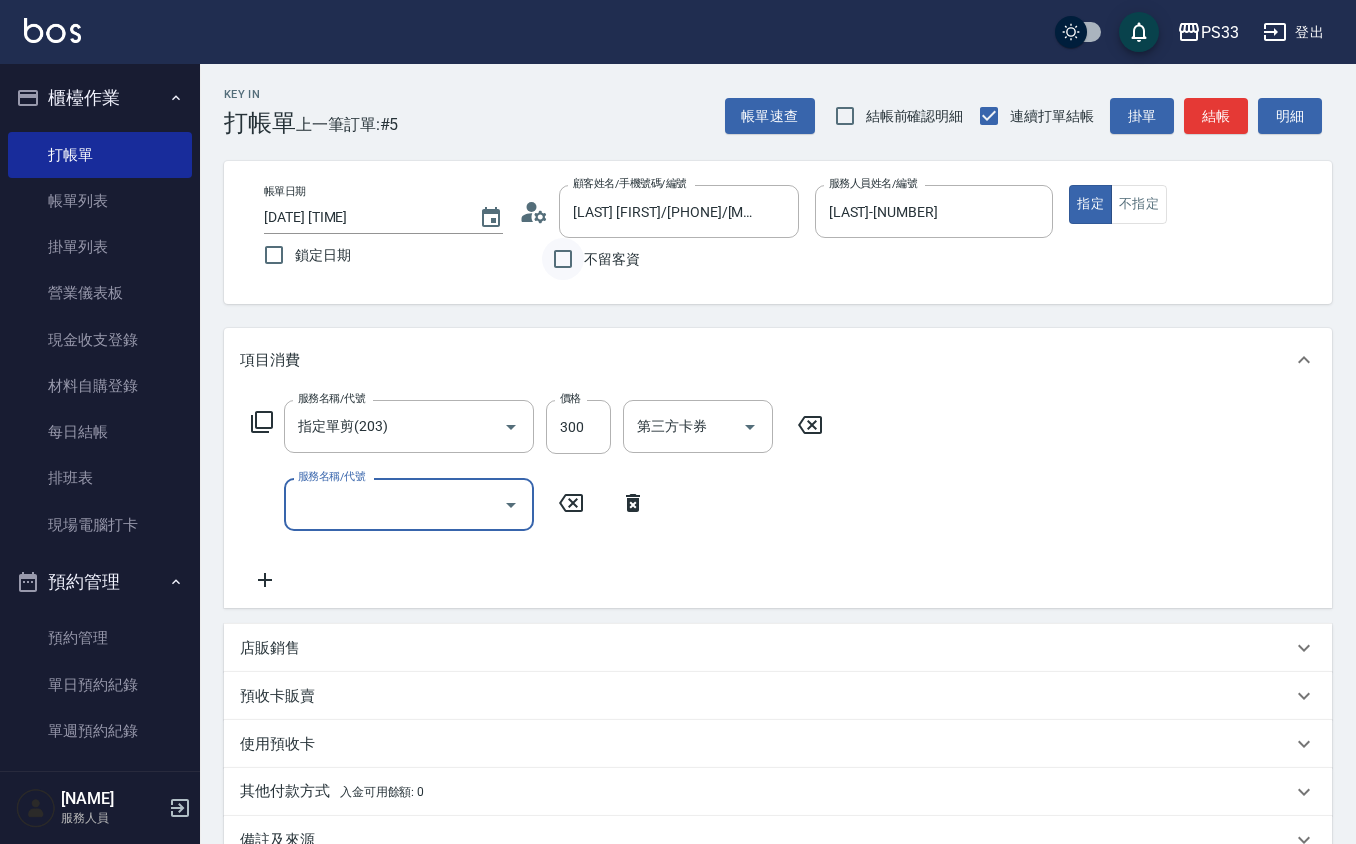 type on "0" 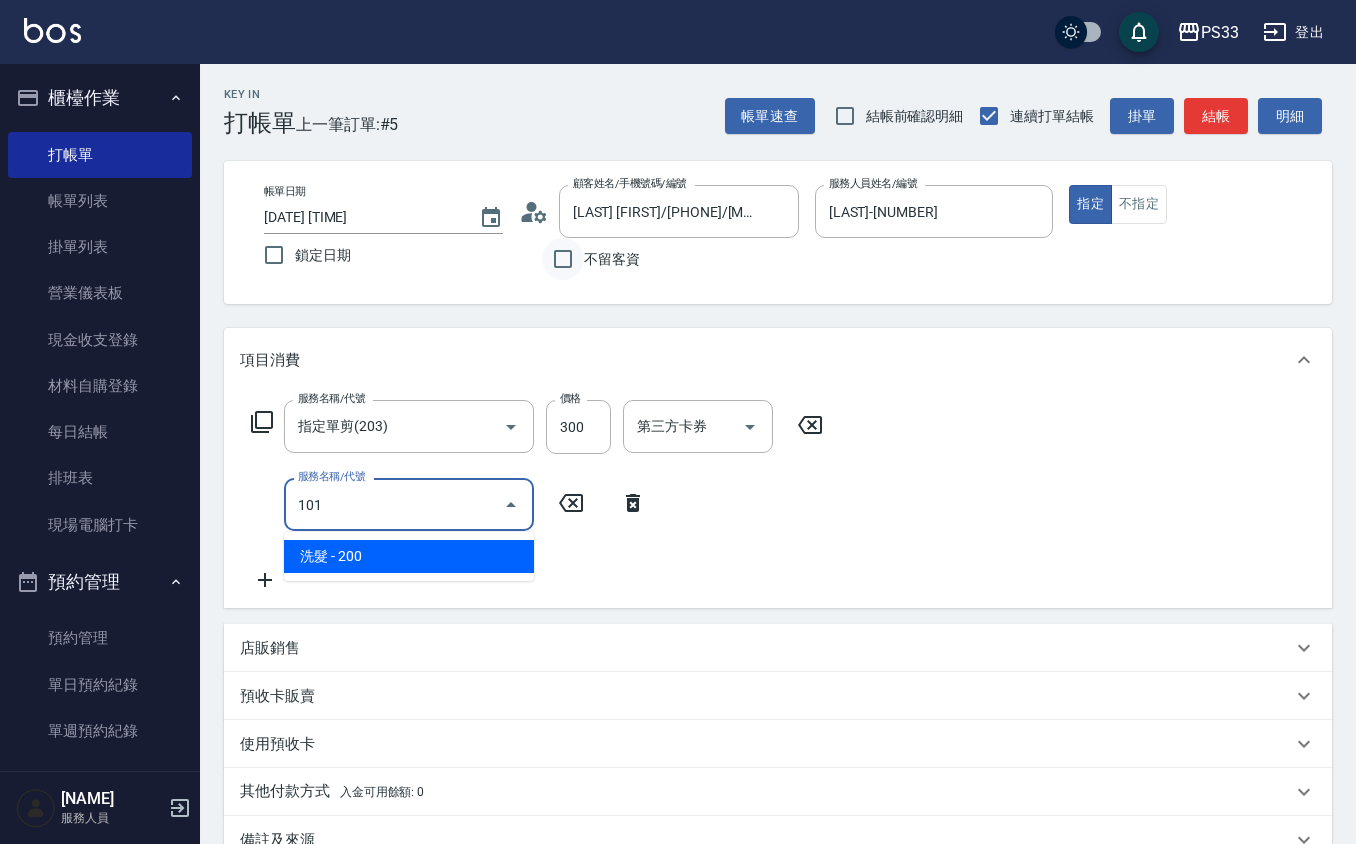 type on "洗髮(101)" 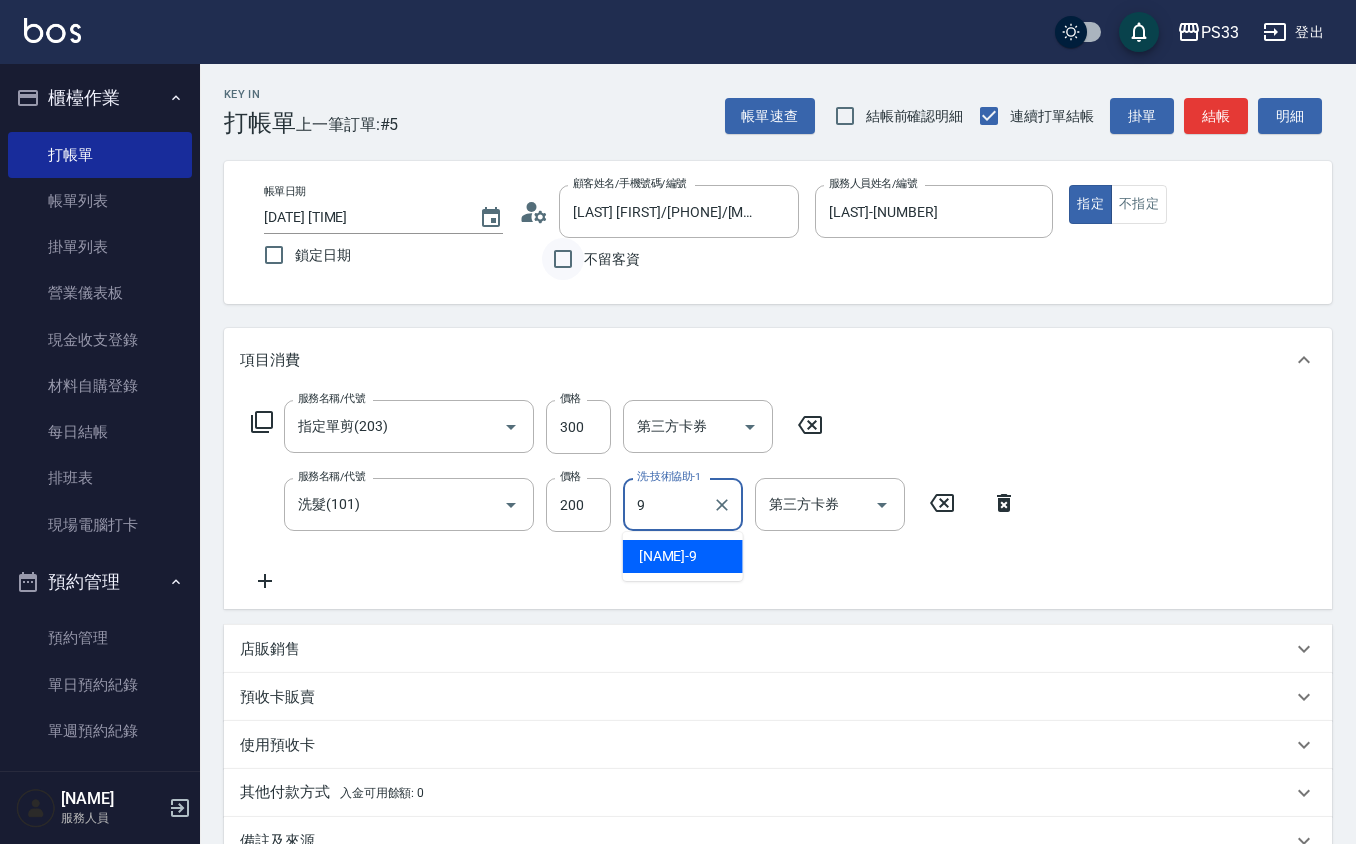 type on "[LAST]-[NUMBER]" 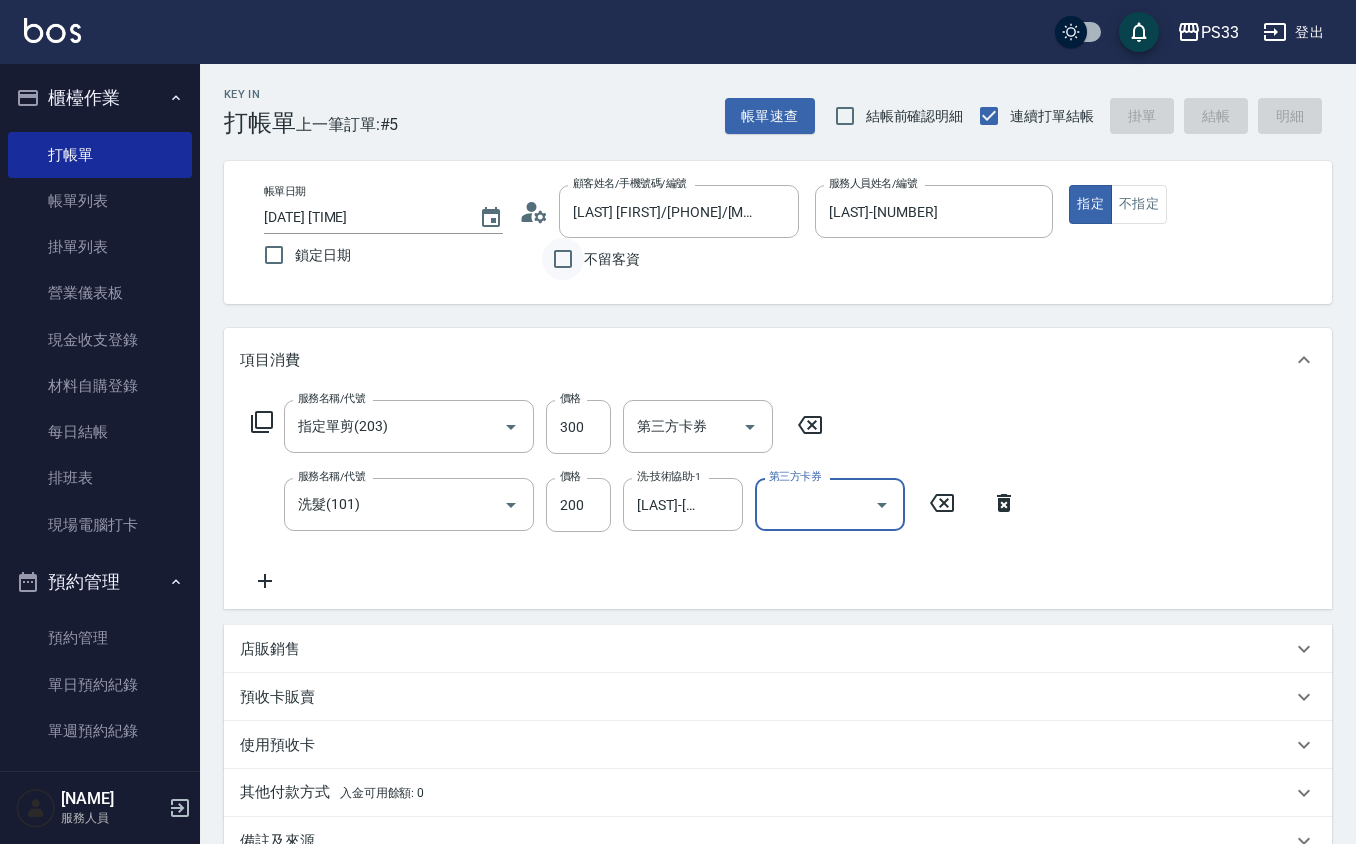 type on "[DATE] [TIME]" 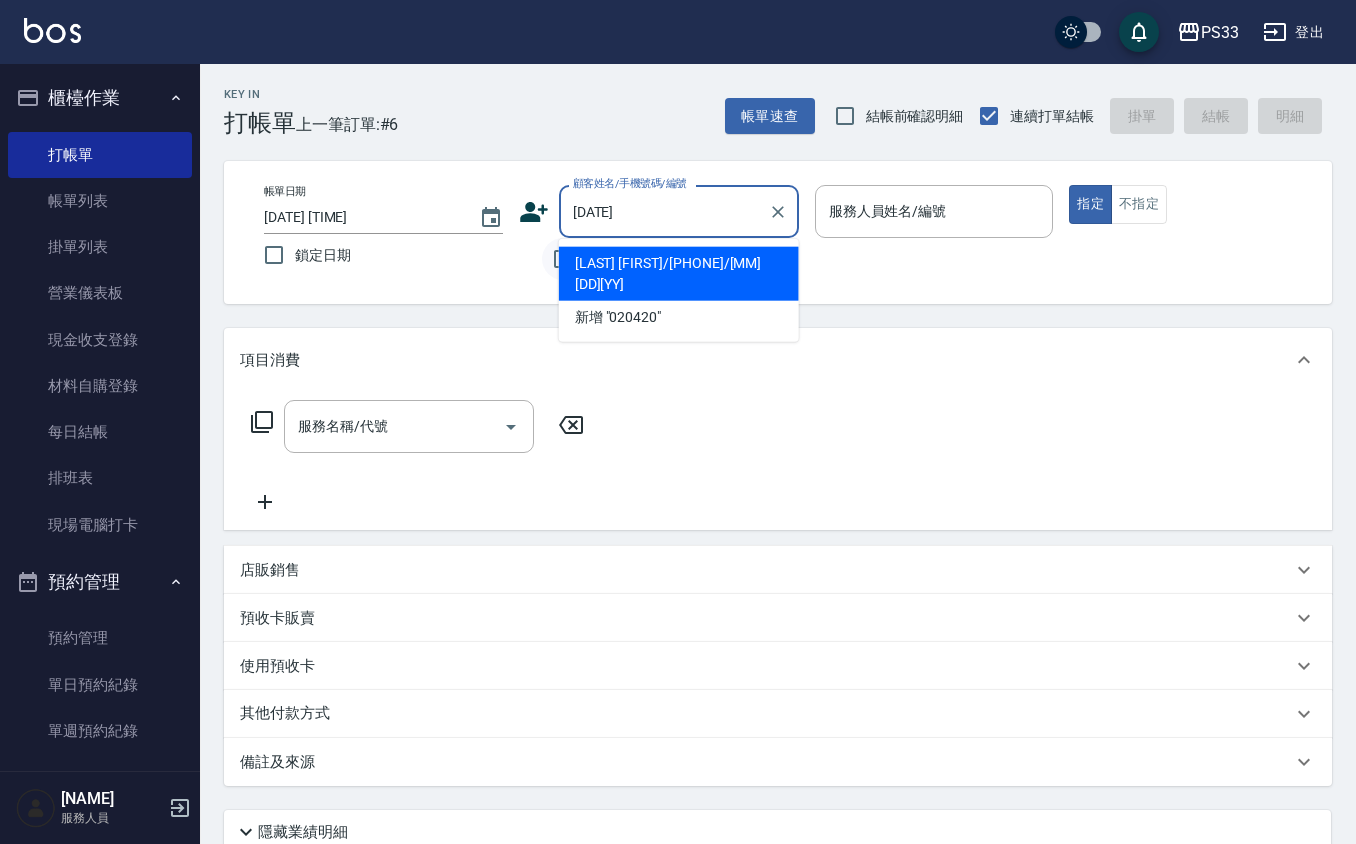 type on "[LAST] [FIRST]/[PHONE]/[MM][DD][YY]" 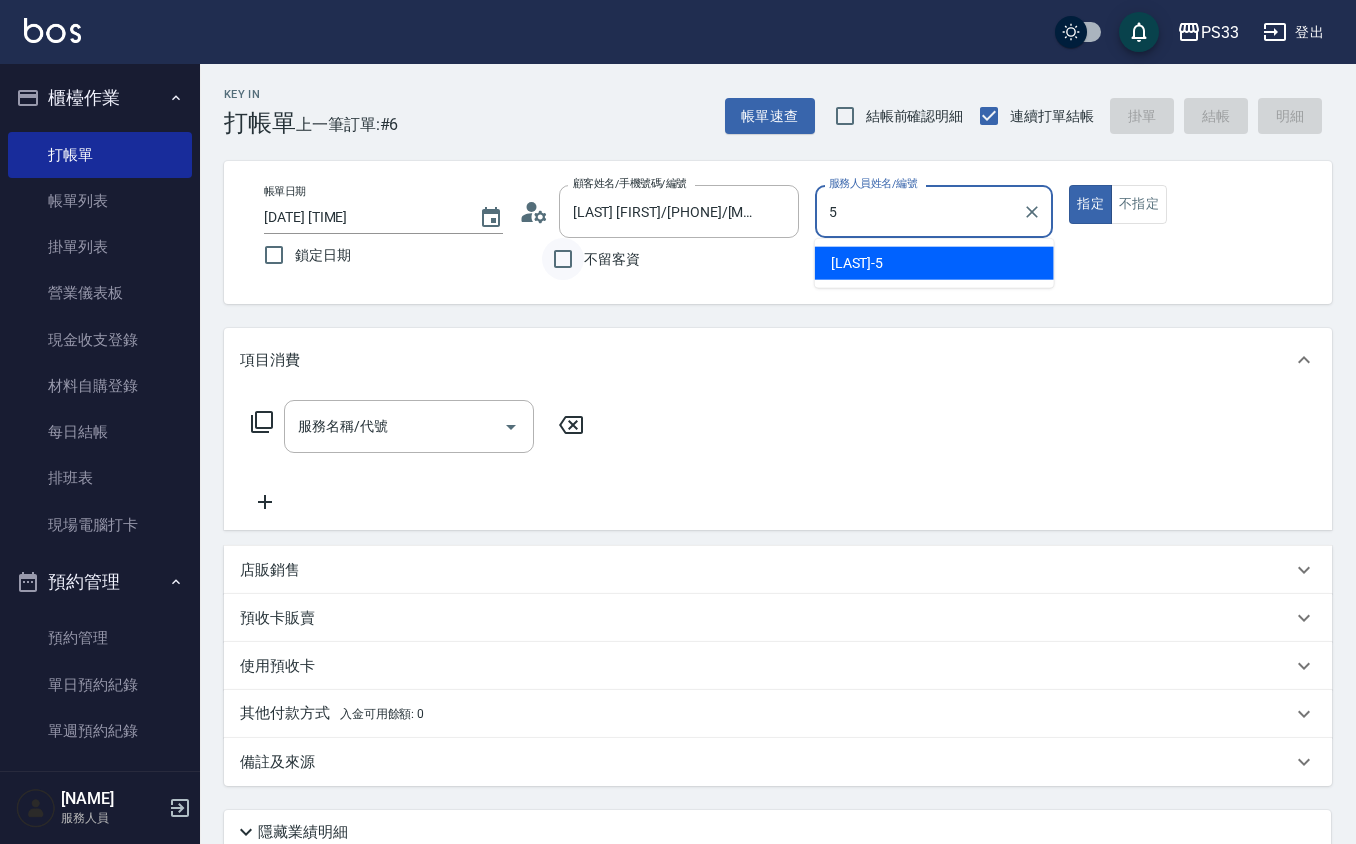 type on "[LAST]-[NUMBER]" 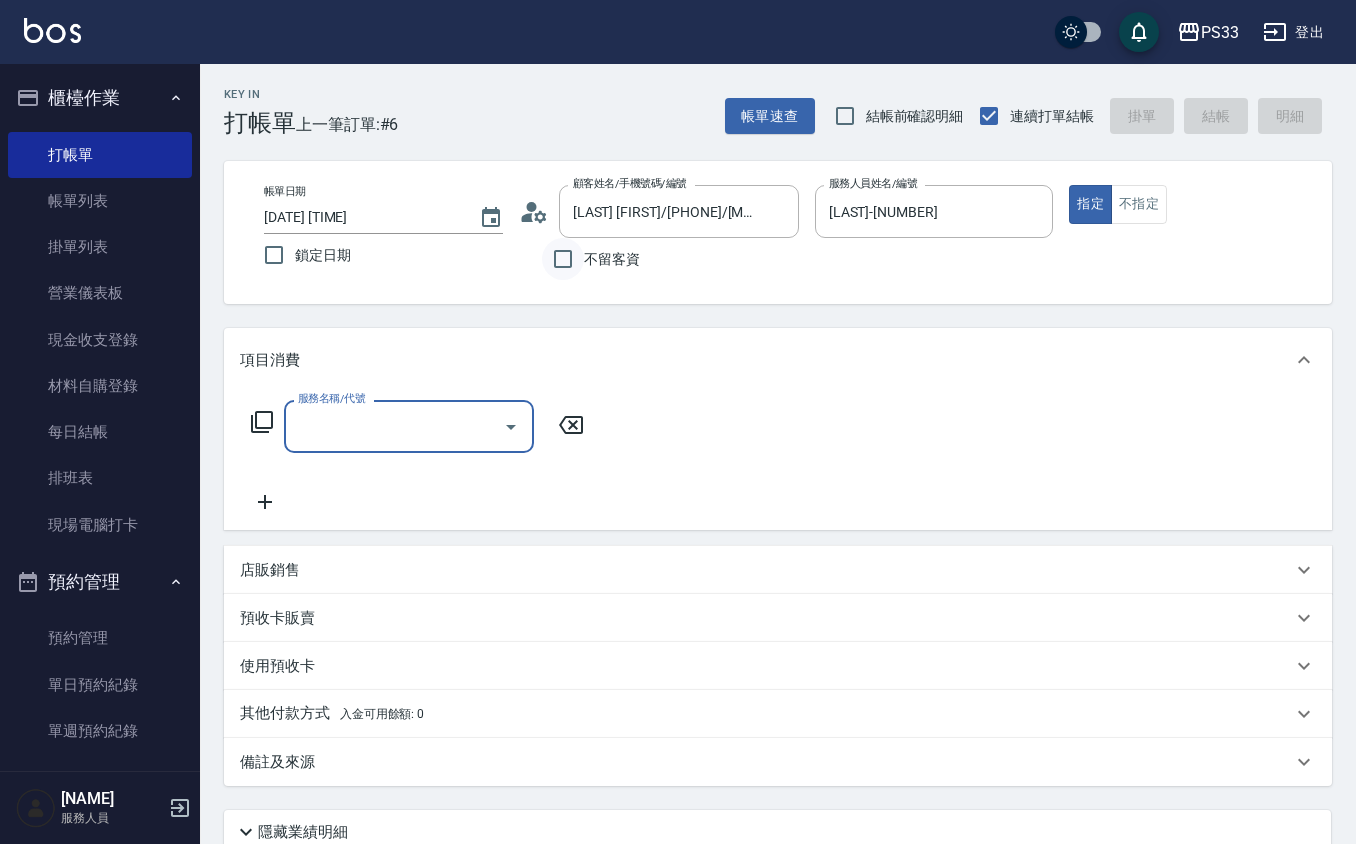type on "0" 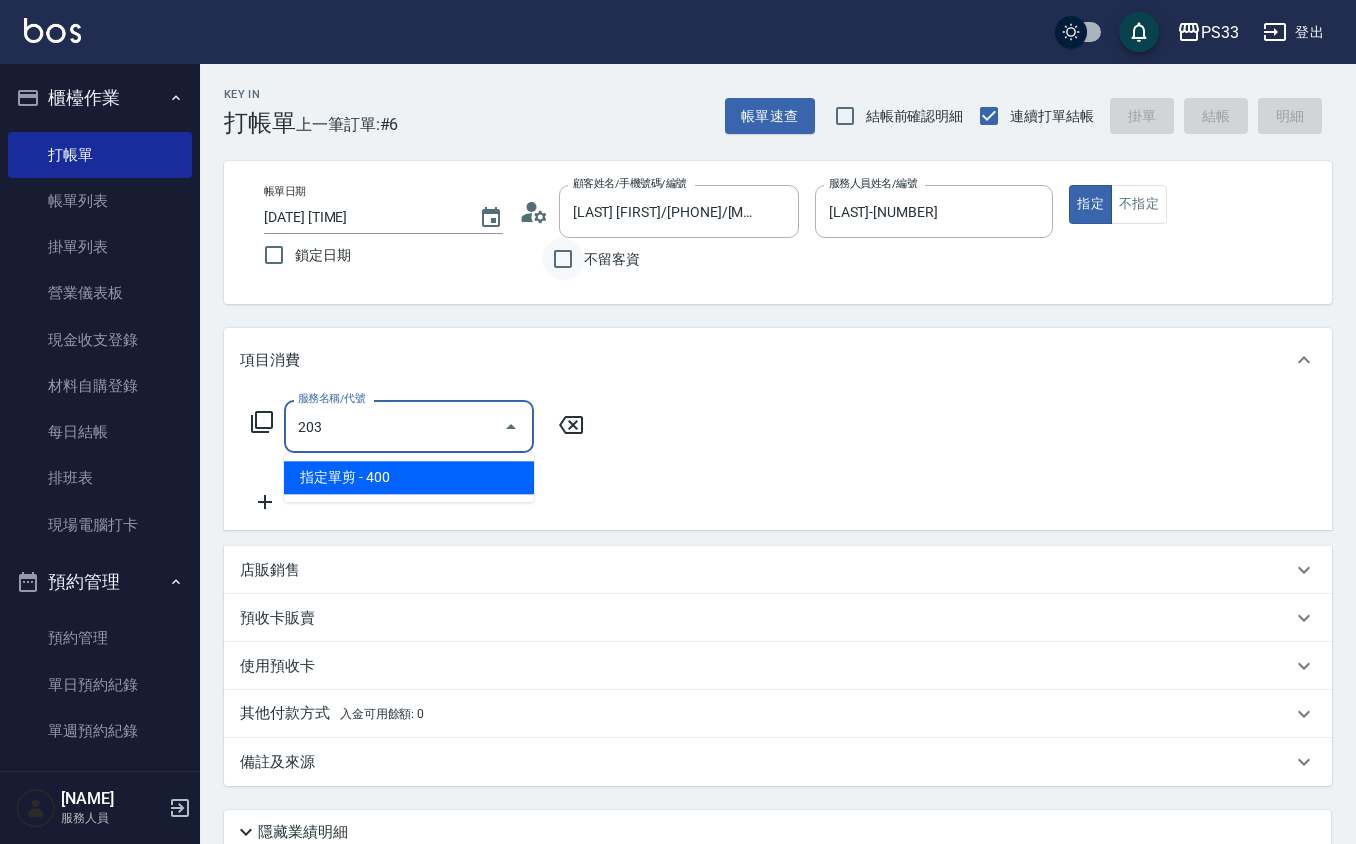 type on "指定單剪(203)" 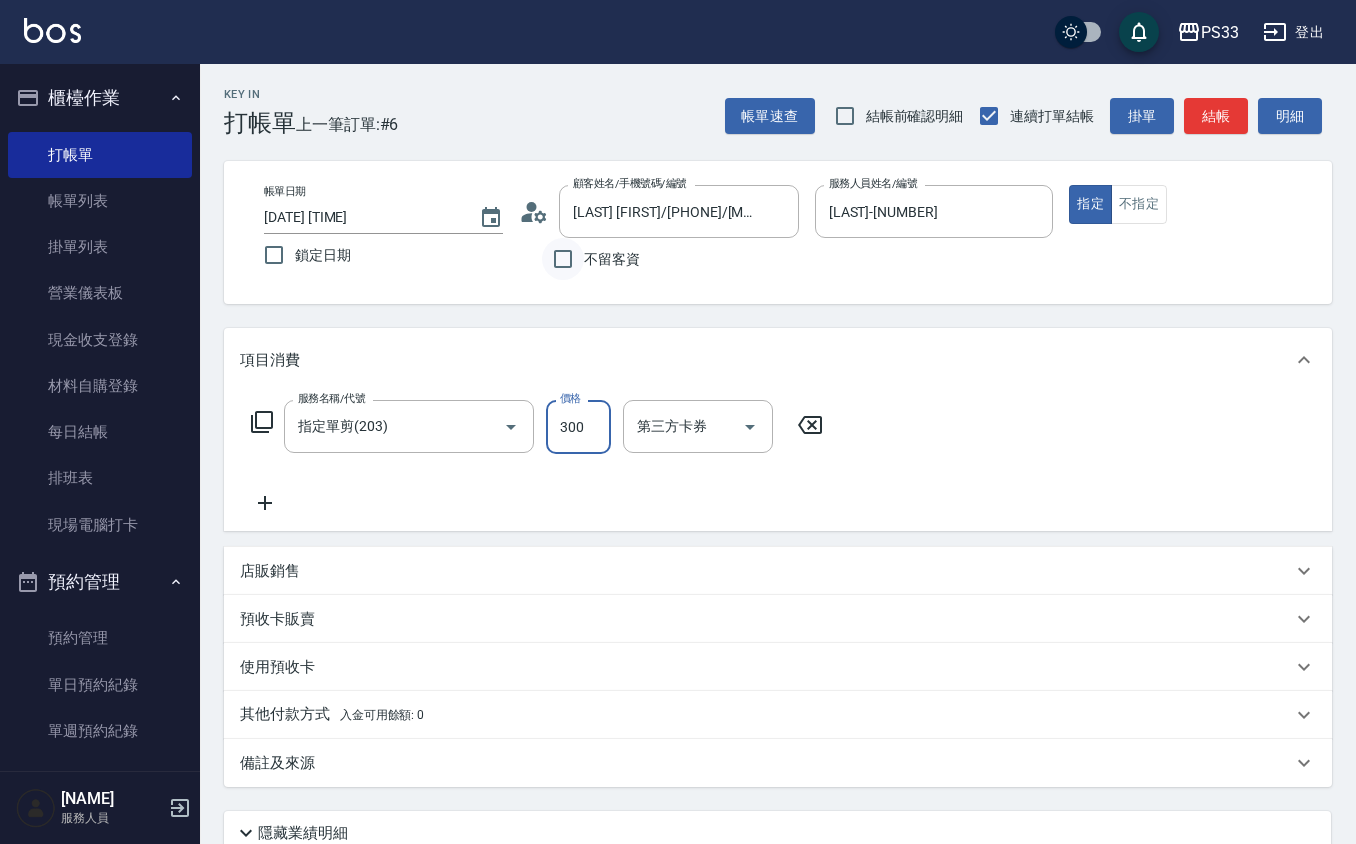 type on "300" 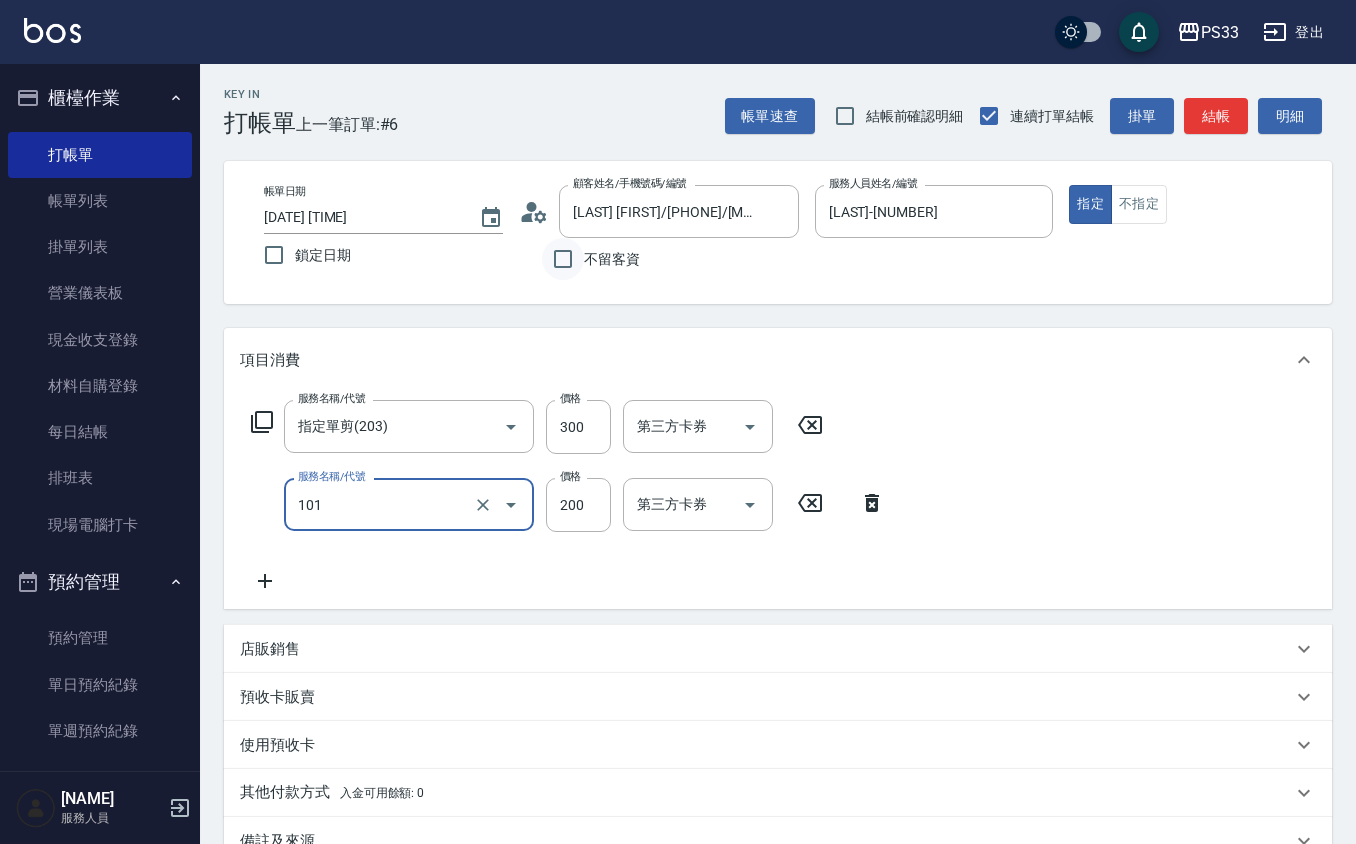type on "洗髮(101)" 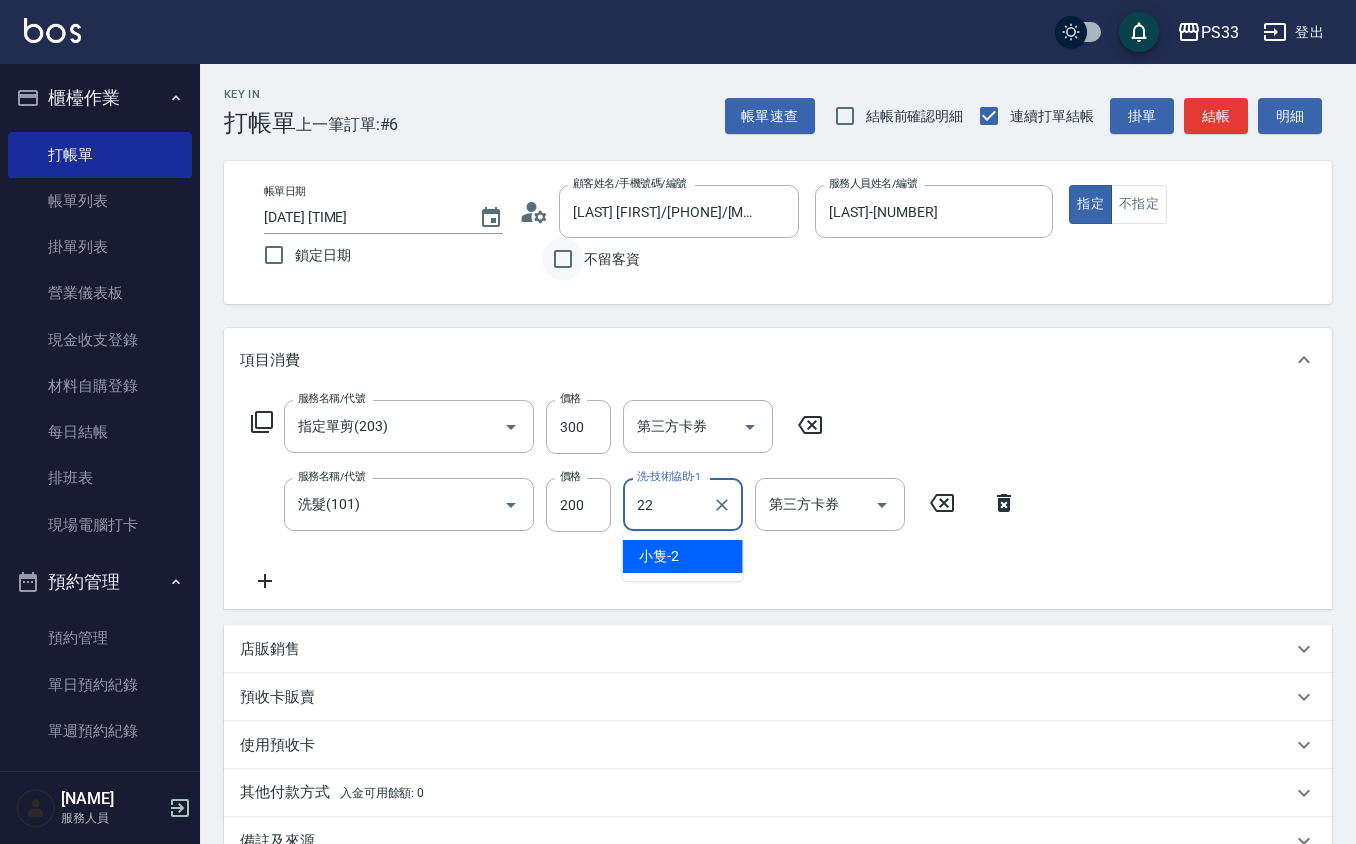 type on "[LAST] -[NUMBER]" 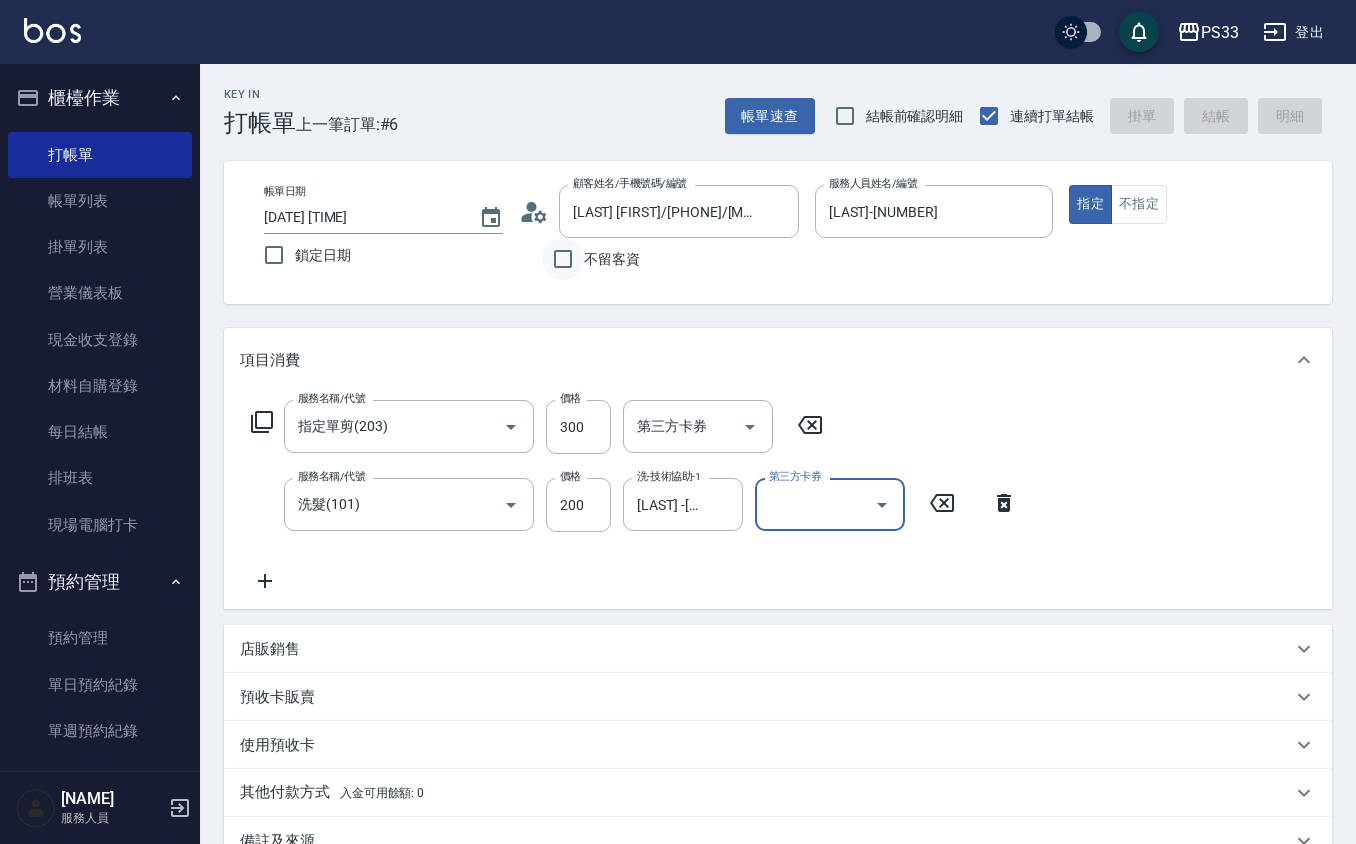 type 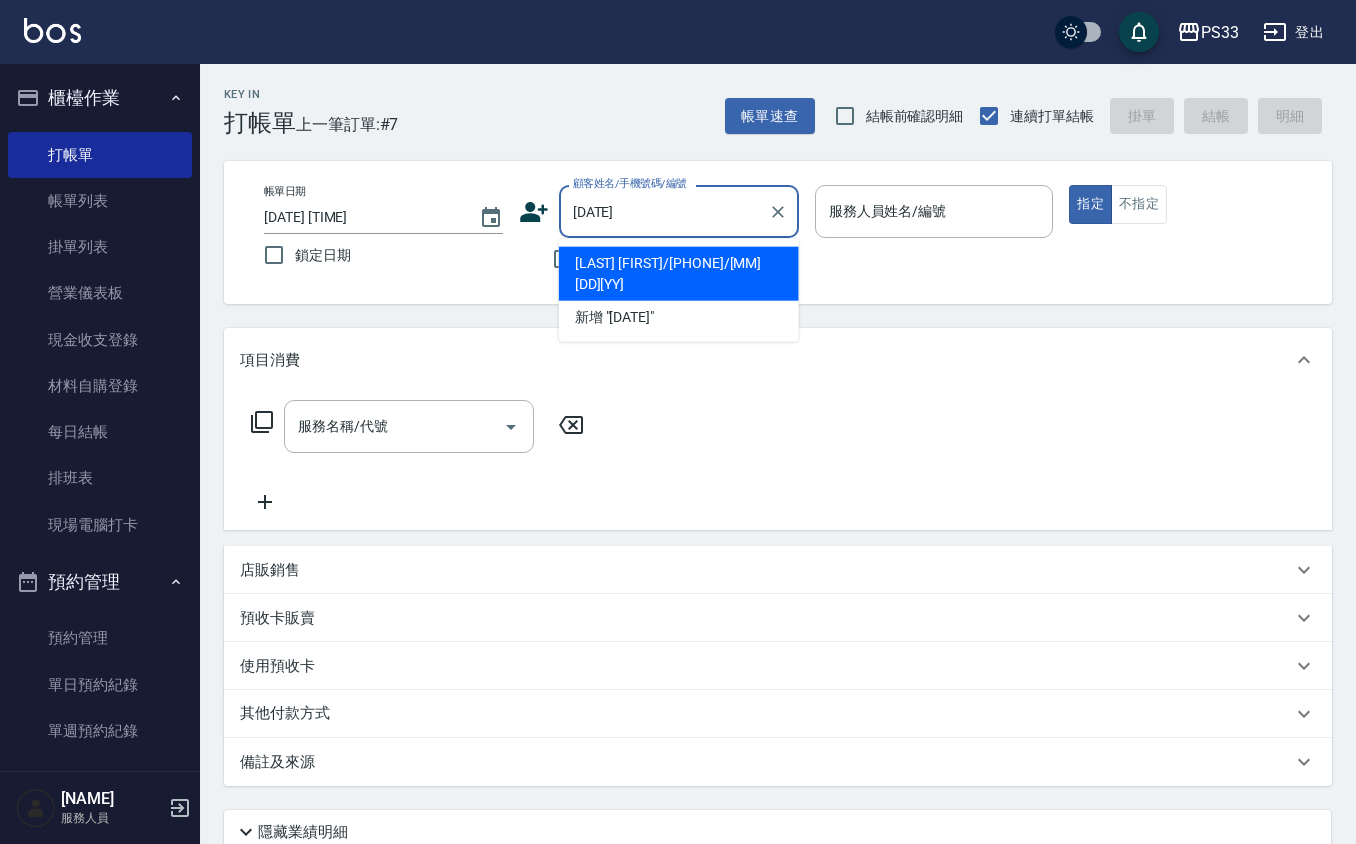 type on "[LAST] [FIRST]/[PHONE]/[MM][DD][YY]" 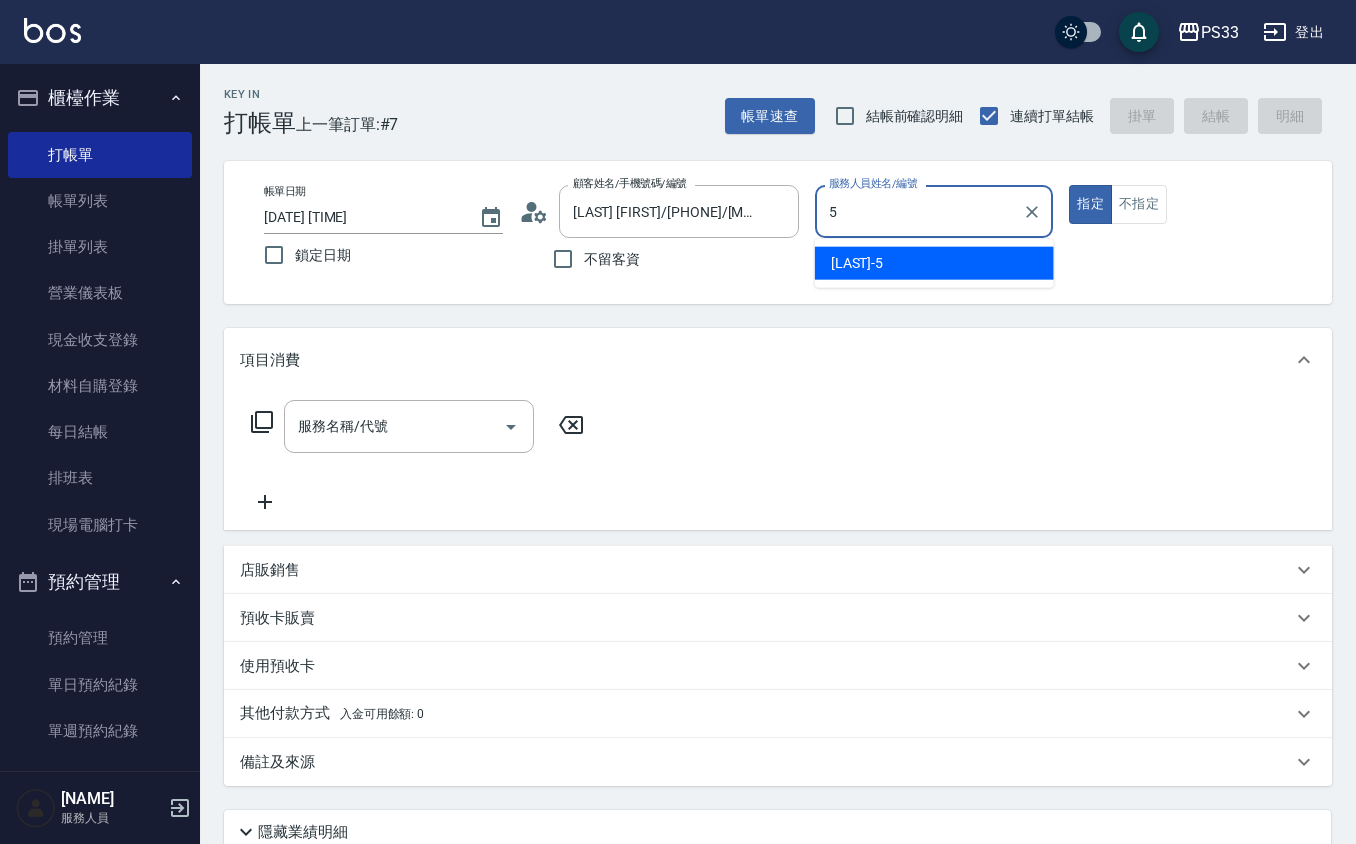 type on "[LAST]-[NUMBER]" 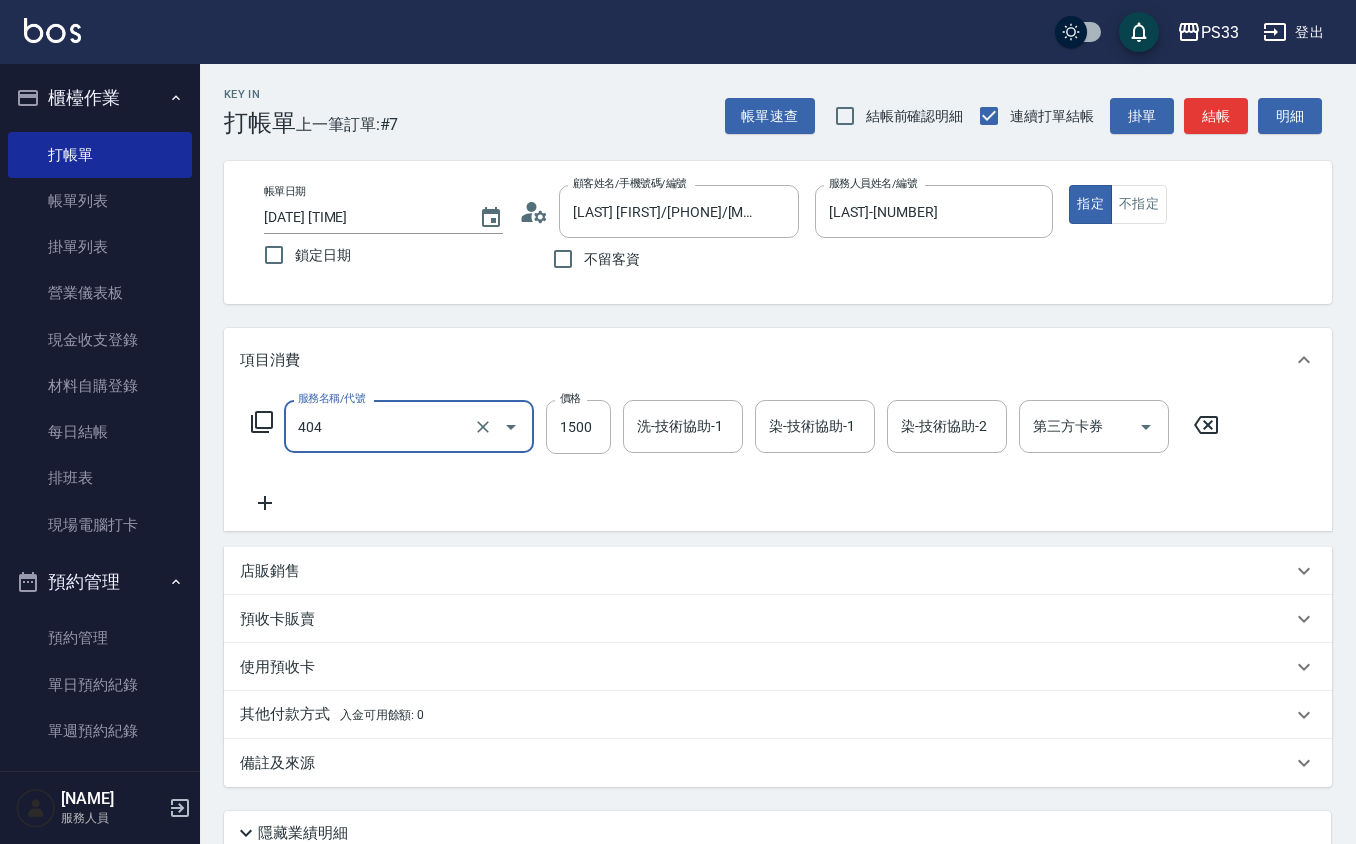 type on "設計染髮(404)" 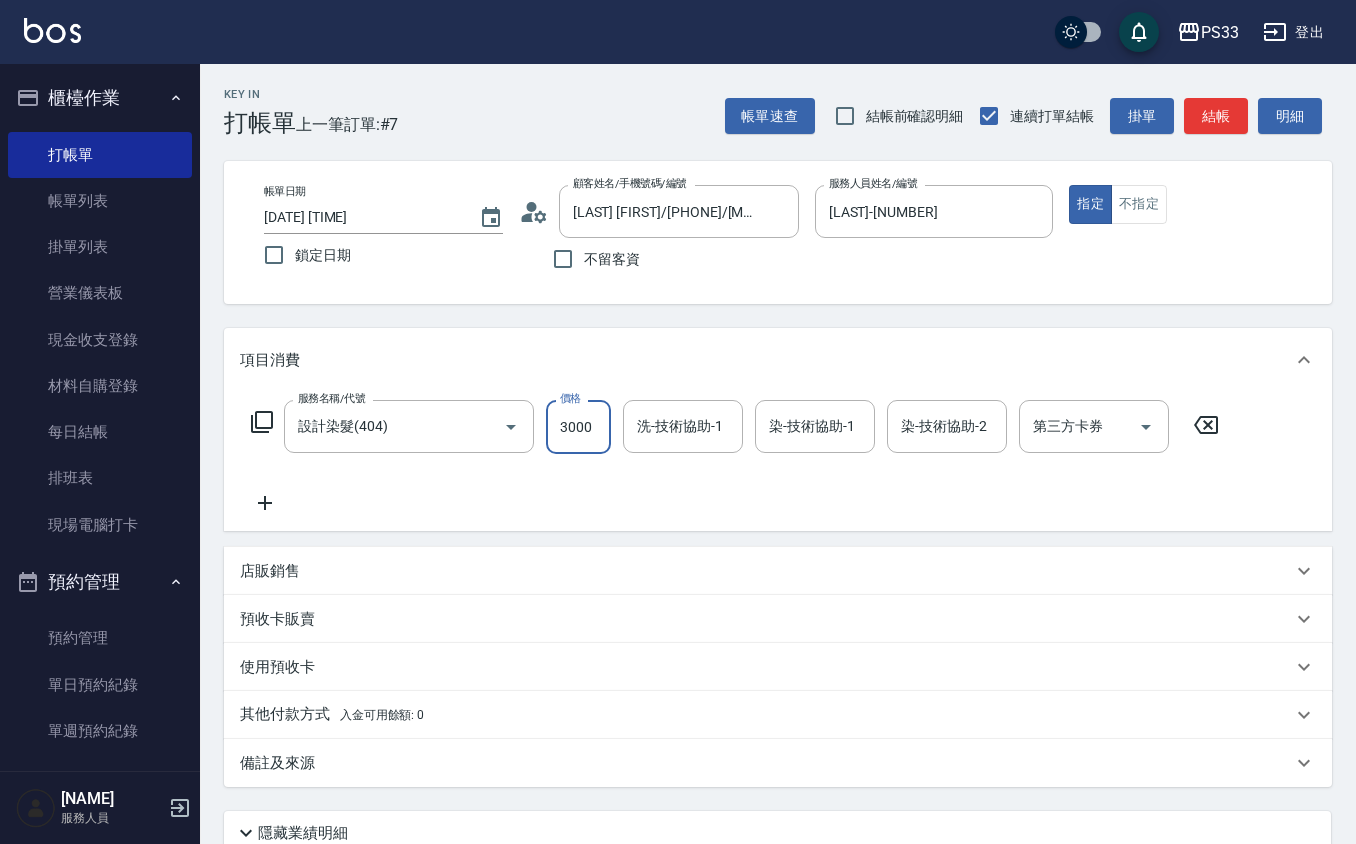 type on "3000" 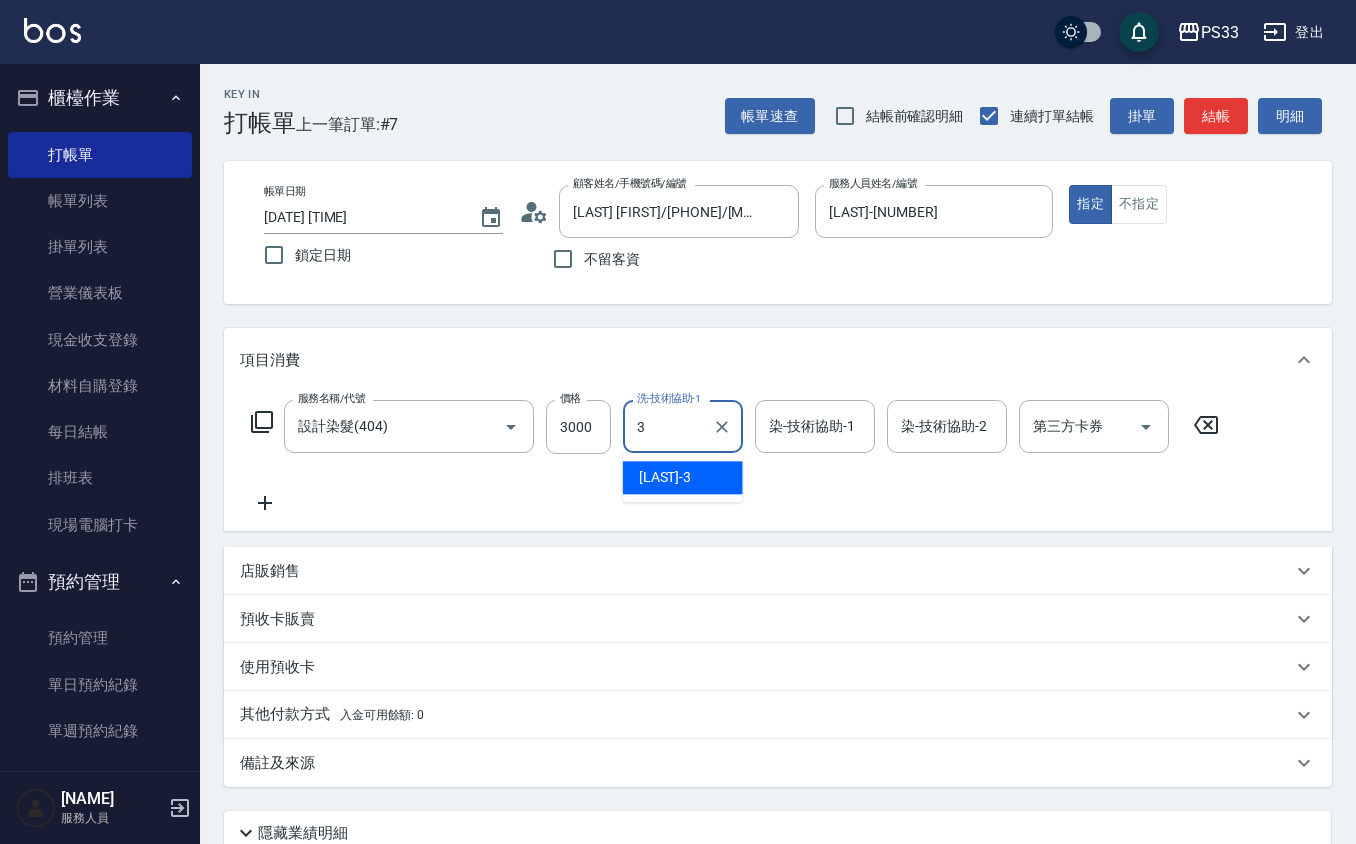 type on "[LAST]-[NUMBER]" 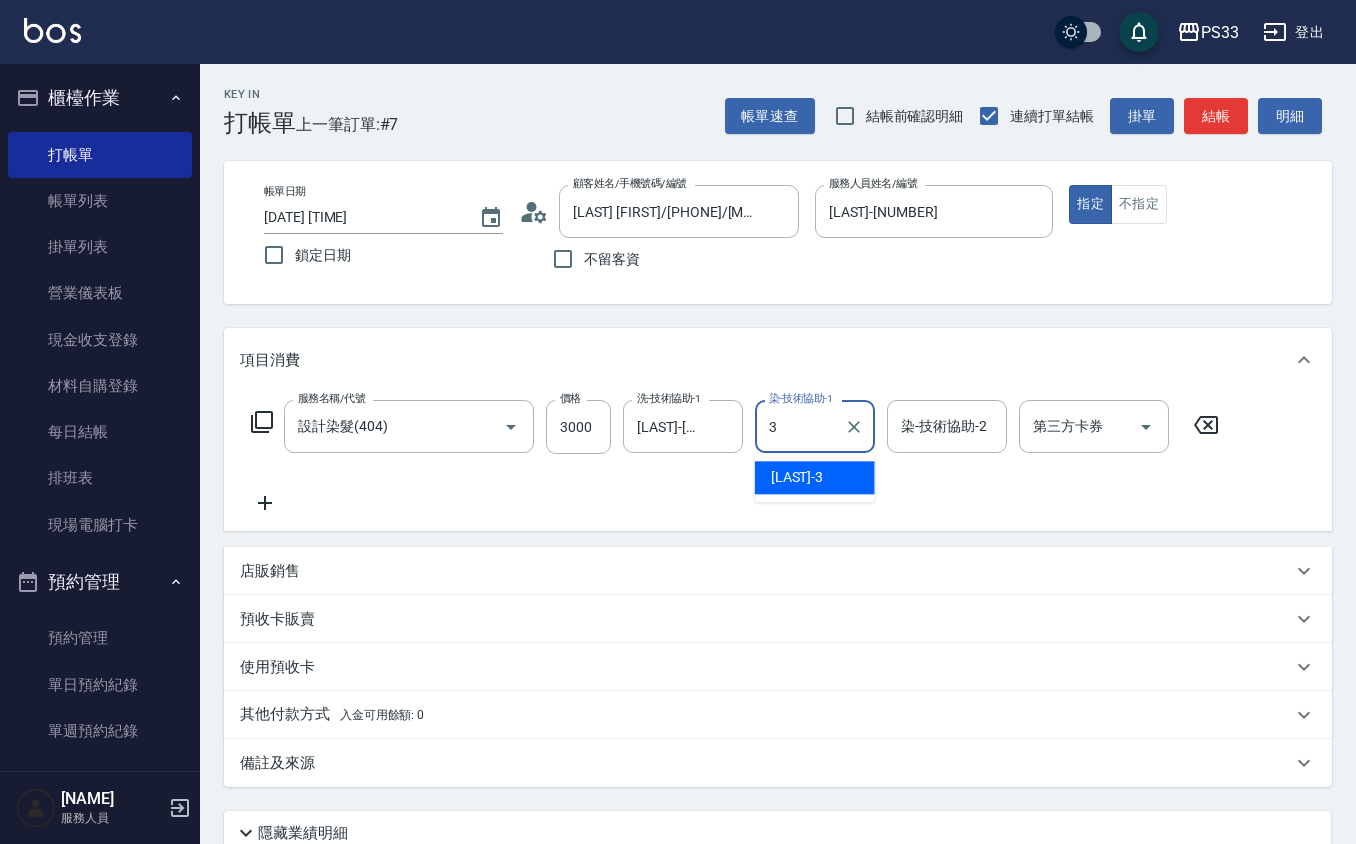 type on "[LAST]-[NUMBER]" 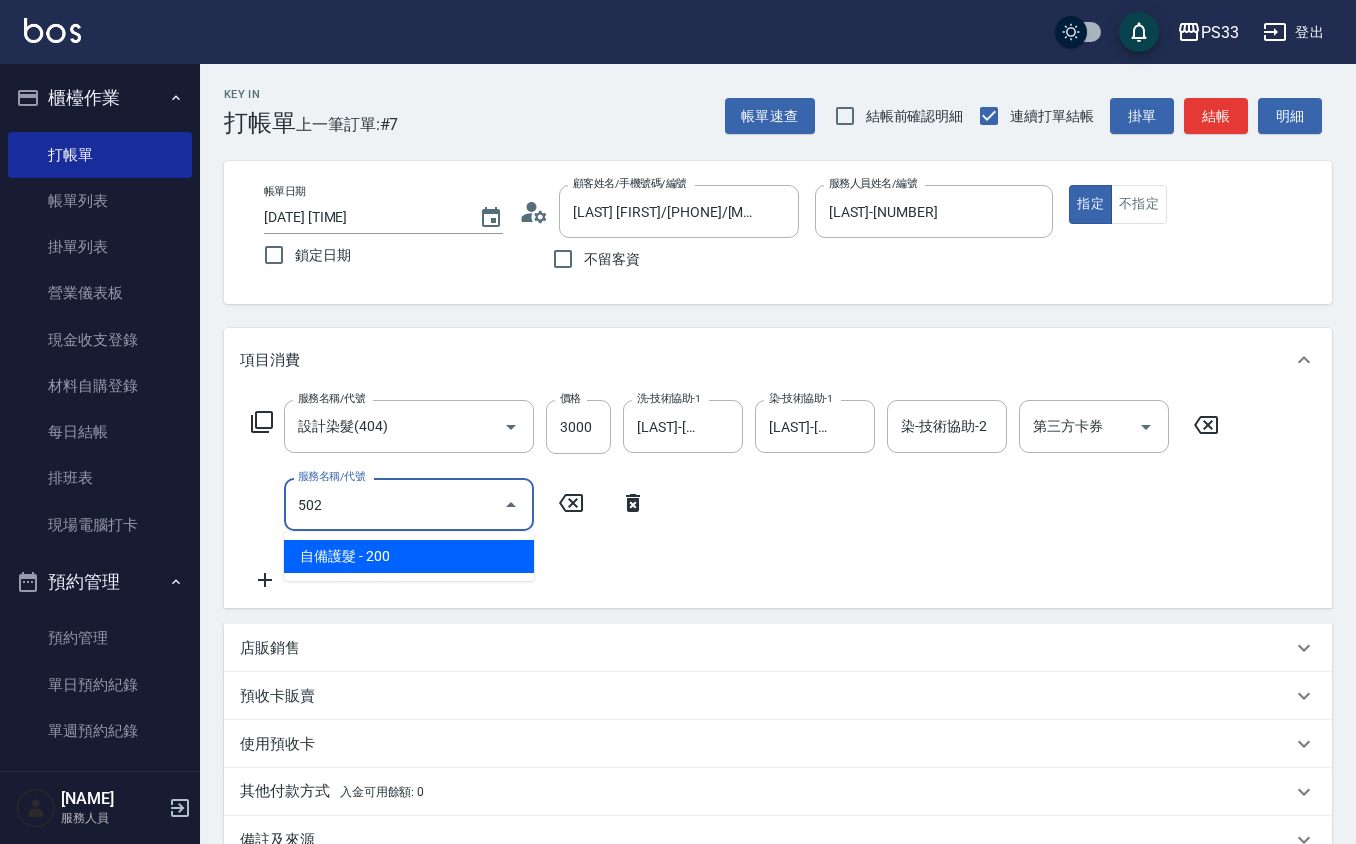 type on "自備護髮(502)" 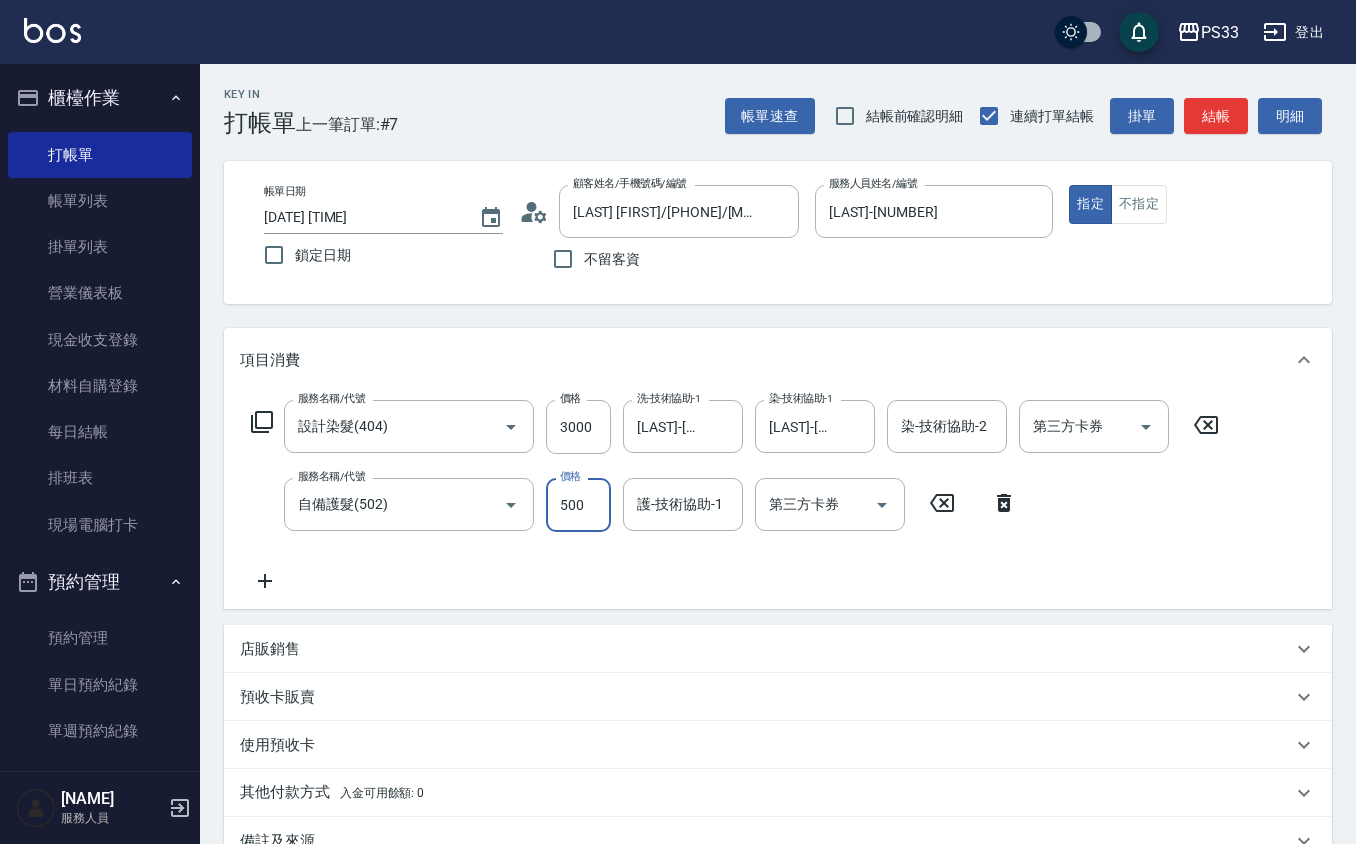 type on "500" 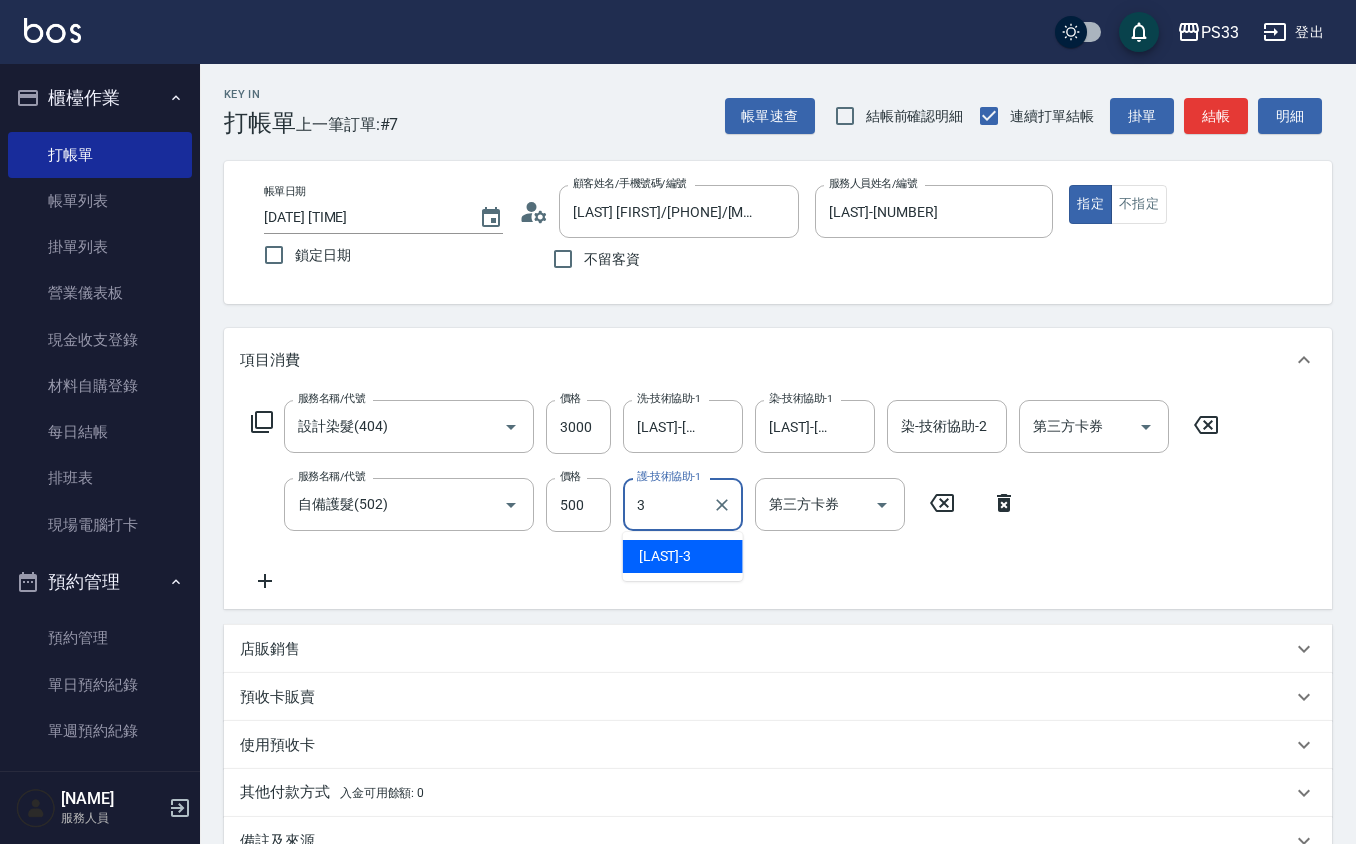 type on "[LAST]-[NUMBER]" 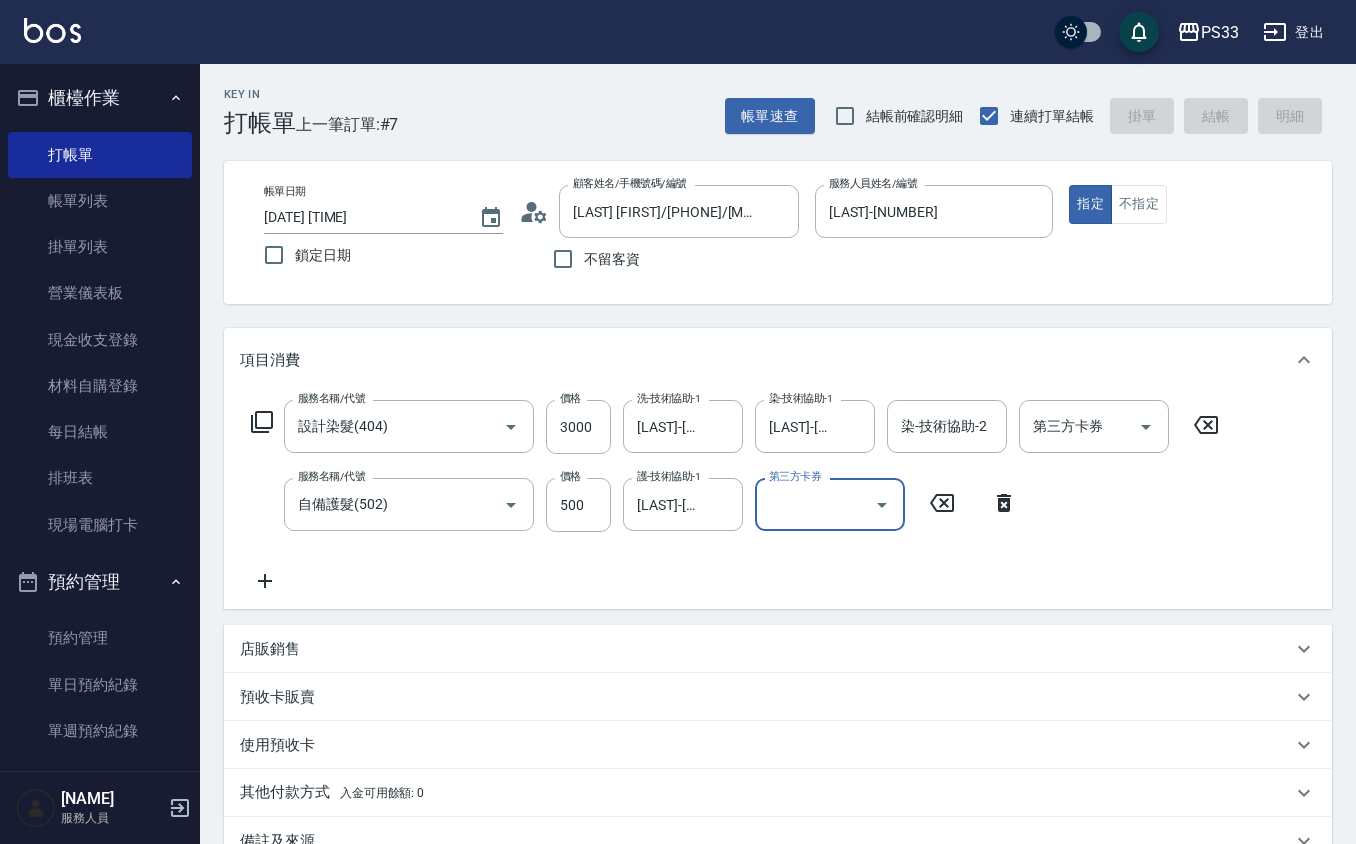 type on "[DATE] [TIME]" 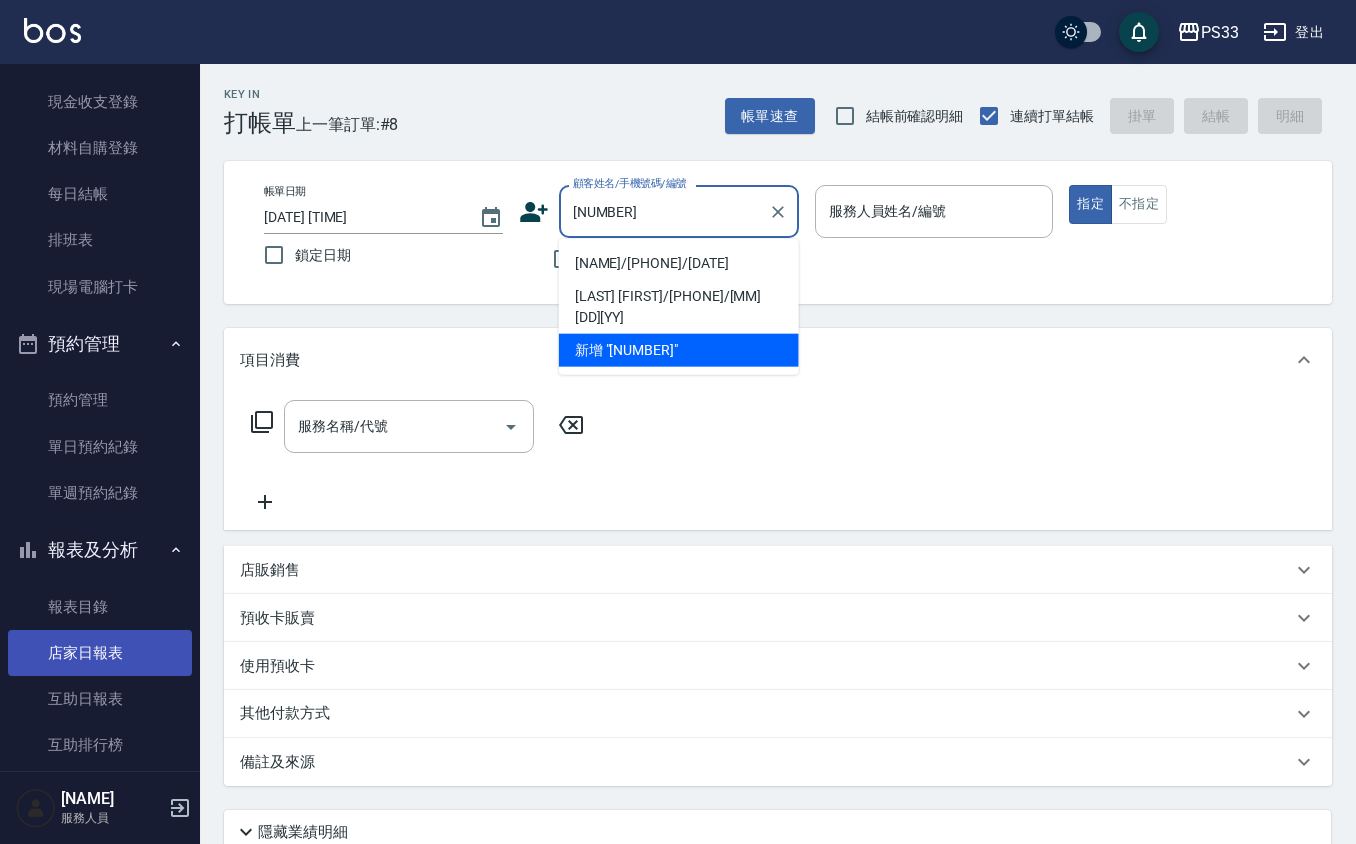 scroll, scrollTop: 0, scrollLeft: 0, axis: both 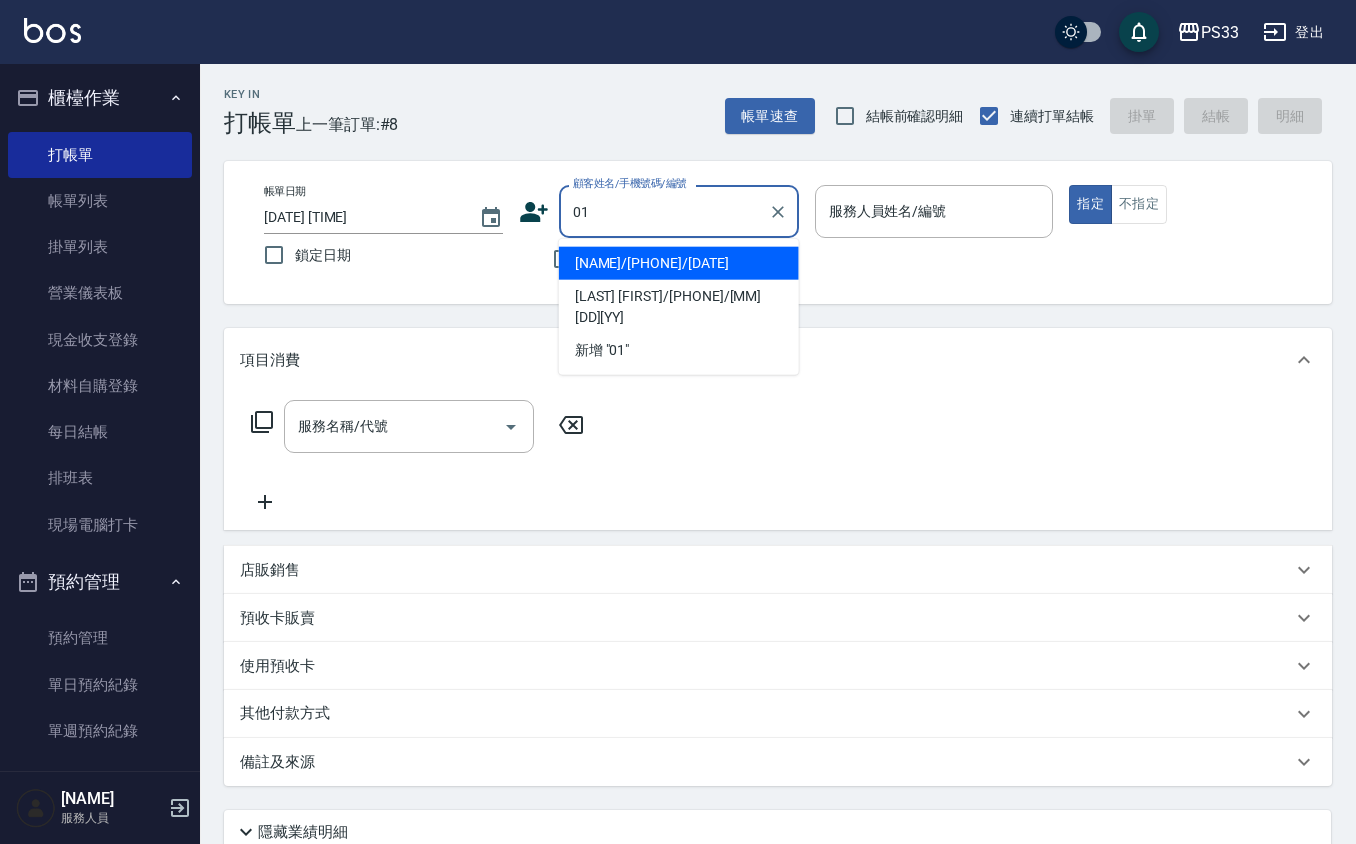type on "0" 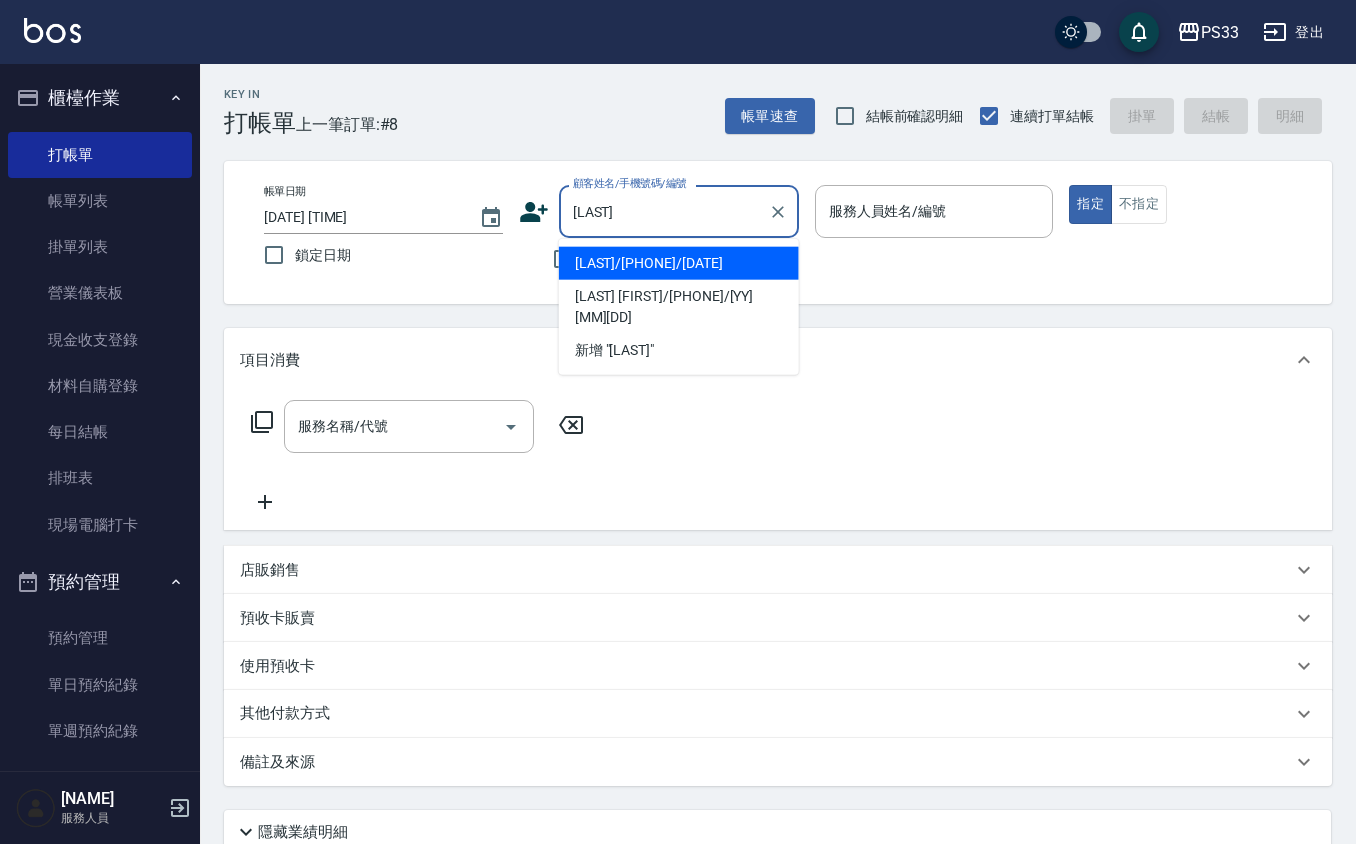 type on "王" 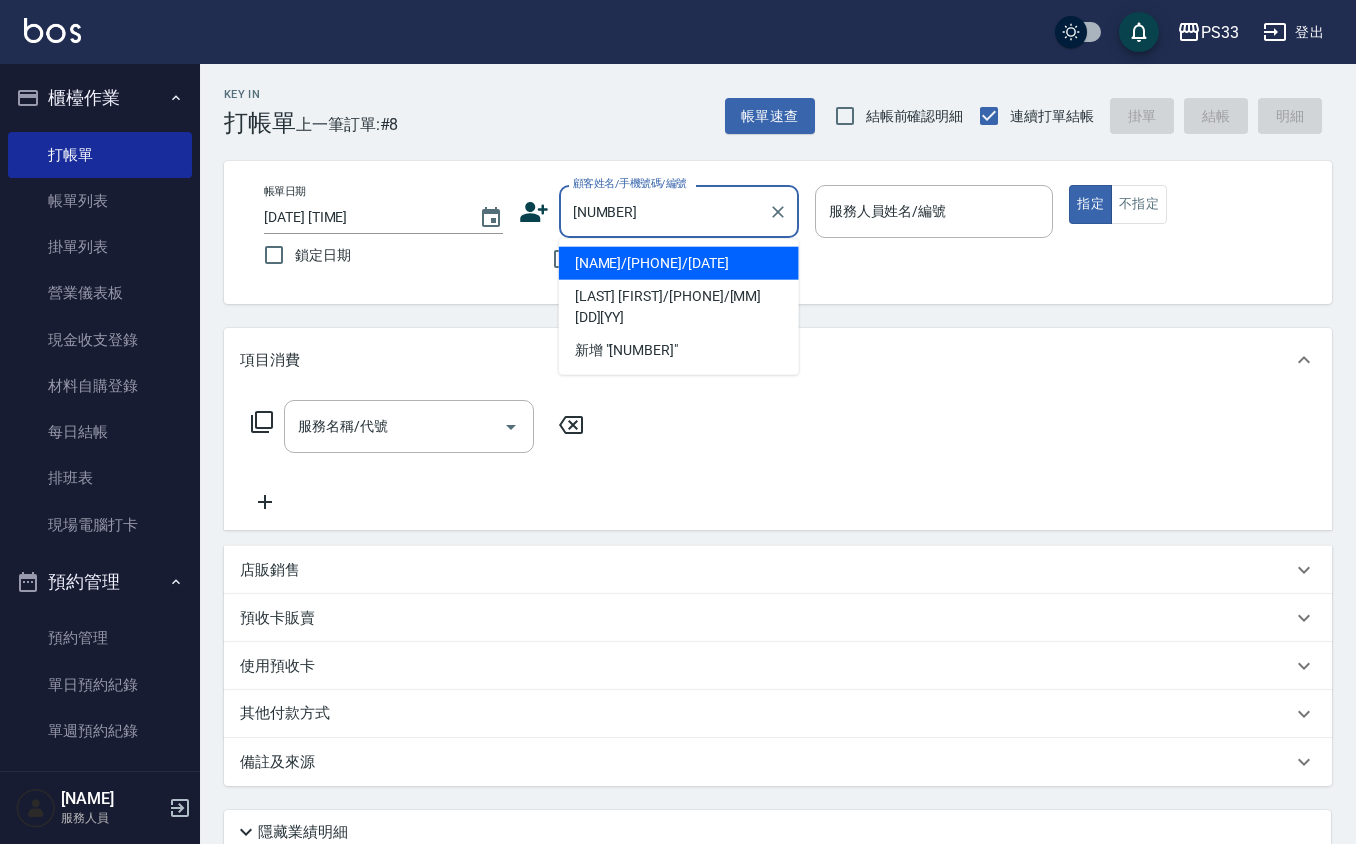 type on "[NAME]/[PHONE]/[DATE]" 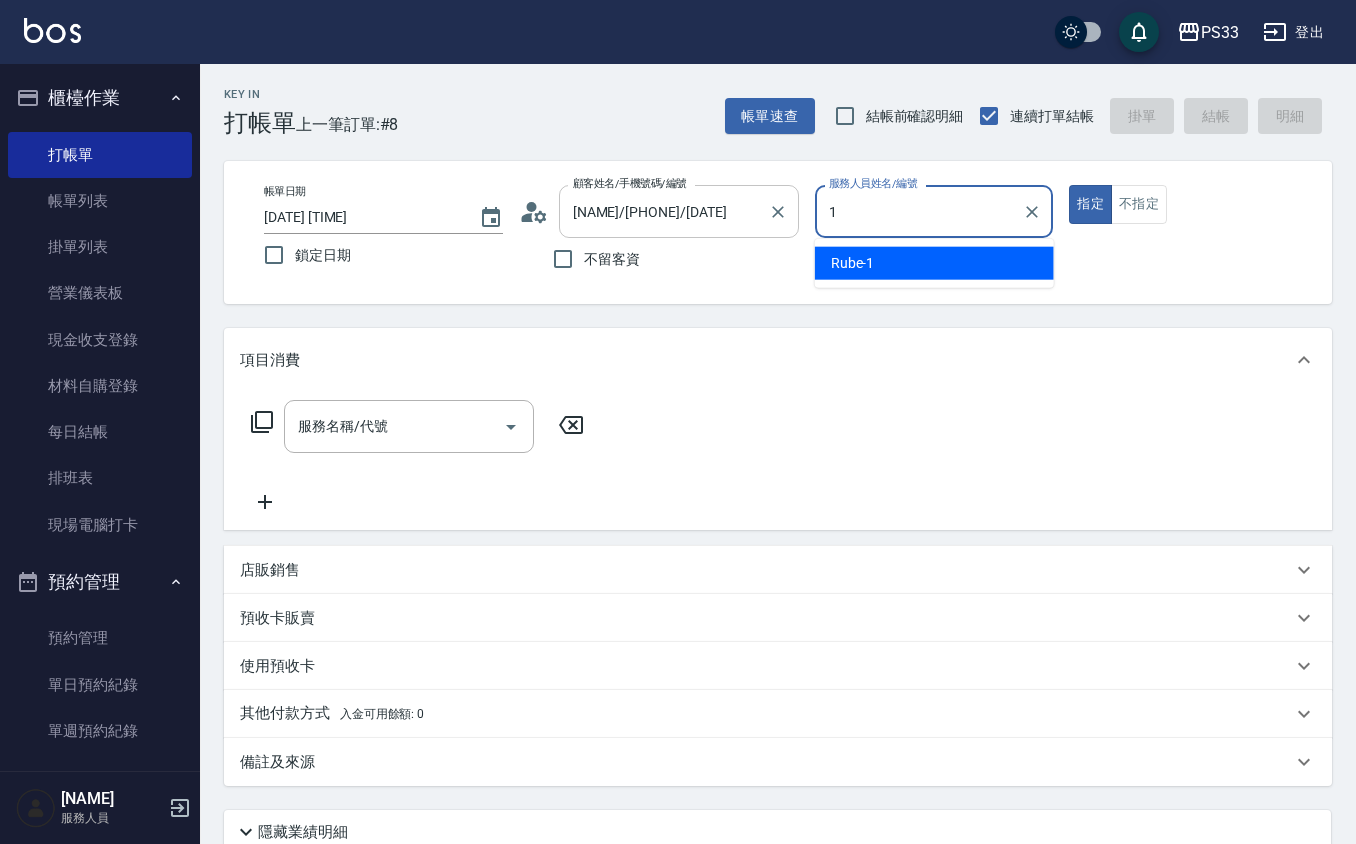 type on "[LAST]-[NUMBER]" 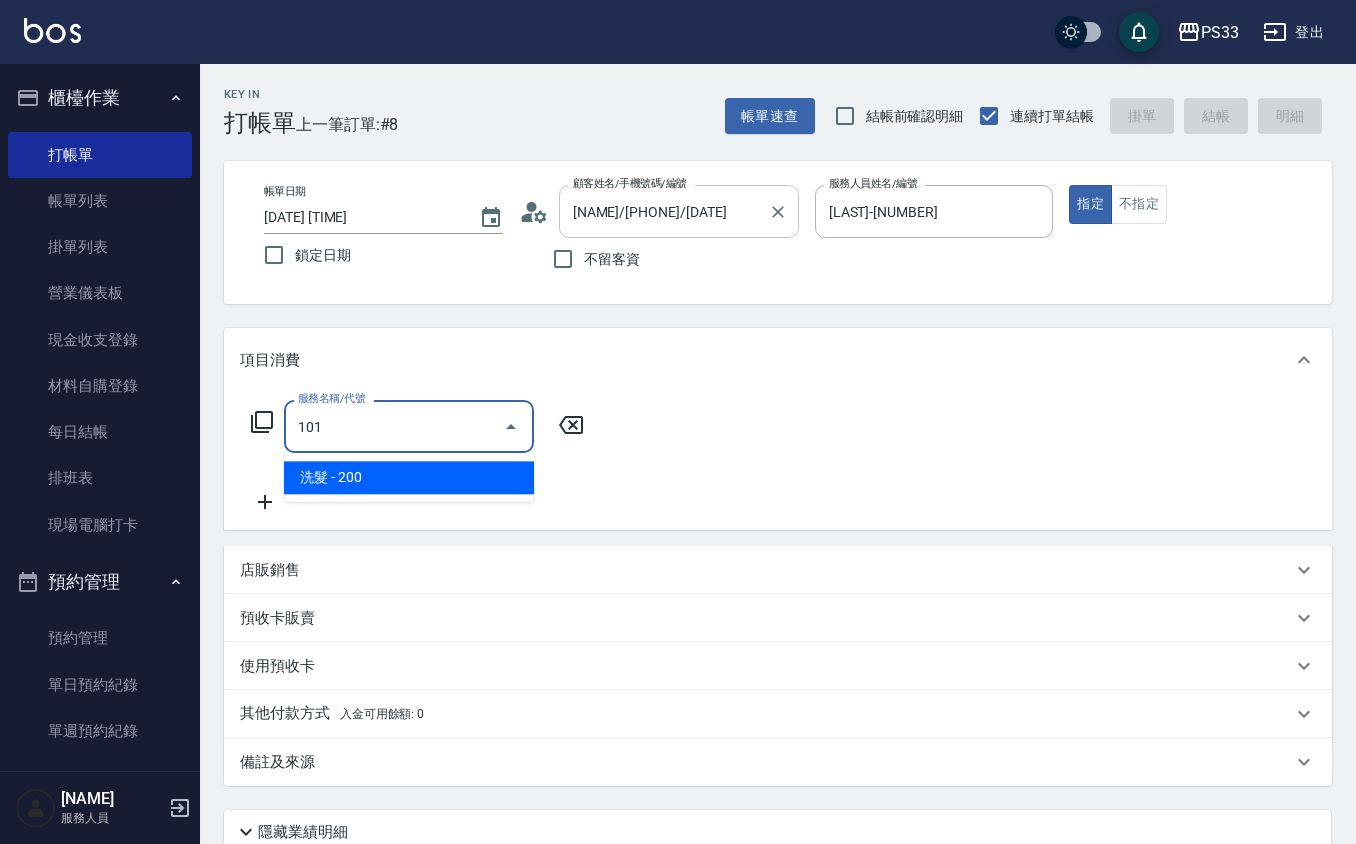 type on "洗髮(101)" 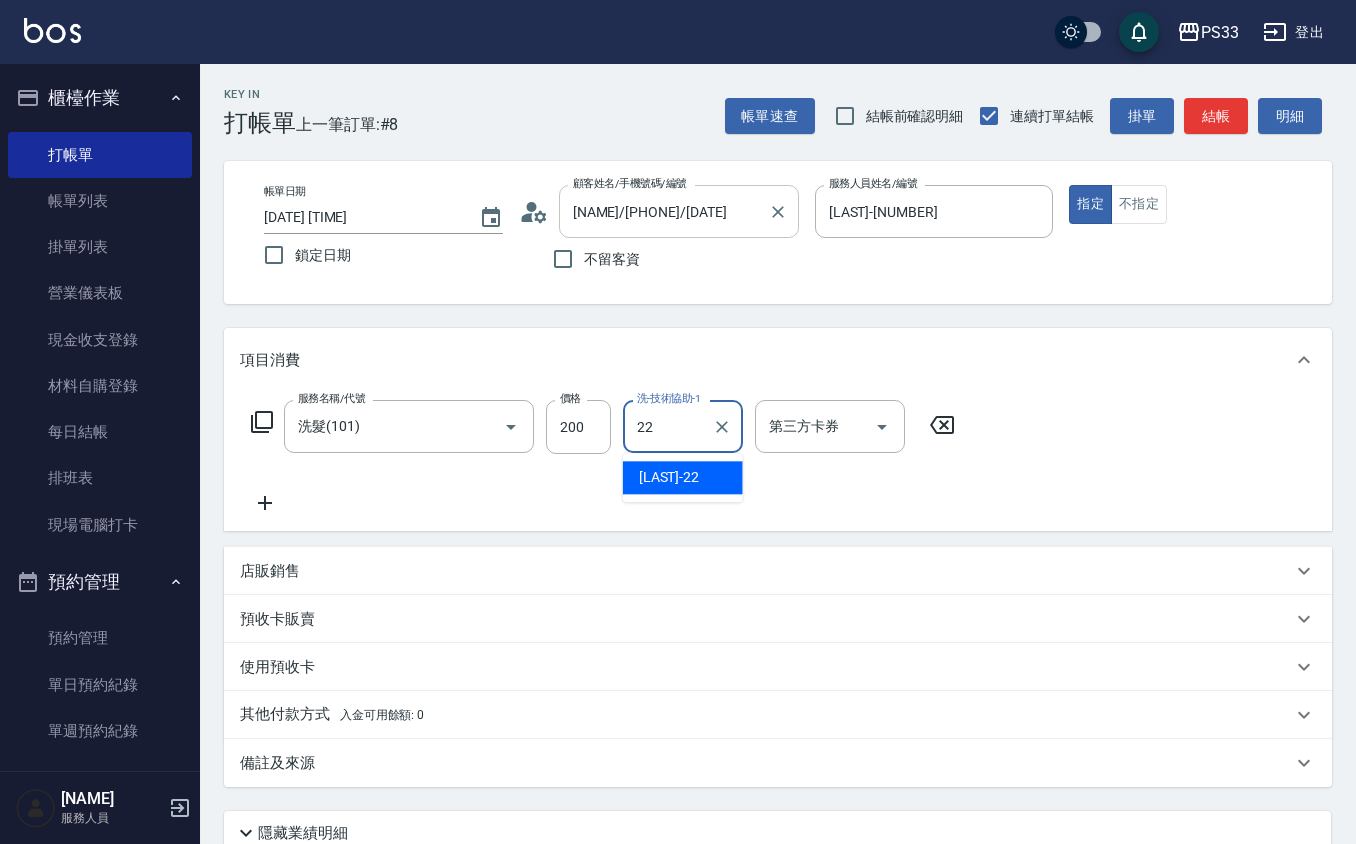 type on "[LAST] -[NUMBER]" 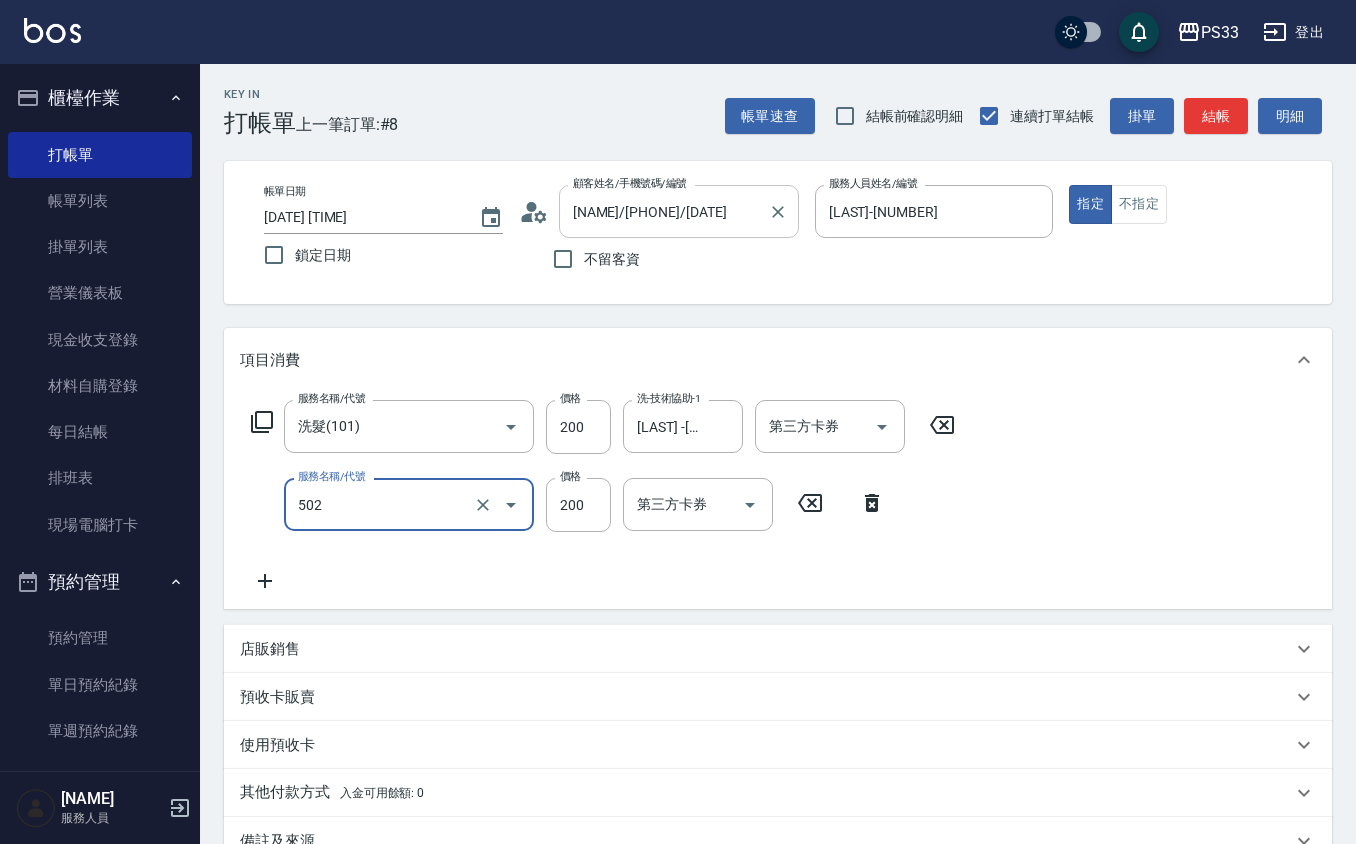 type on "自備護髮(502)" 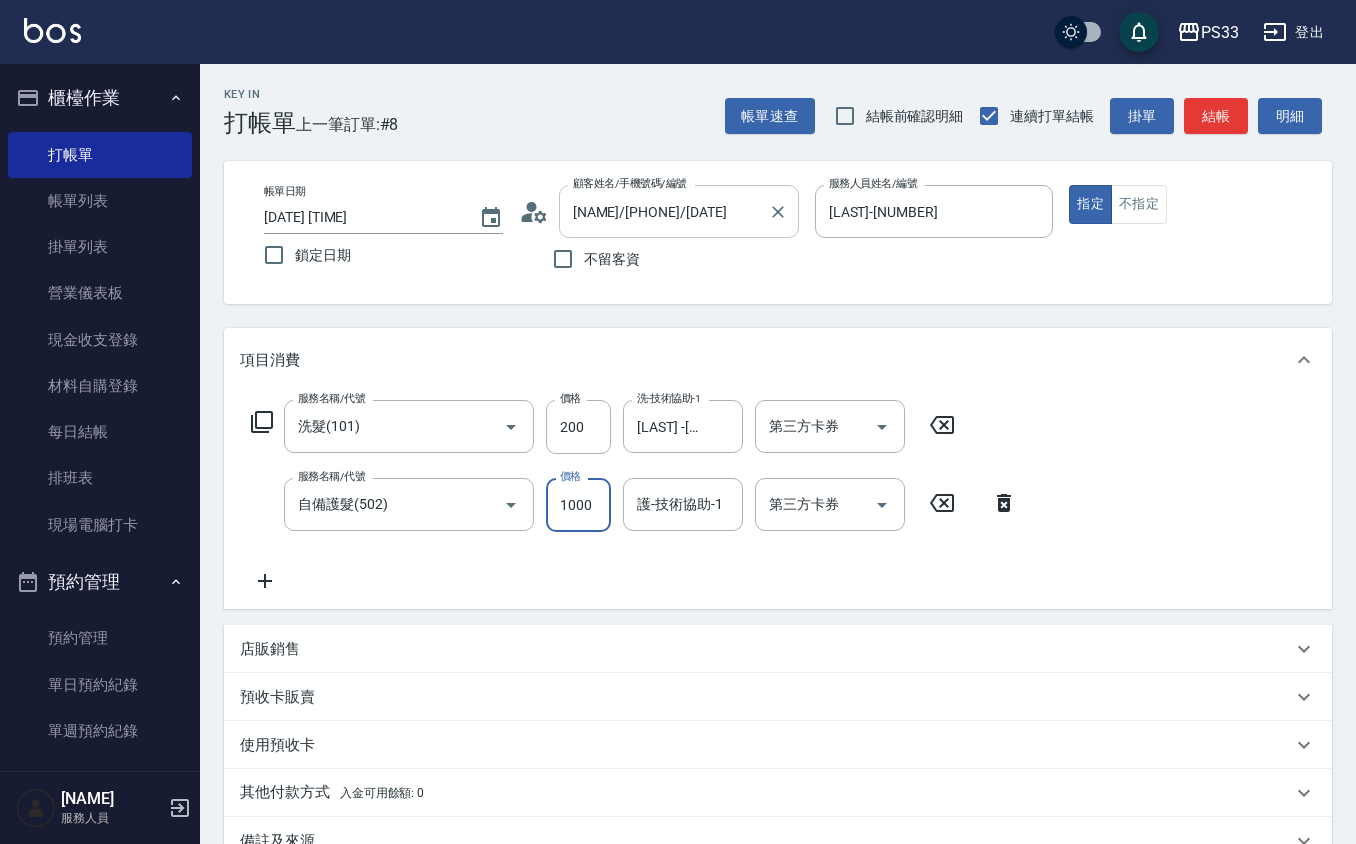 type on "1000" 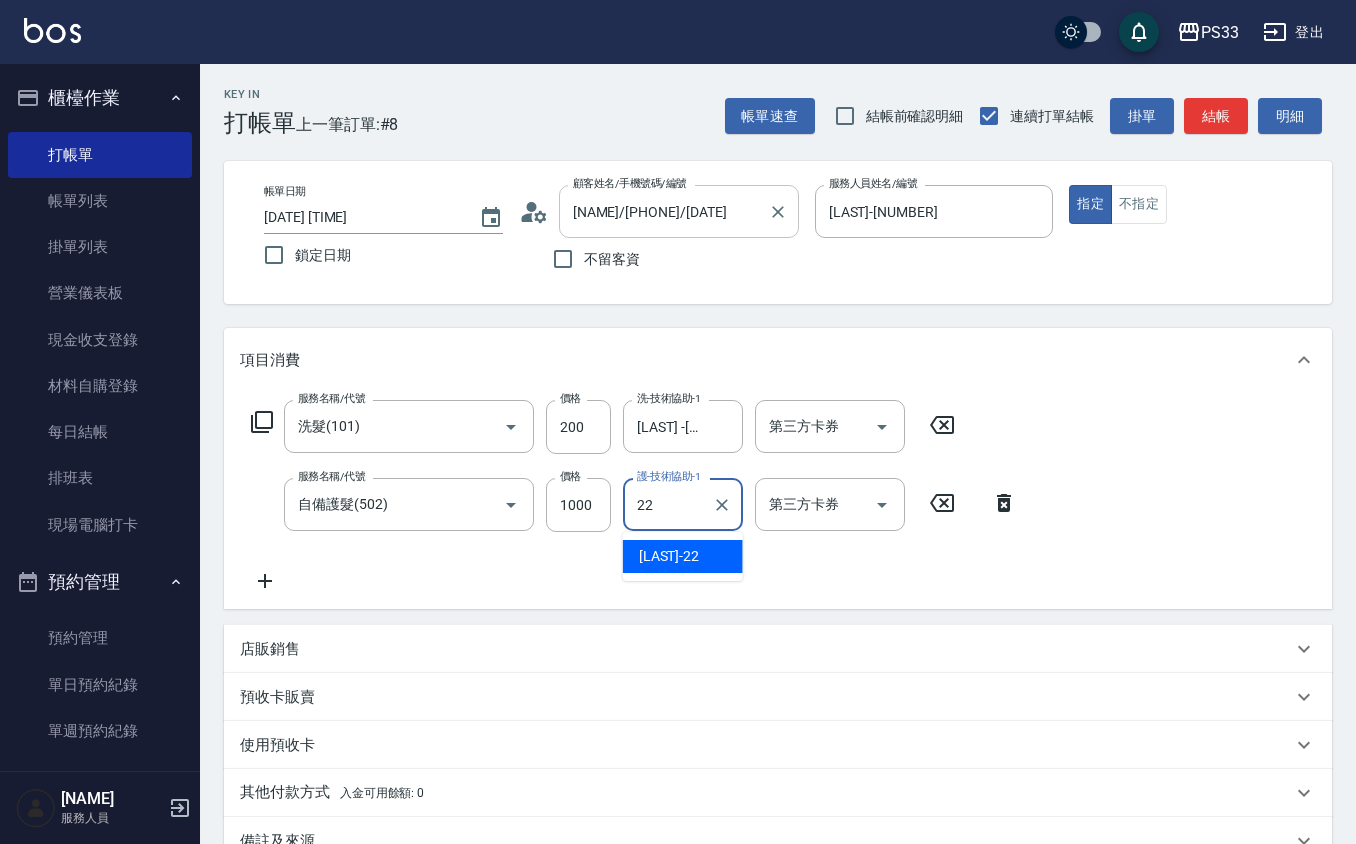 type on "[LAST] -[NUMBER]" 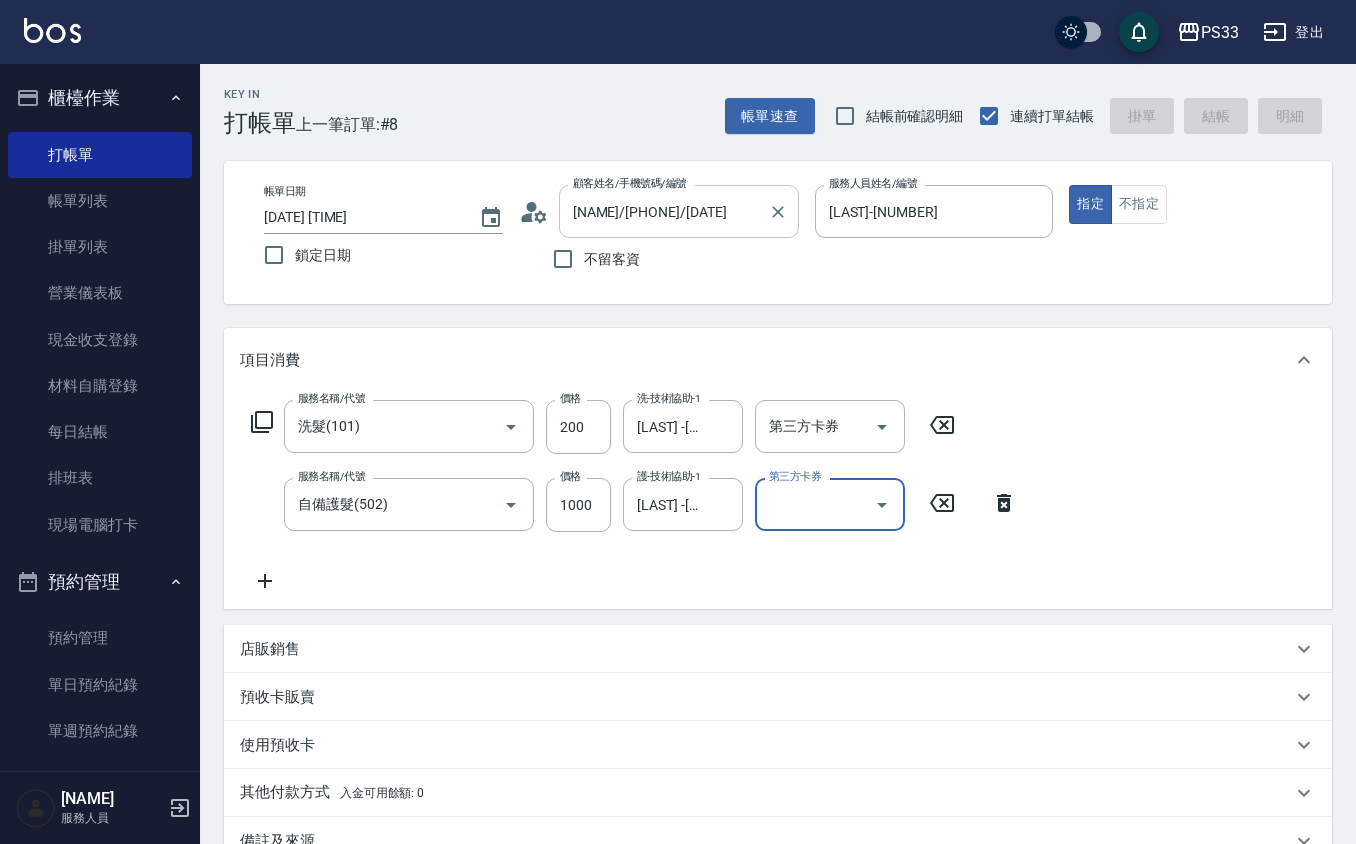 type 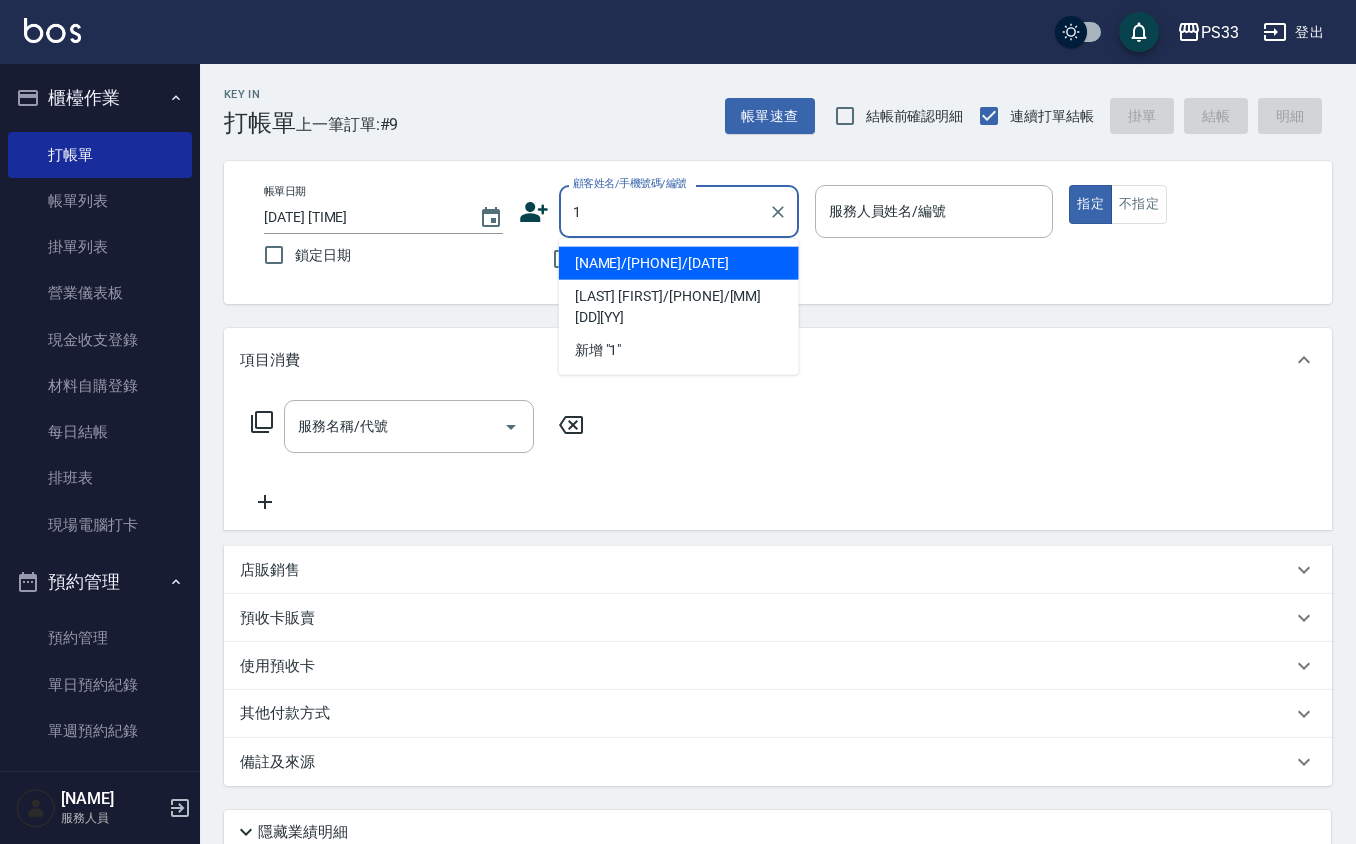 type on "[NAME]/[PHONE]/[DATE]" 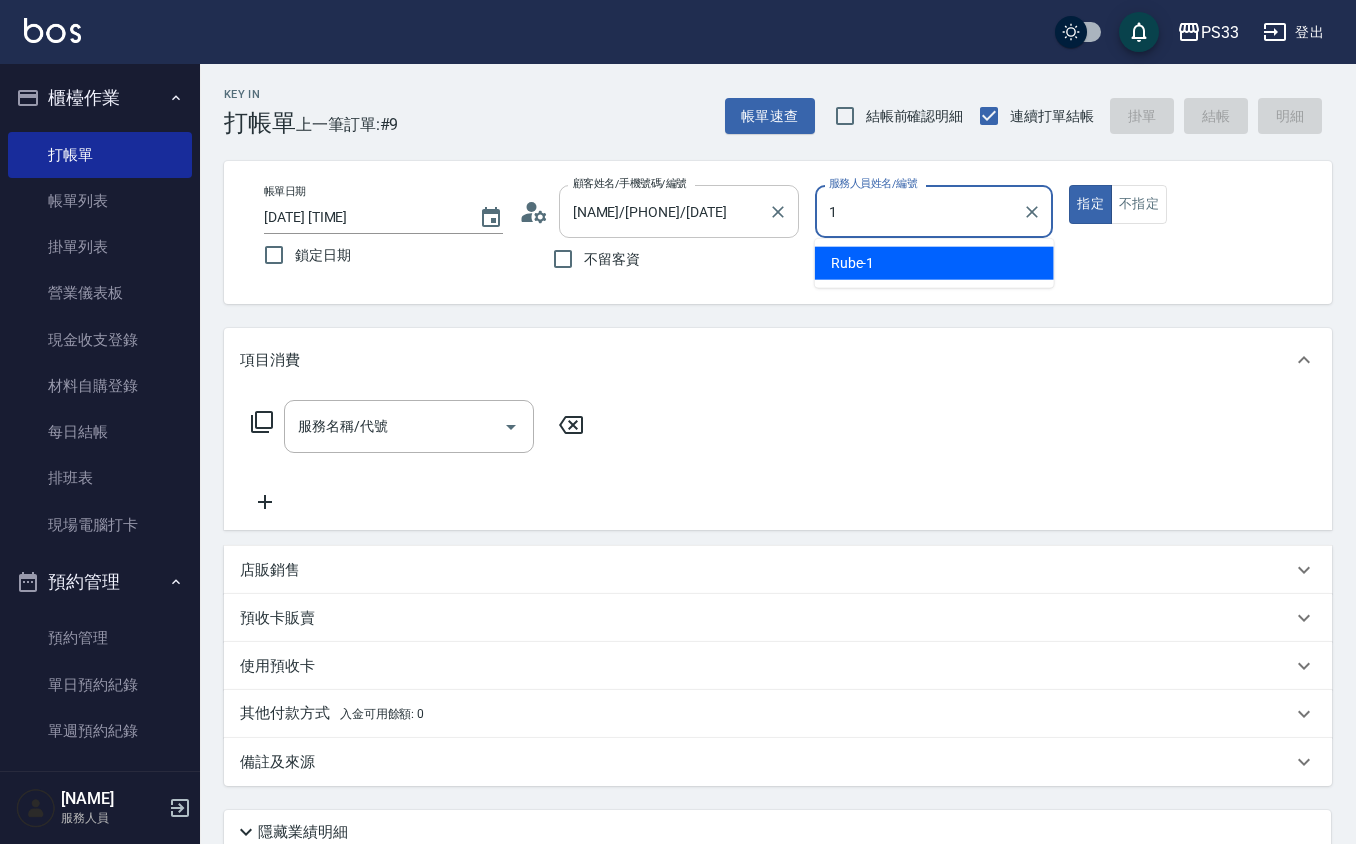 type on "[LAST]-[NUMBER]" 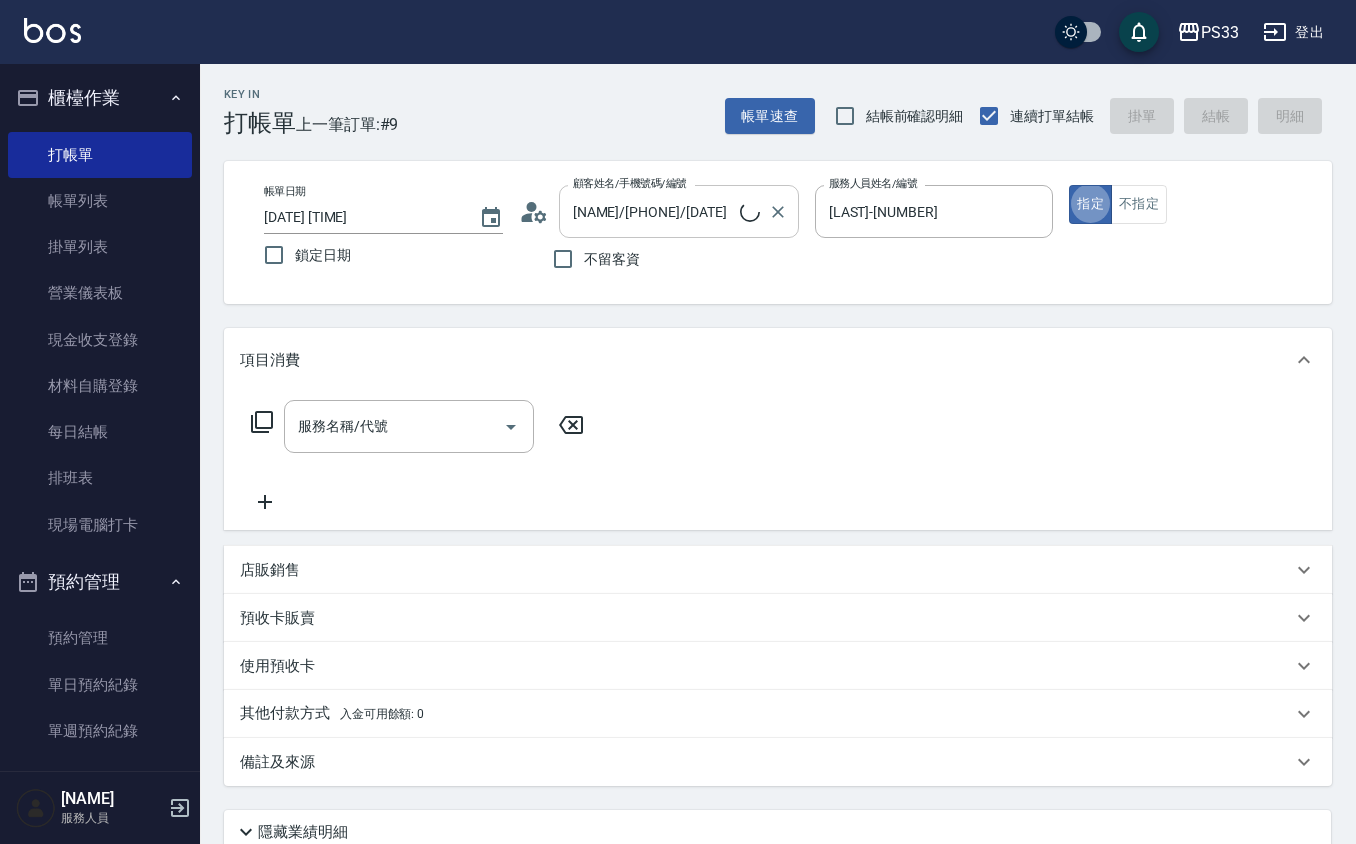 type on "[NAME]/[PHONE]/[NUMBER]" 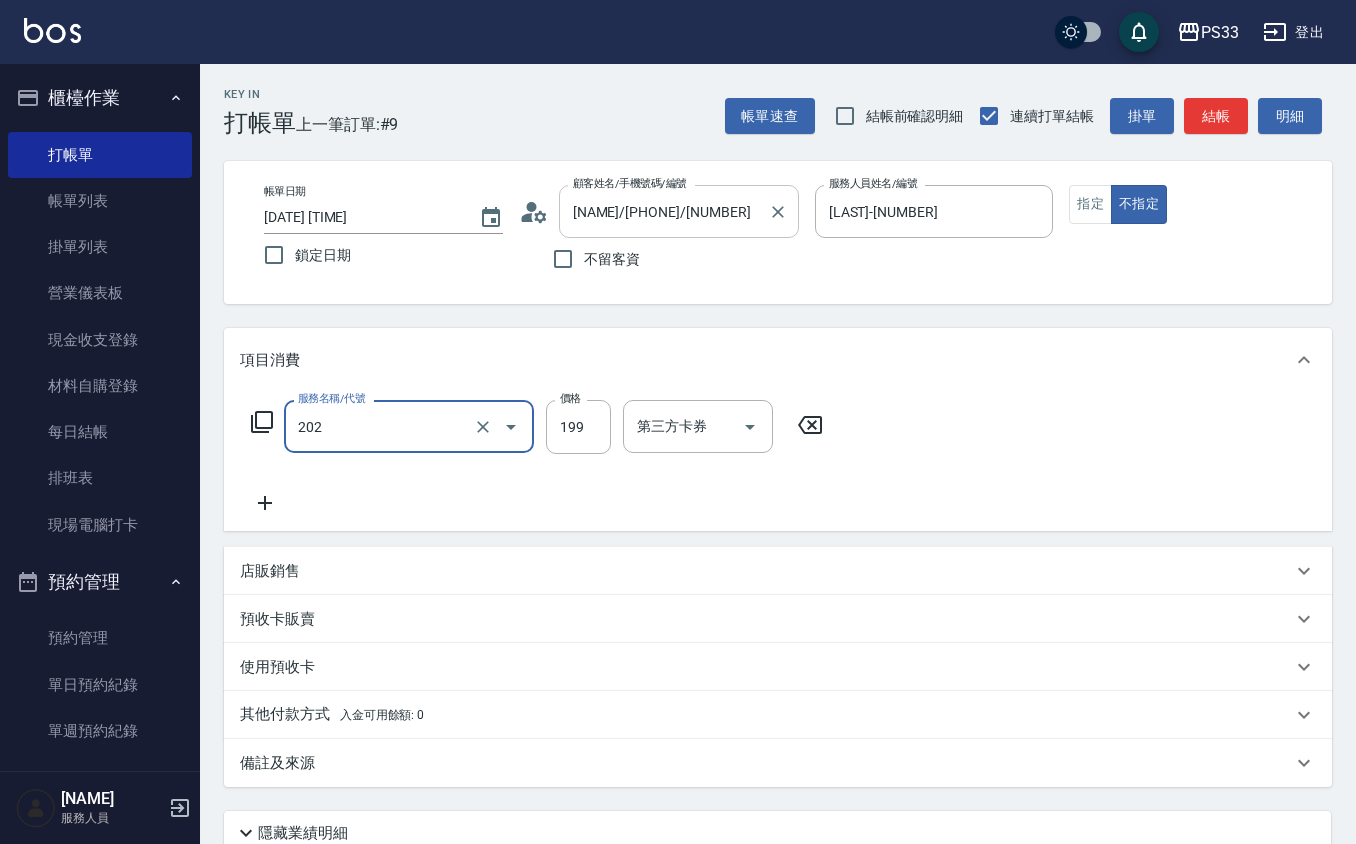 type on "不指定單剪(202)" 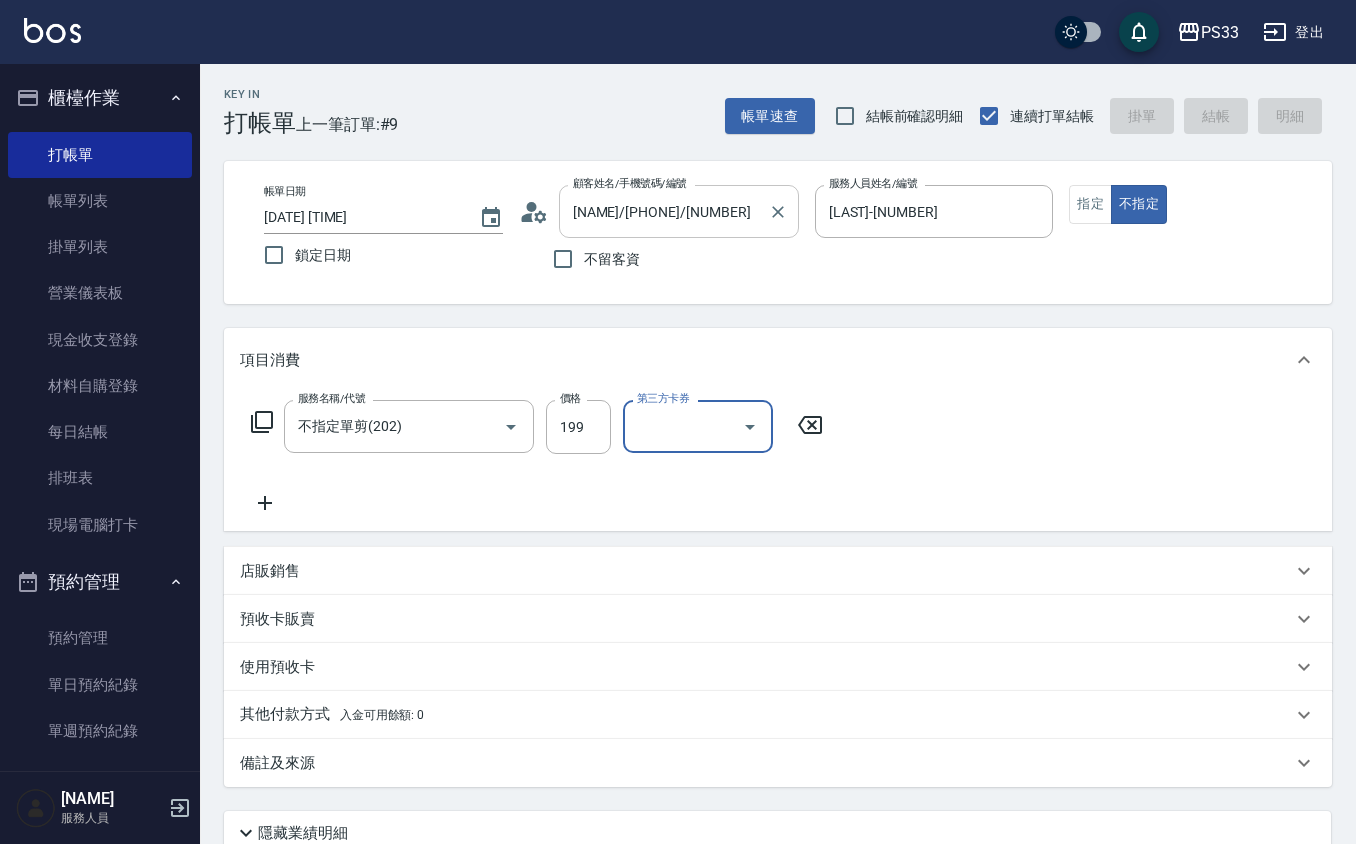 type on "[YYYY]/[MM]/[DD] [HH]:[MM]" 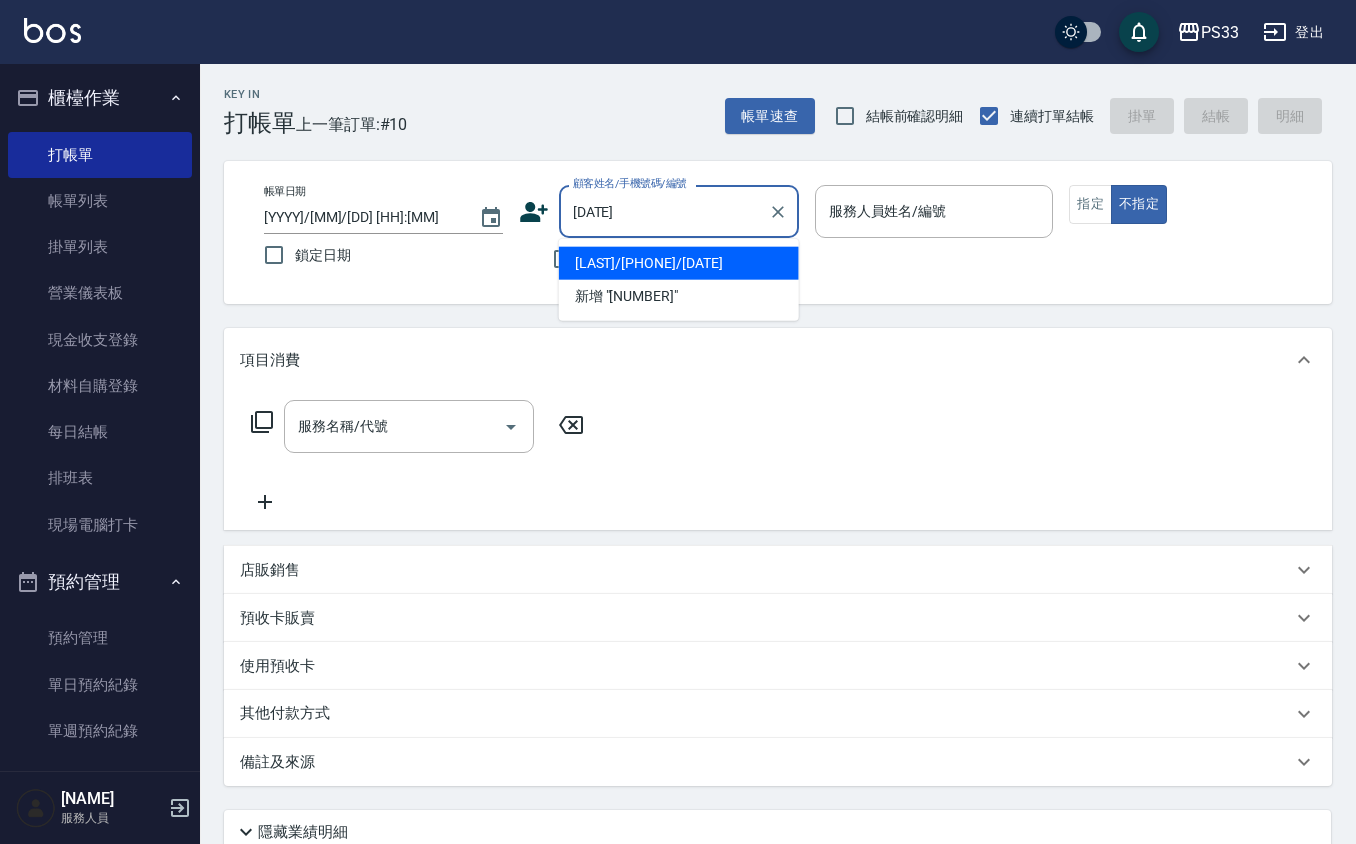 type on "[LAST]/[PHONE]/[DATE]" 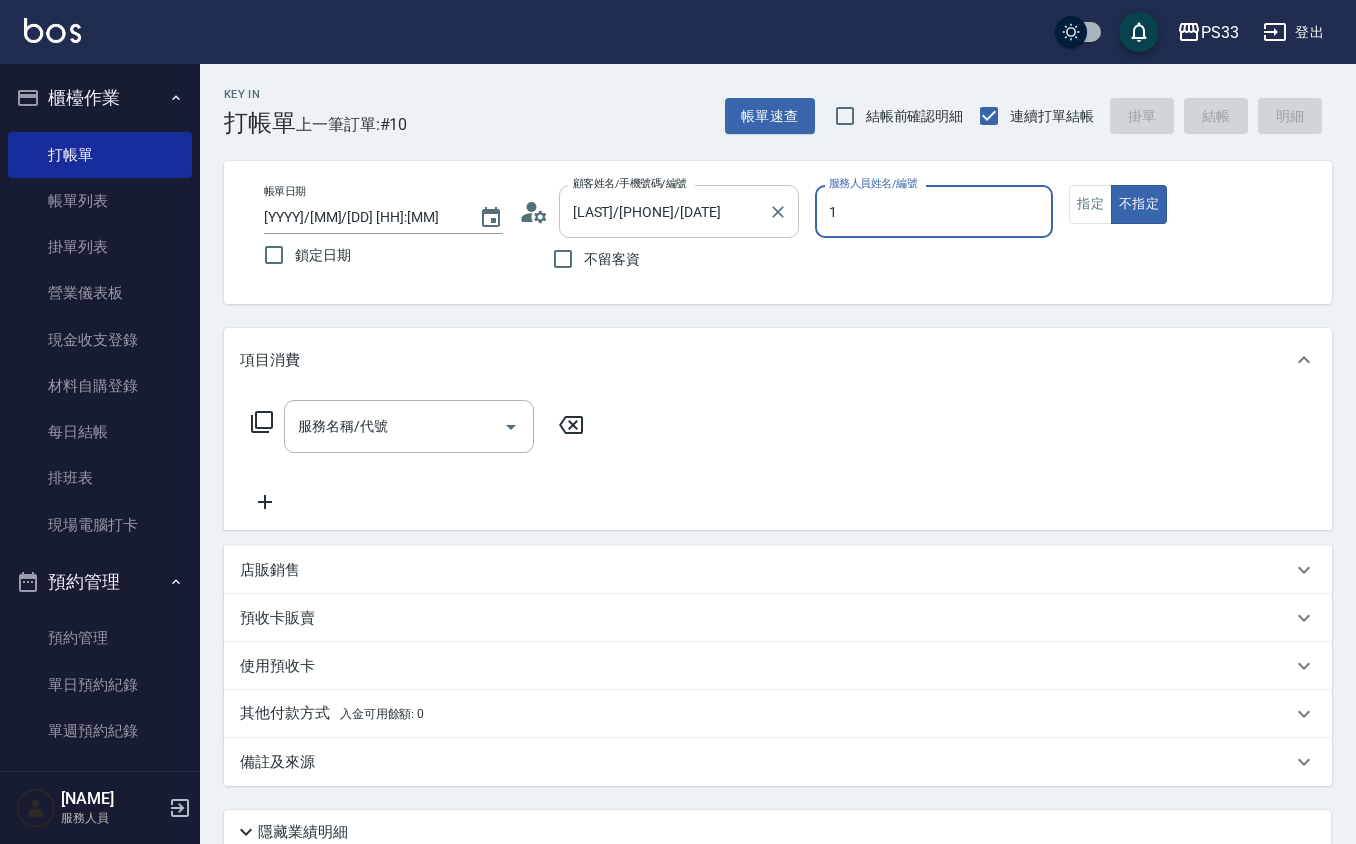 type on "[LAST]-[NUMBER]" 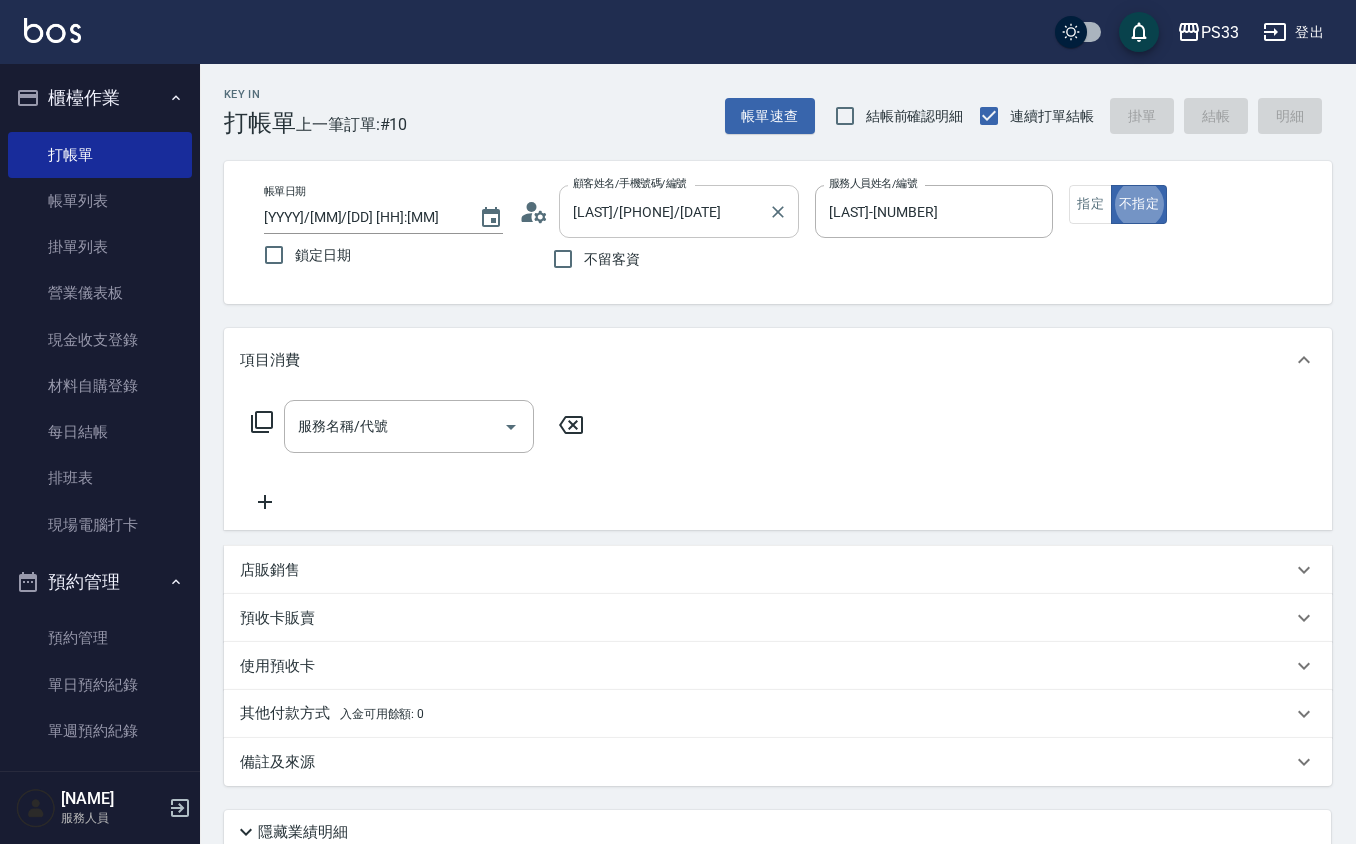 type on "false" 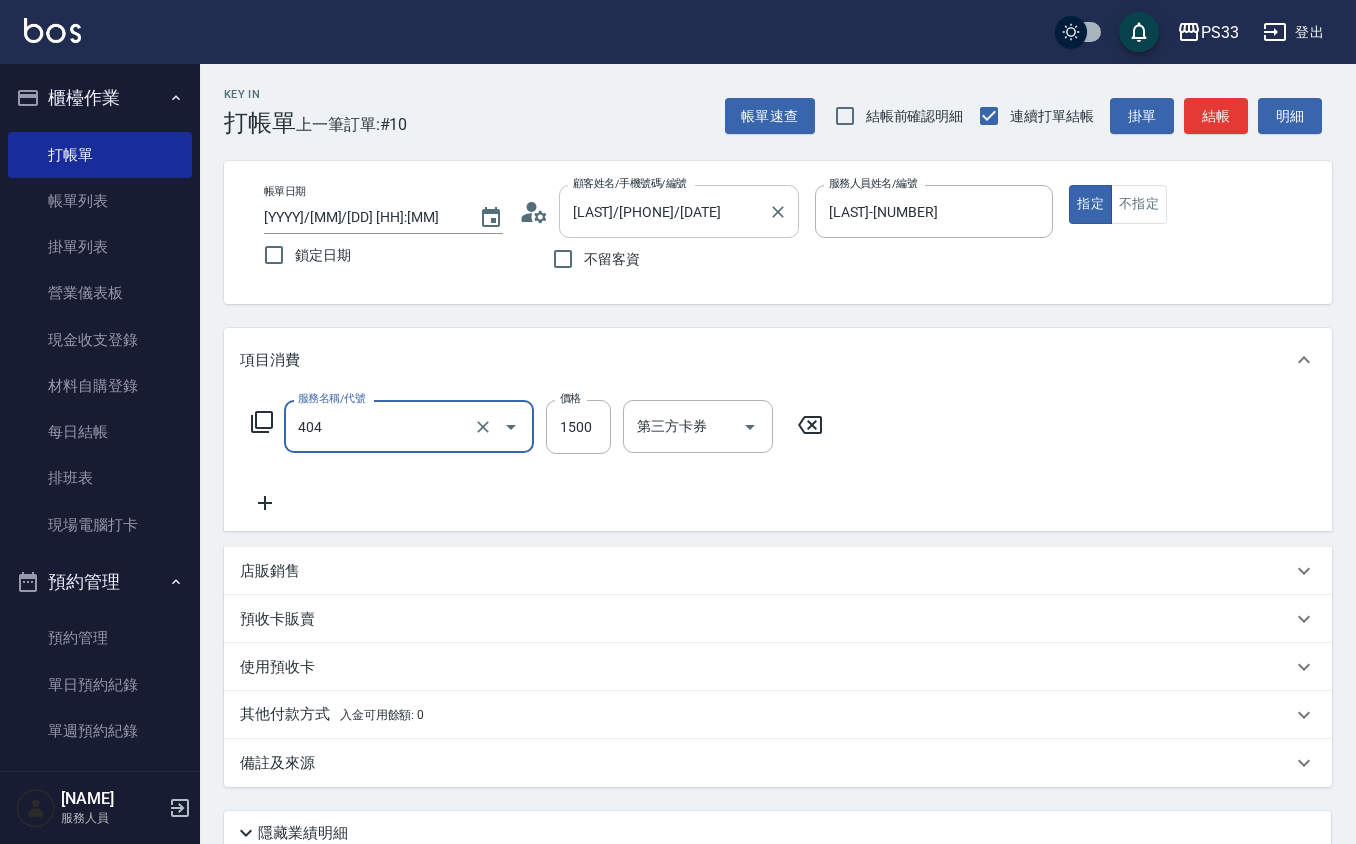 type on "設計染髮(404)" 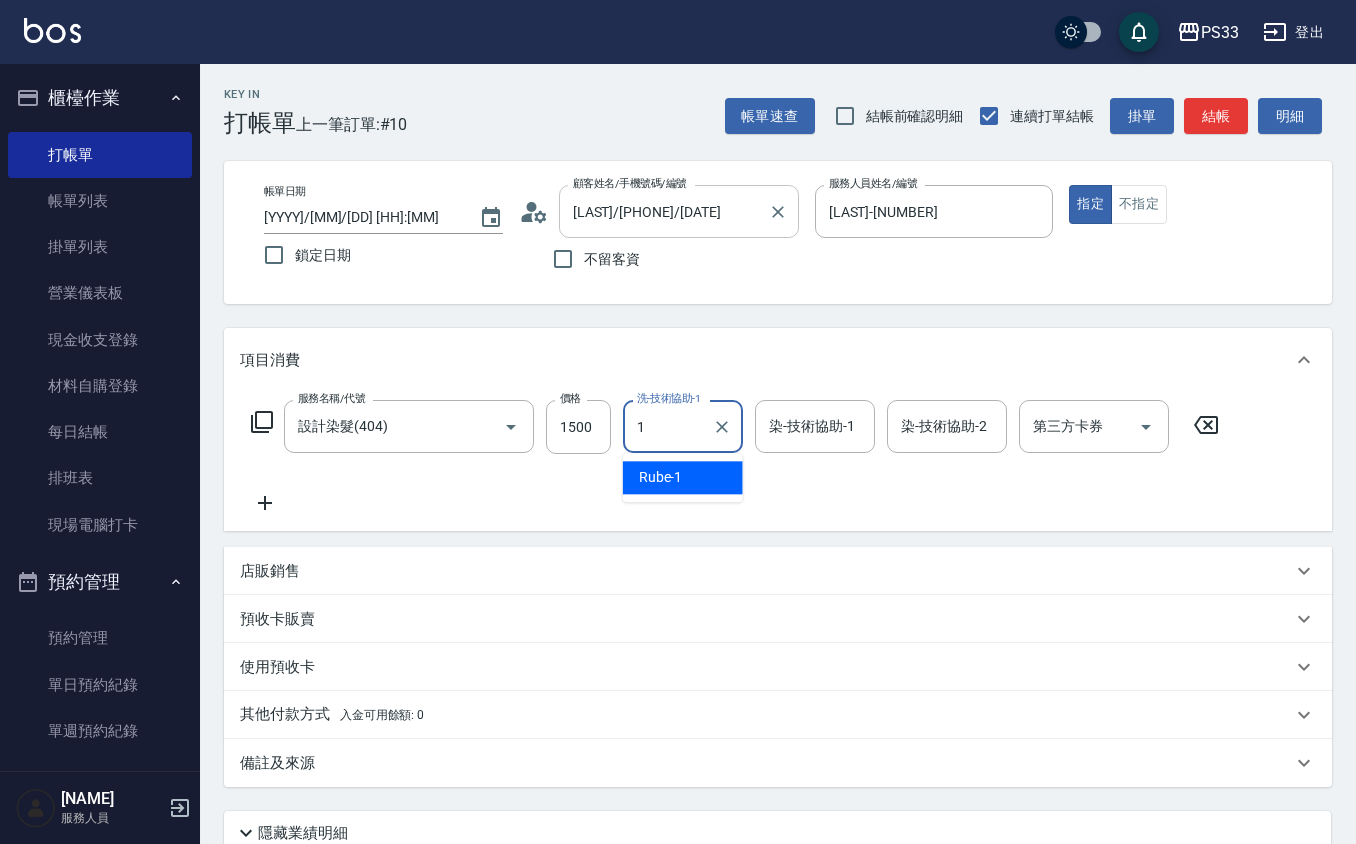 type on "[LAST]-[NUMBER]" 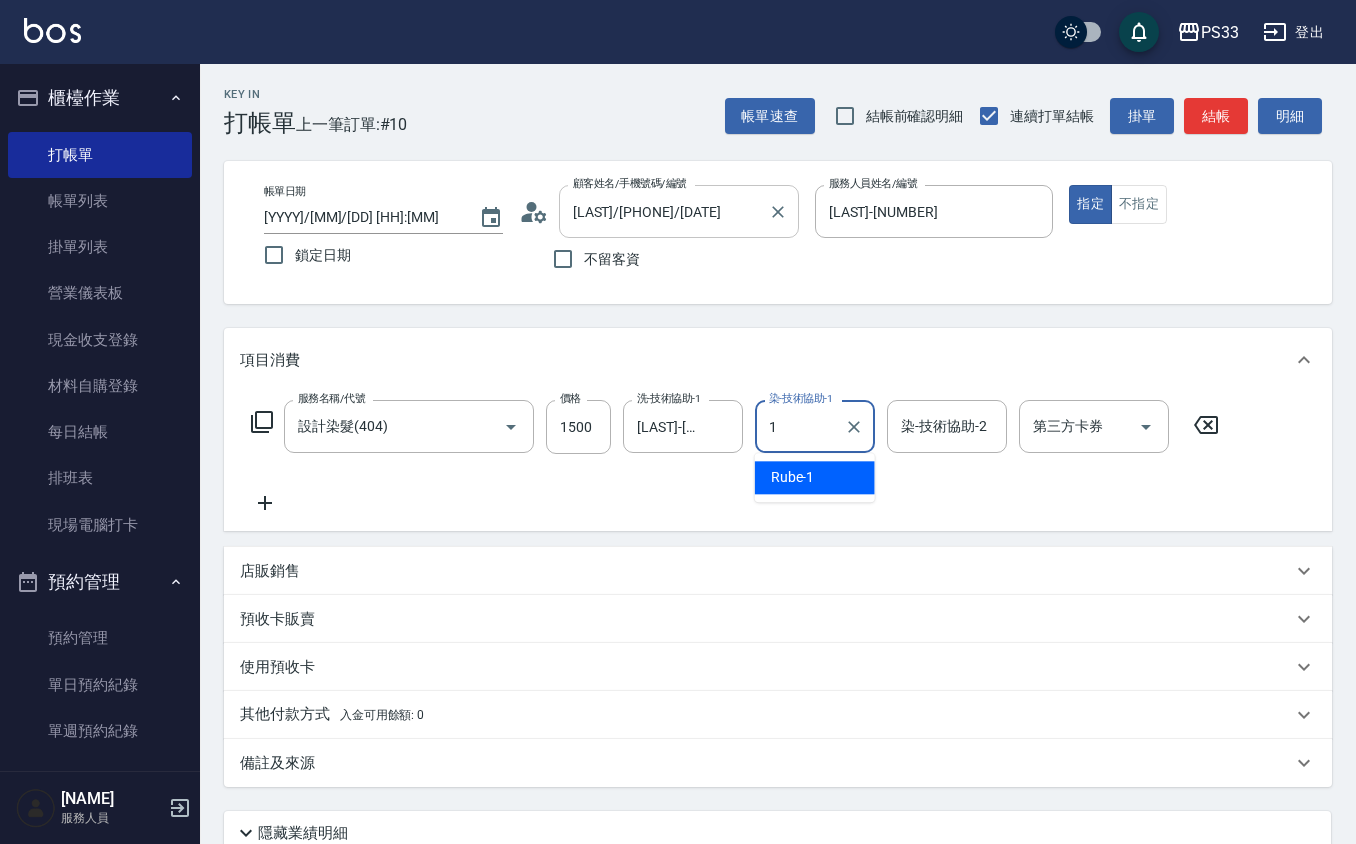 type on "[LAST]-[NUMBER]" 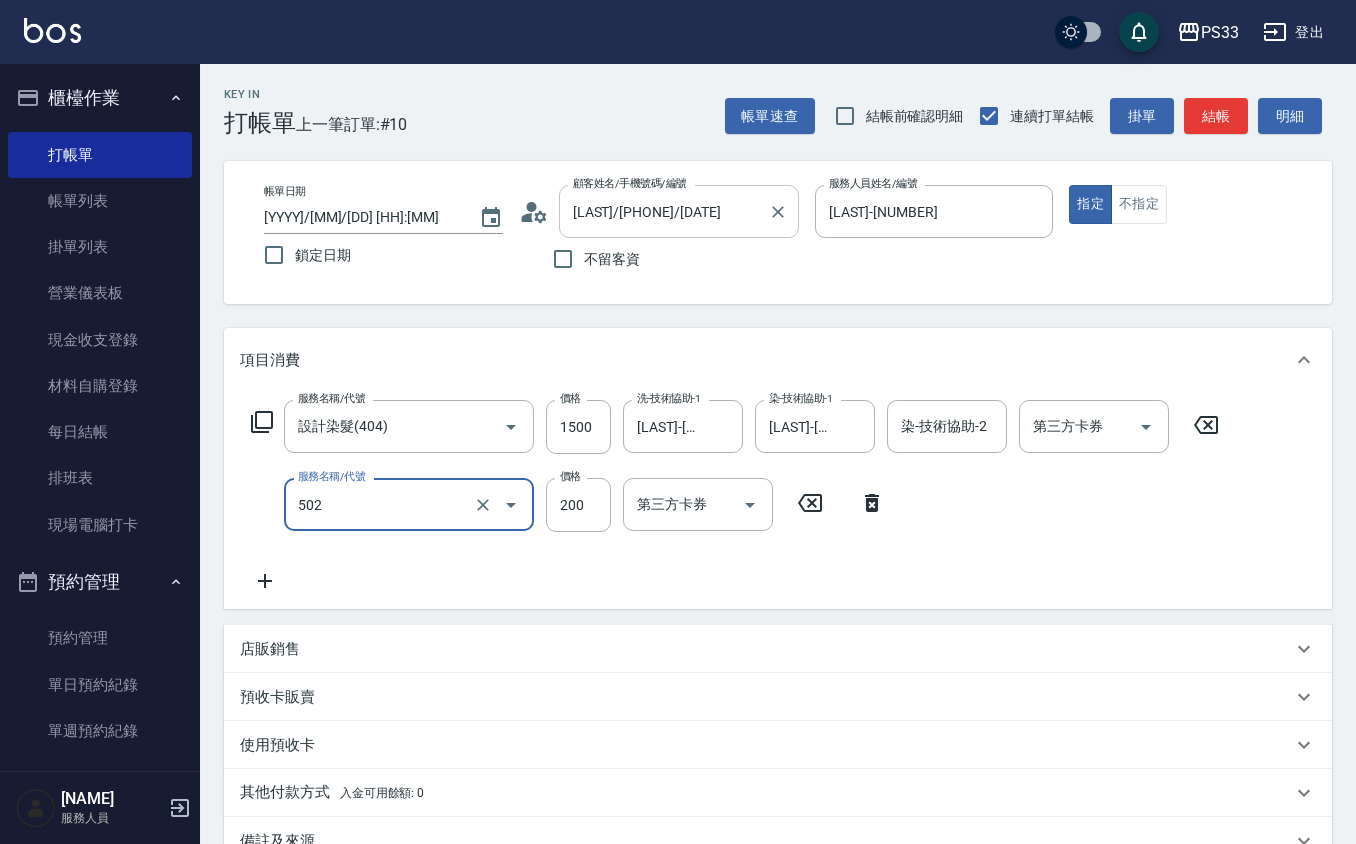 type on "自備護髮(502)" 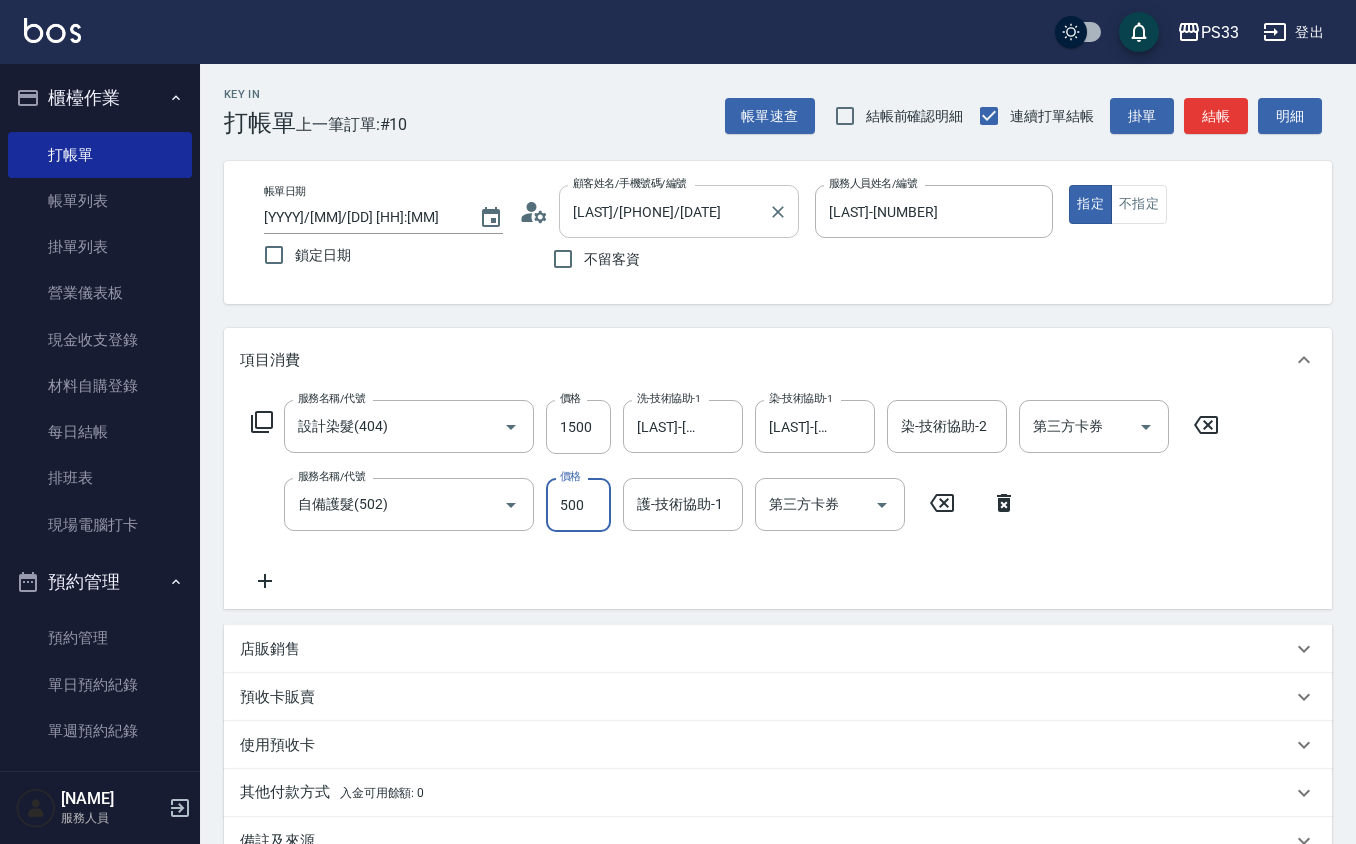type on "500" 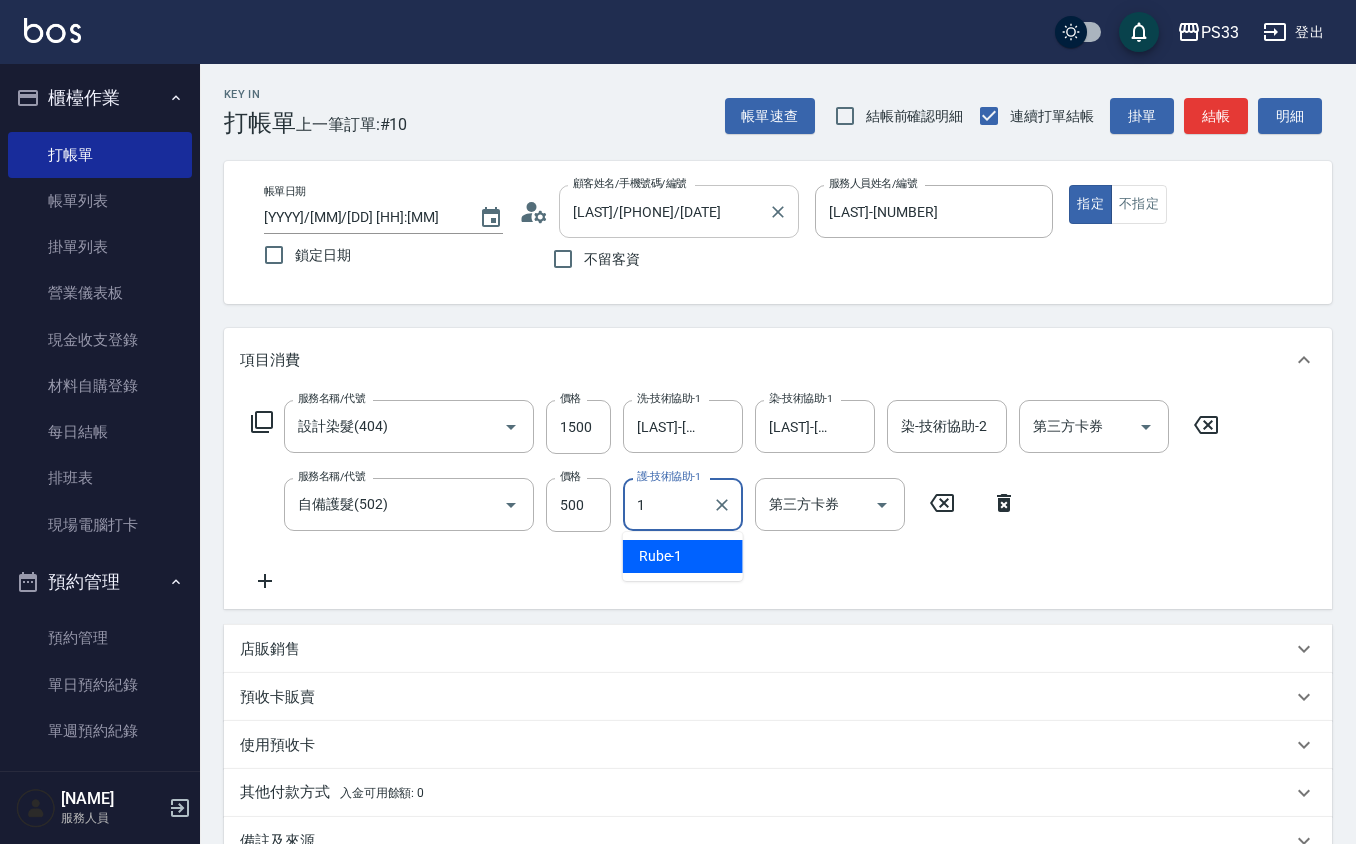 type on "[LAST]-[NUMBER]" 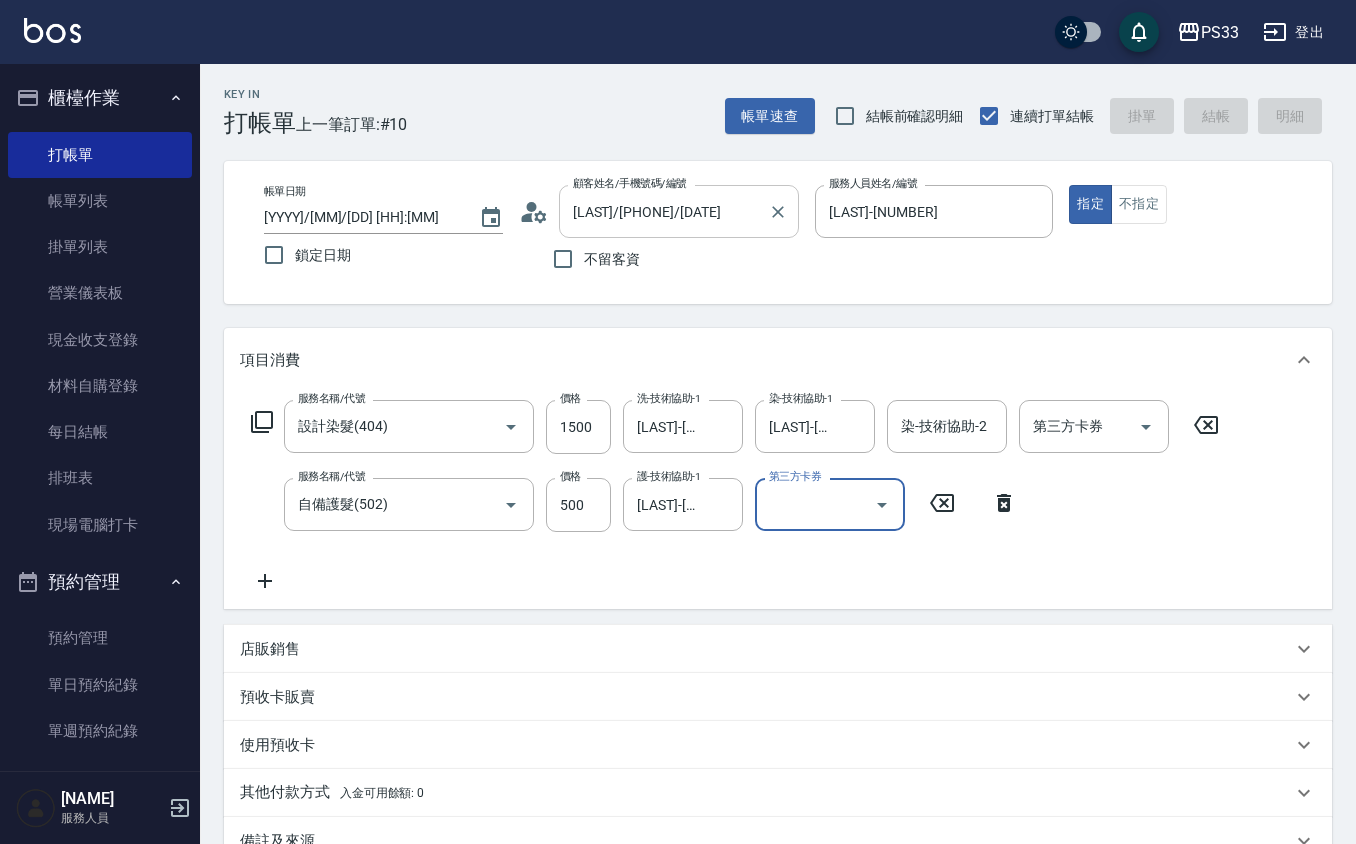 type 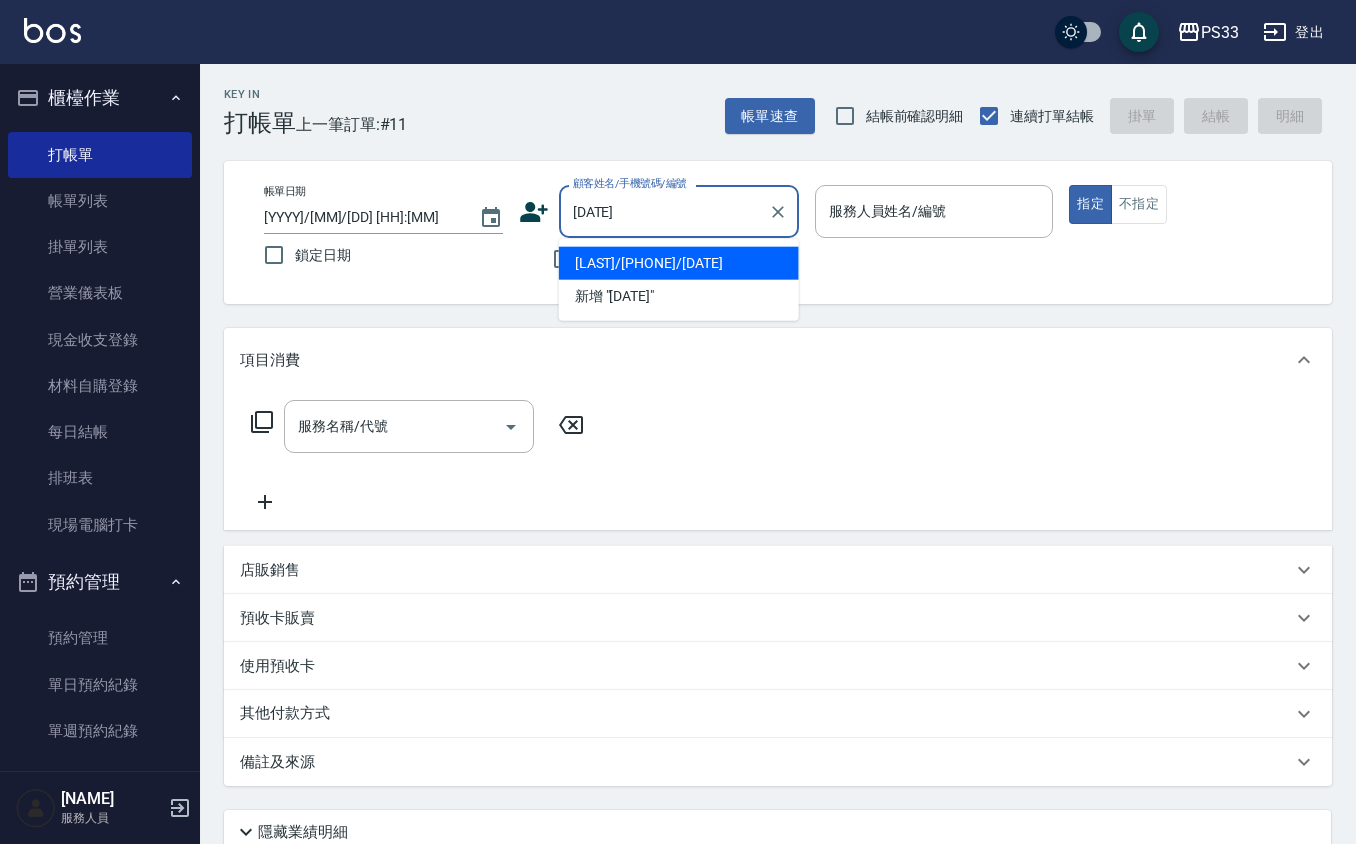 type on "[LAST]/[PHONE]/[DATE]" 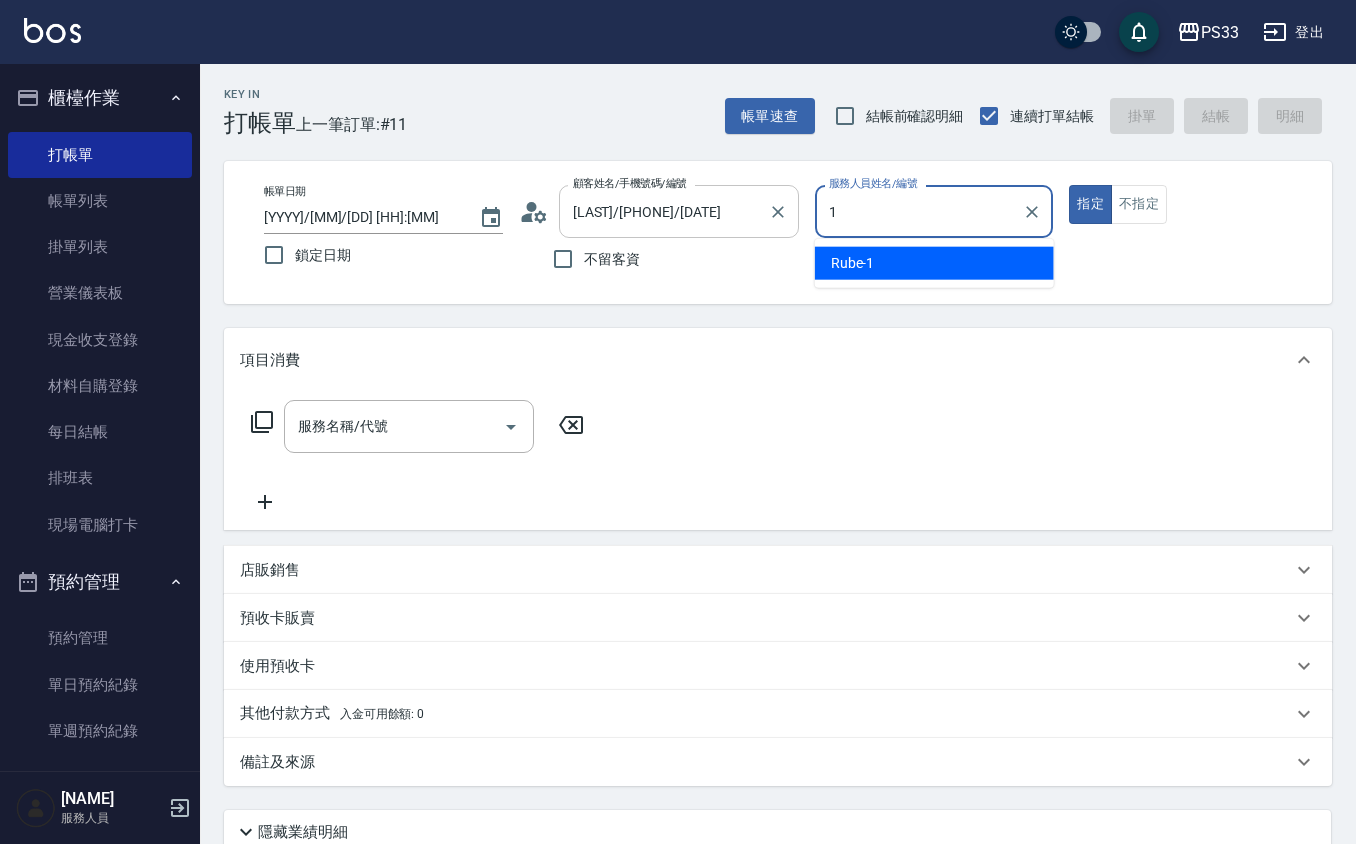 type on "[LAST]-[NUMBER]" 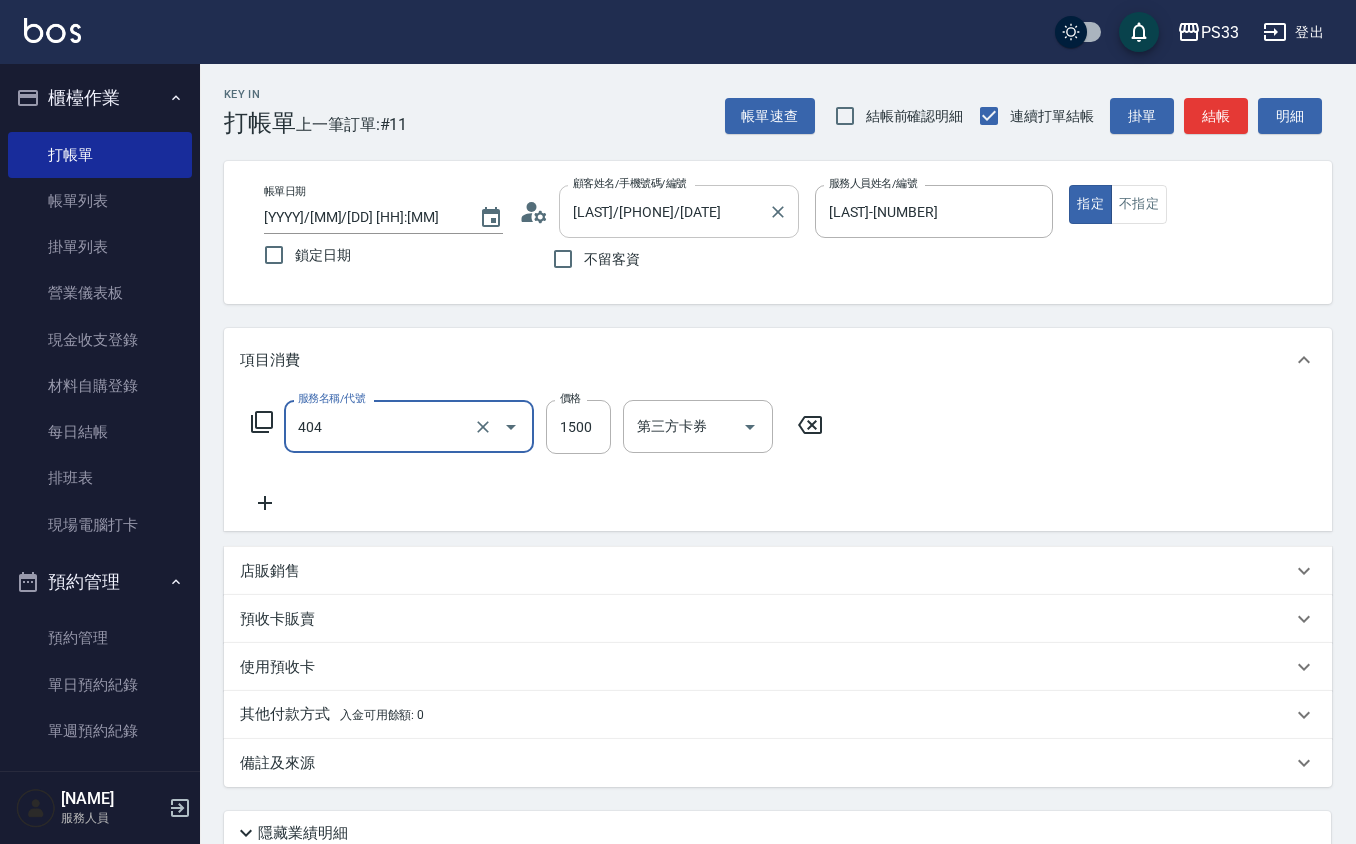 type on "設計染髮(404)" 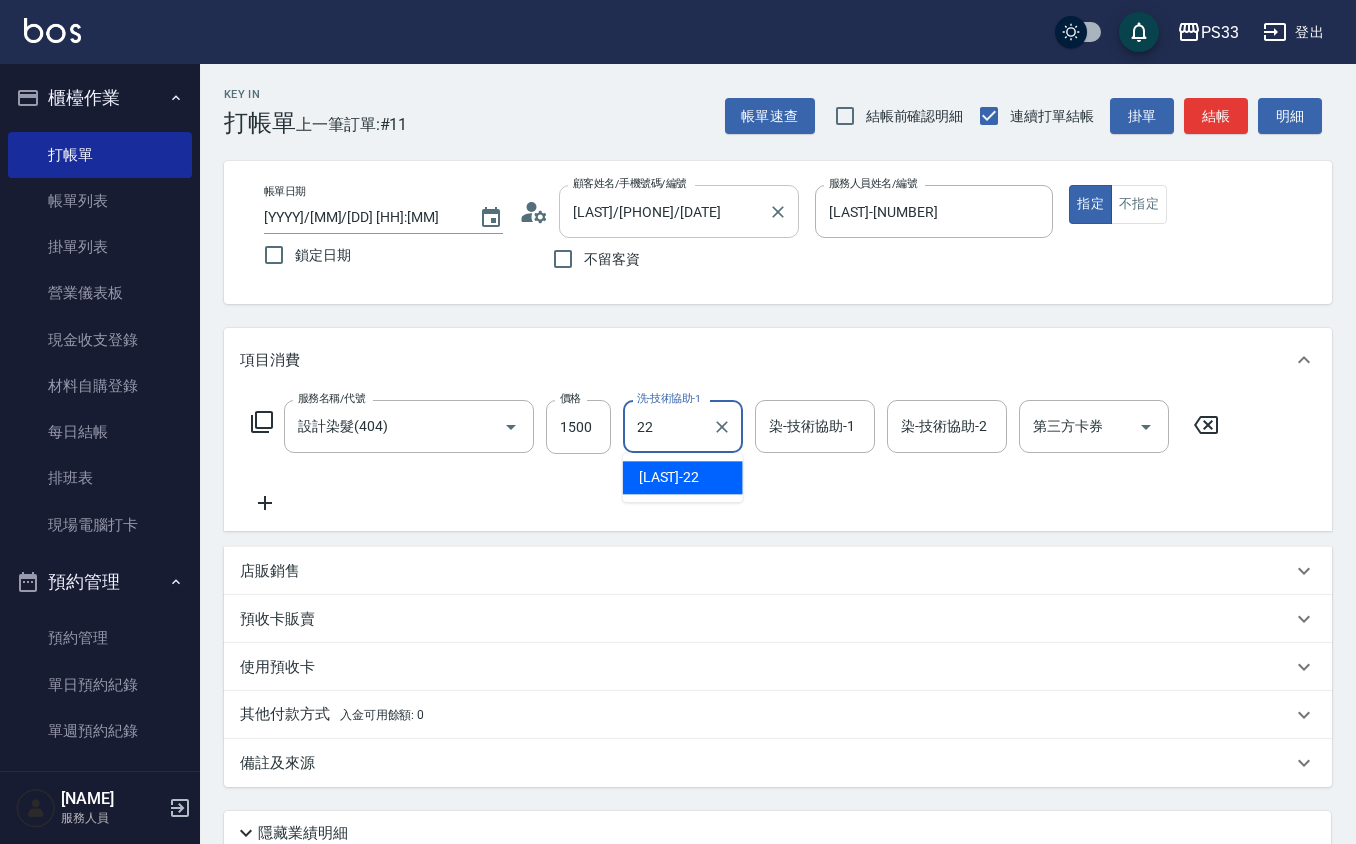 type on "[LAST] -[NUMBER]" 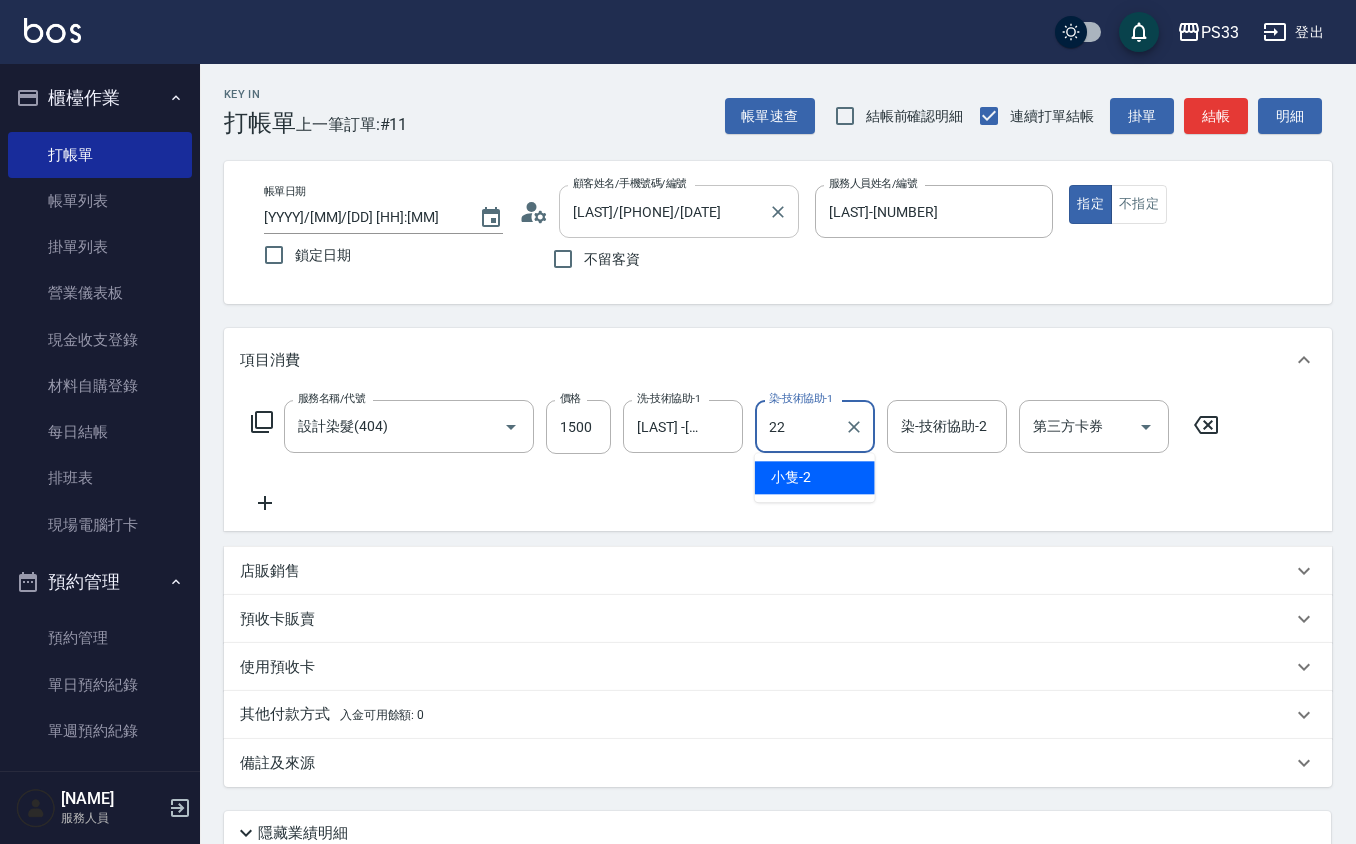 type on "[LAST] -[NUMBER]" 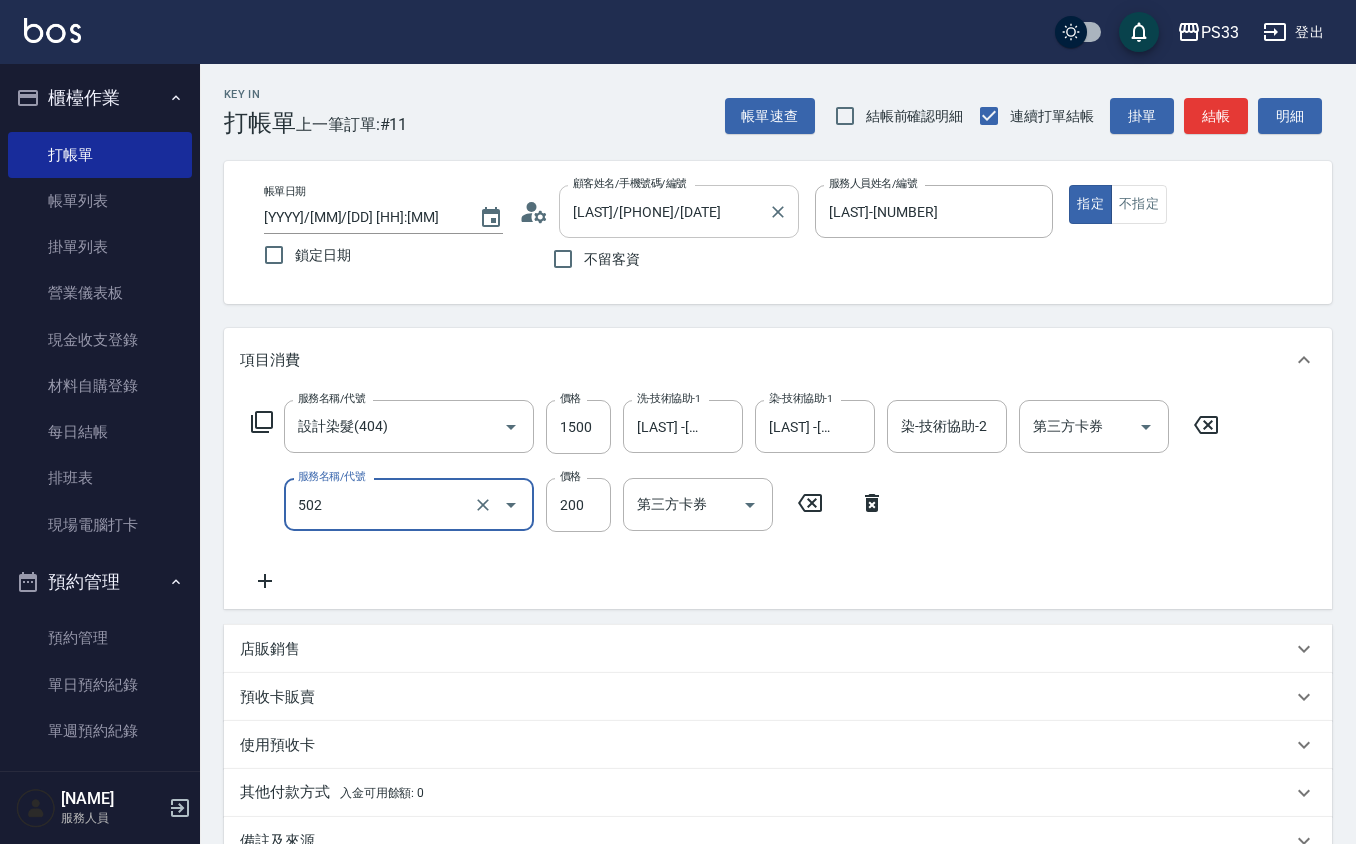 type on "自備護髮(502)" 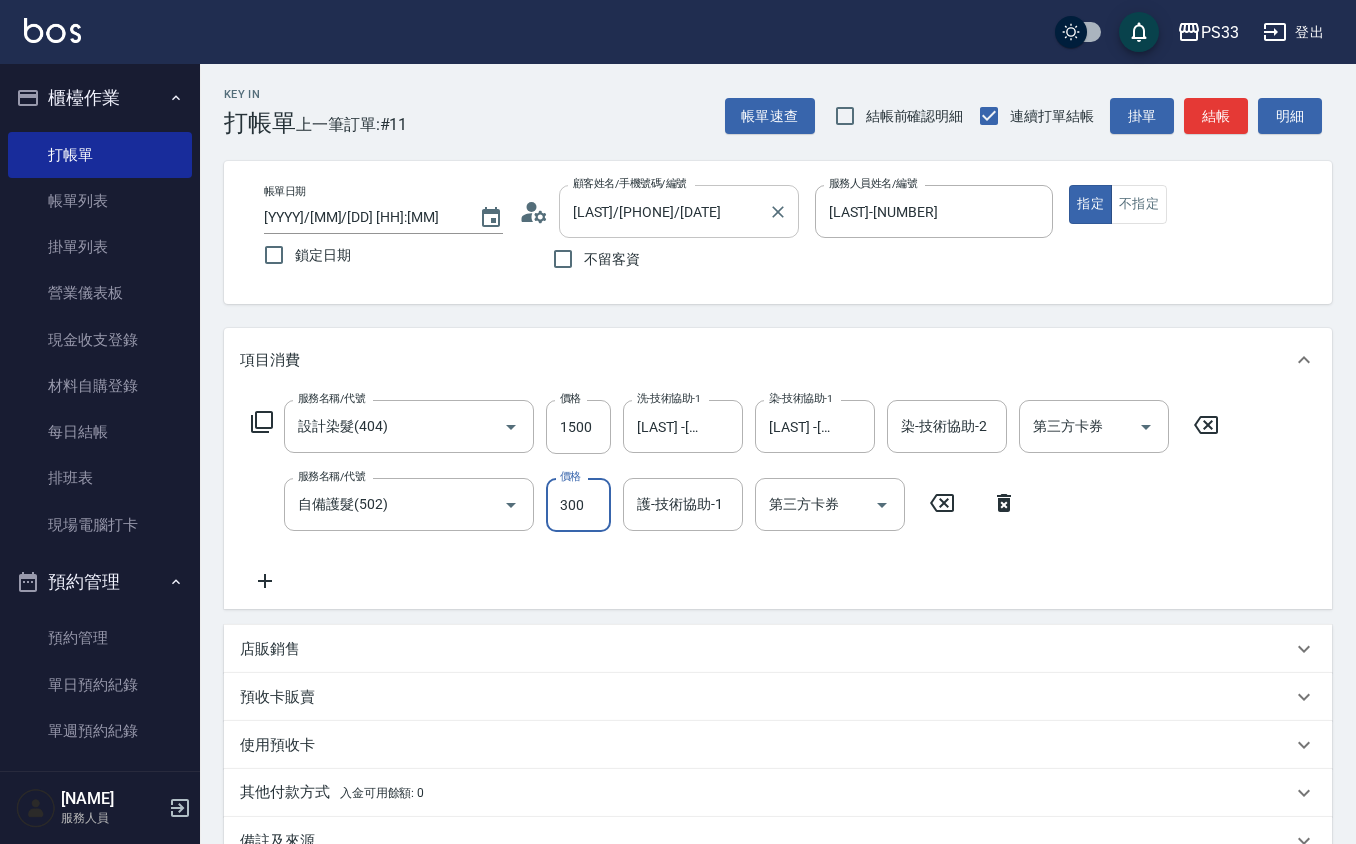 type on "300" 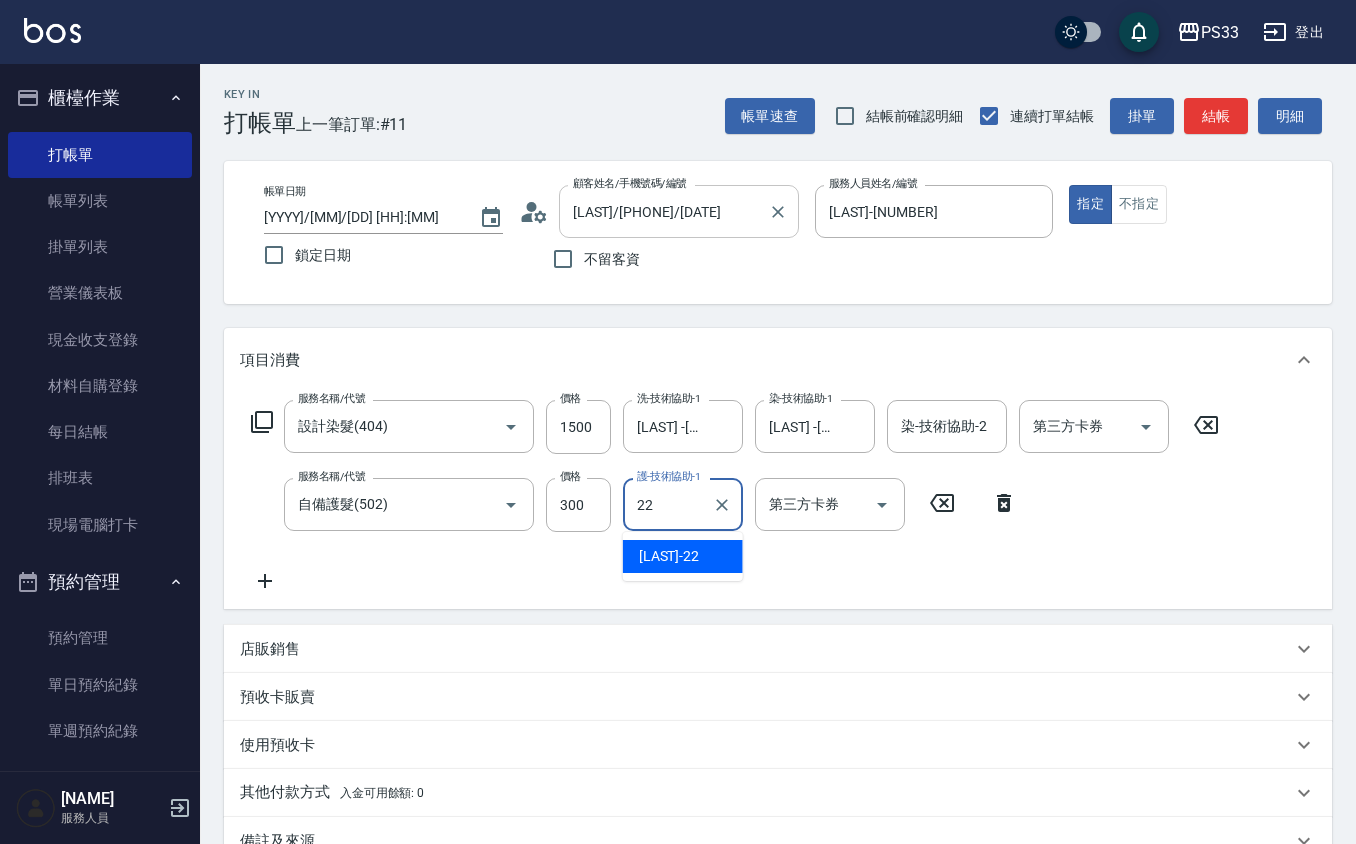 type on "[LAST] -[NUMBER]" 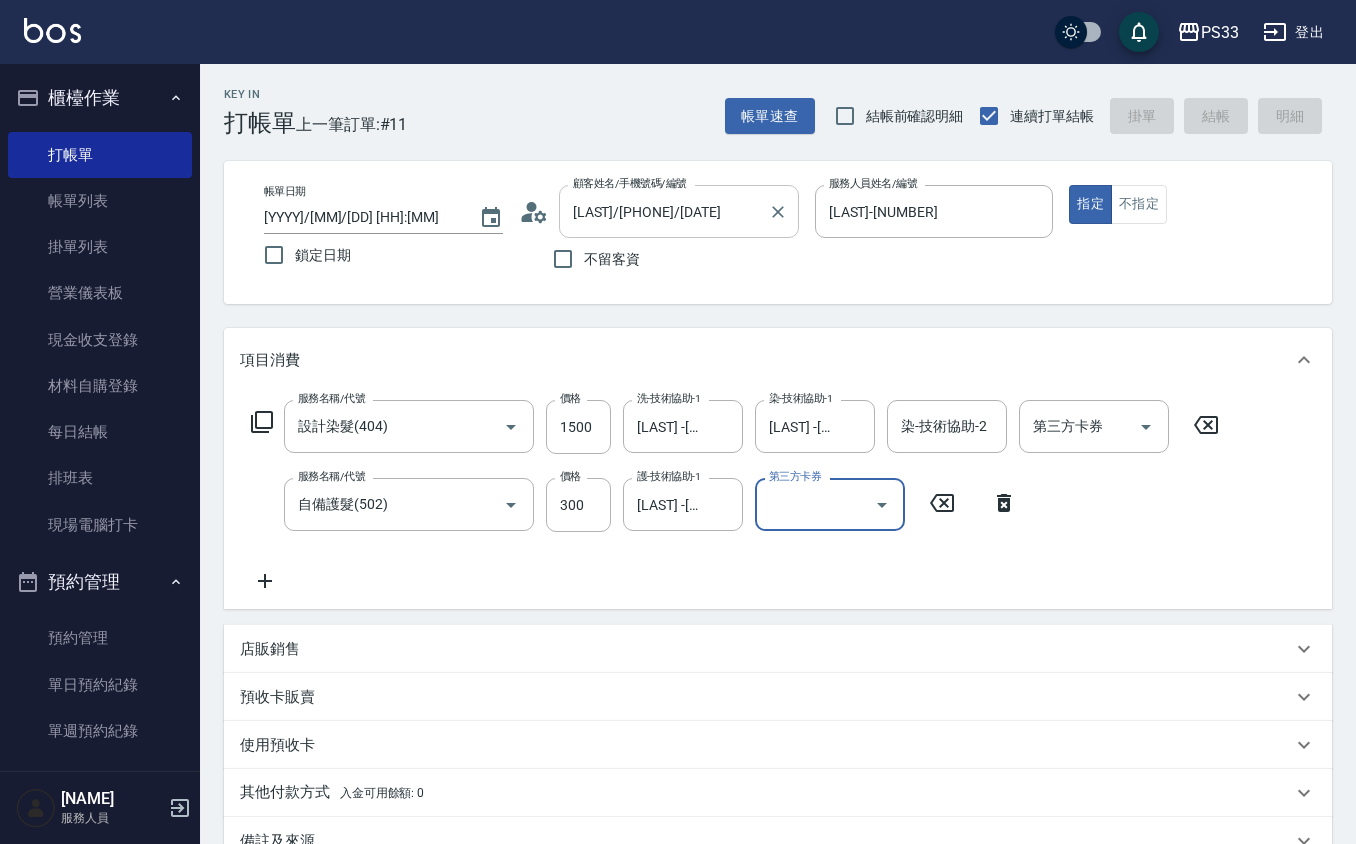 type 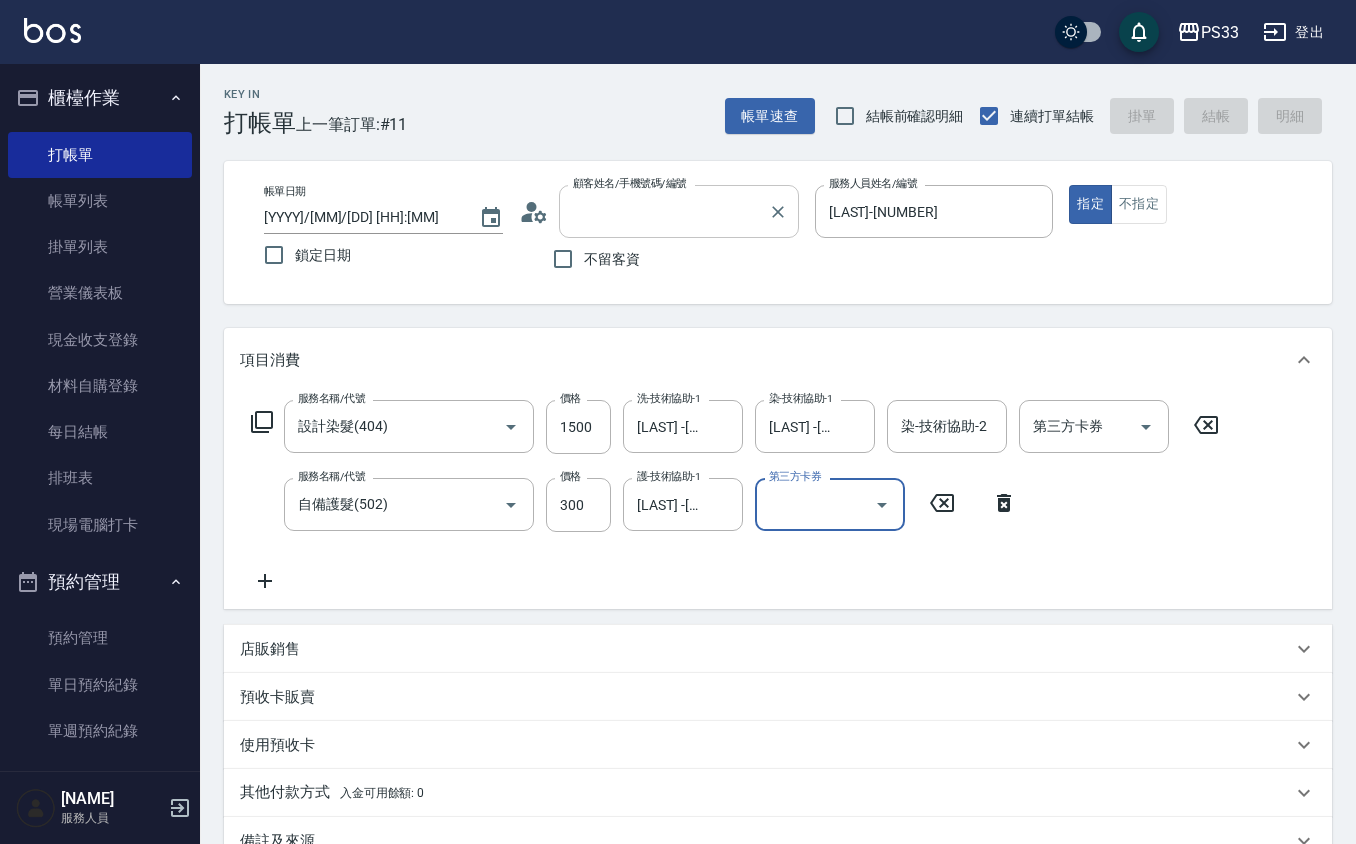 type 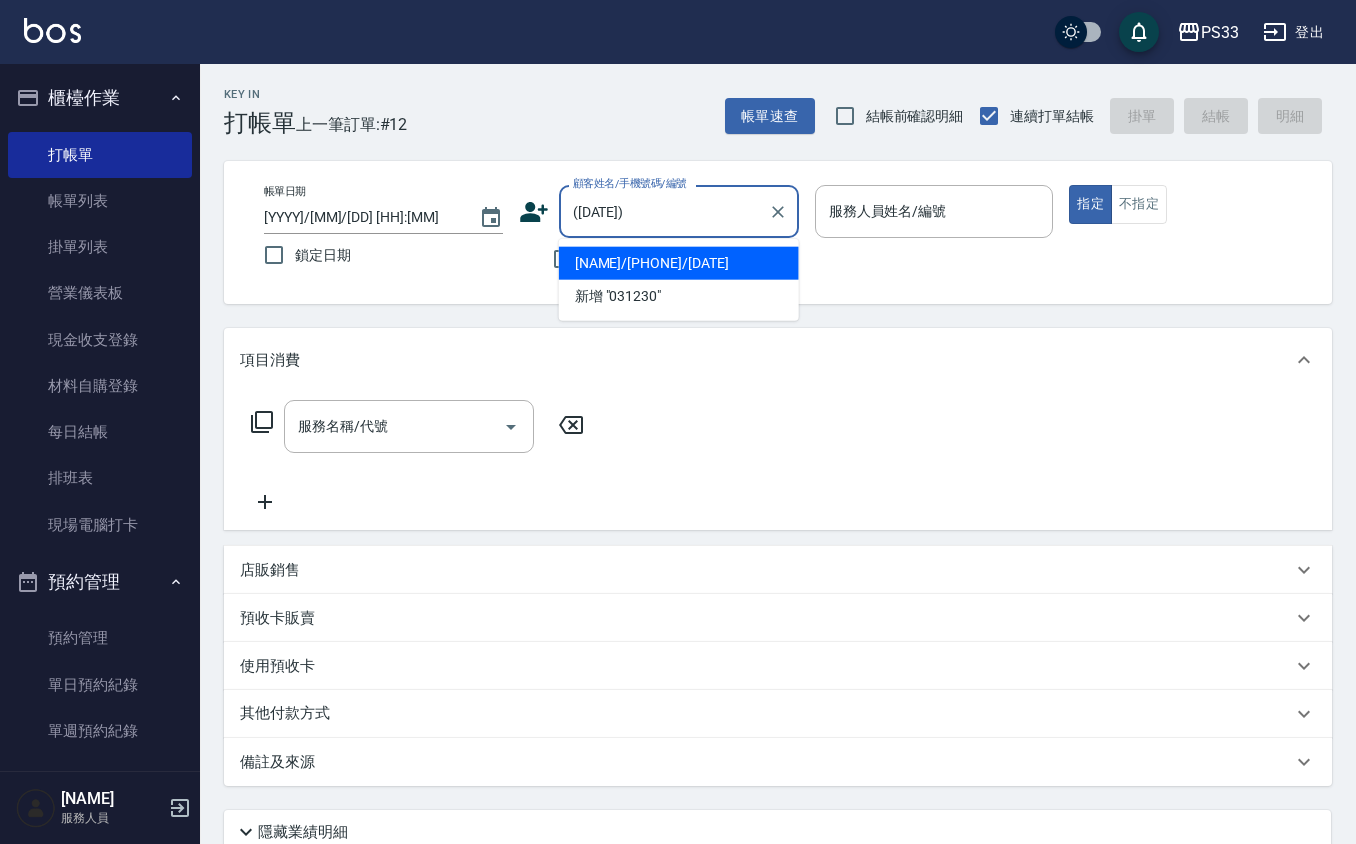 type on "[NAME]/[PHONE]/[DATE]" 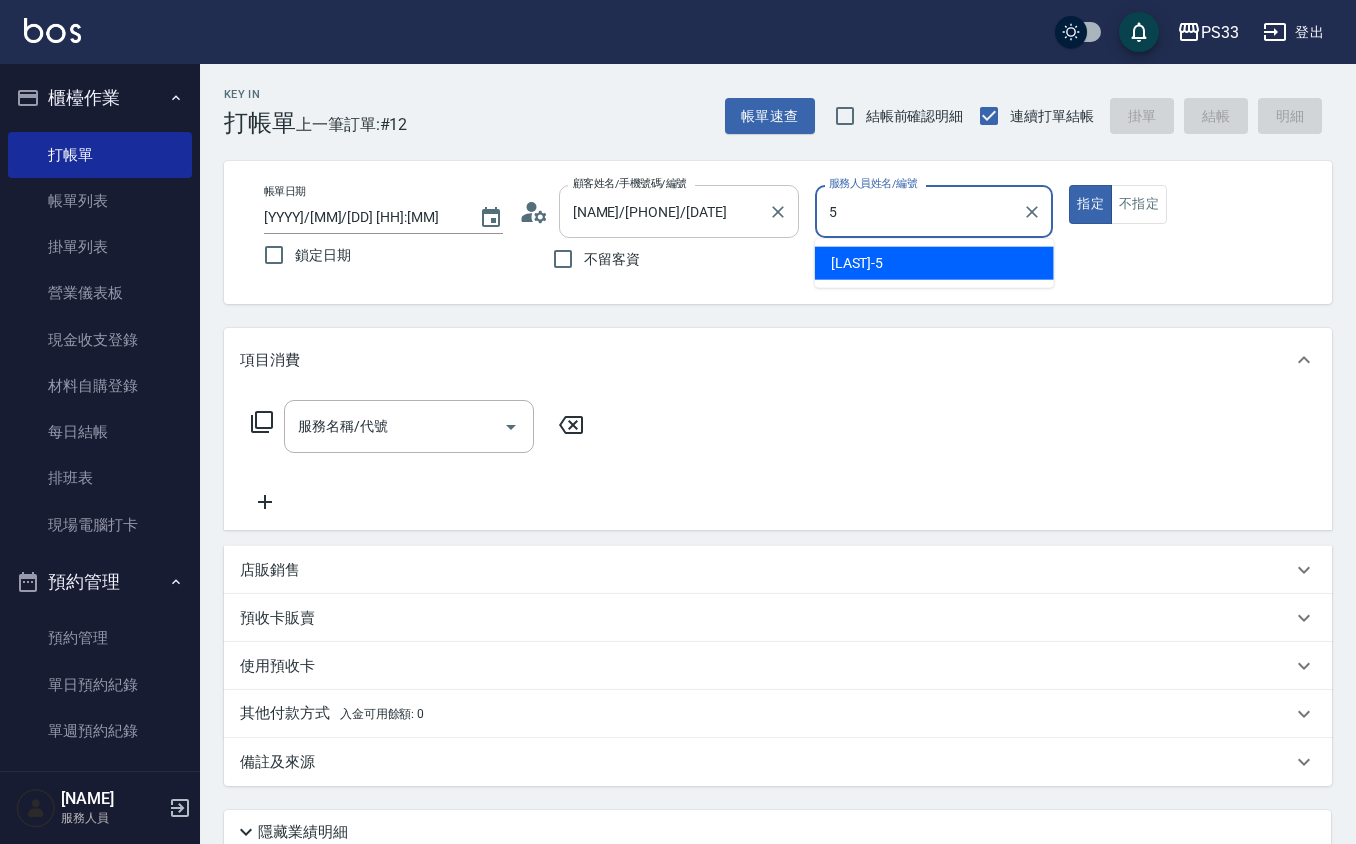 type on "[LAST]-[NUMBER]" 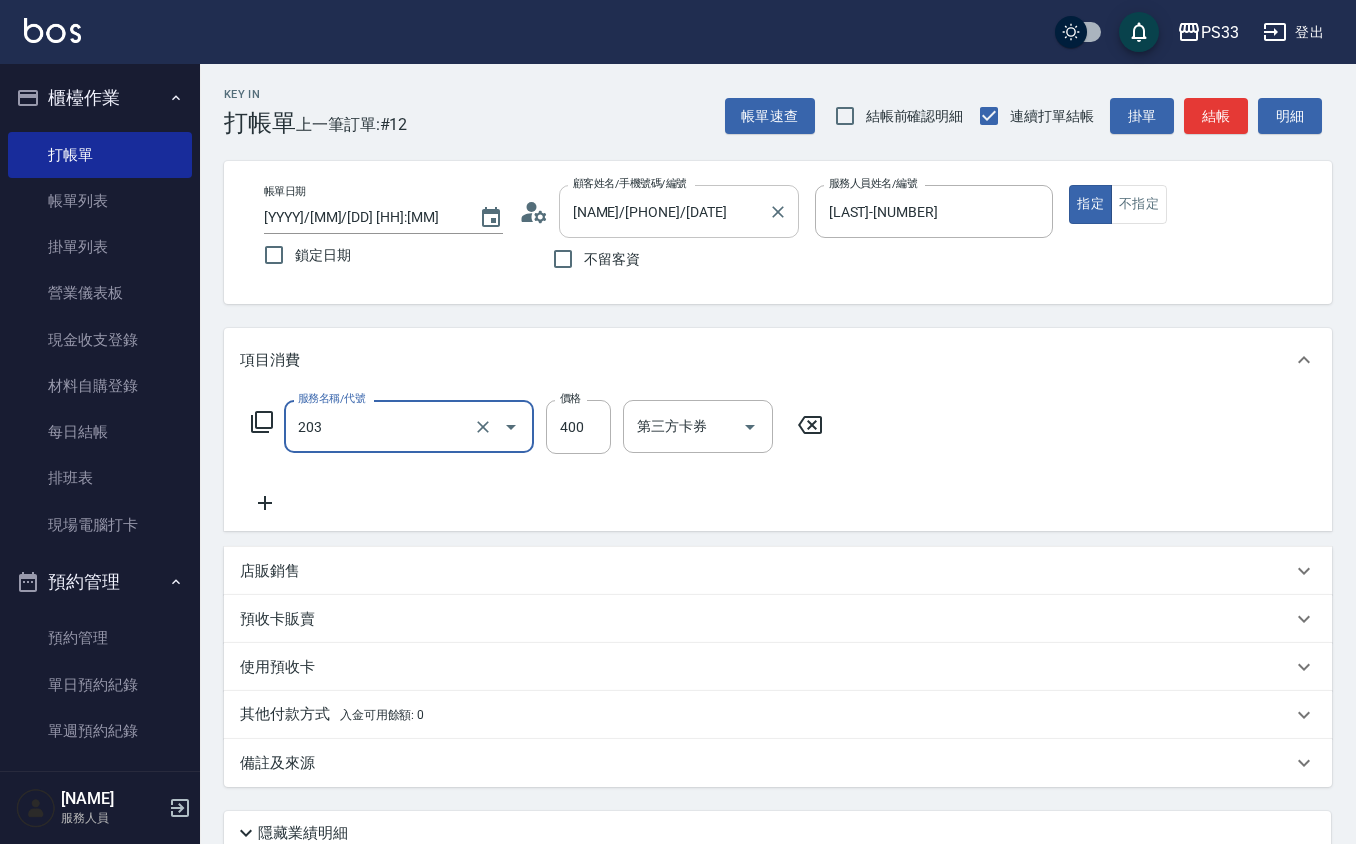 type on "指定單剪(203)" 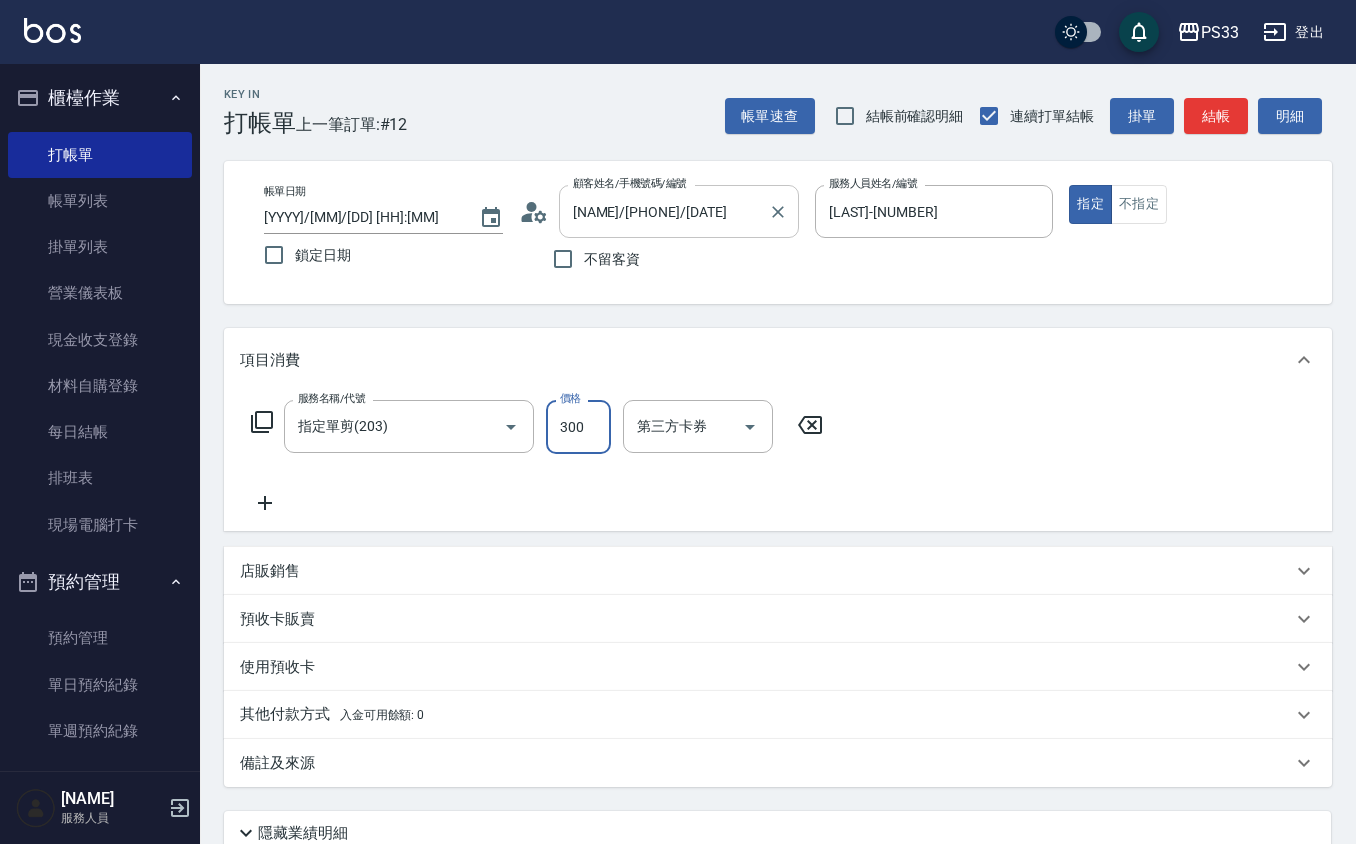 type on "300" 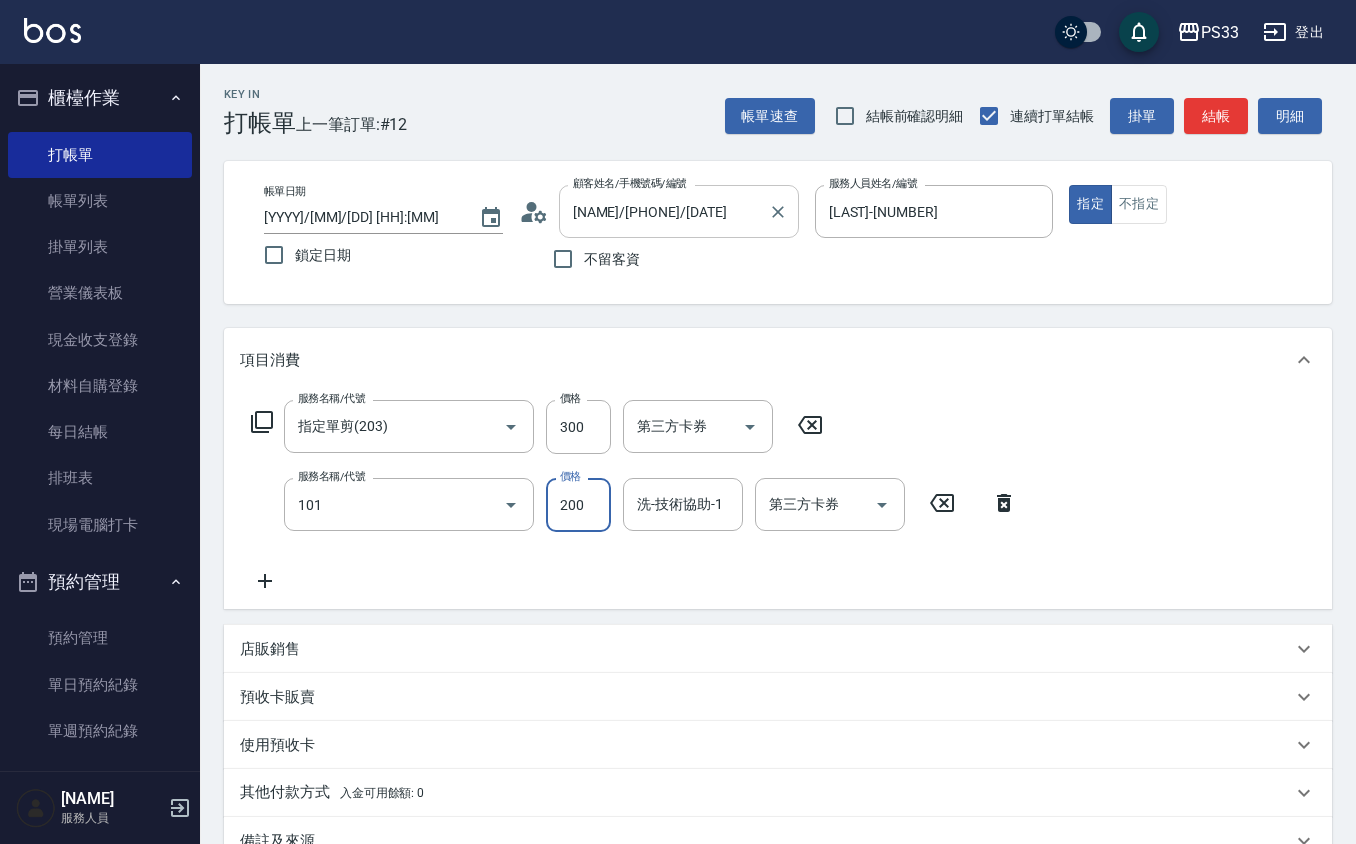 type on "洗髮(101)" 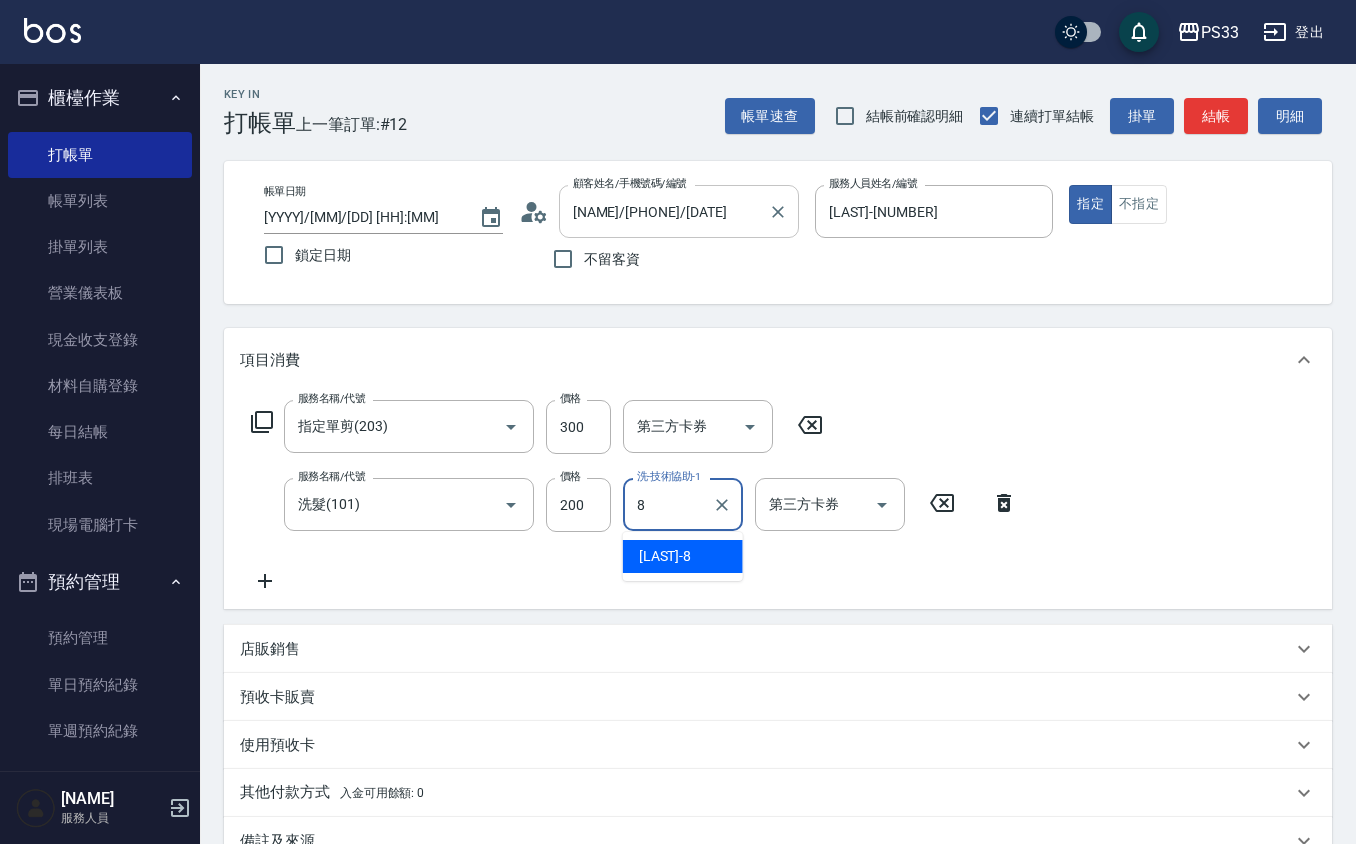 type on "[NAME]-[NUMBER]" 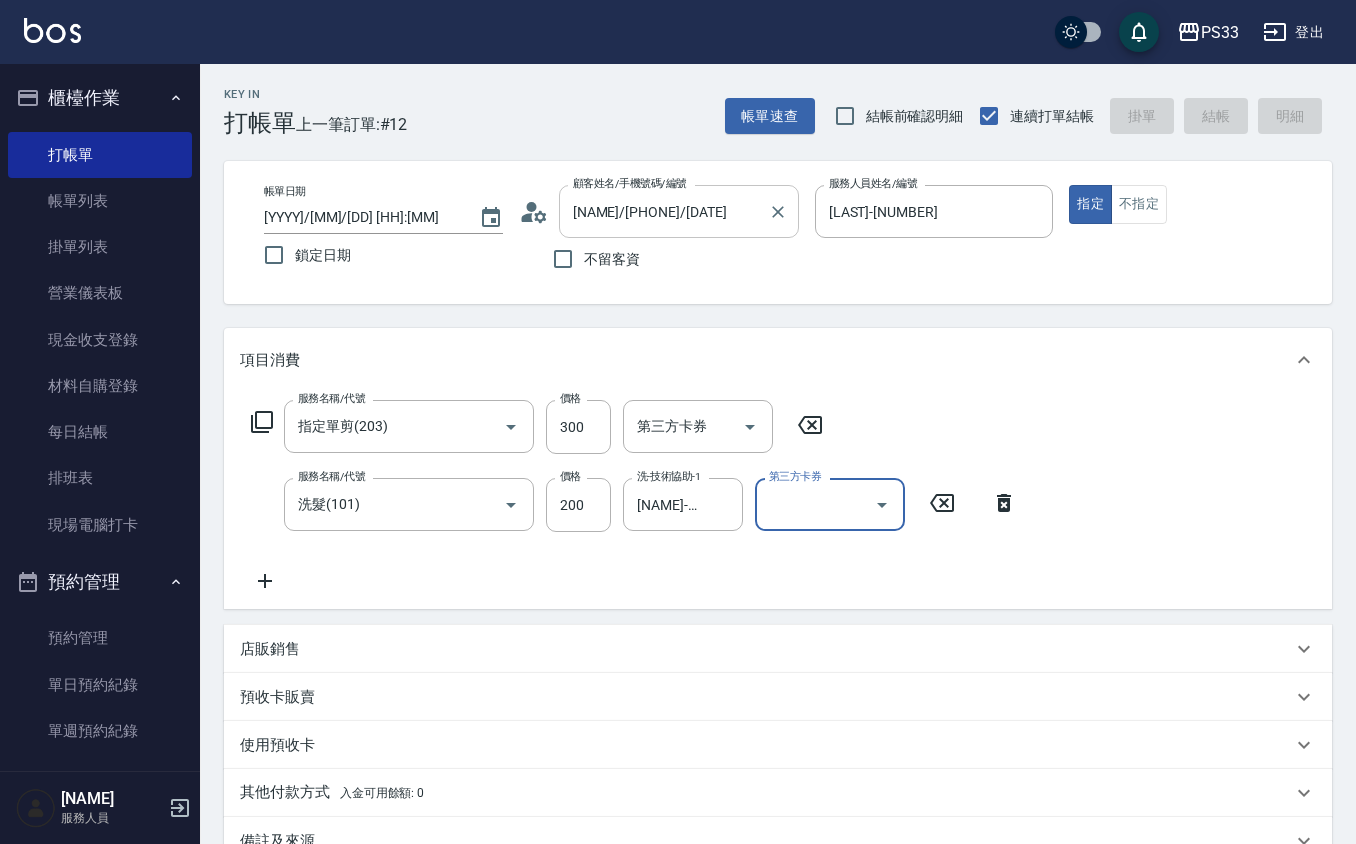 type on "[DATE] [TIME]" 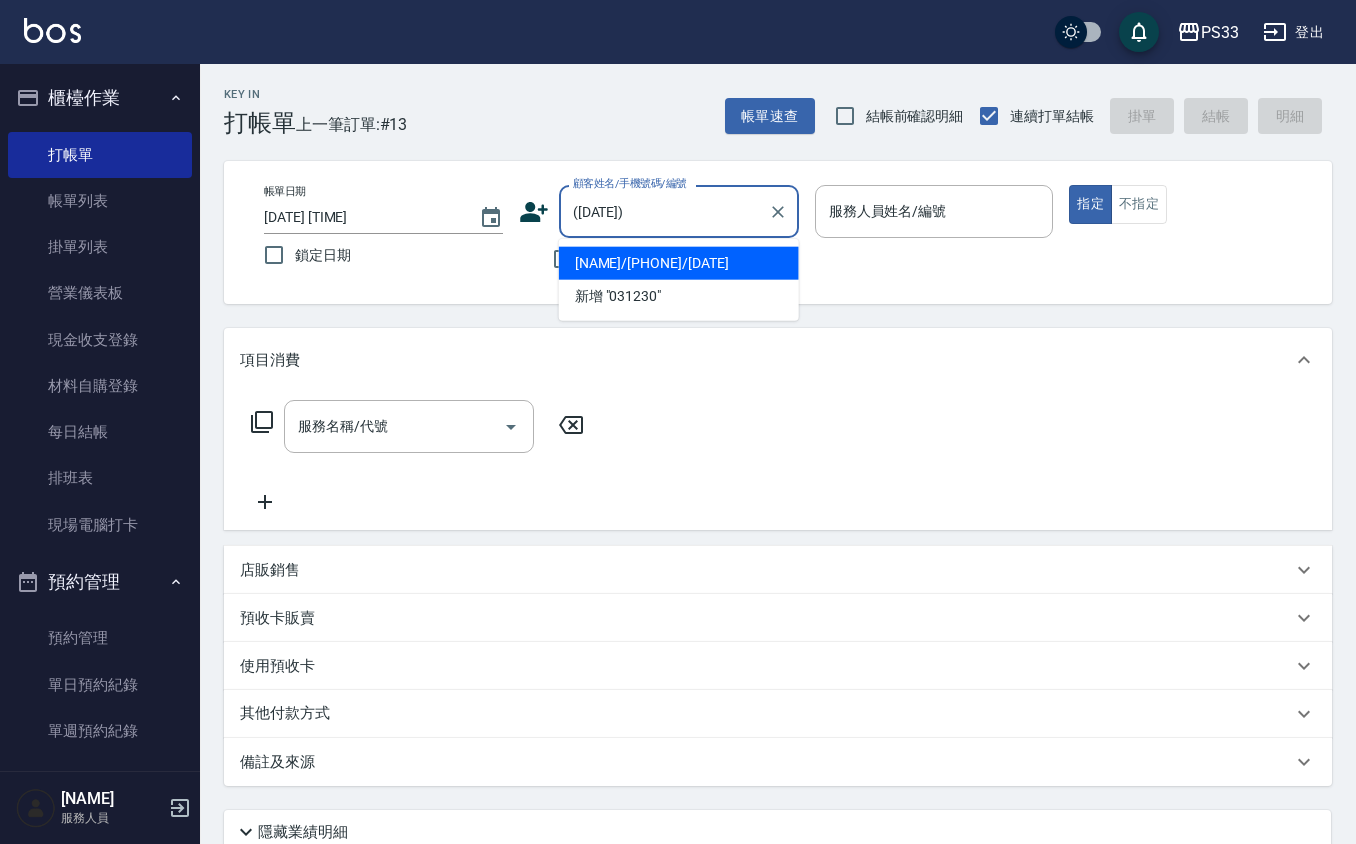 type on "[NAME]/[PHONE]/[DATE]" 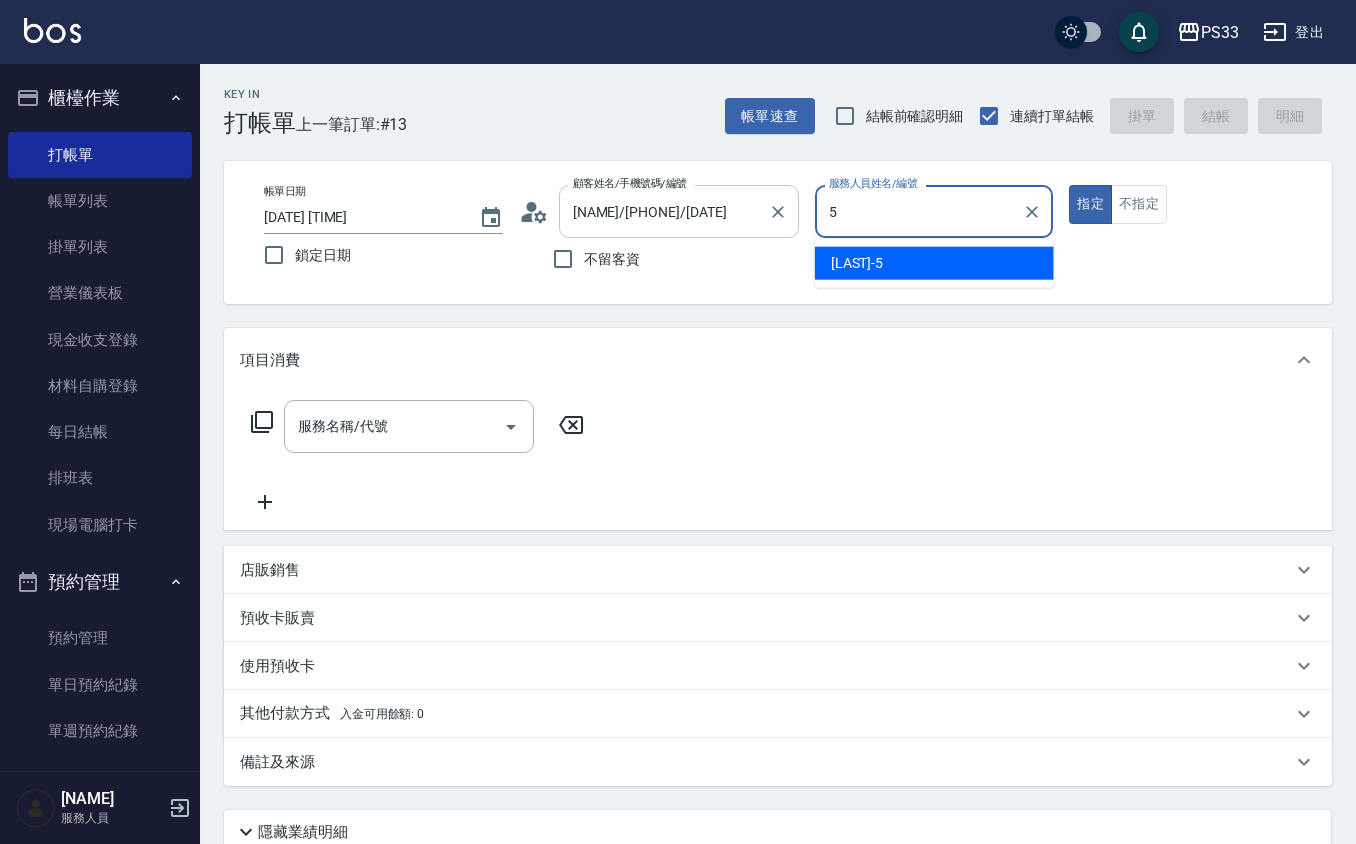 type on "[LAST]-[NUMBER]" 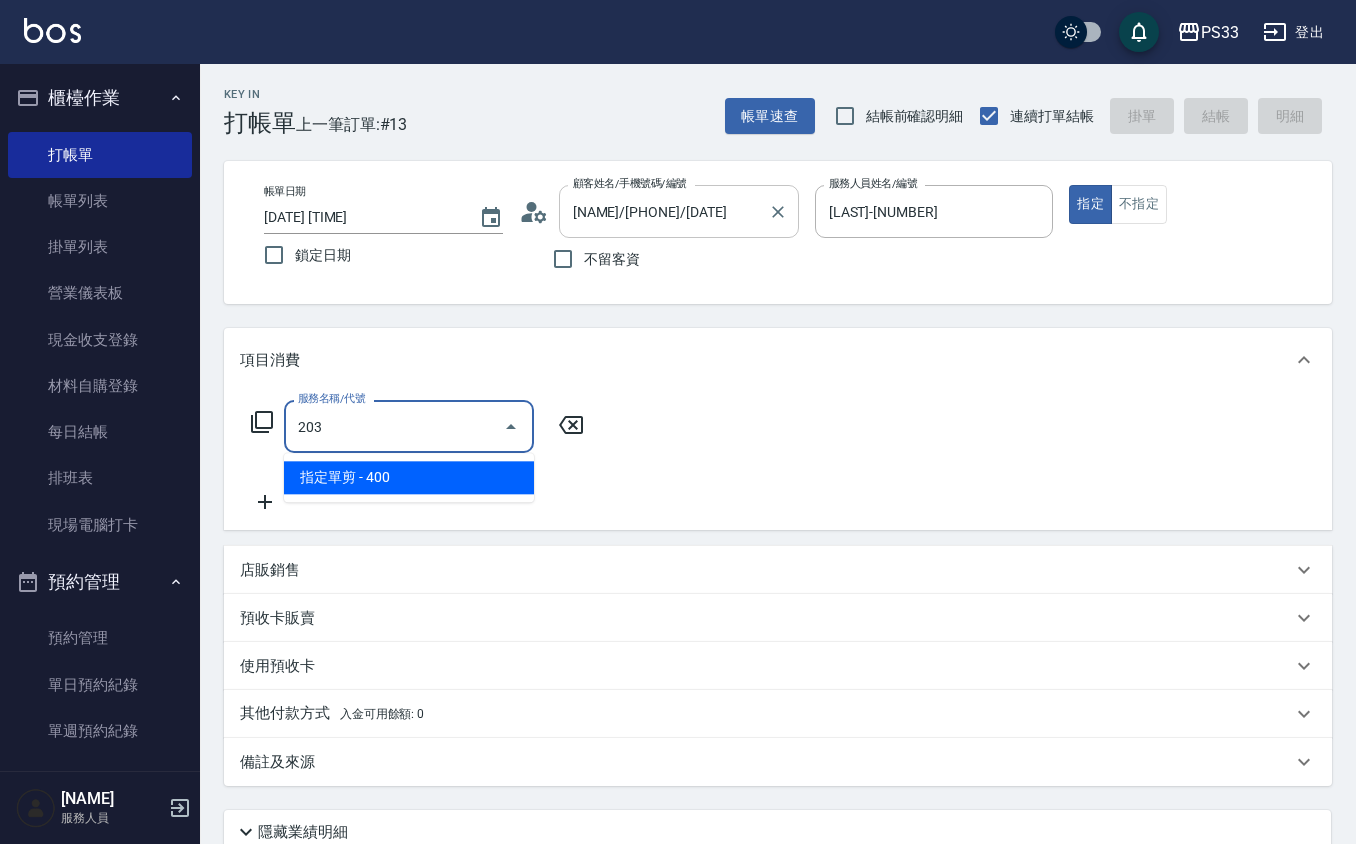 type on "指定單剪(203)" 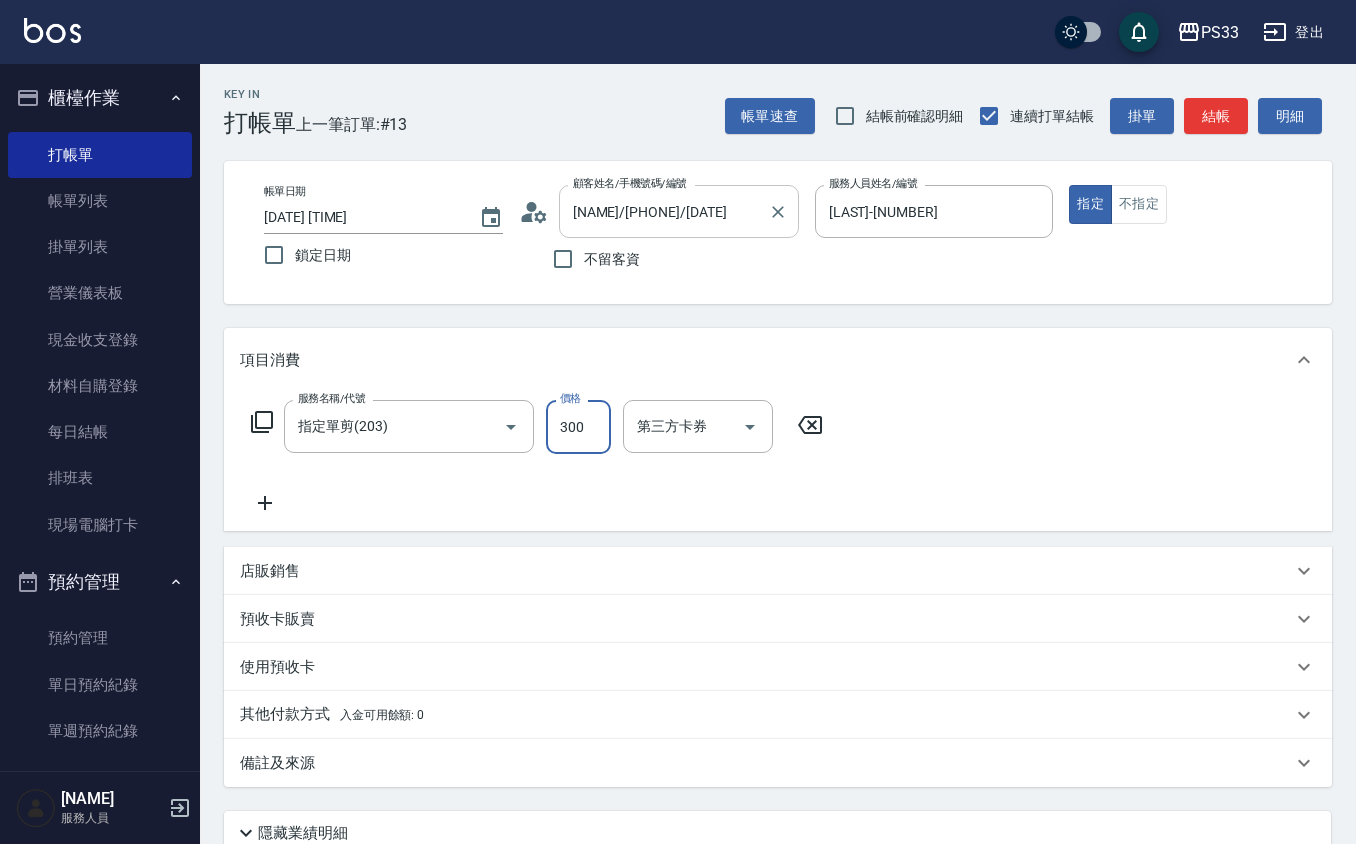 type on "300" 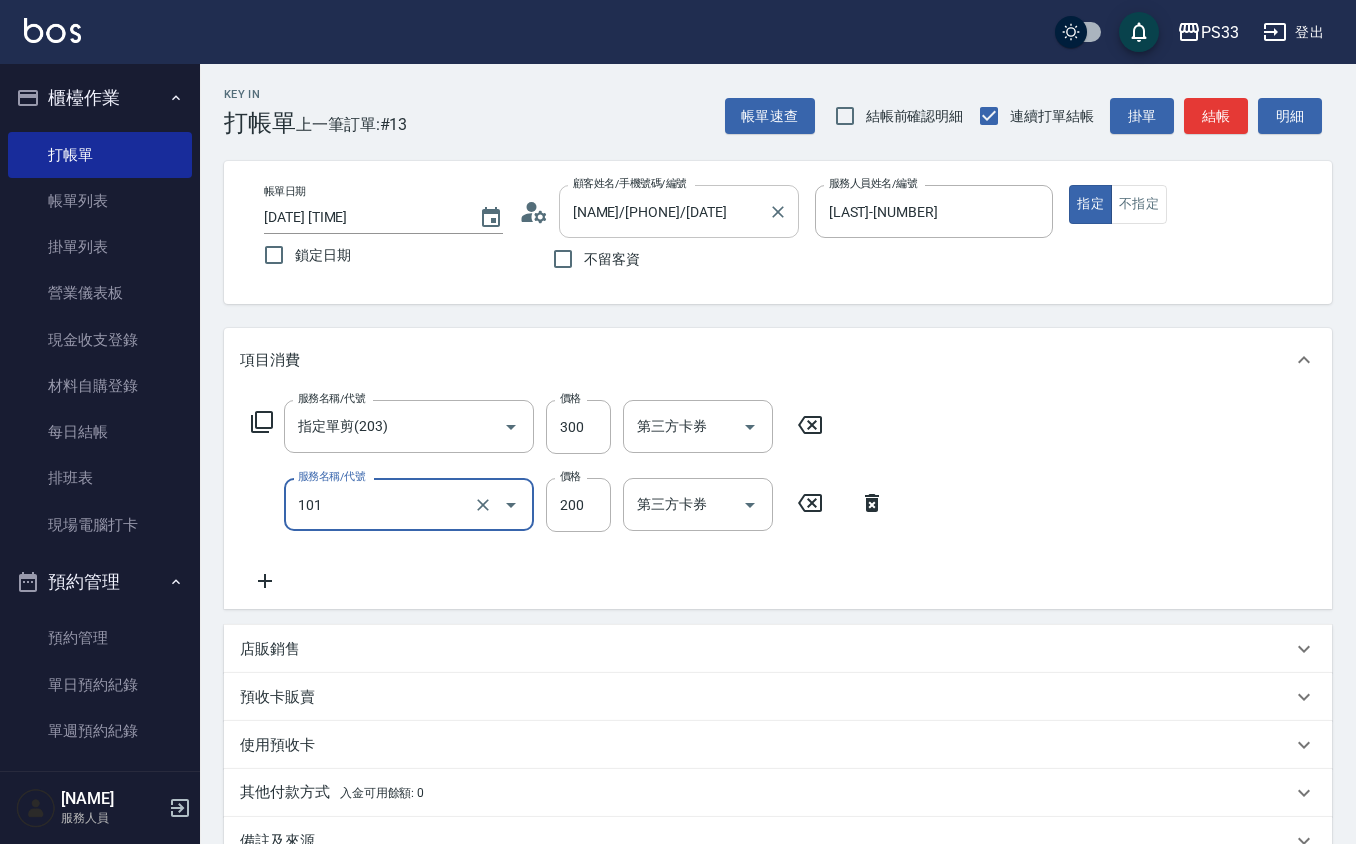 type on "洗髮(101)" 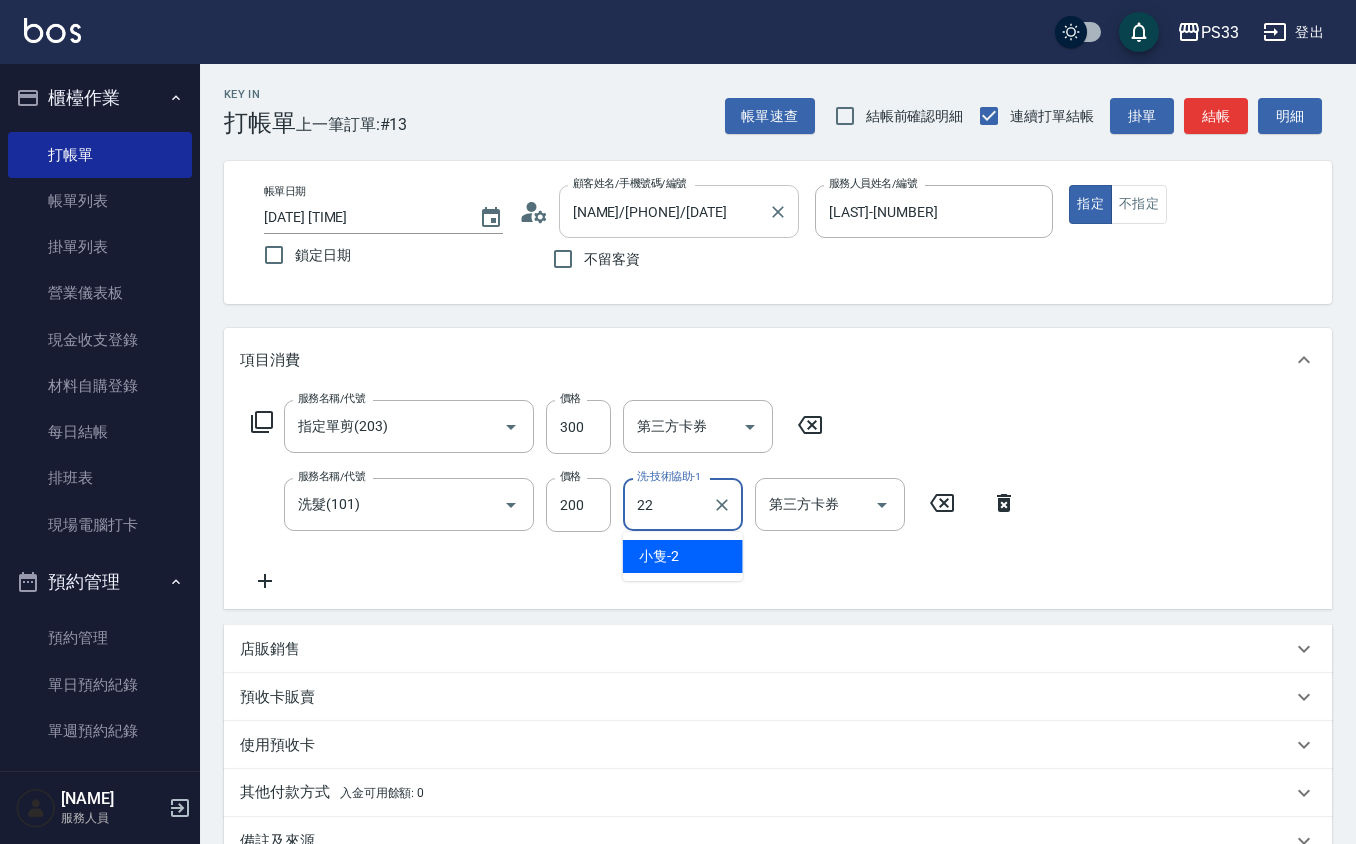 type on "[LAST] -[NUMBER]" 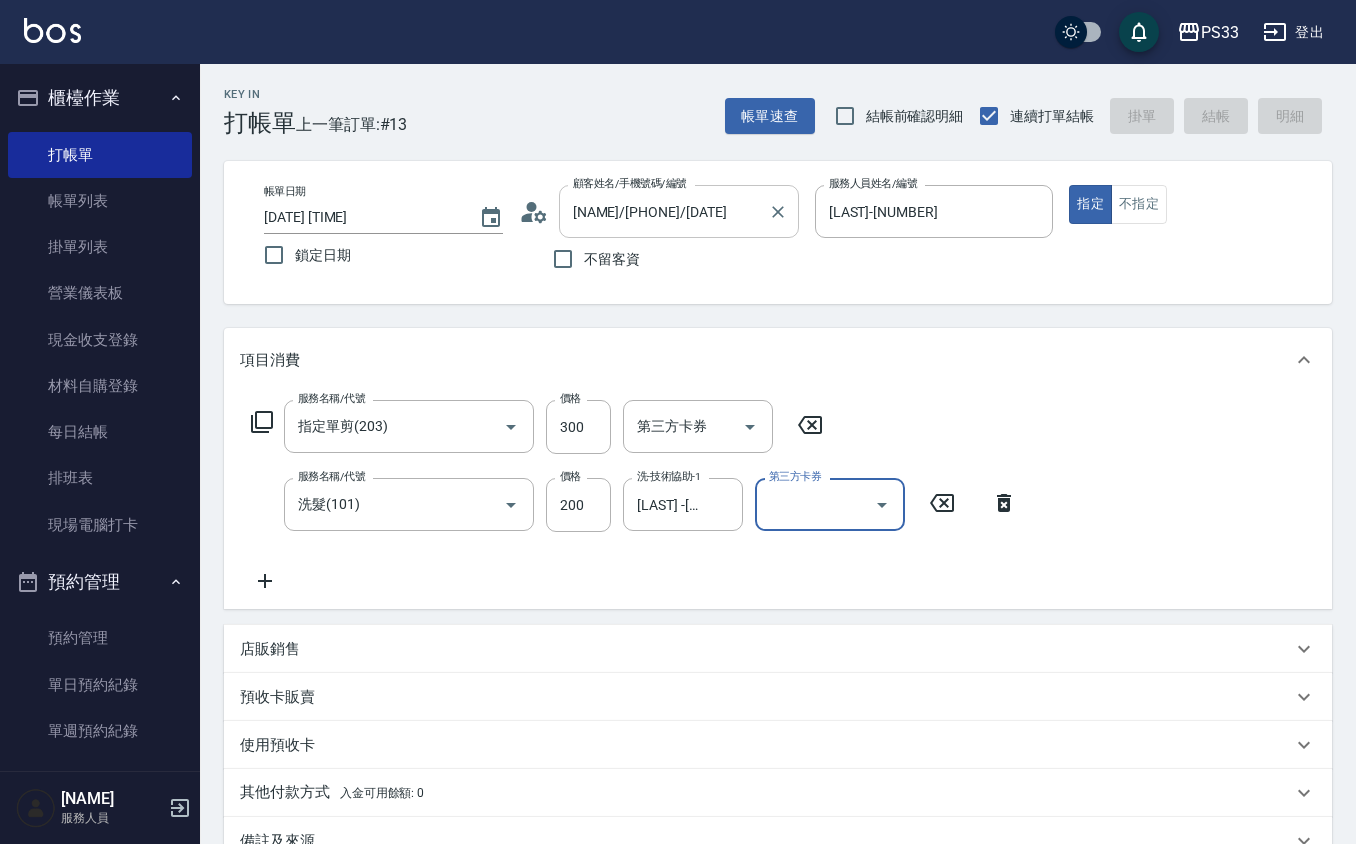 type 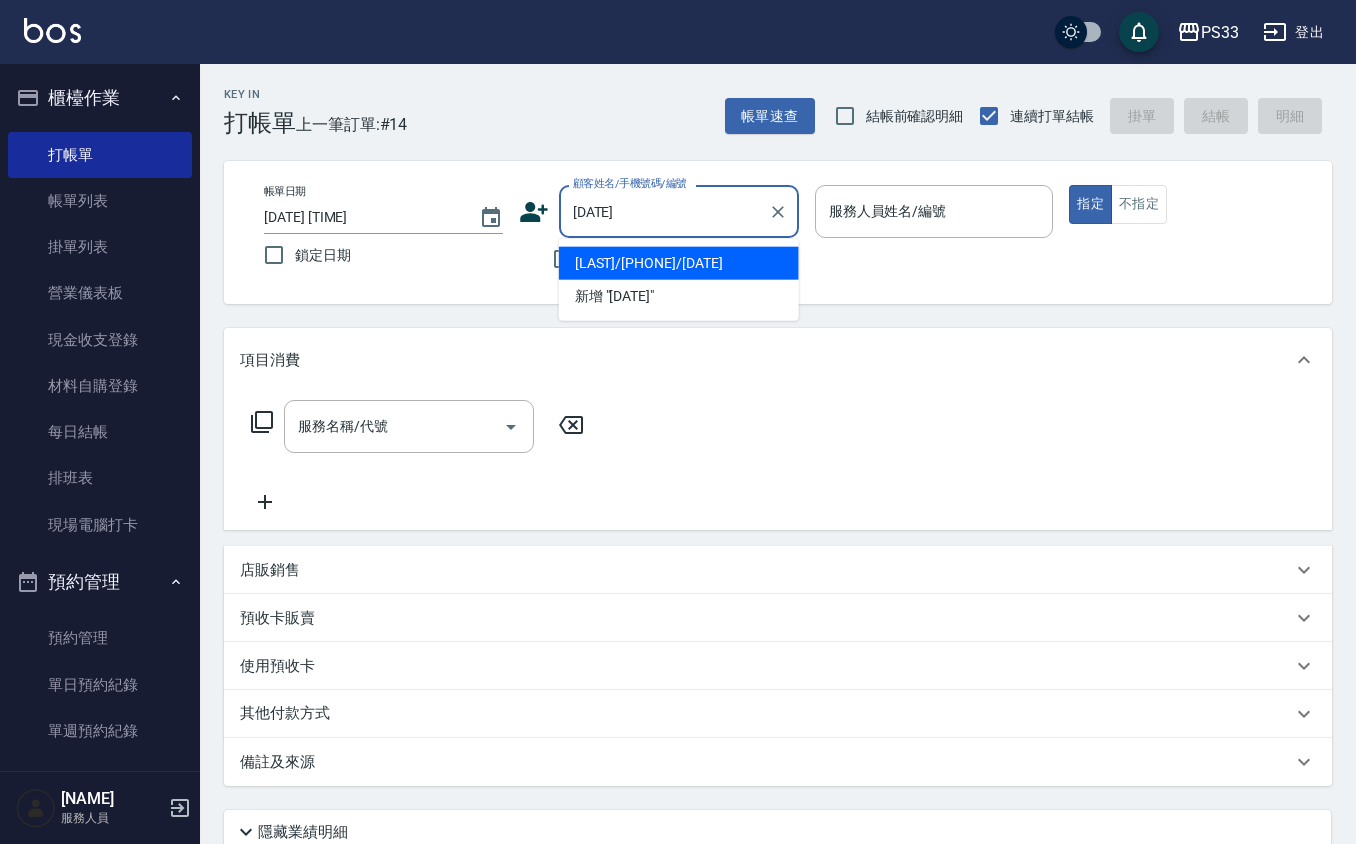 type on "[LAST]/[PHONE]/[DATE]" 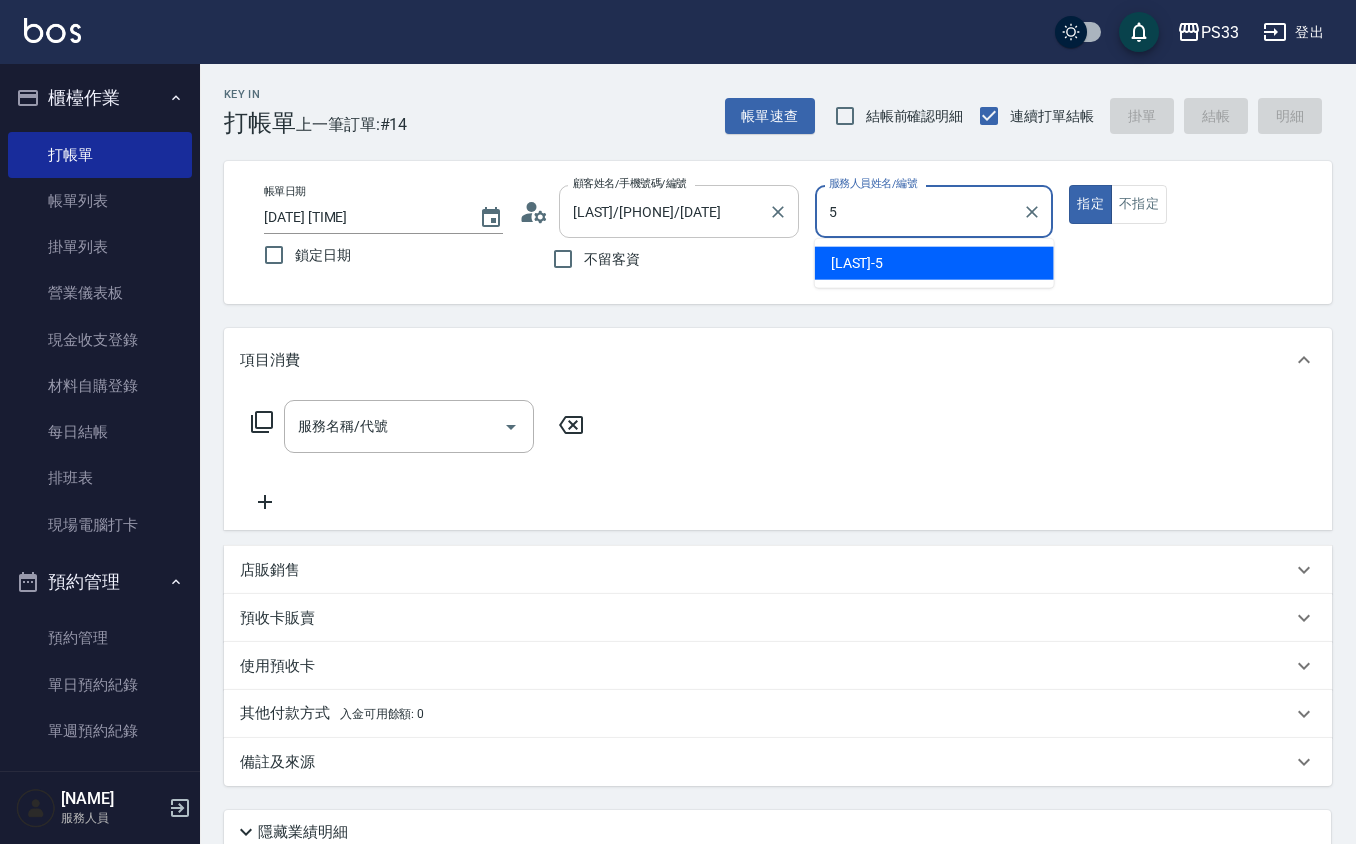 type on "[LAST]-[NUMBER]" 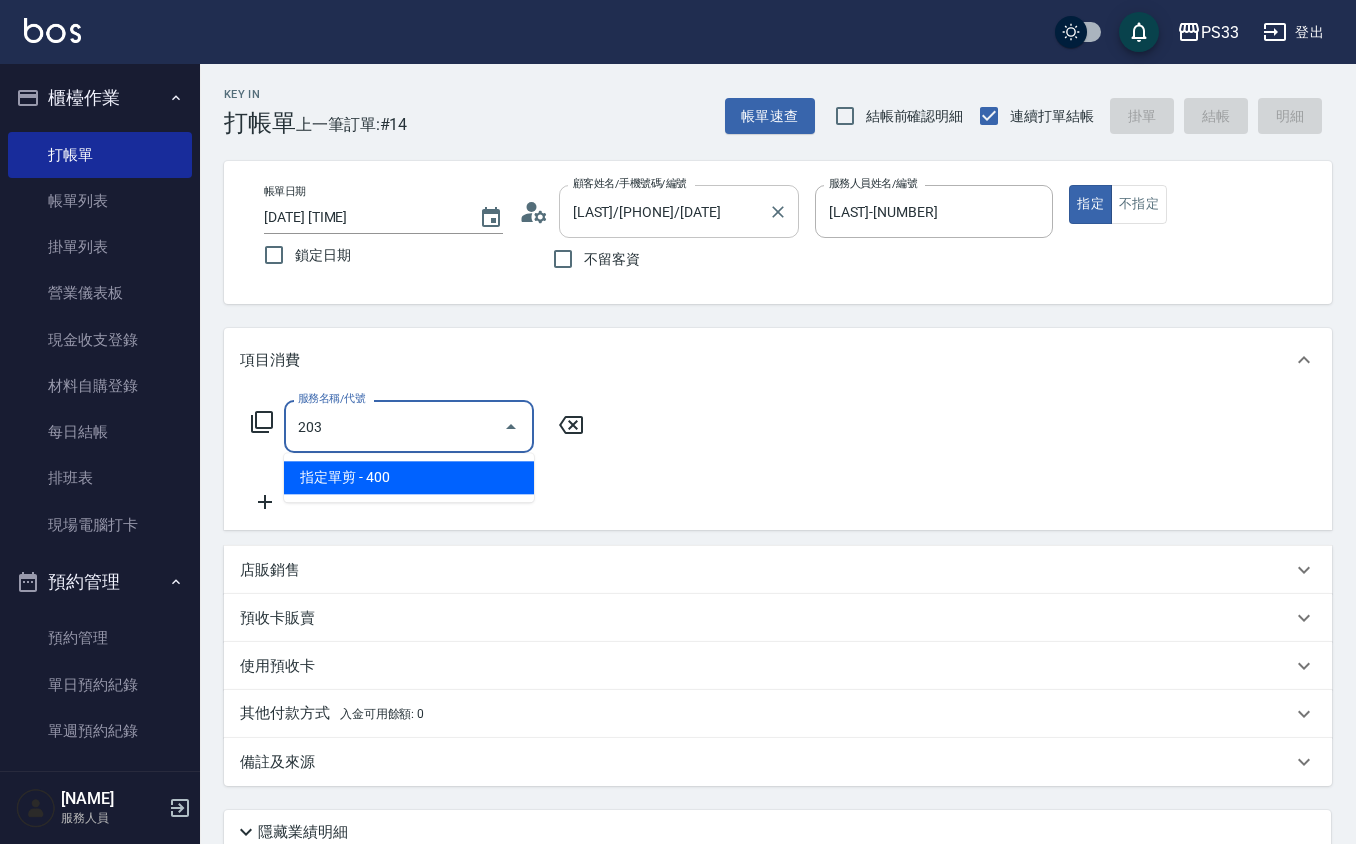 type on "指定單剪(203)" 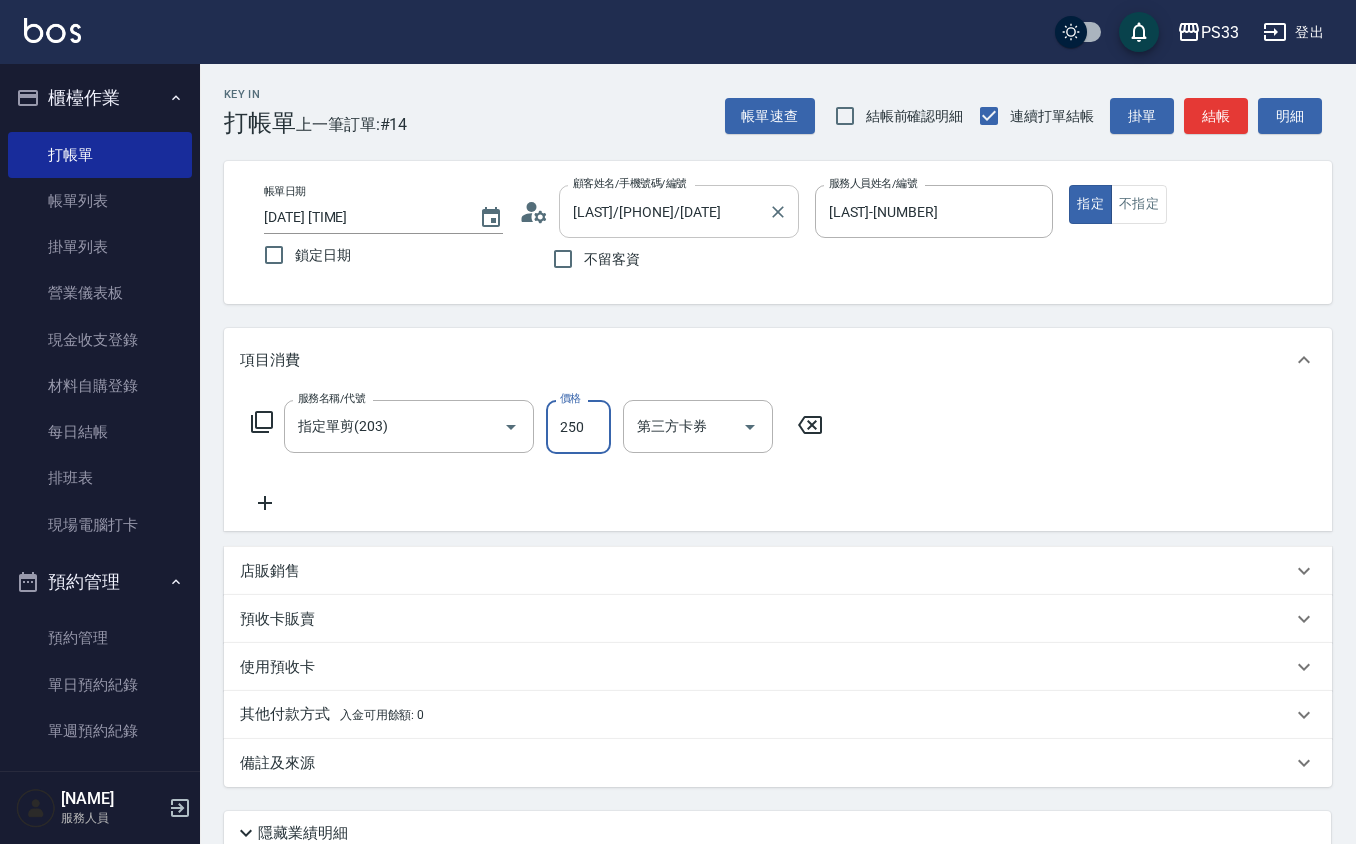 type on "250" 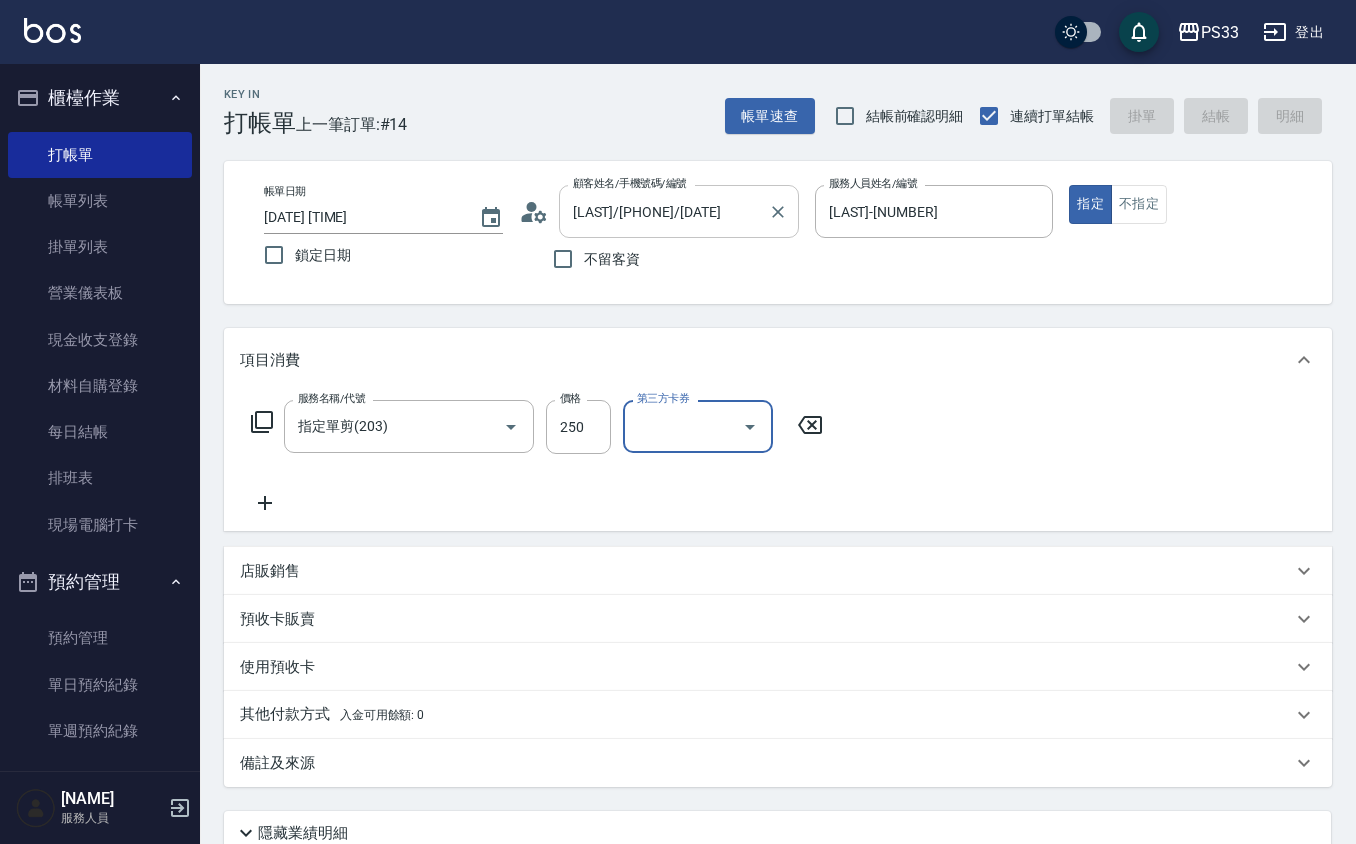 type 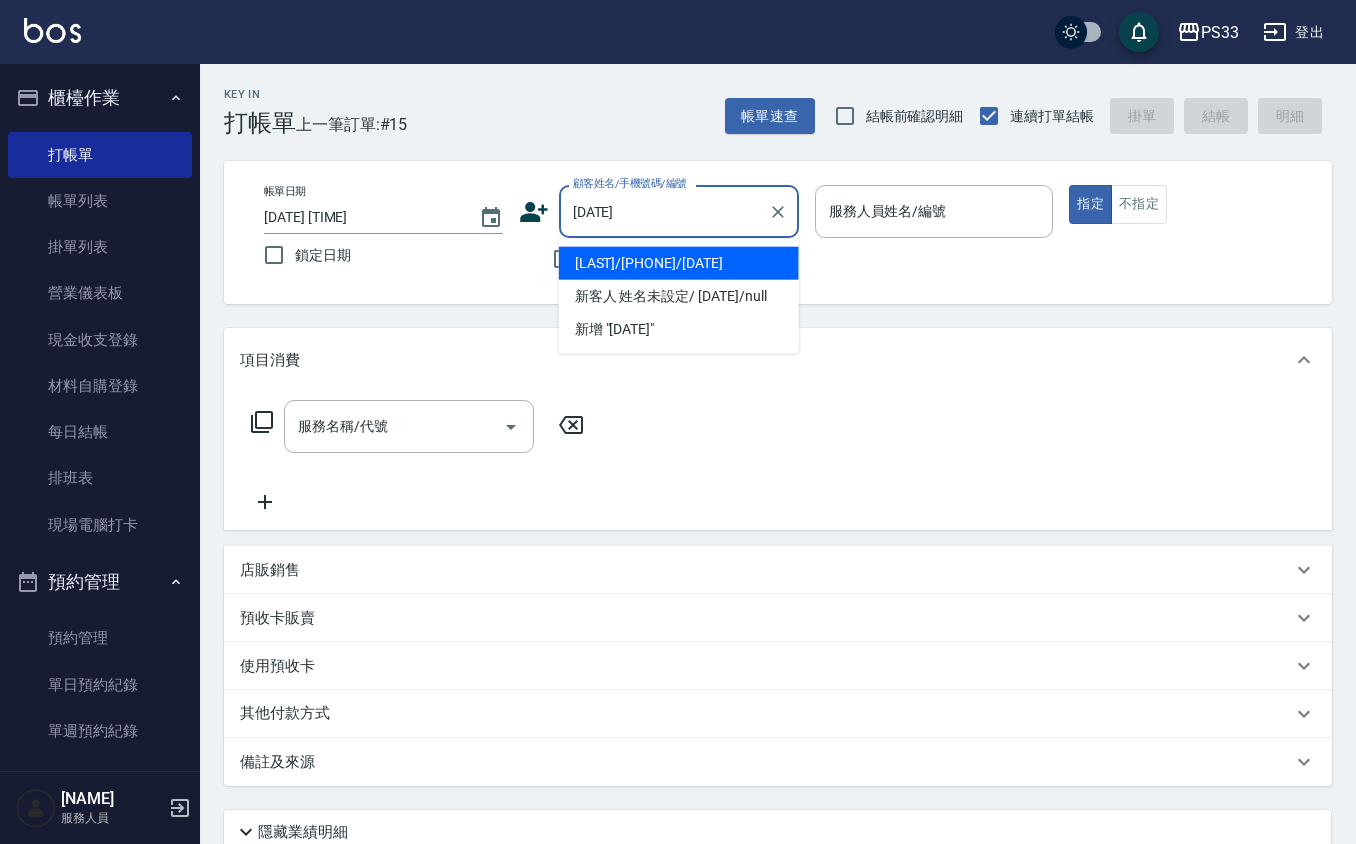 type on "[LAST]/[PHONE]/[DATE]" 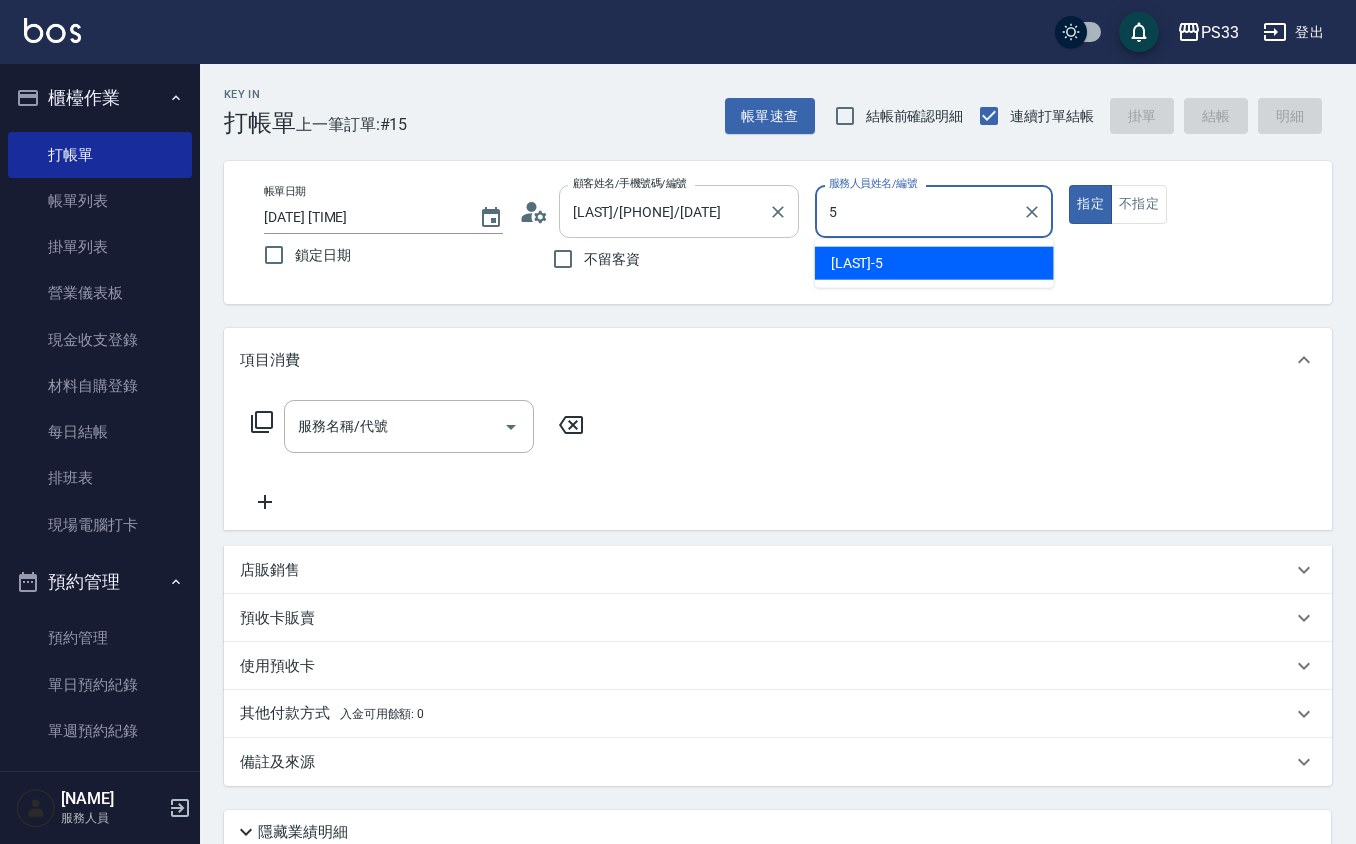 type on "[LAST]-[NUMBER]" 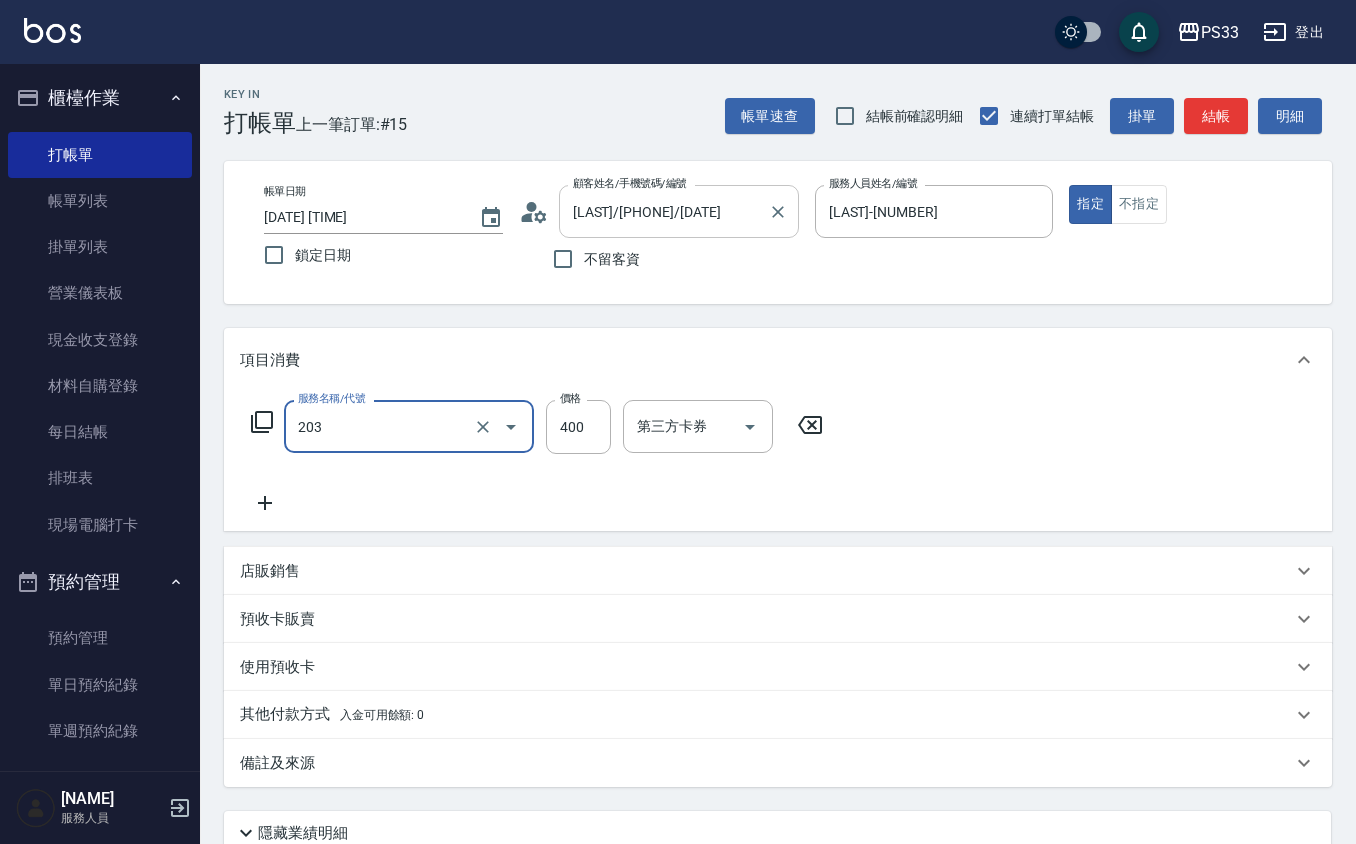 type on "指定單剪(203)" 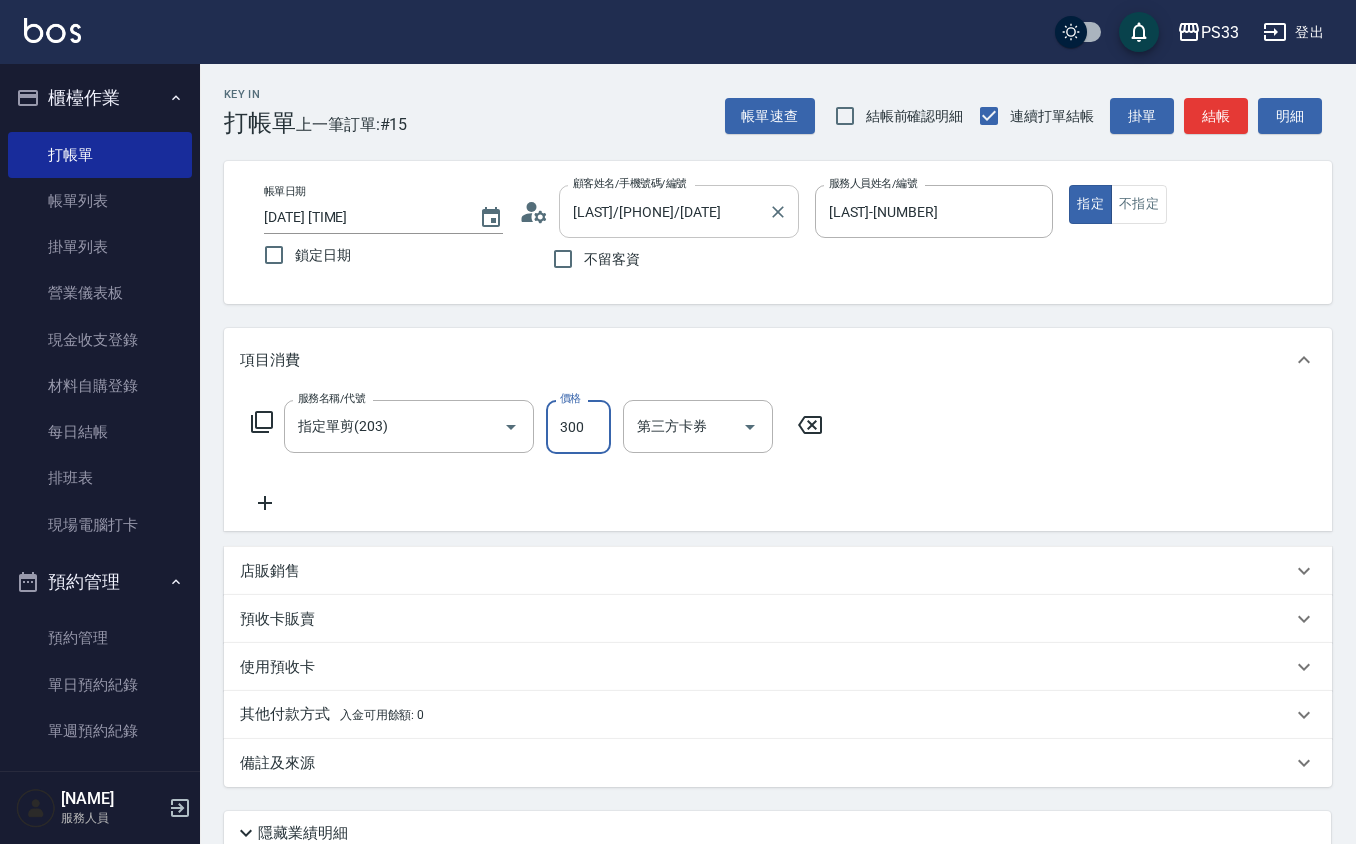 type on "300" 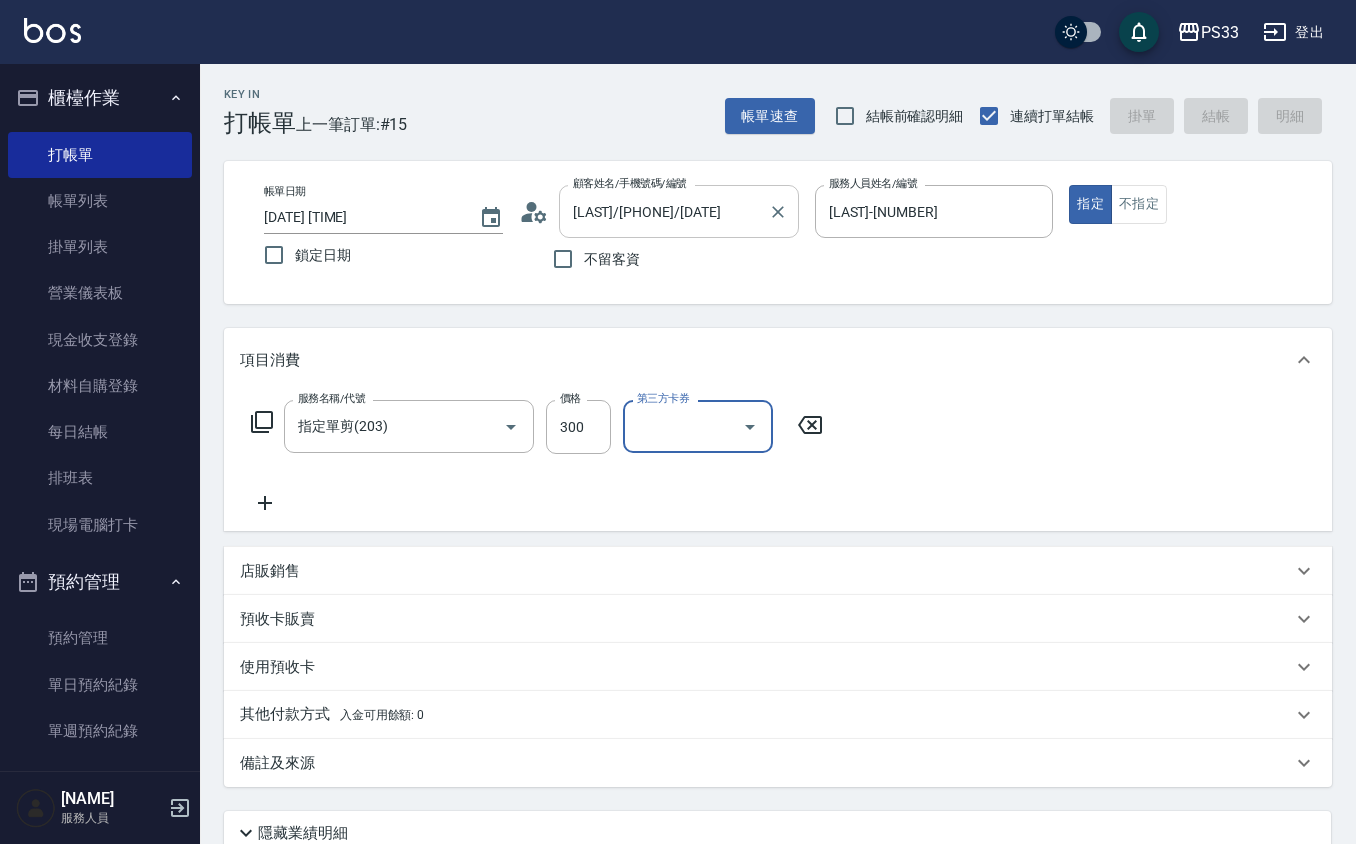 type 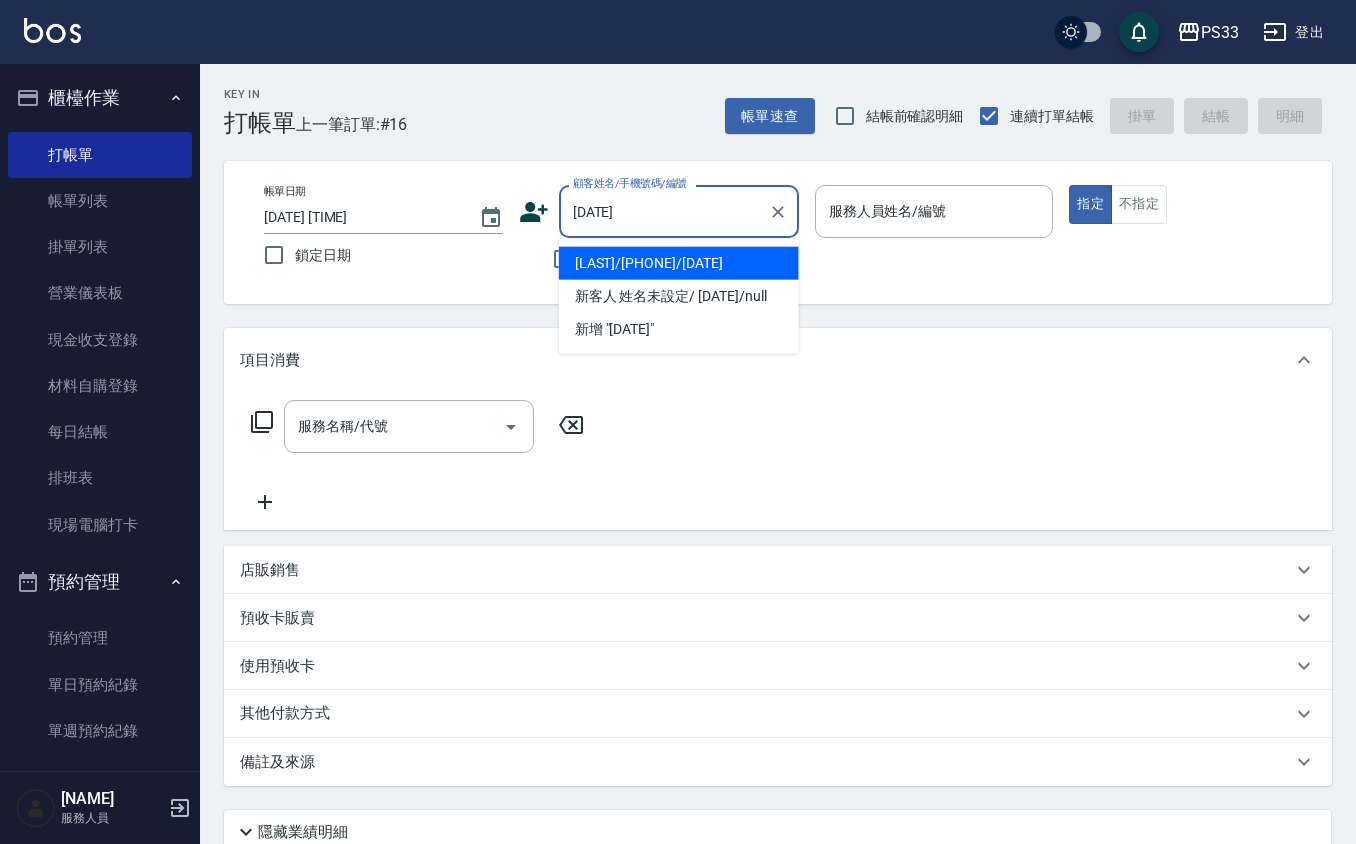type on "[LAST]/[PHONE]/[DATE]" 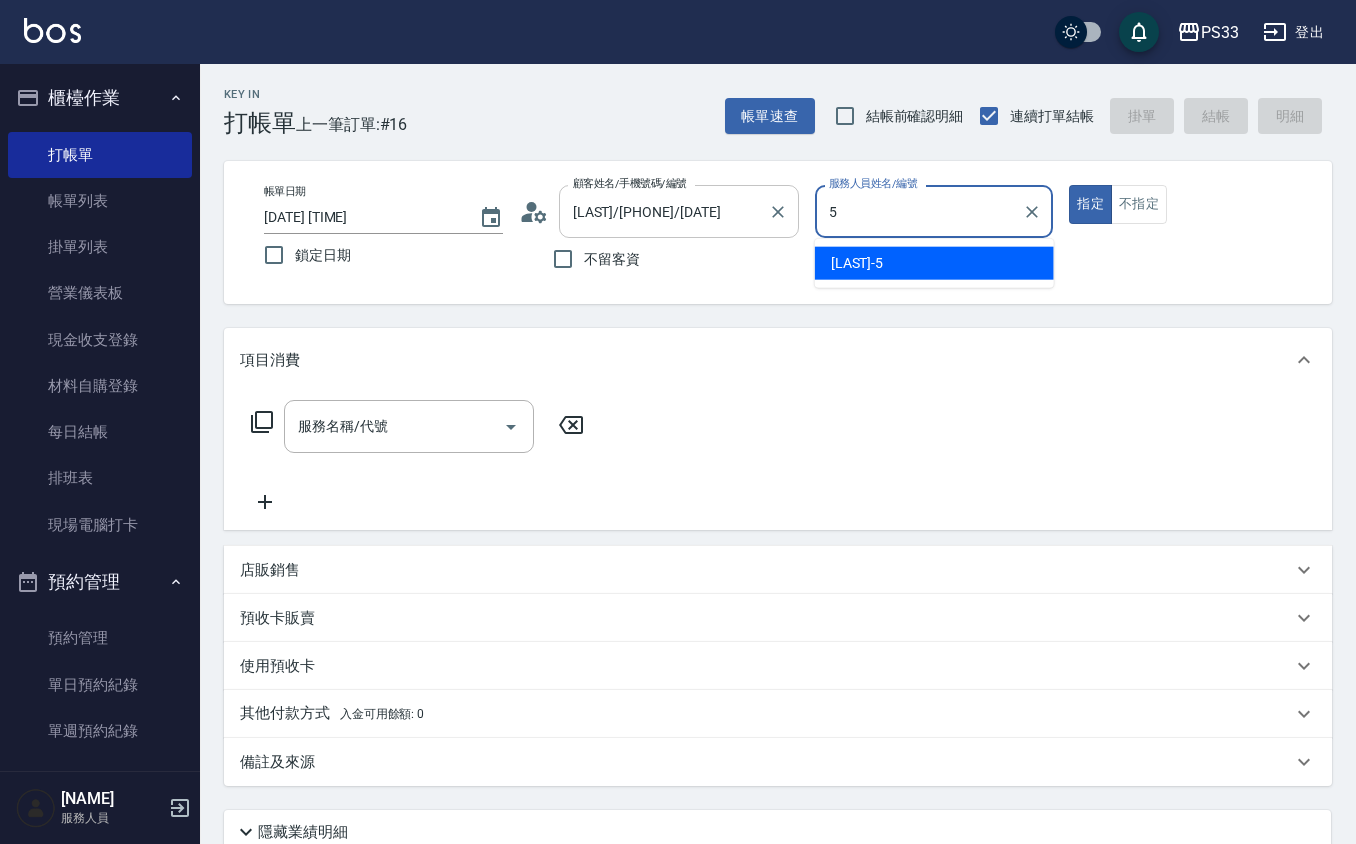 type on "[LAST]-[NUMBER]" 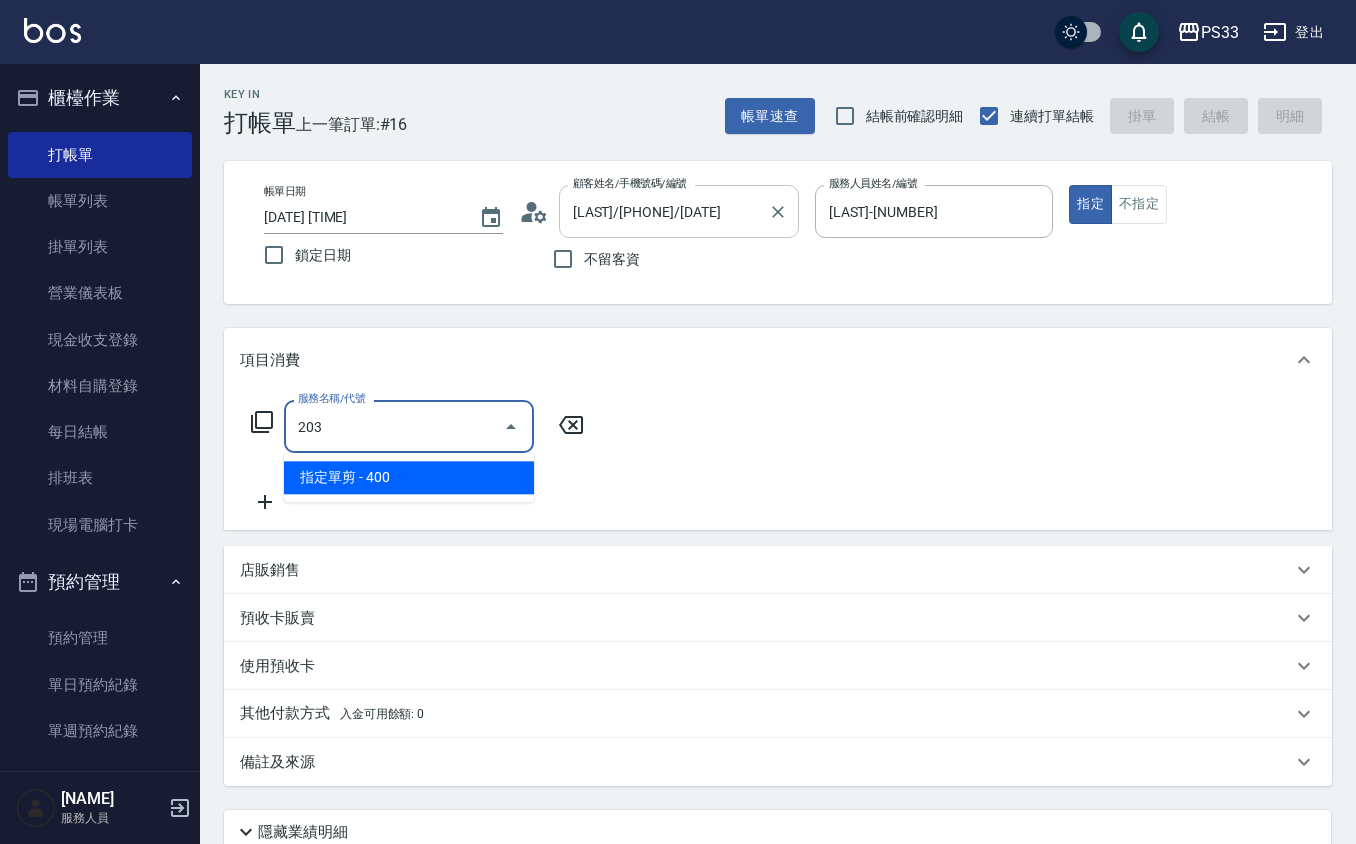 type on "指定單剪(203)" 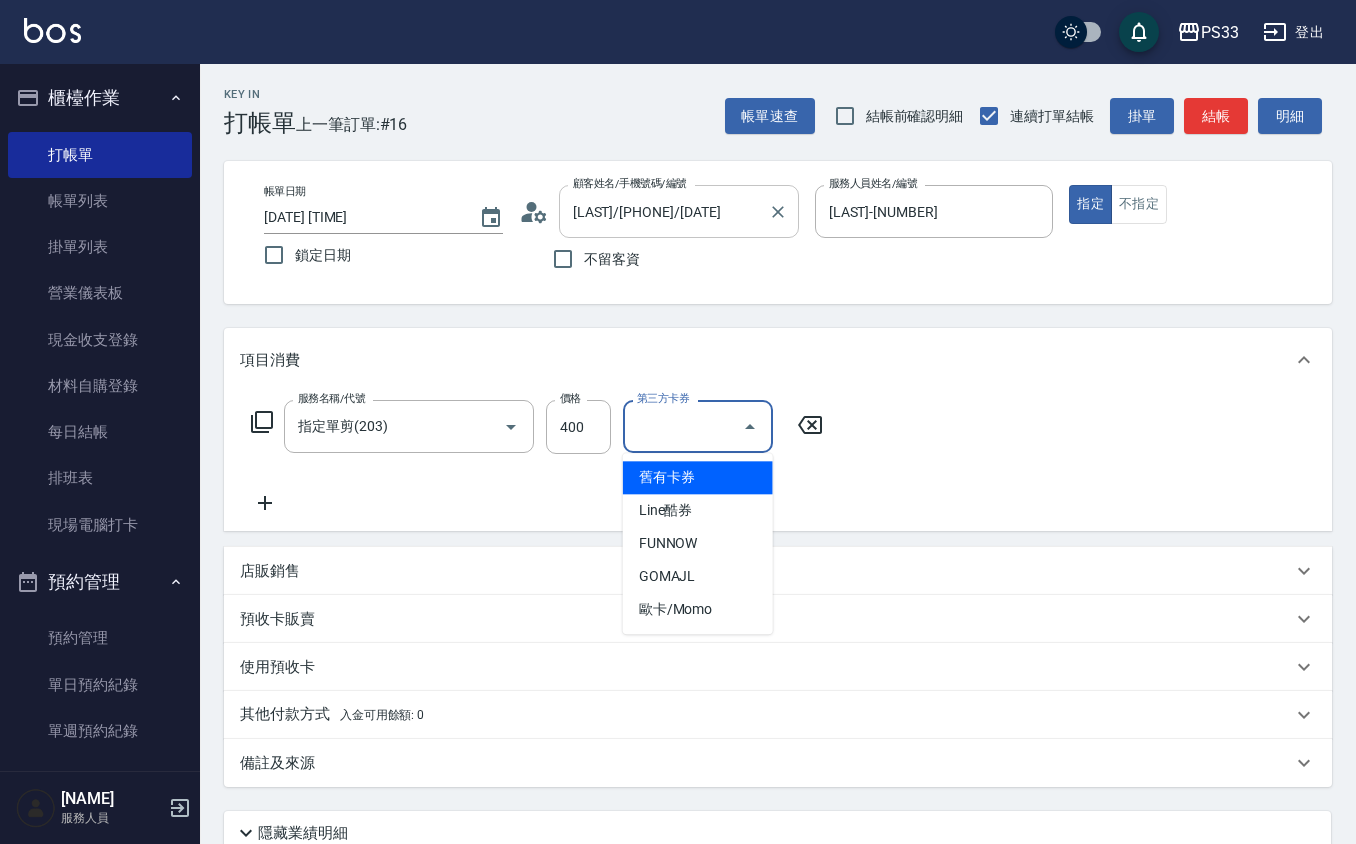 type 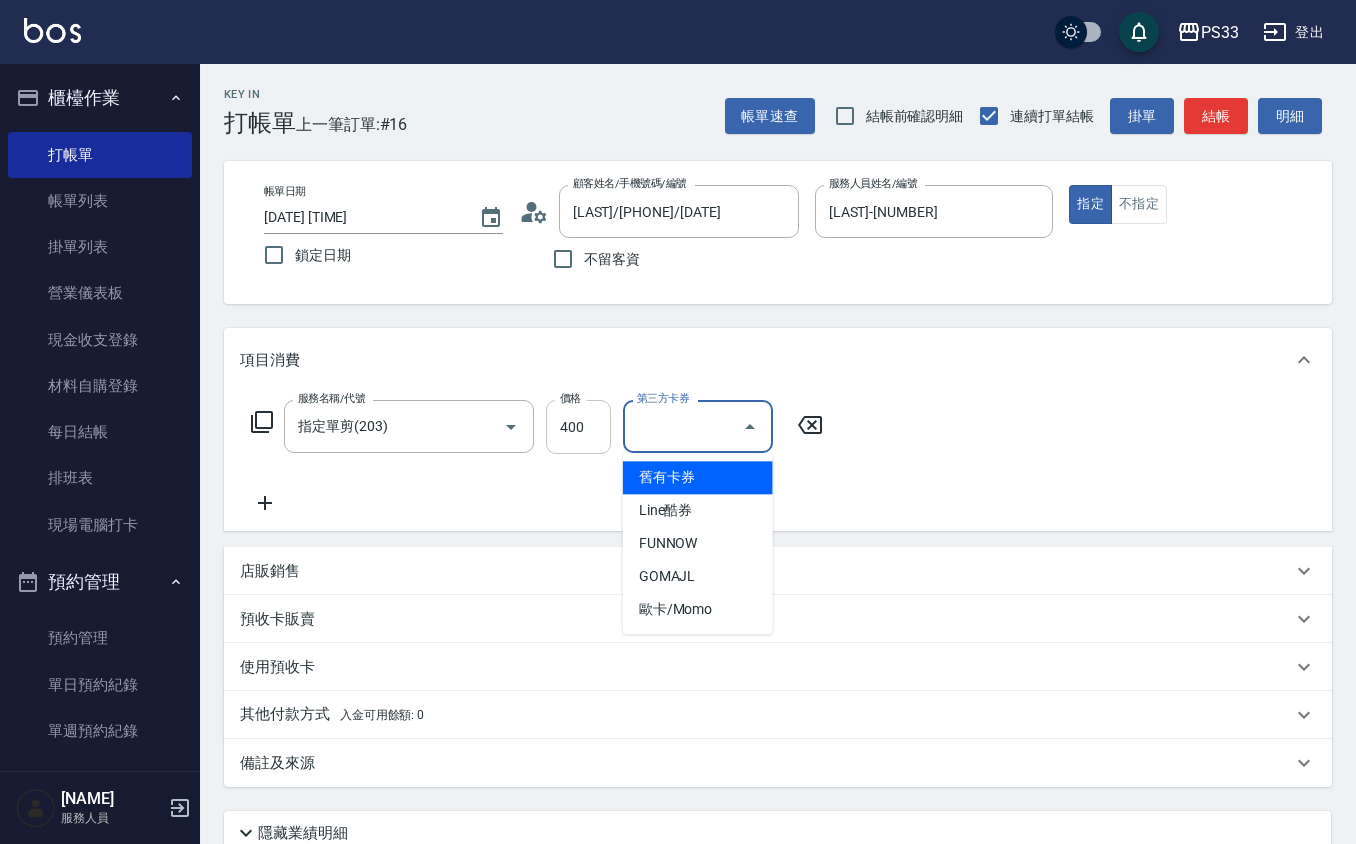 click on "400" at bounding box center [578, 427] 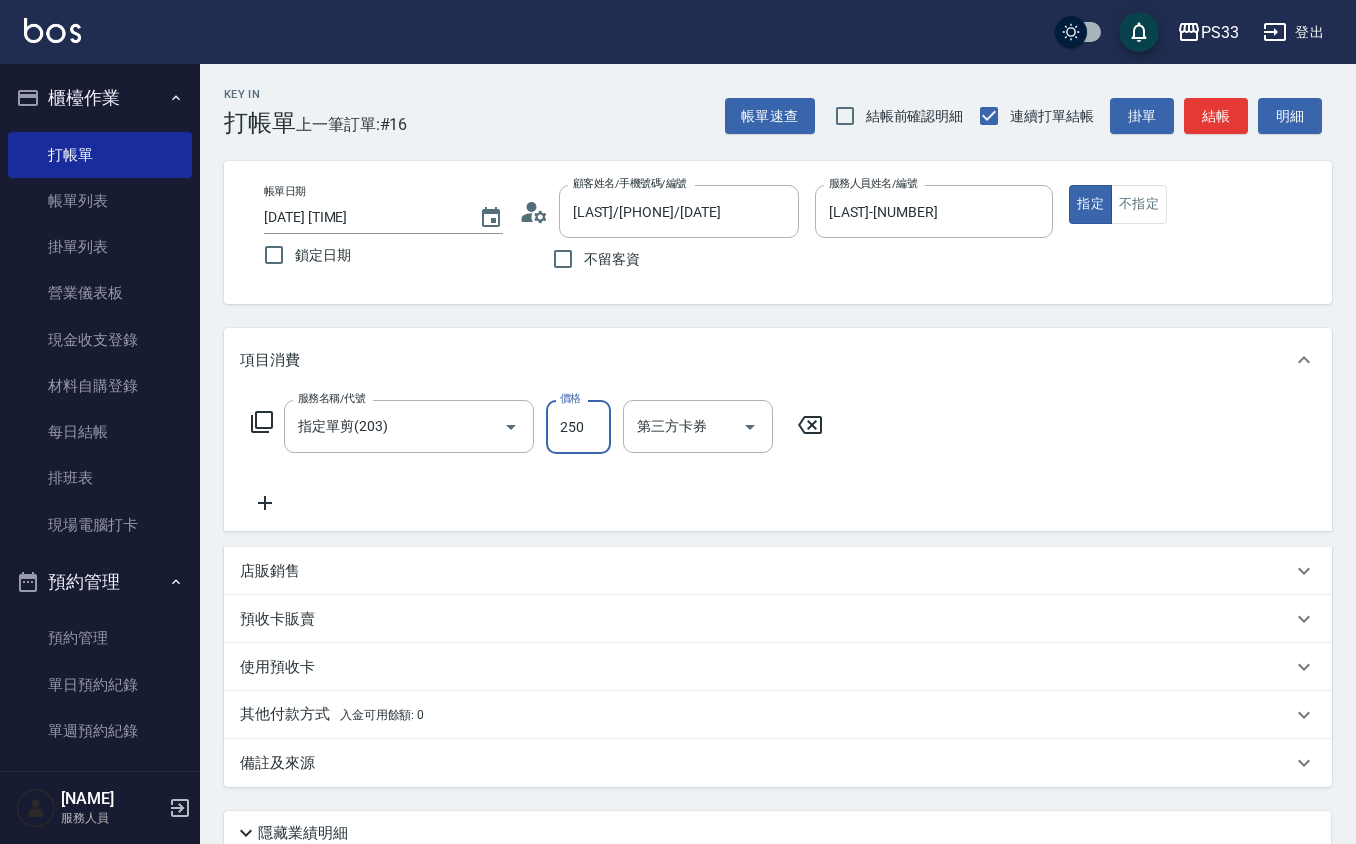 type on "250" 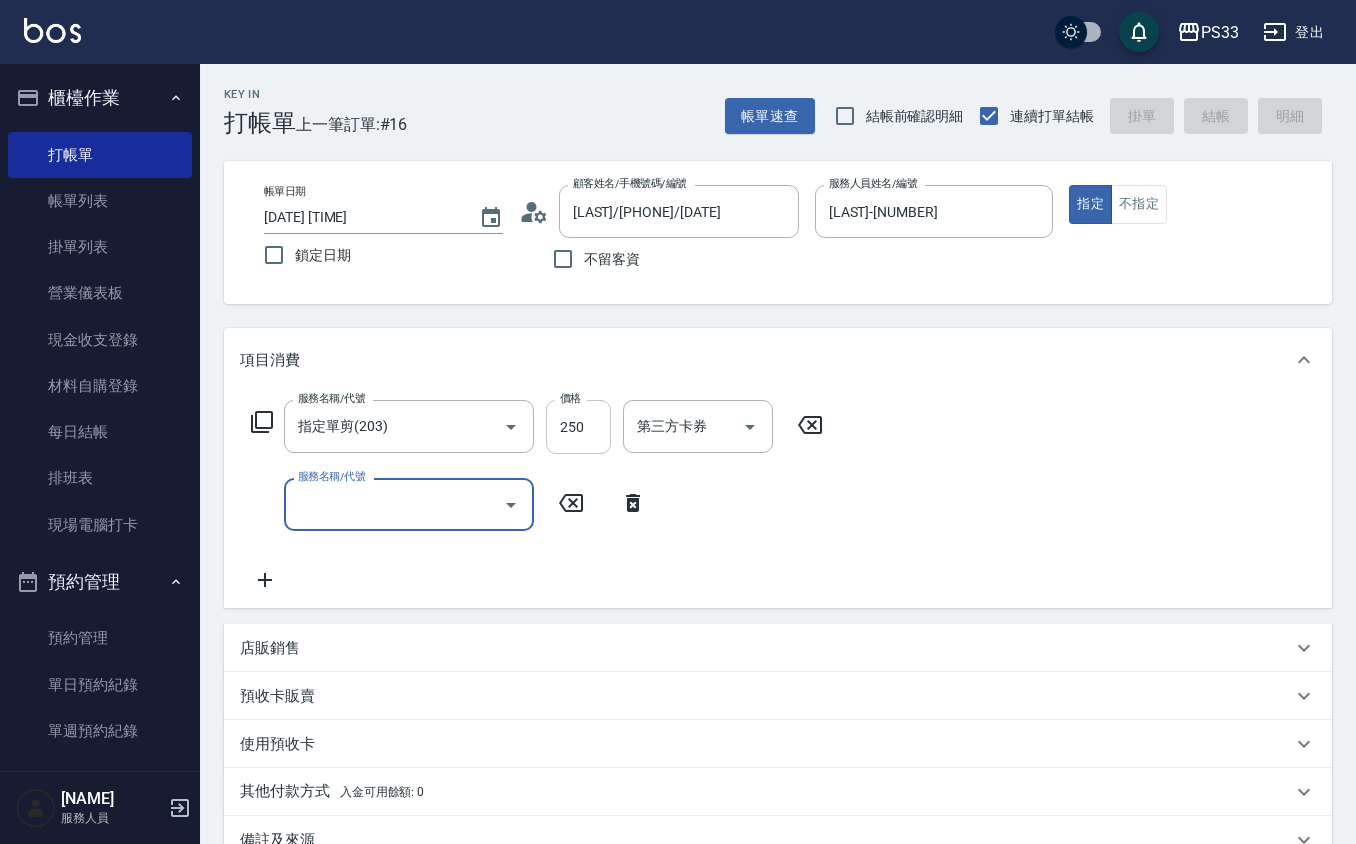 type 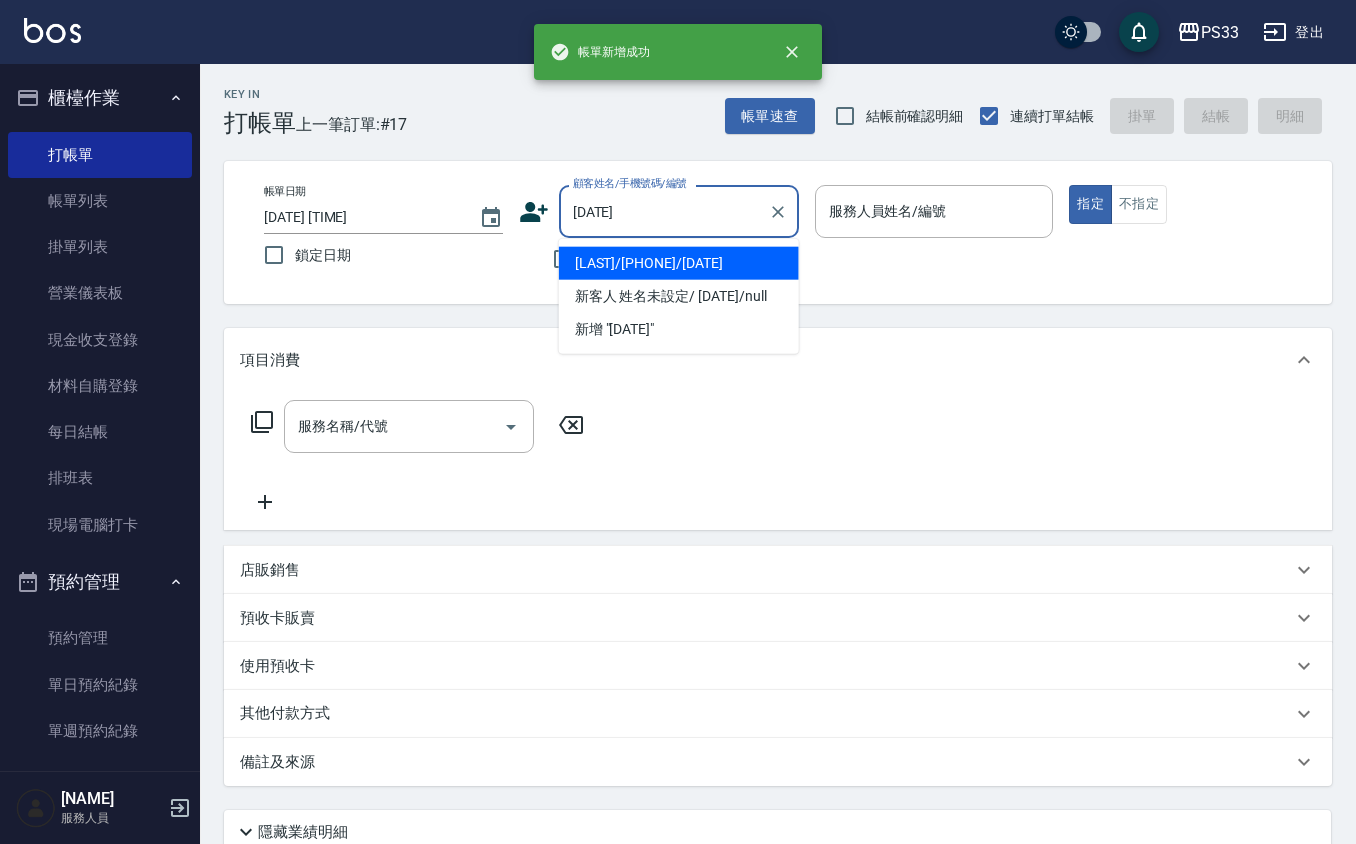 type on "[LAST]/[PHONE]/[DATE]" 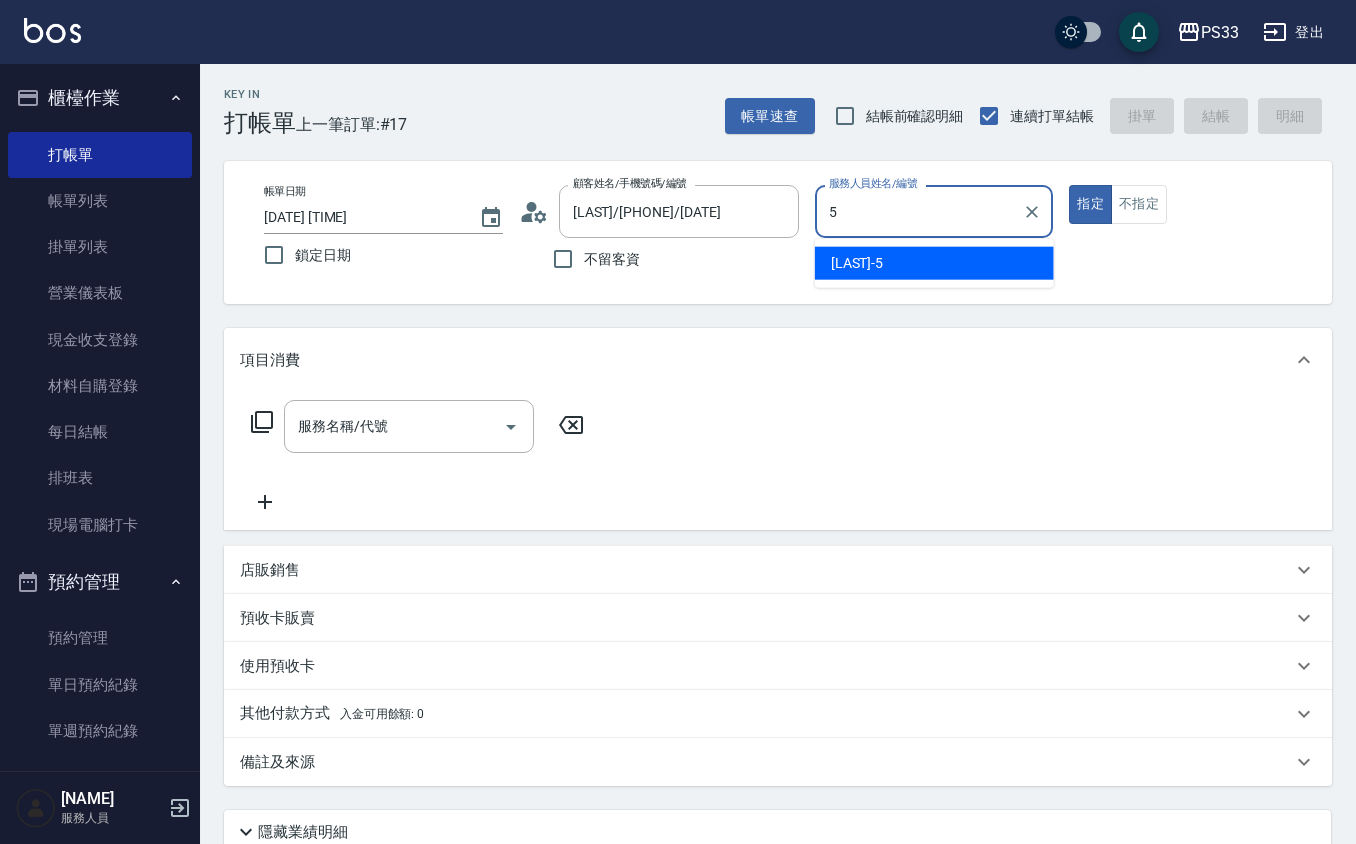 type on "[LAST]-[NUMBER]" 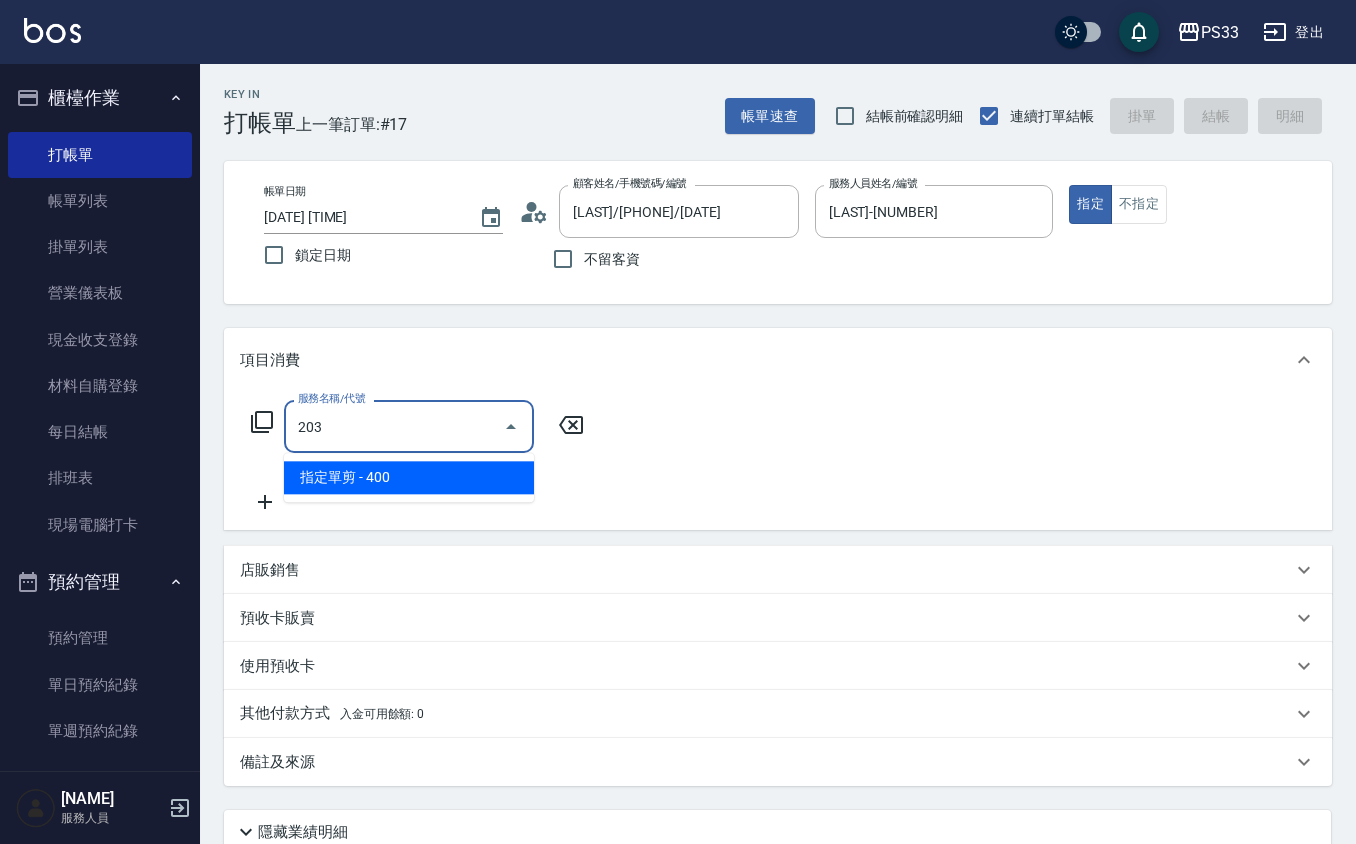 type on "指定單剪(203)" 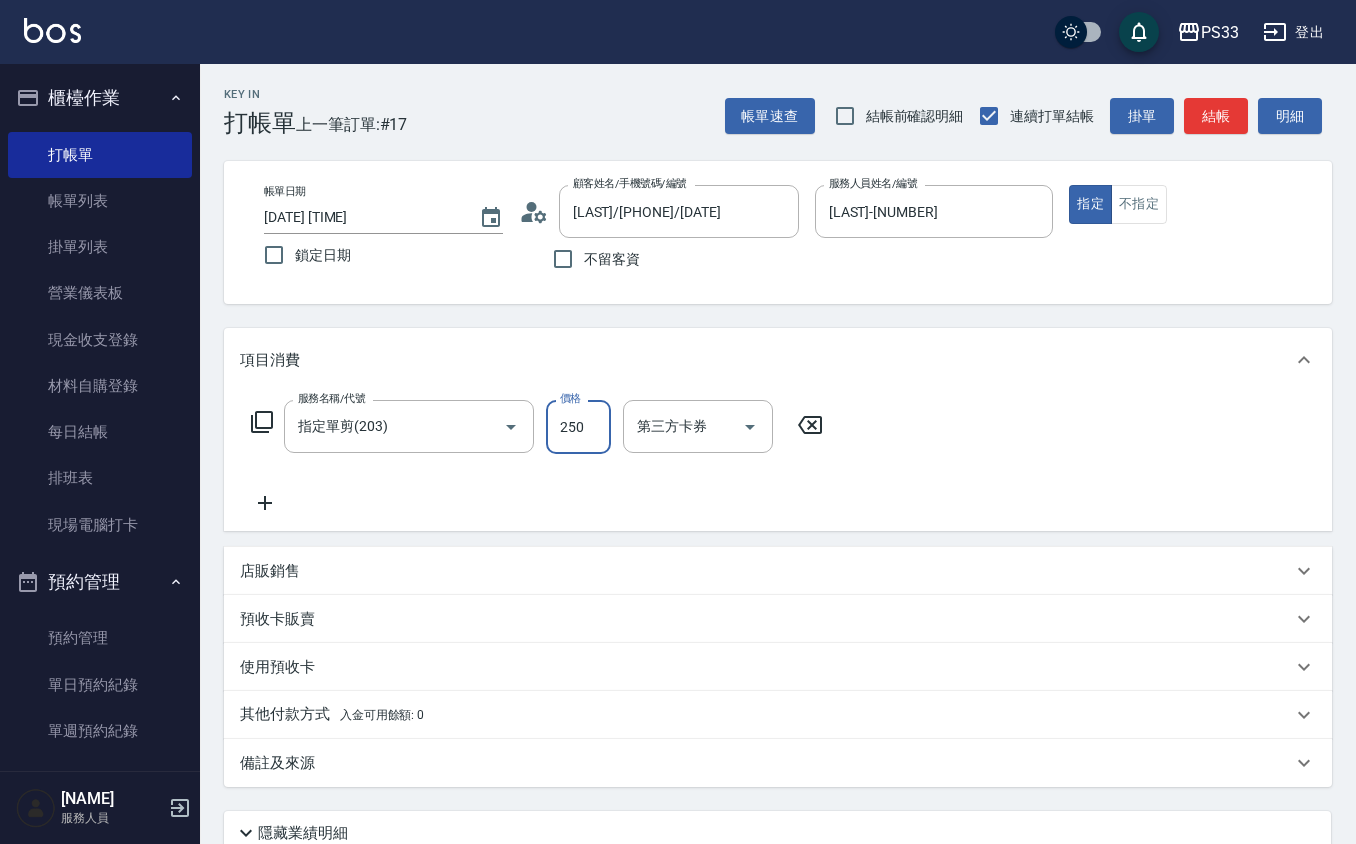 type on "250" 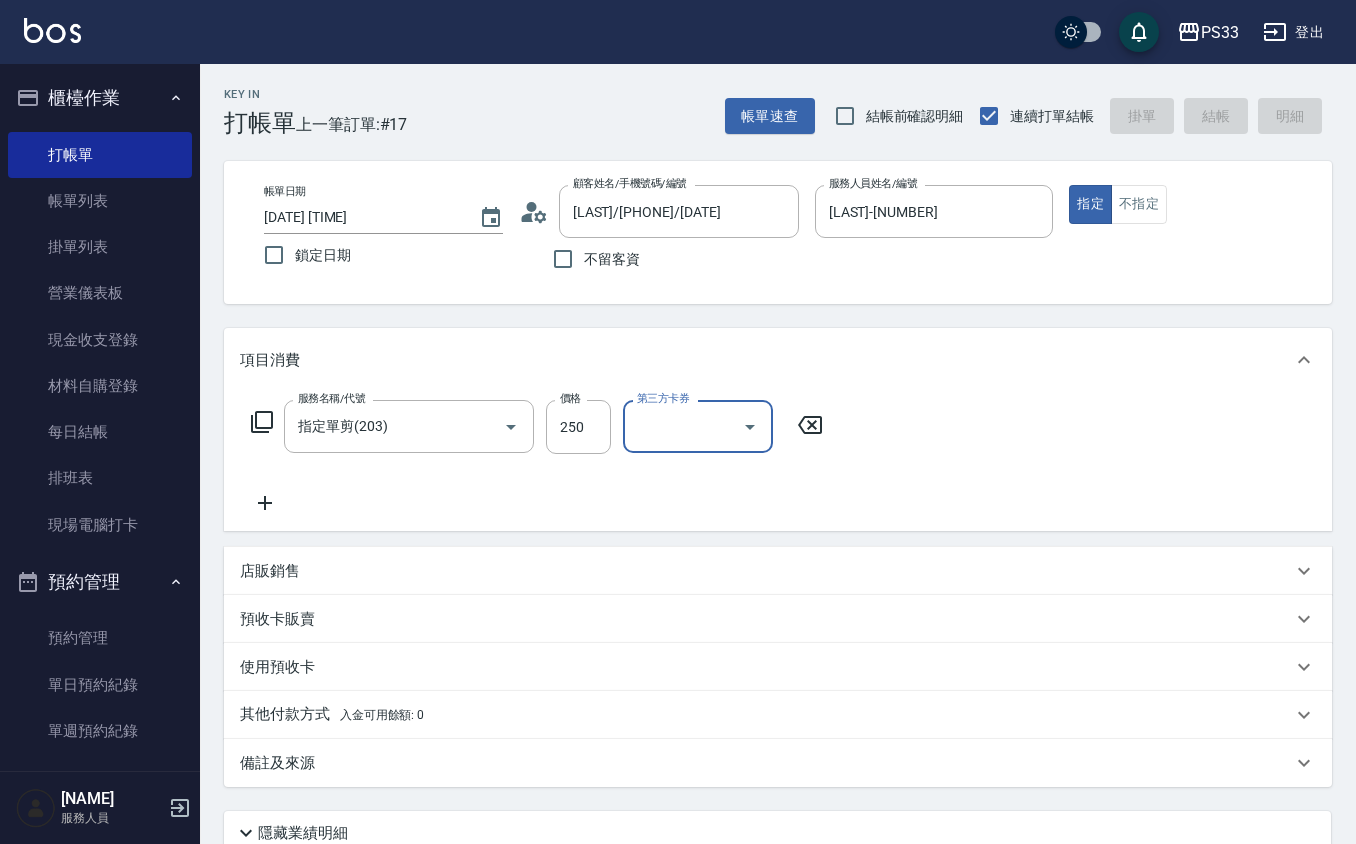type on "[DATE] [TIME]" 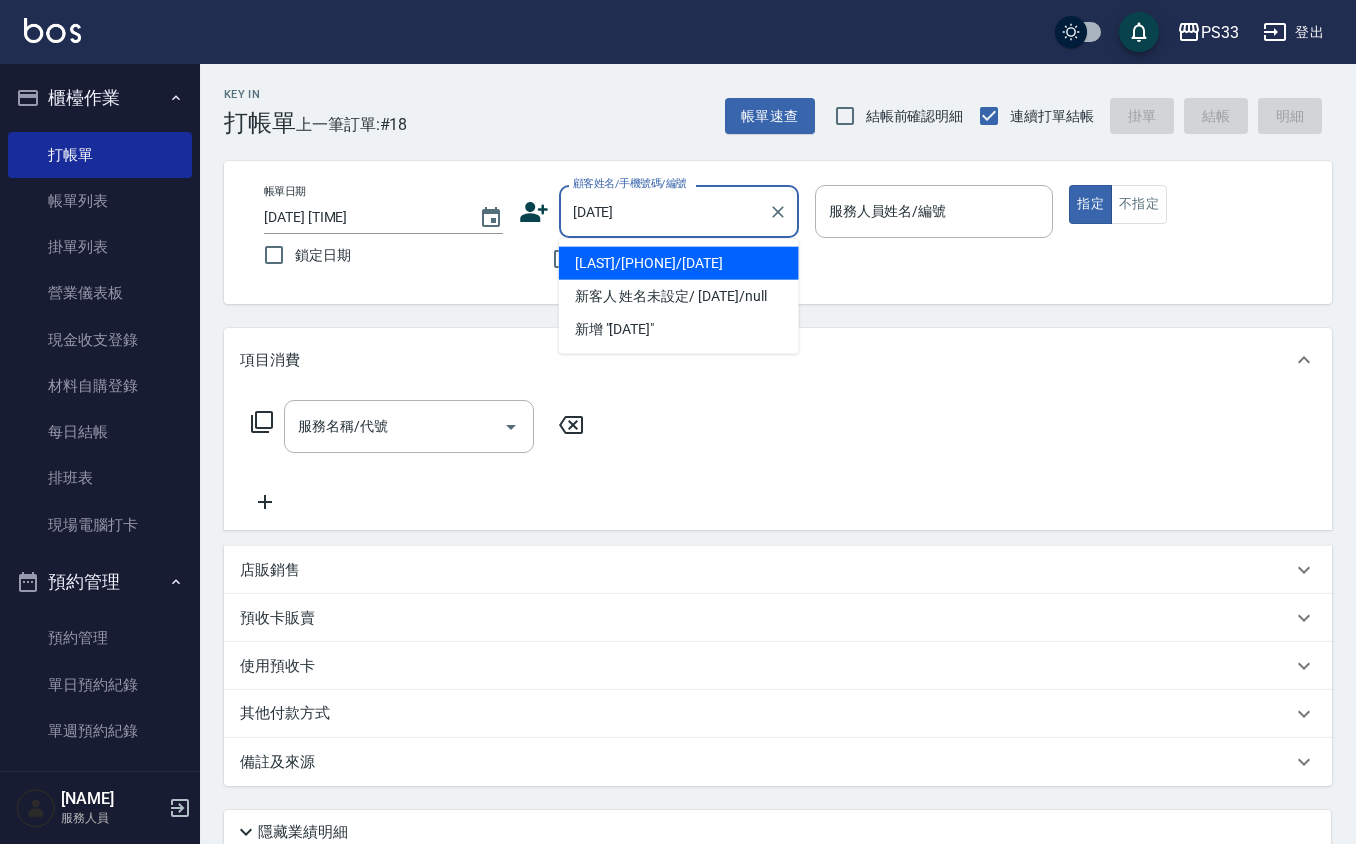 type on "[LAST]/[PHONE]/[DATE]" 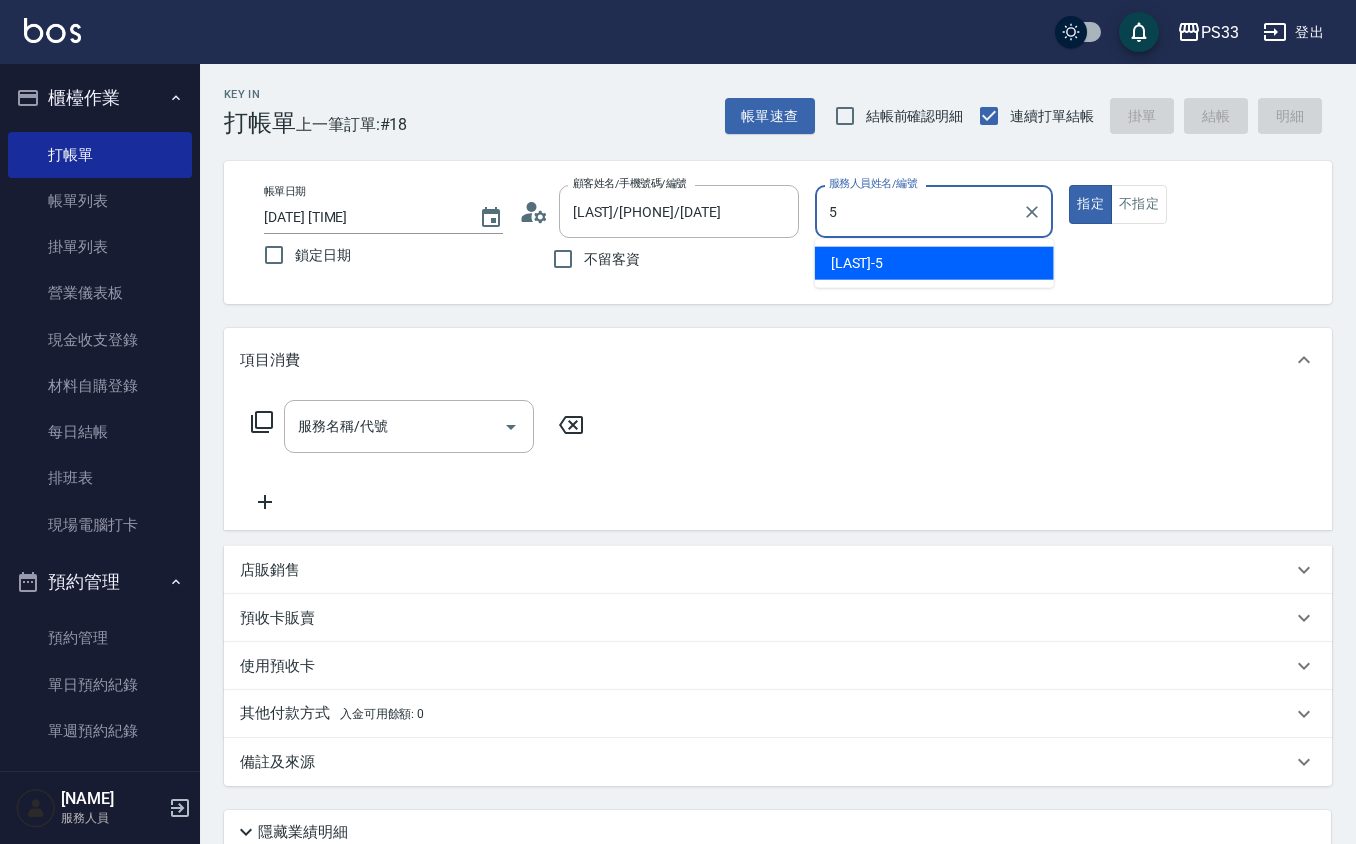 type on "[LAST]-[NUMBER]" 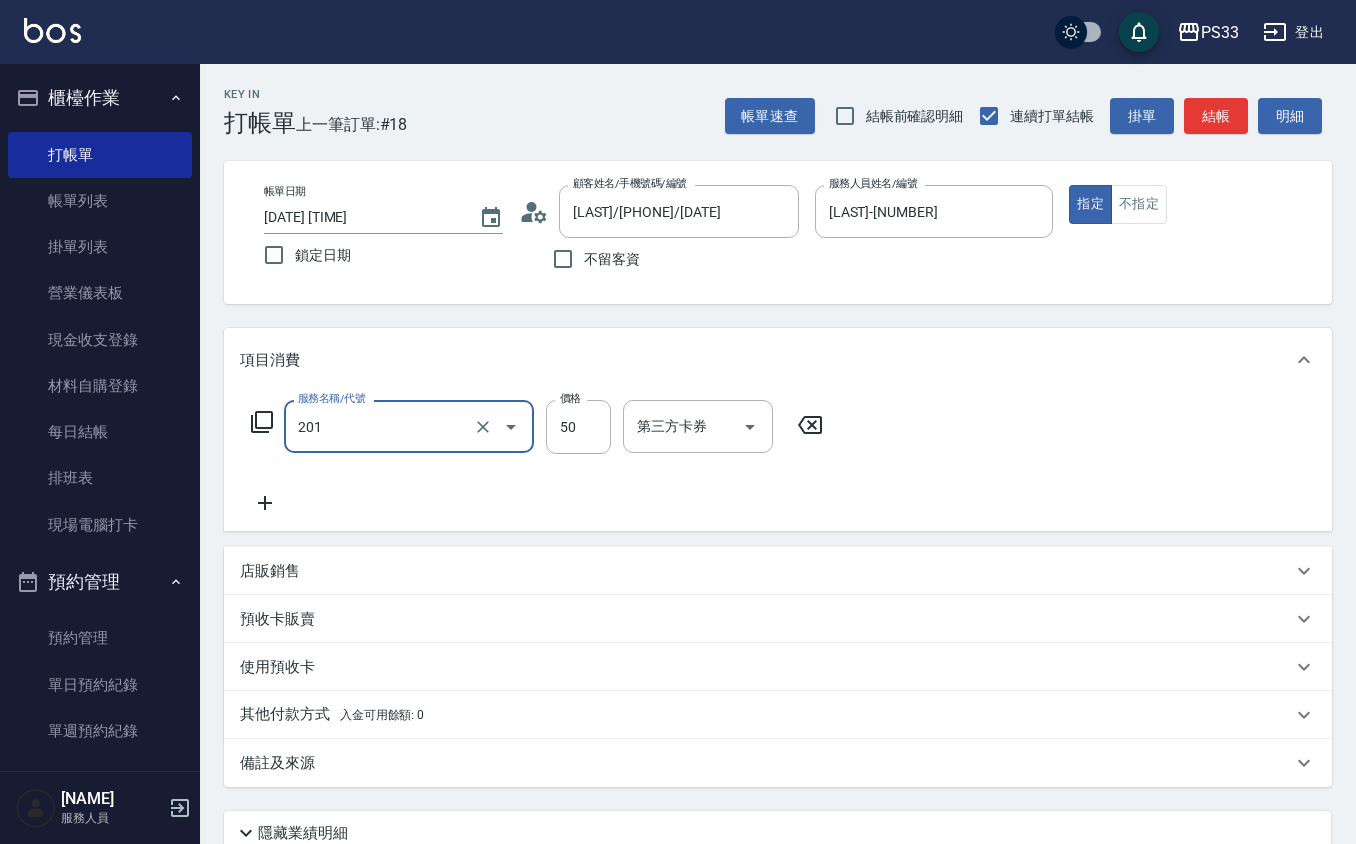 type on "剪瀏海(201)" 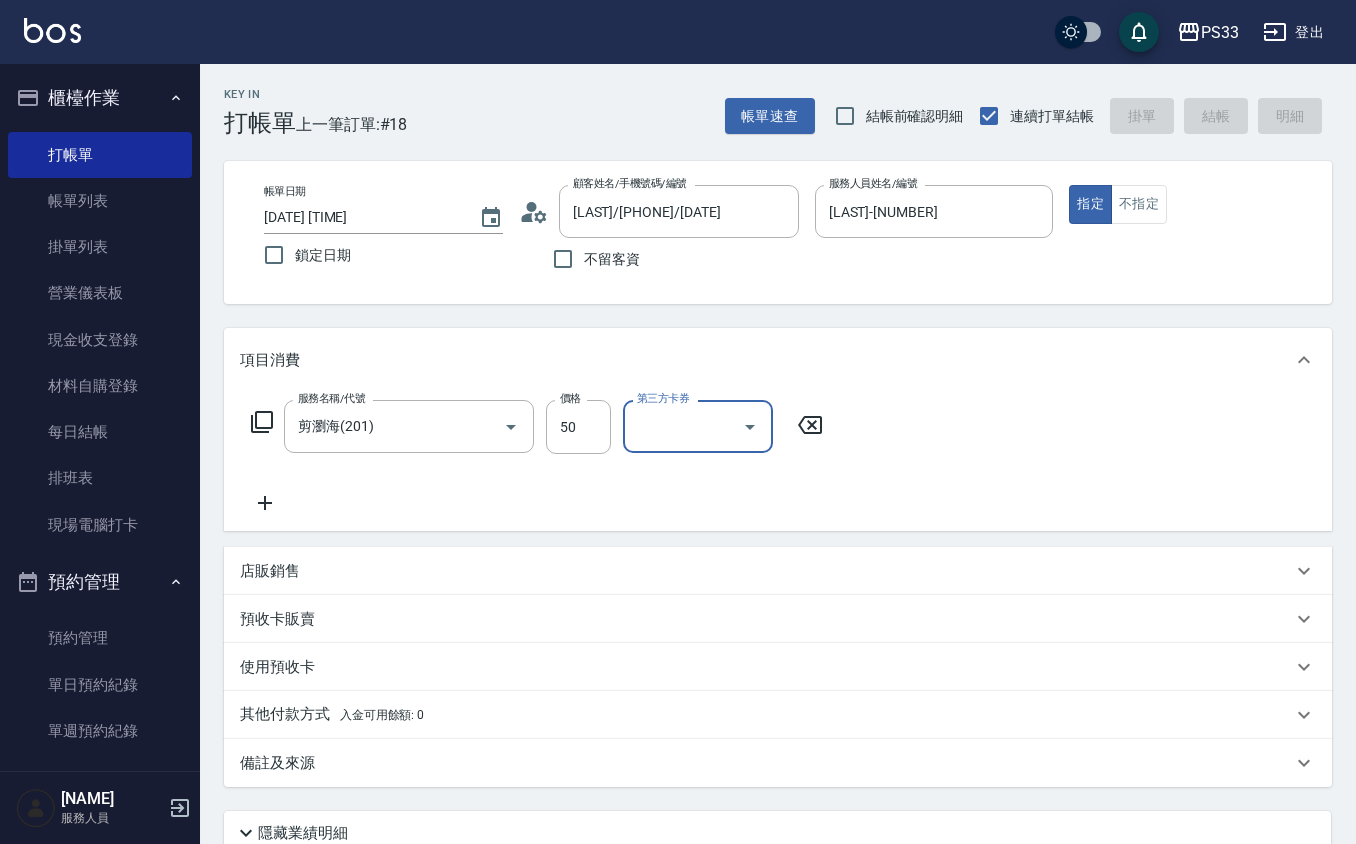 type 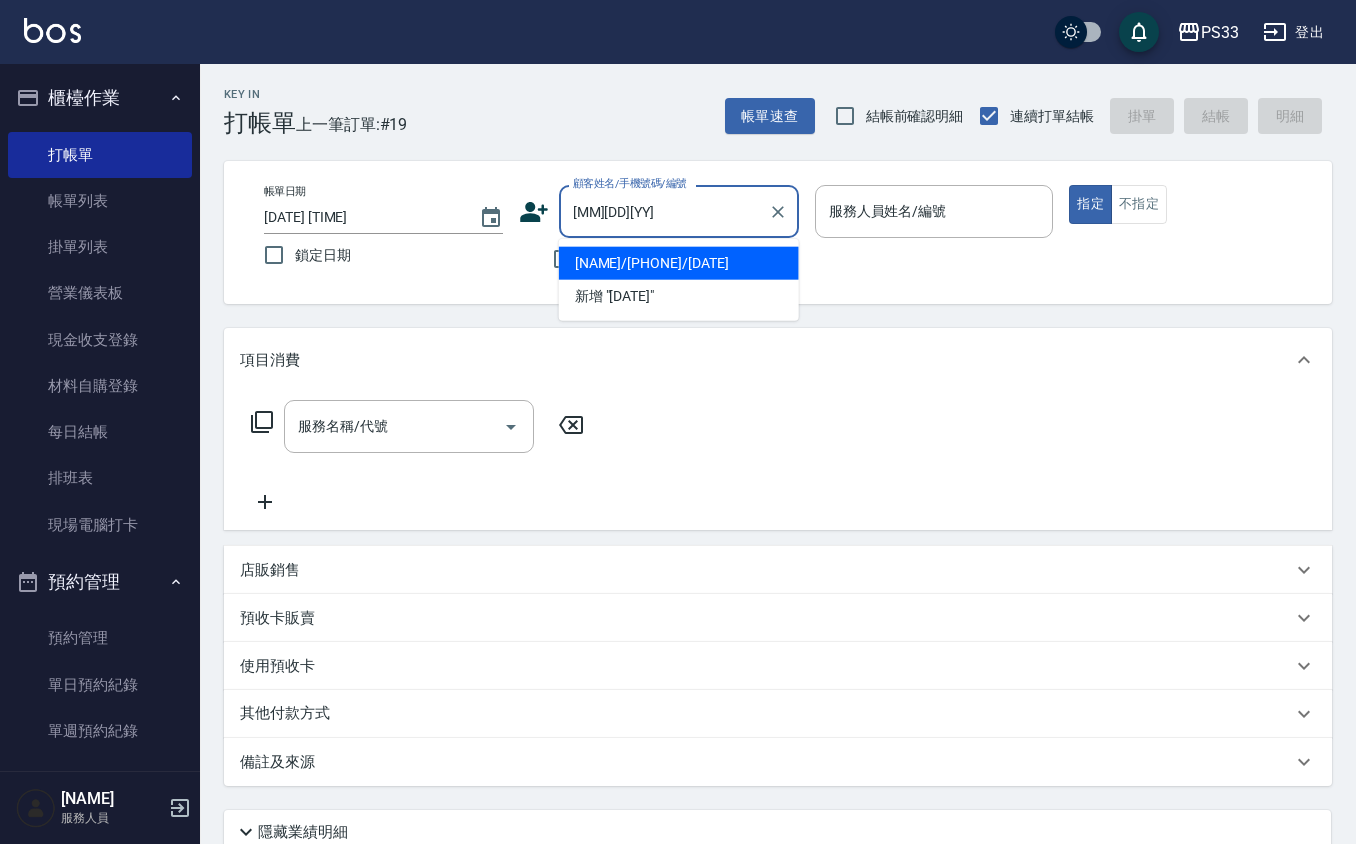 type on "[NAME]/[PHONE]/[DATE]" 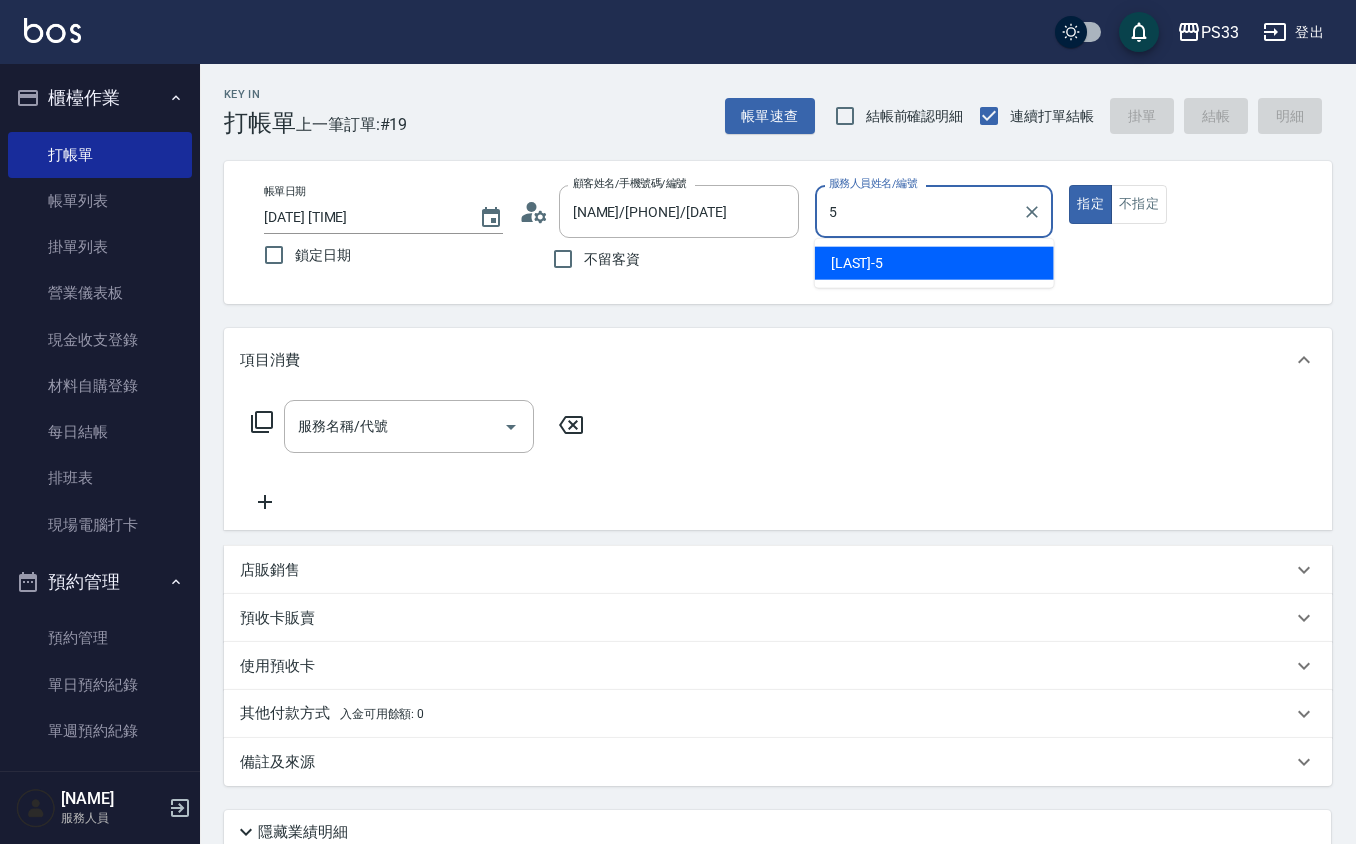 type on "[LAST]-[NUMBER]" 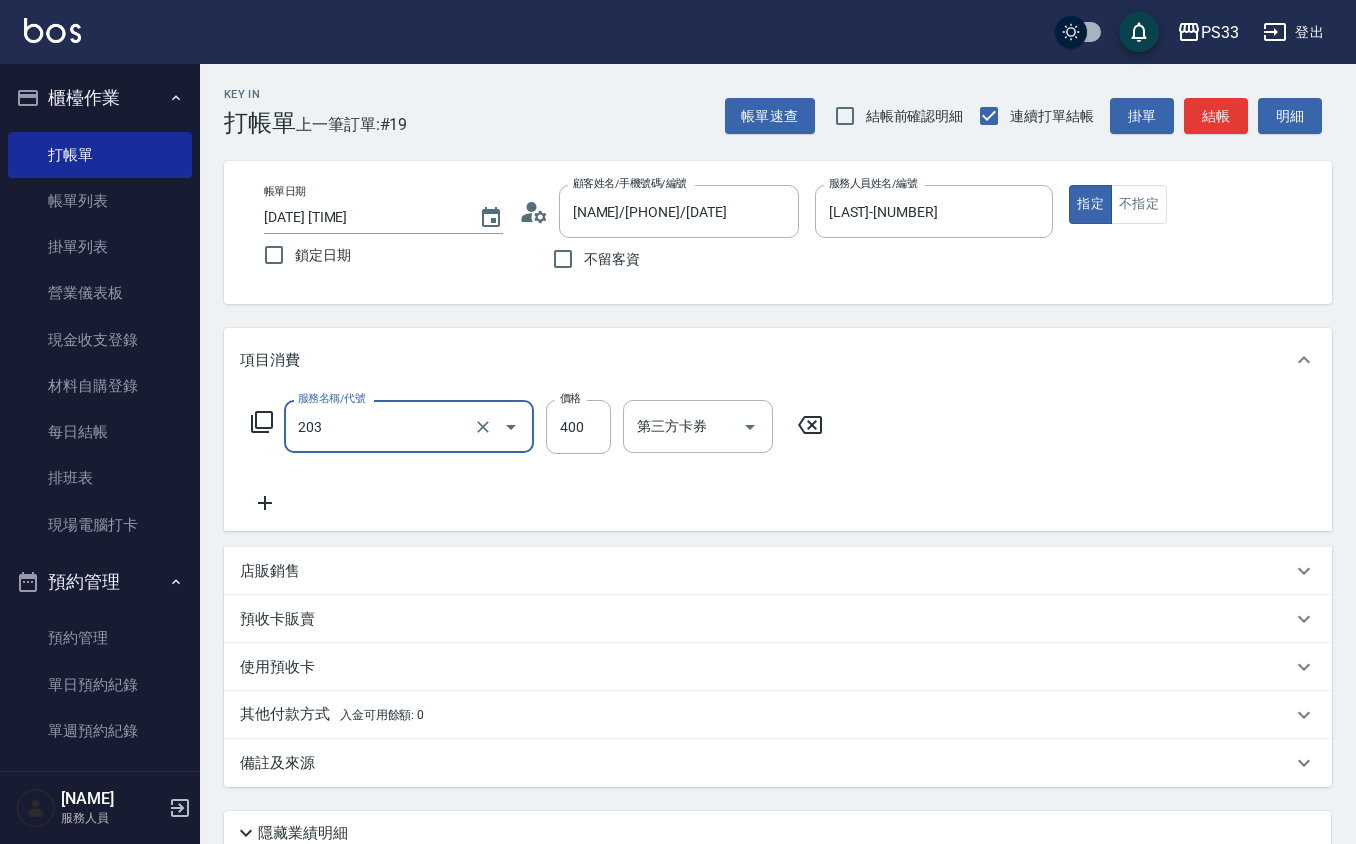 type on "指定單剪(203)" 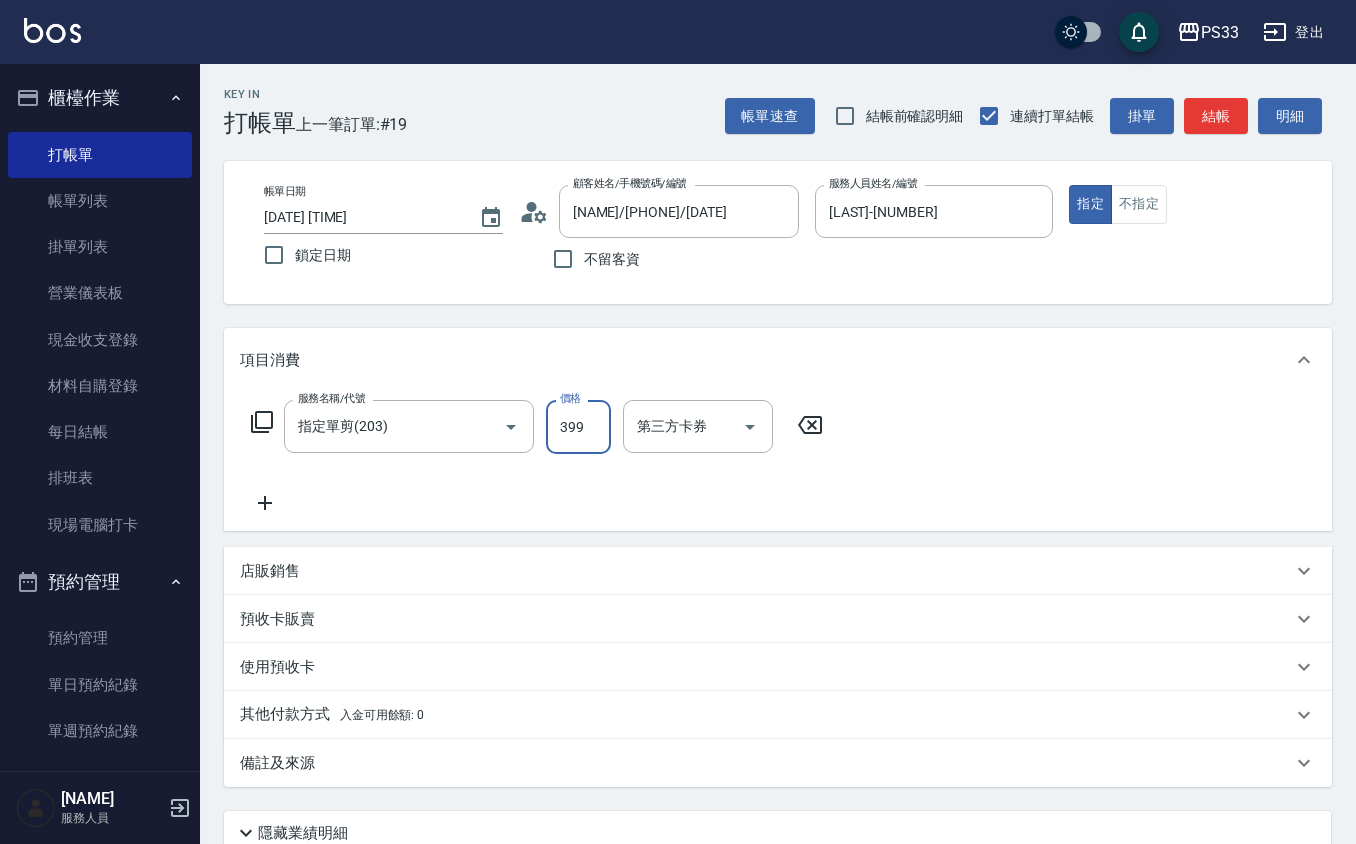 type on "399" 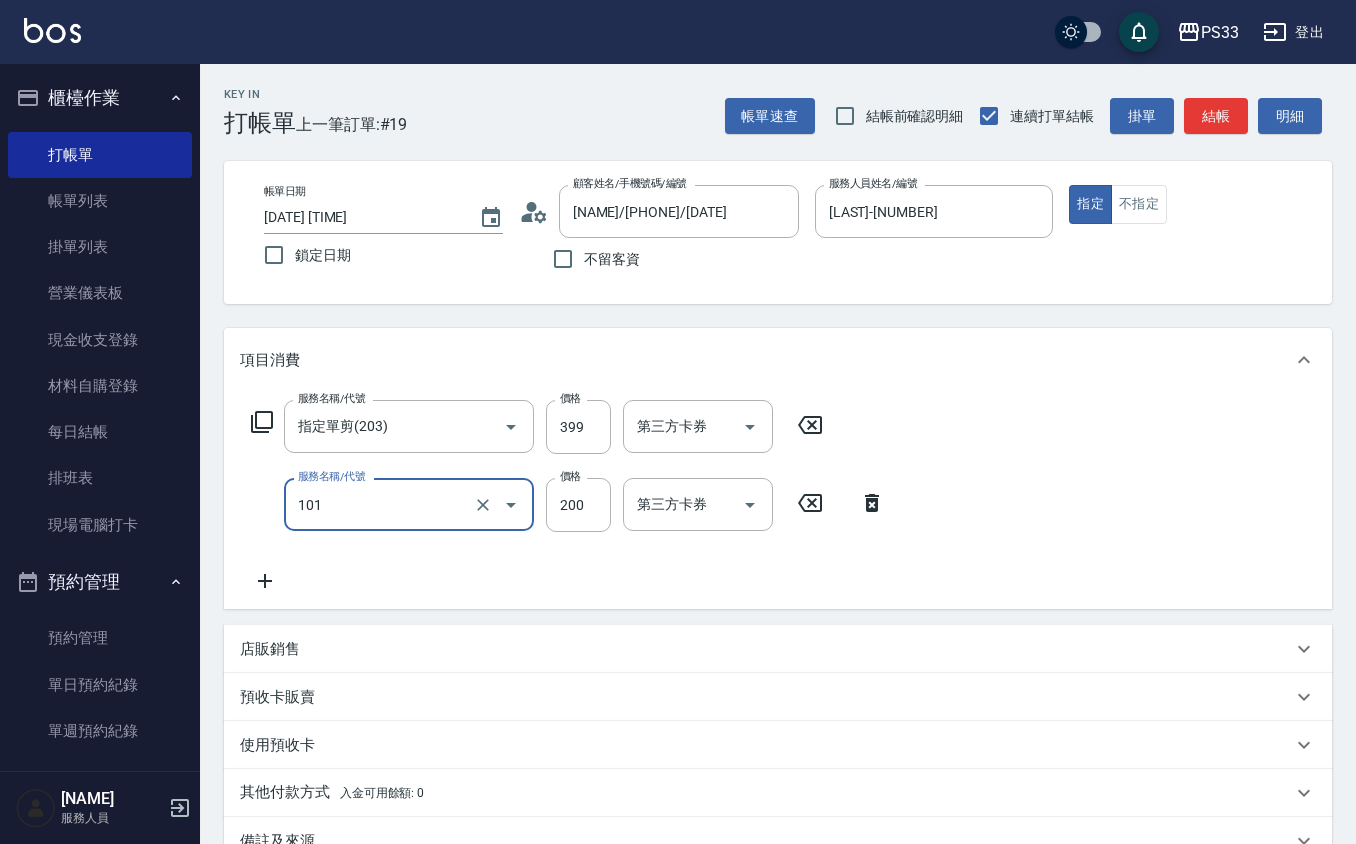 type on "洗髮(101)" 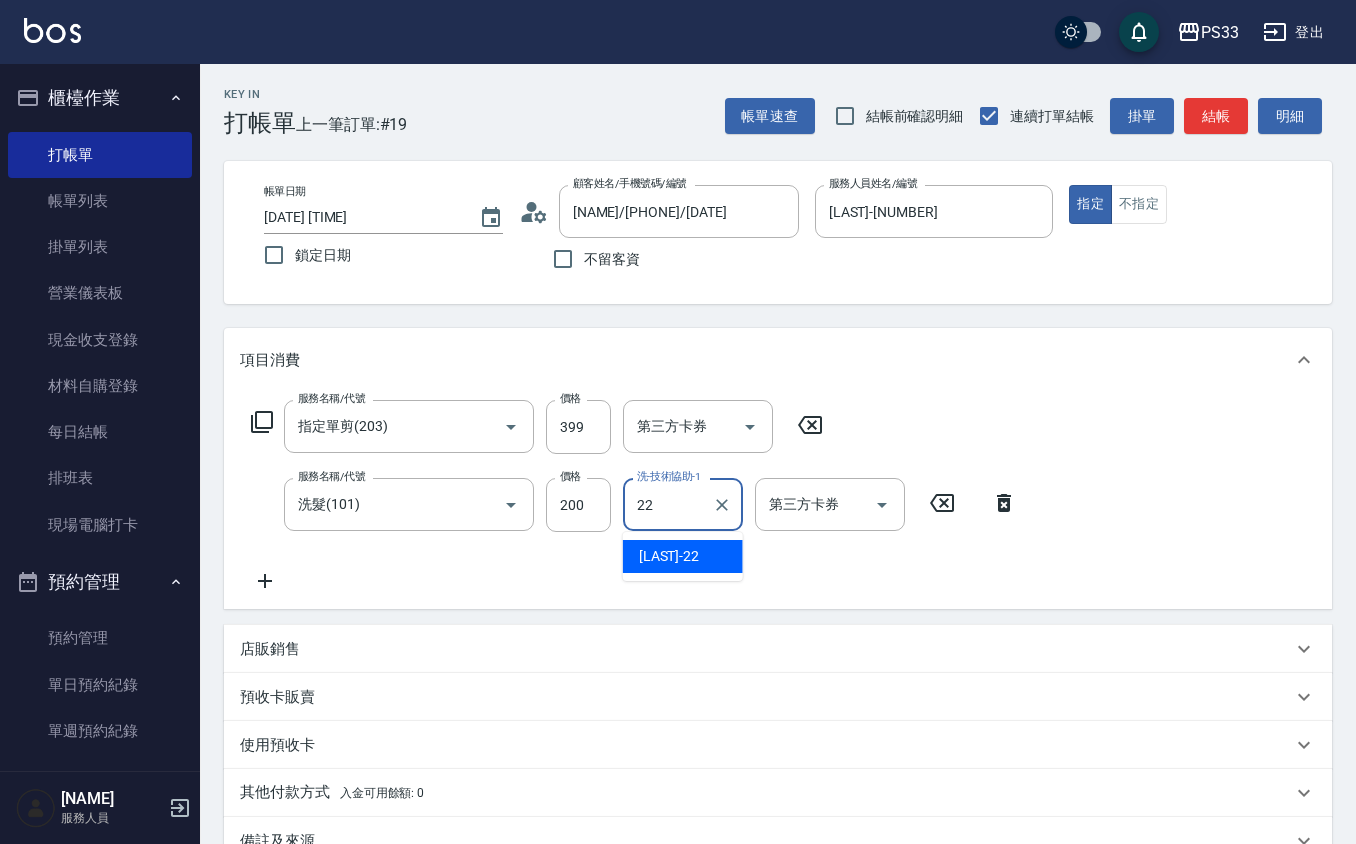 type on "[LAST] -[NUMBER]" 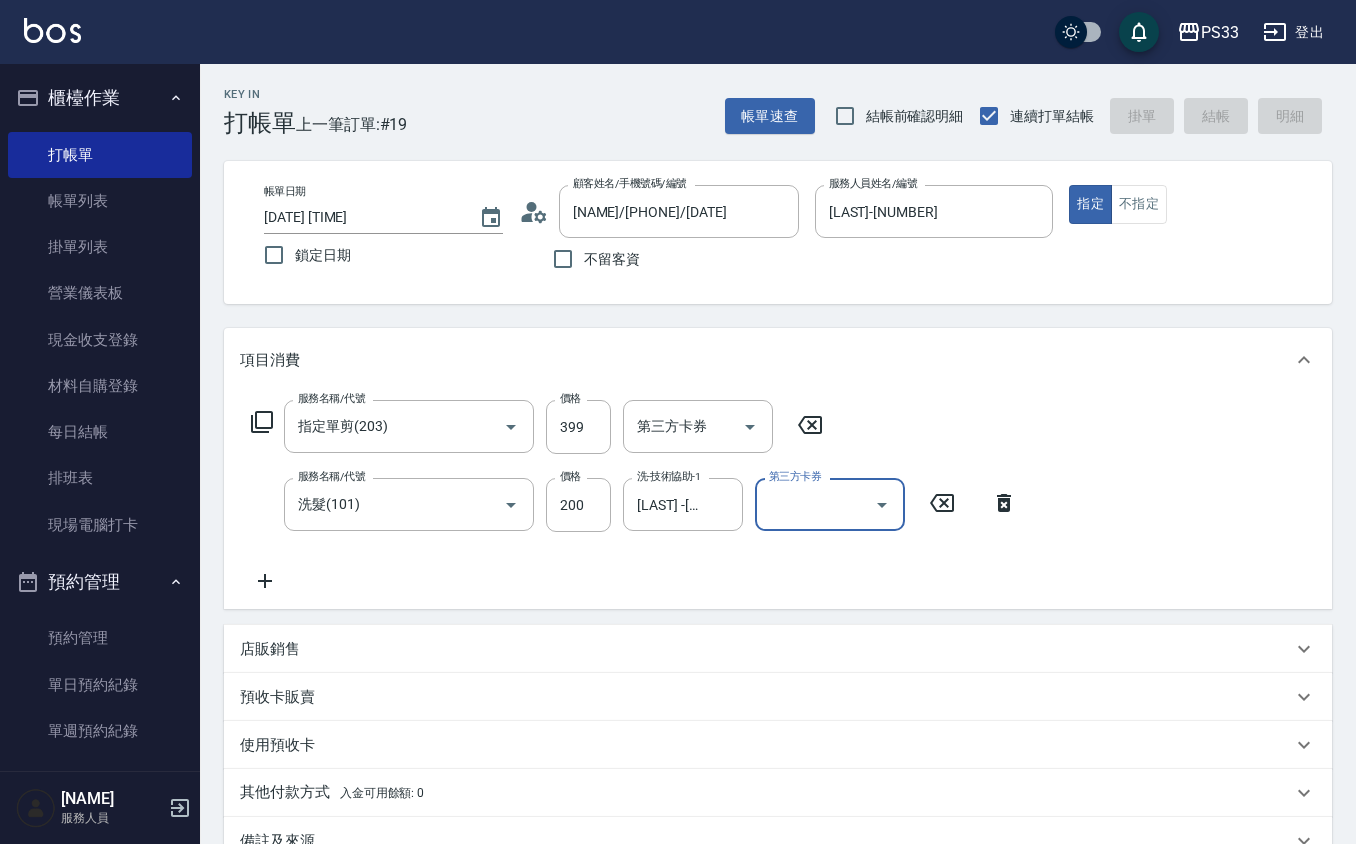 type 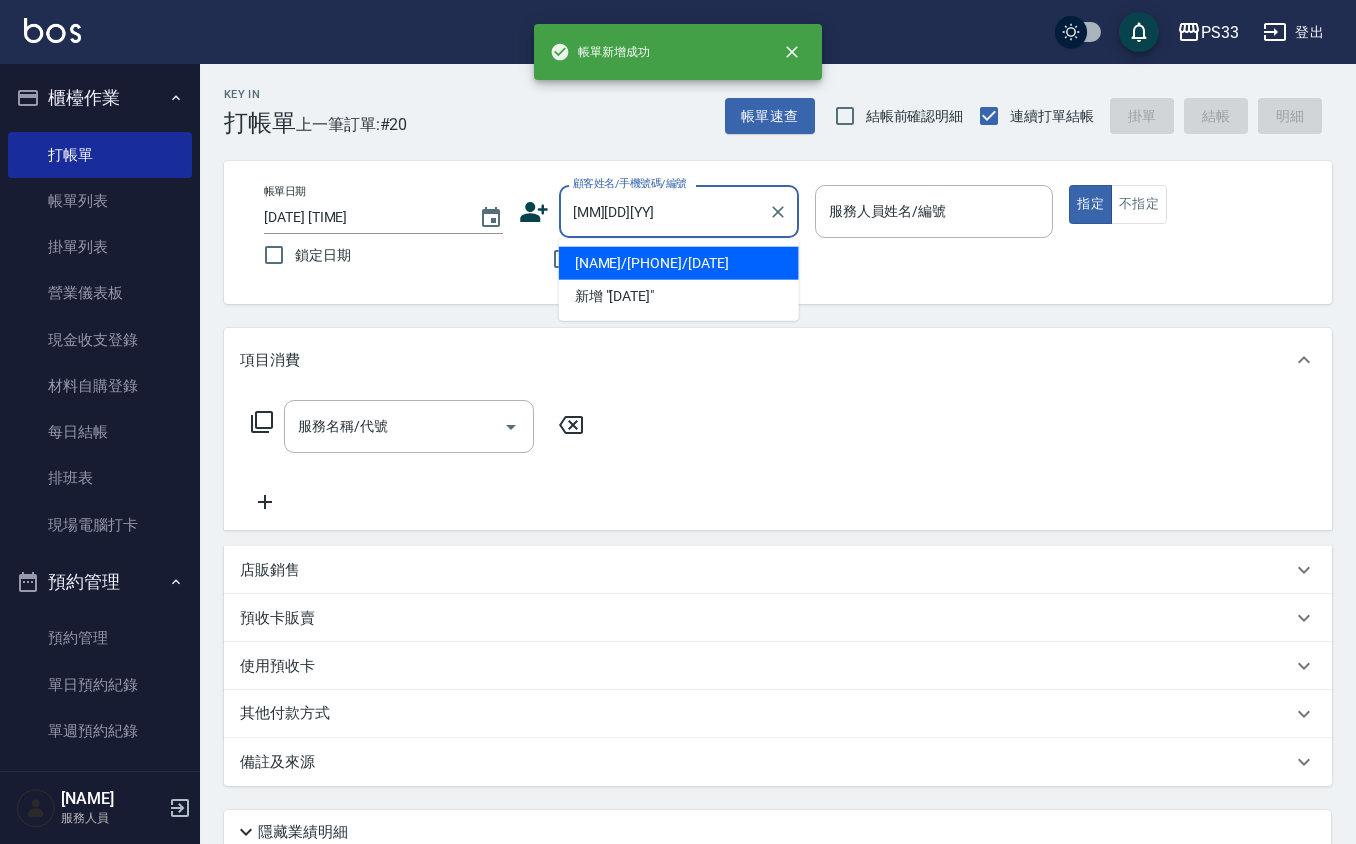 type on "[NAME]/[PHONE]/[DATE]" 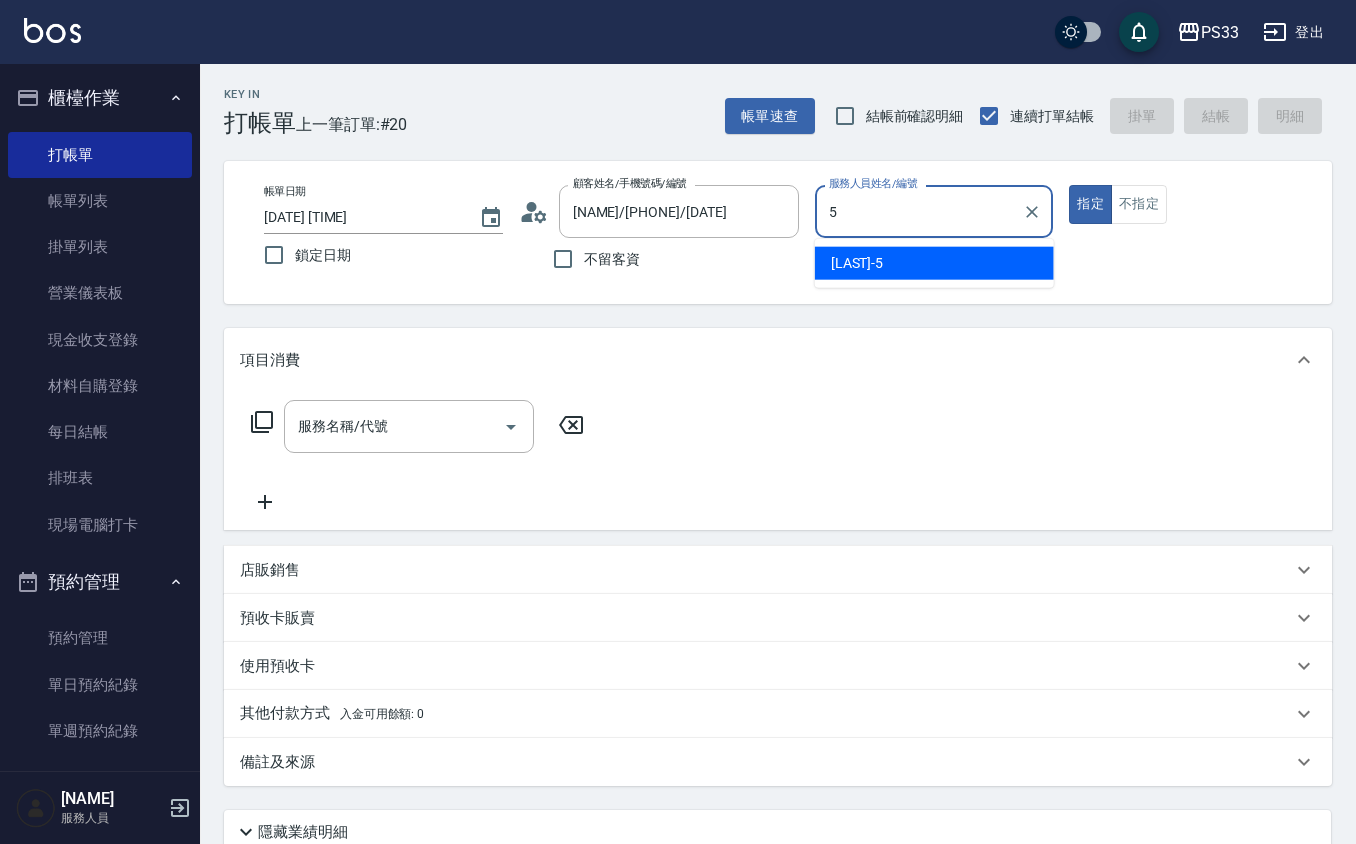 type on "[LAST]-[NUMBER]" 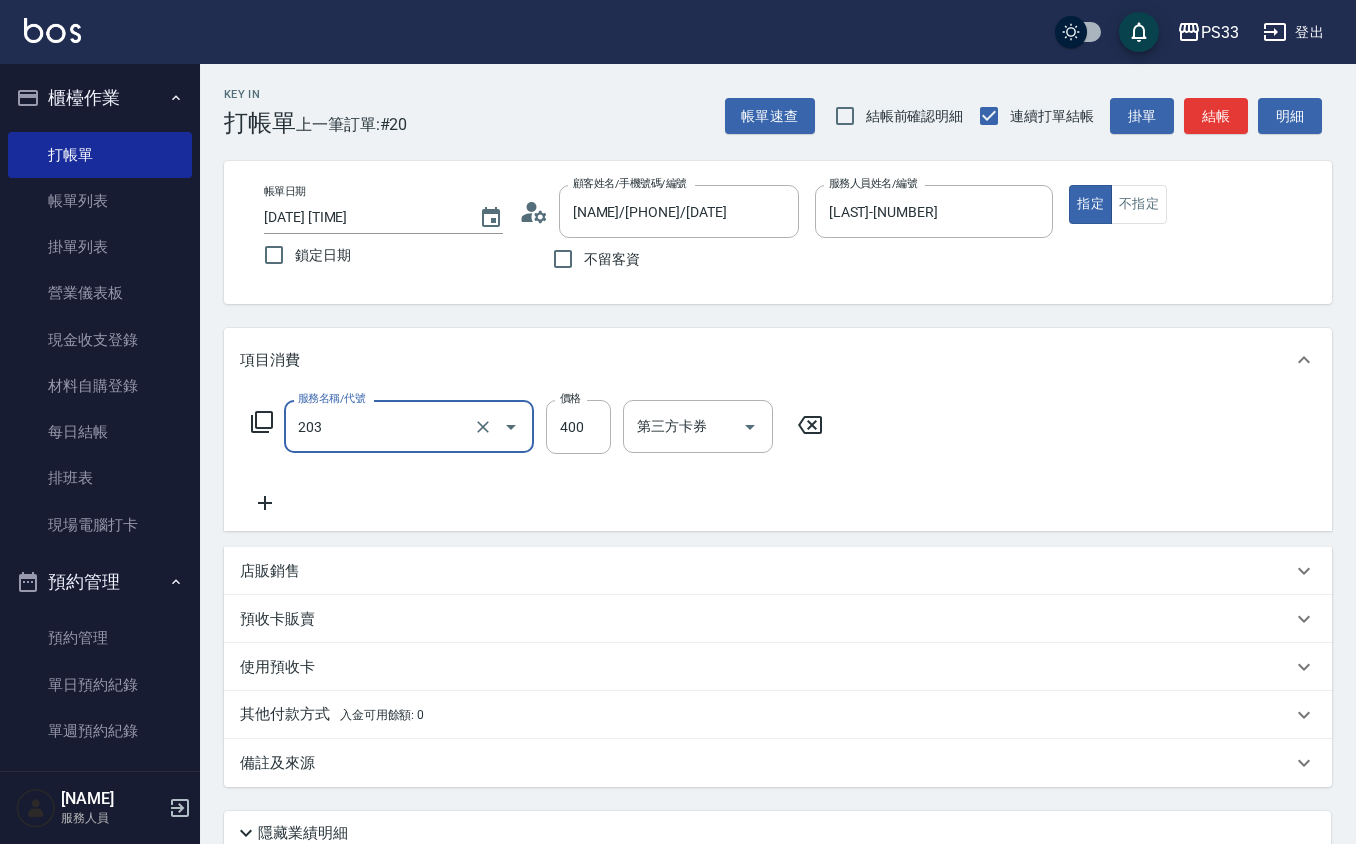 type on "指定單剪(203)" 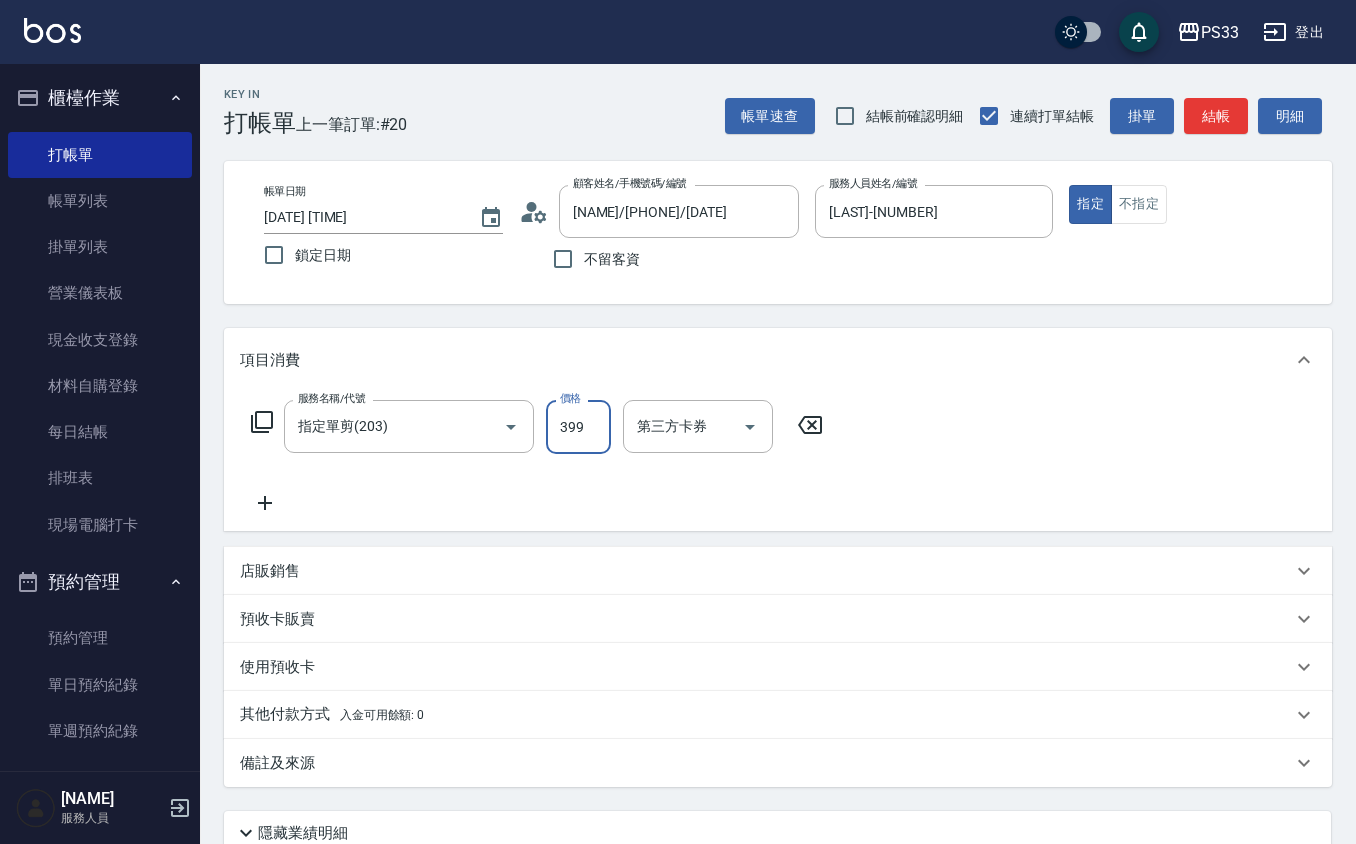 type on "399" 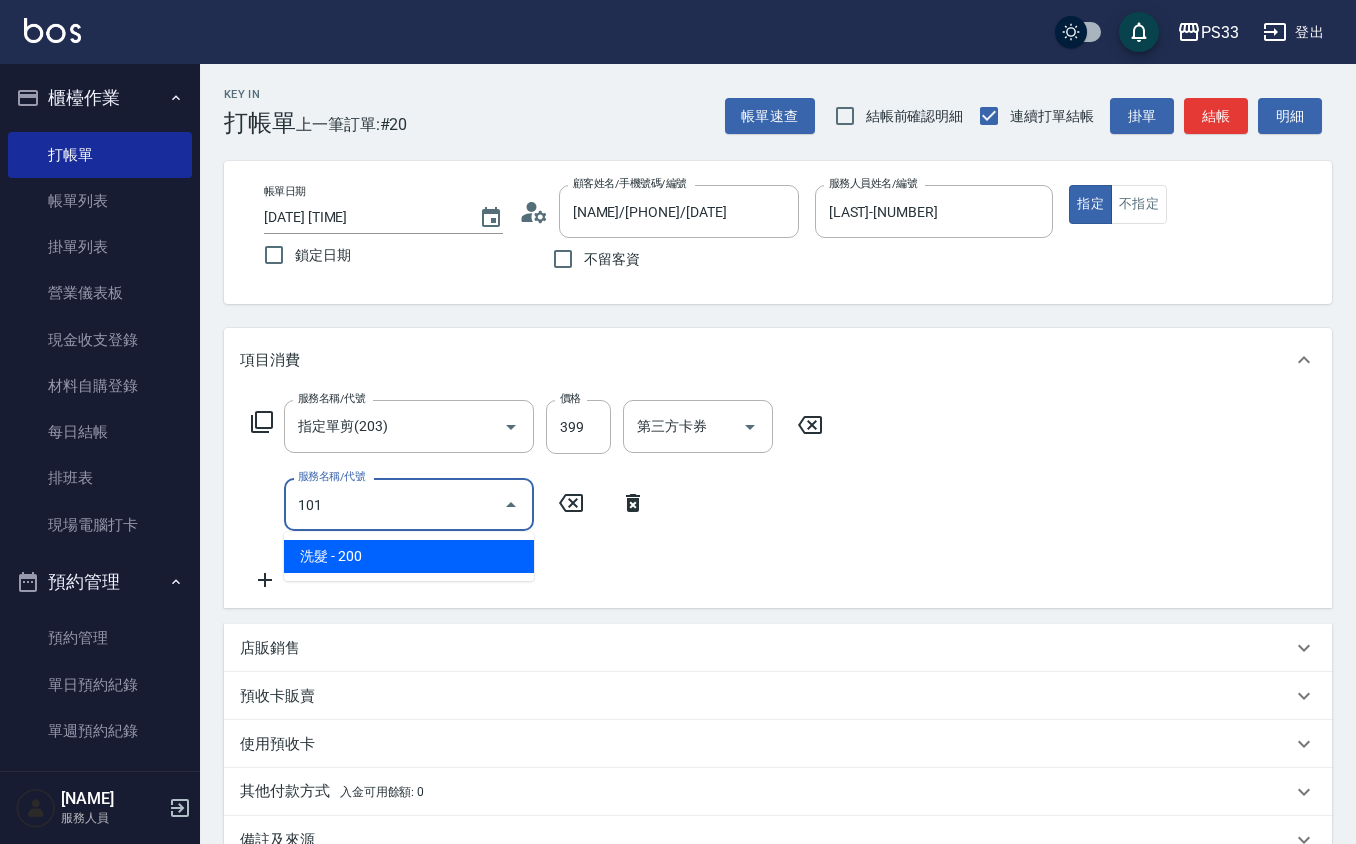type on "洗髮(101)" 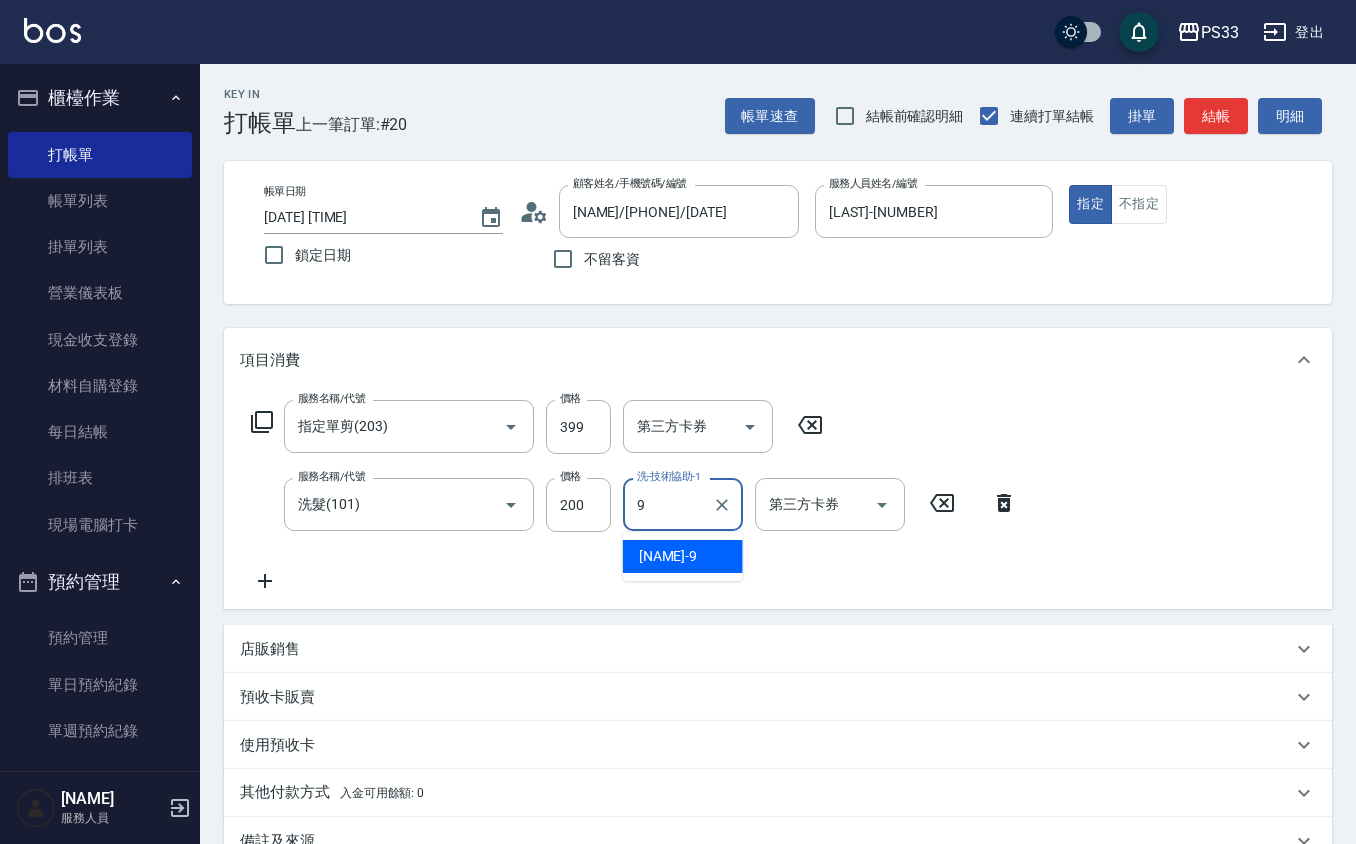 type 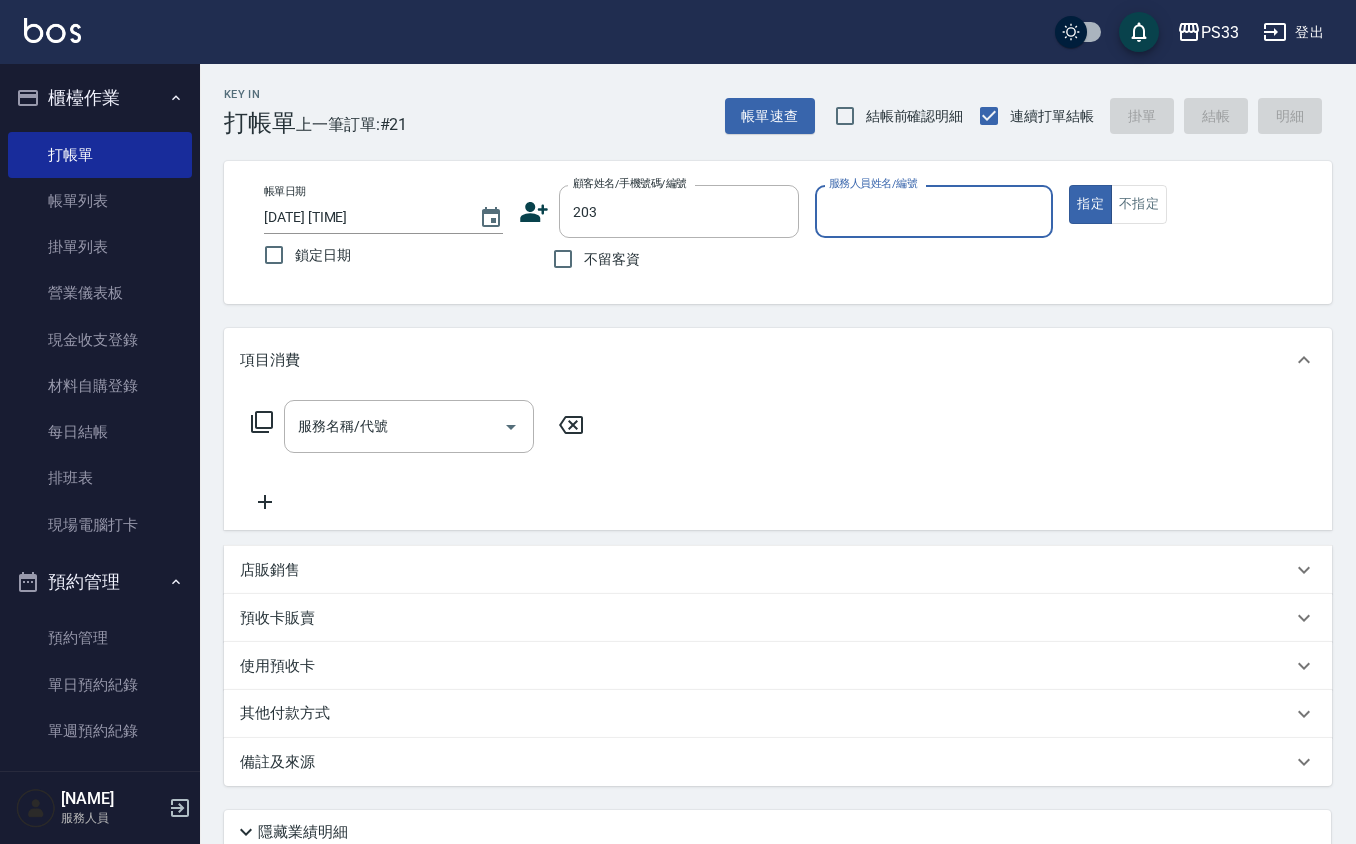 click on "指定" at bounding box center [1090, 204] 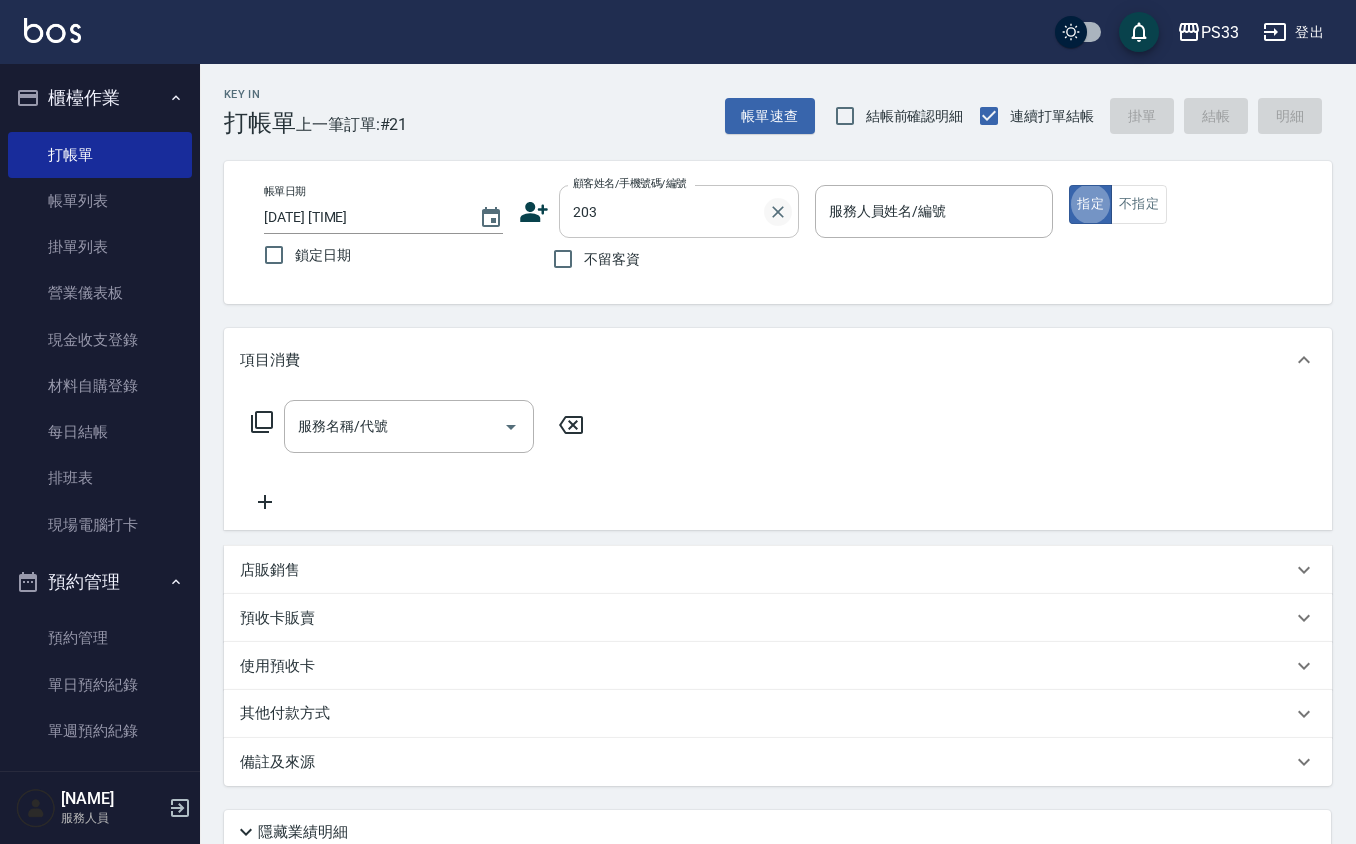 click at bounding box center [778, 212] 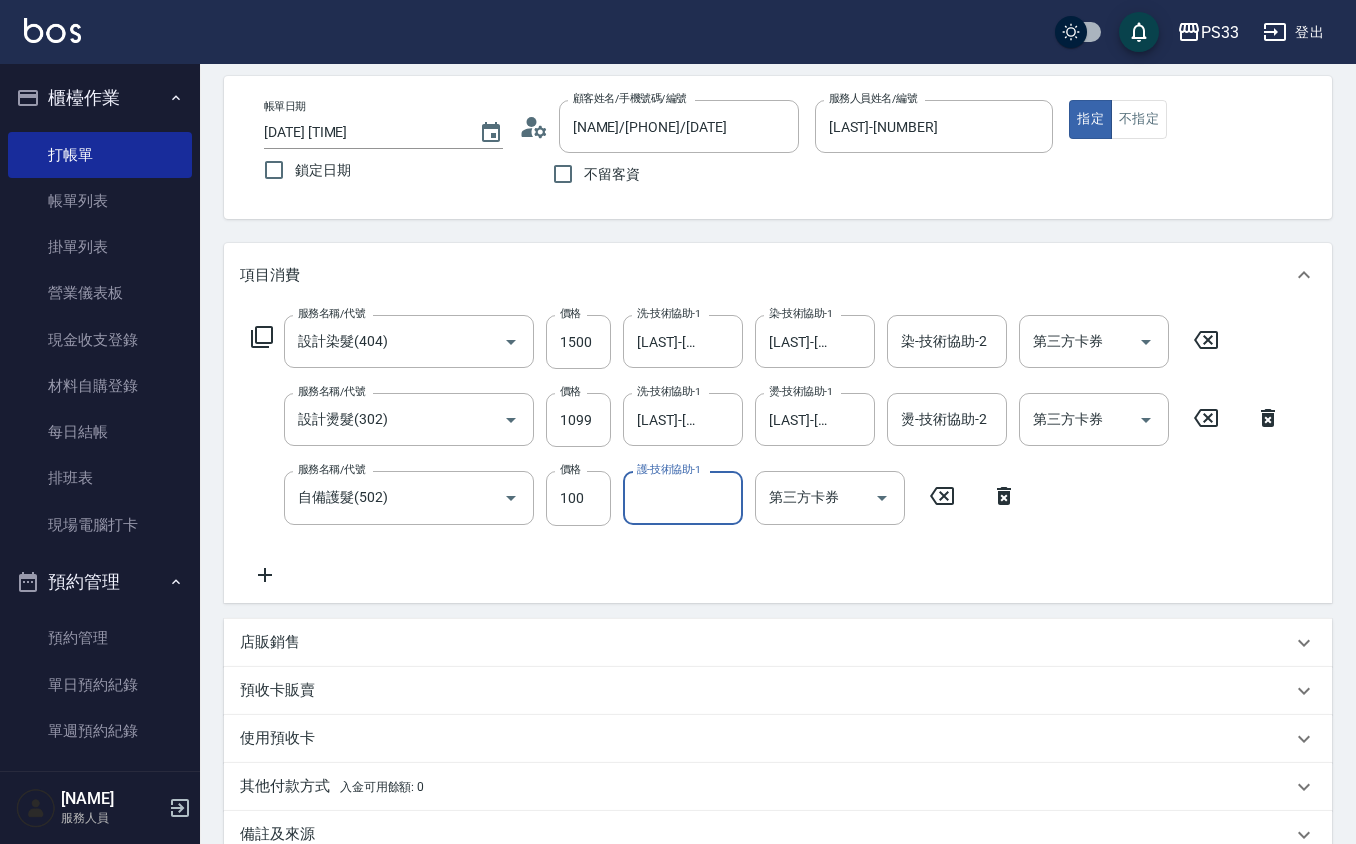 scroll, scrollTop: 133, scrollLeft: 0, axis: vertical 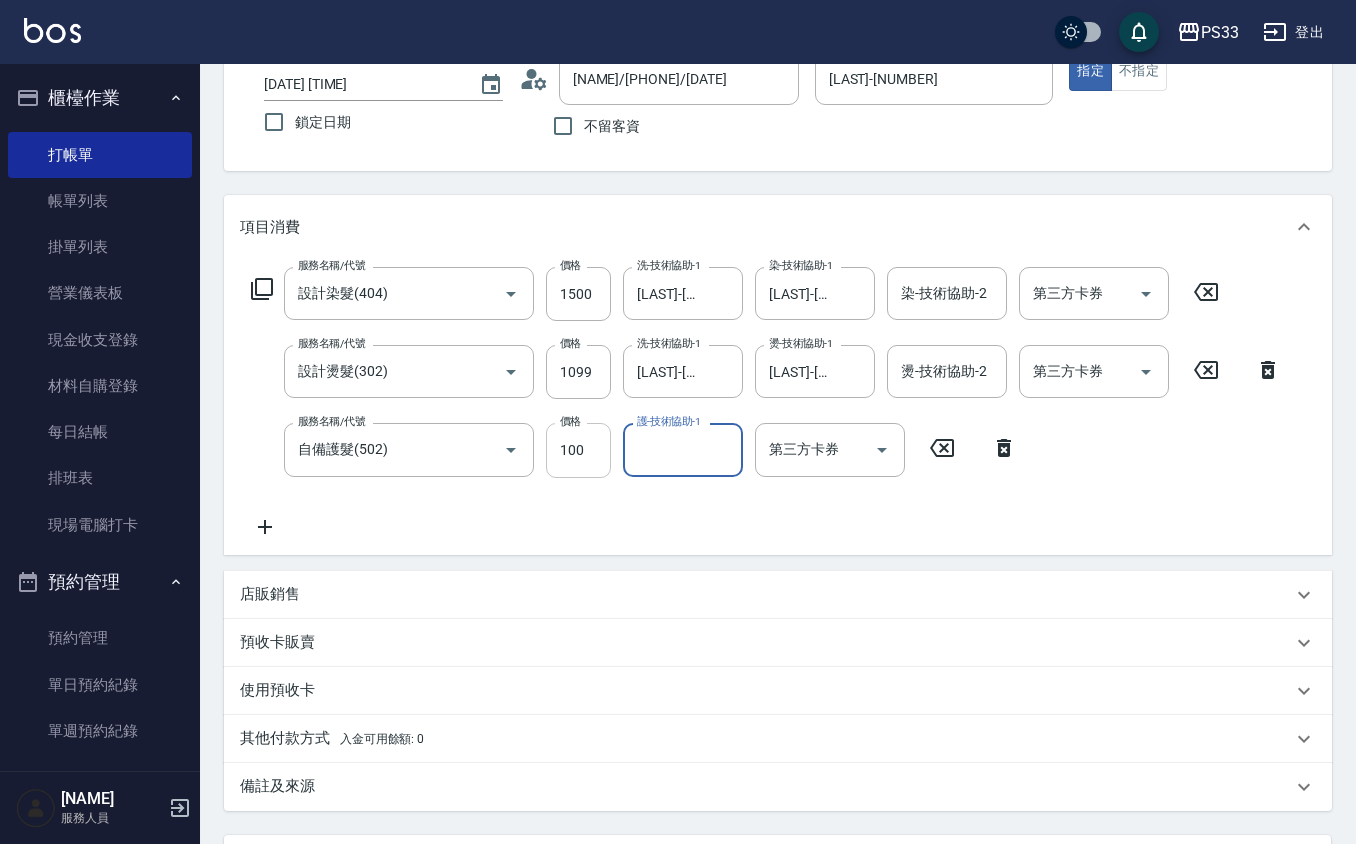 click on "100" at bounding box center [578, 450] 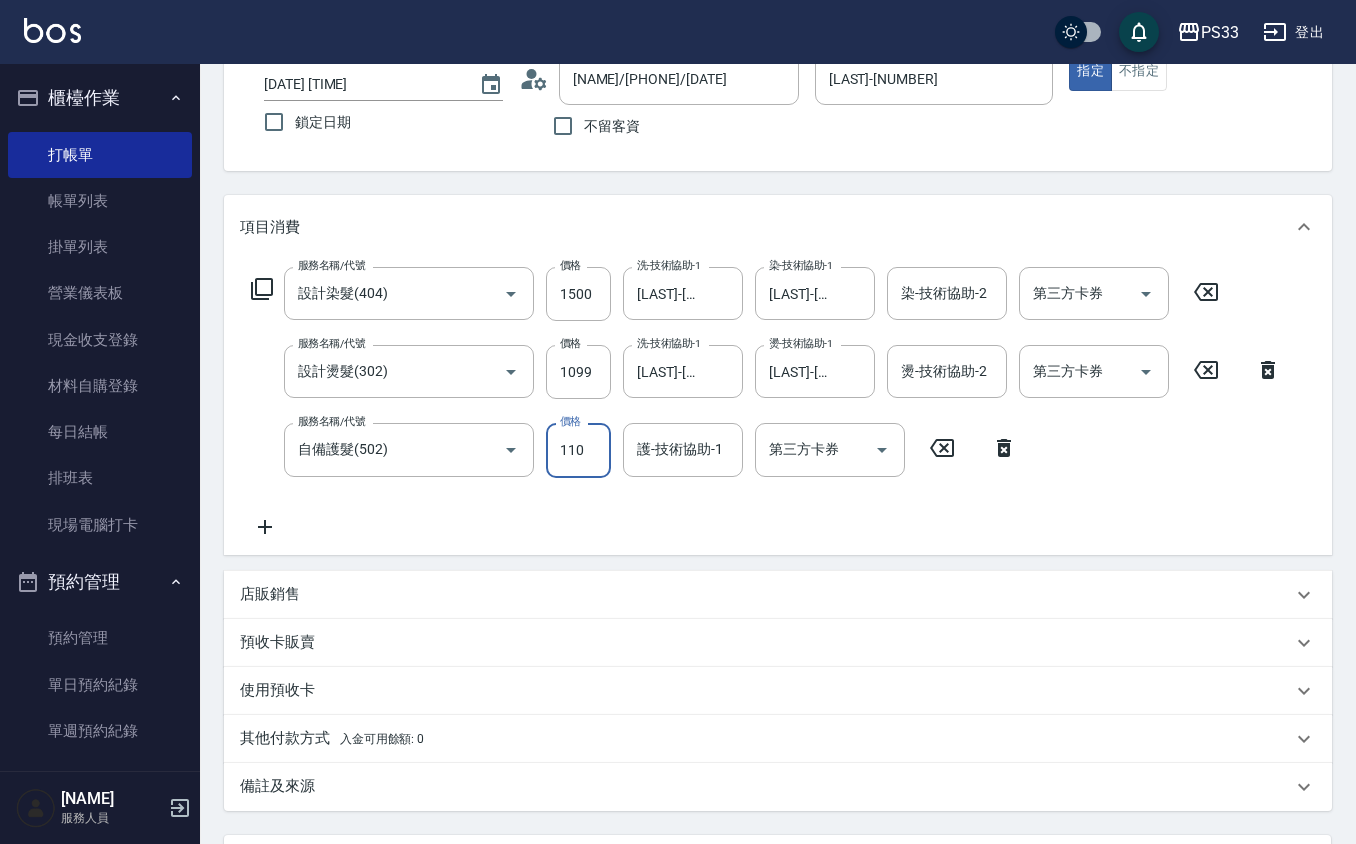 scroll, scrollTop: 0, scrollLeft: 0, axis: both 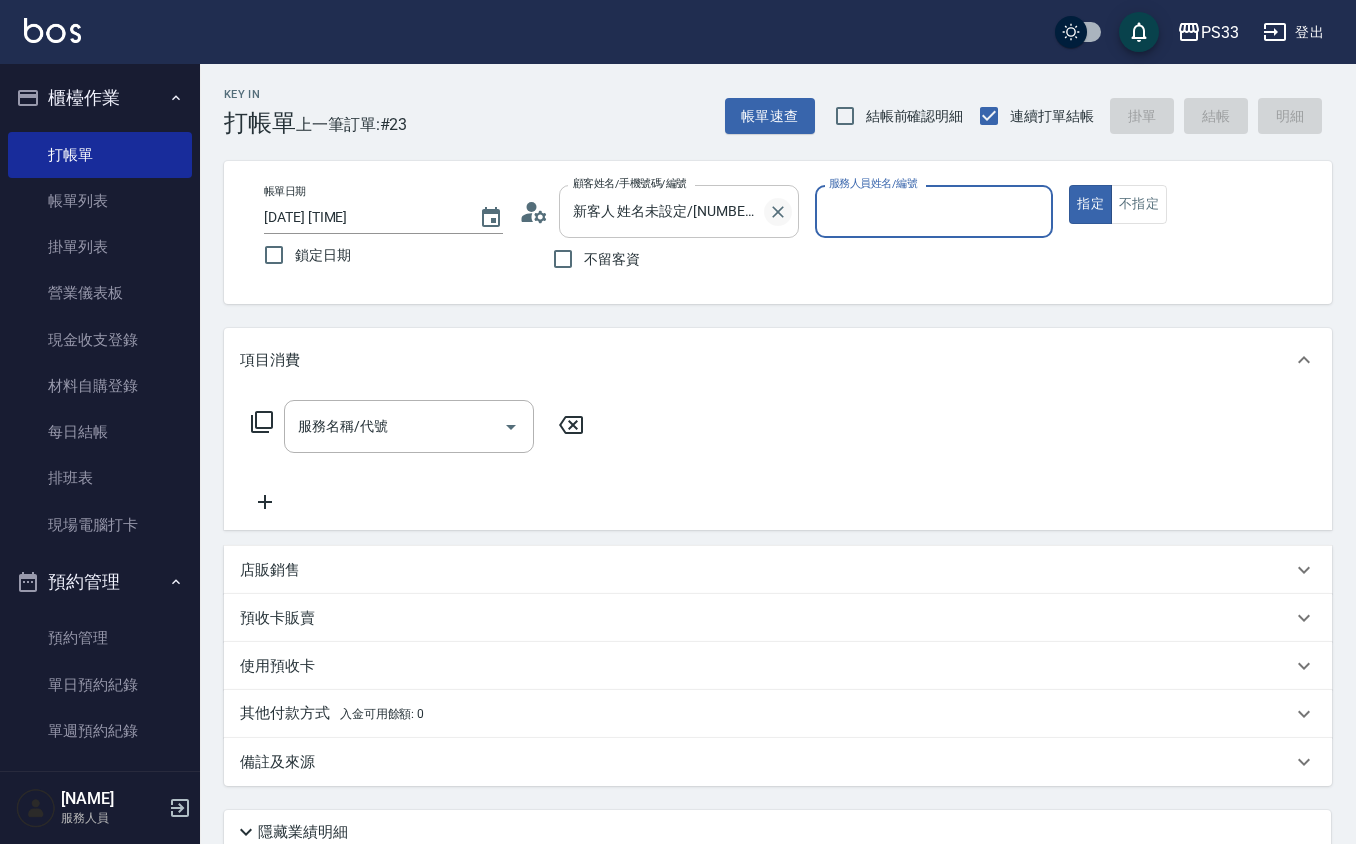 click 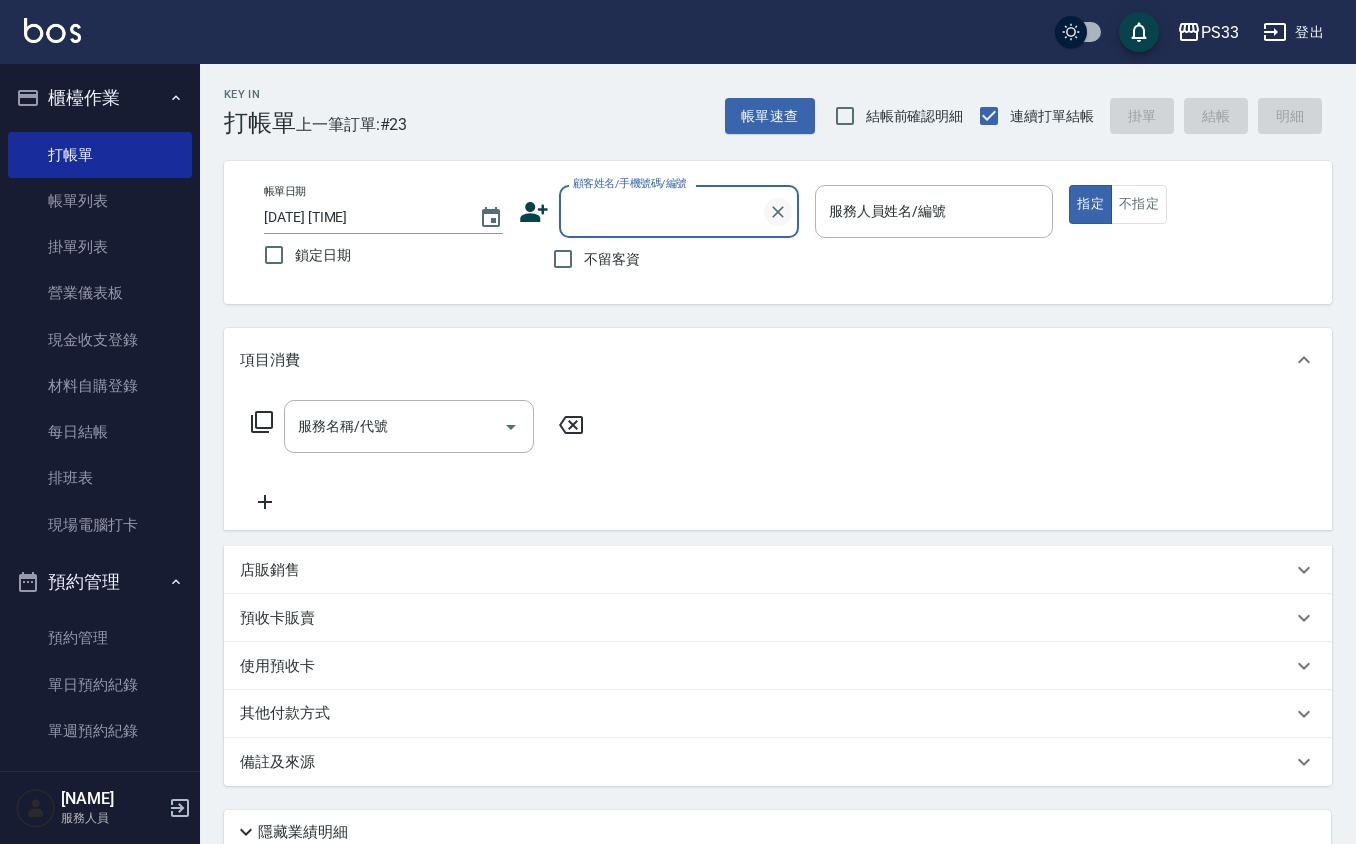 scroll, scrollTop: 0, scrollLeft: 0, axis: both 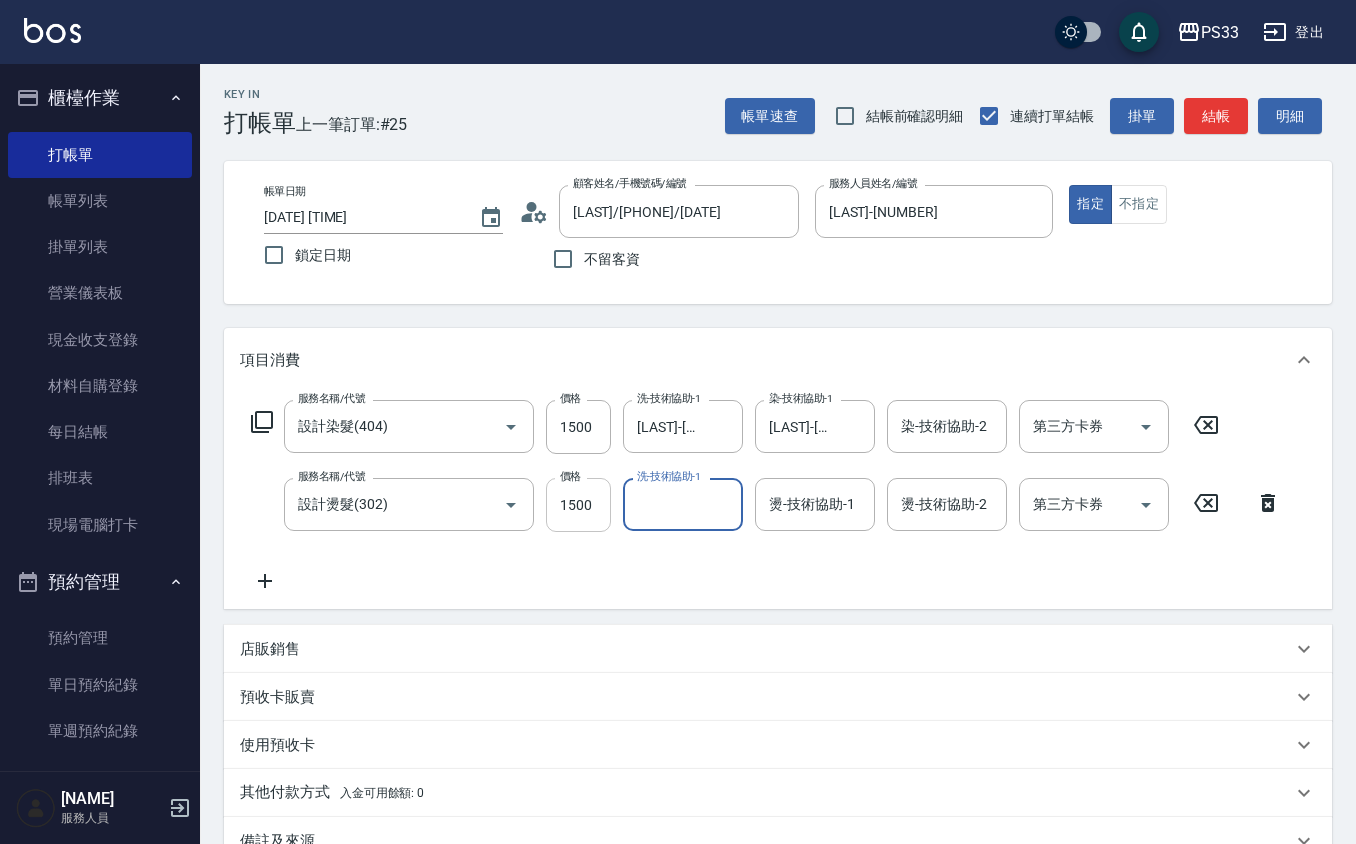 click on "1500" at bounding box center [578, 505] 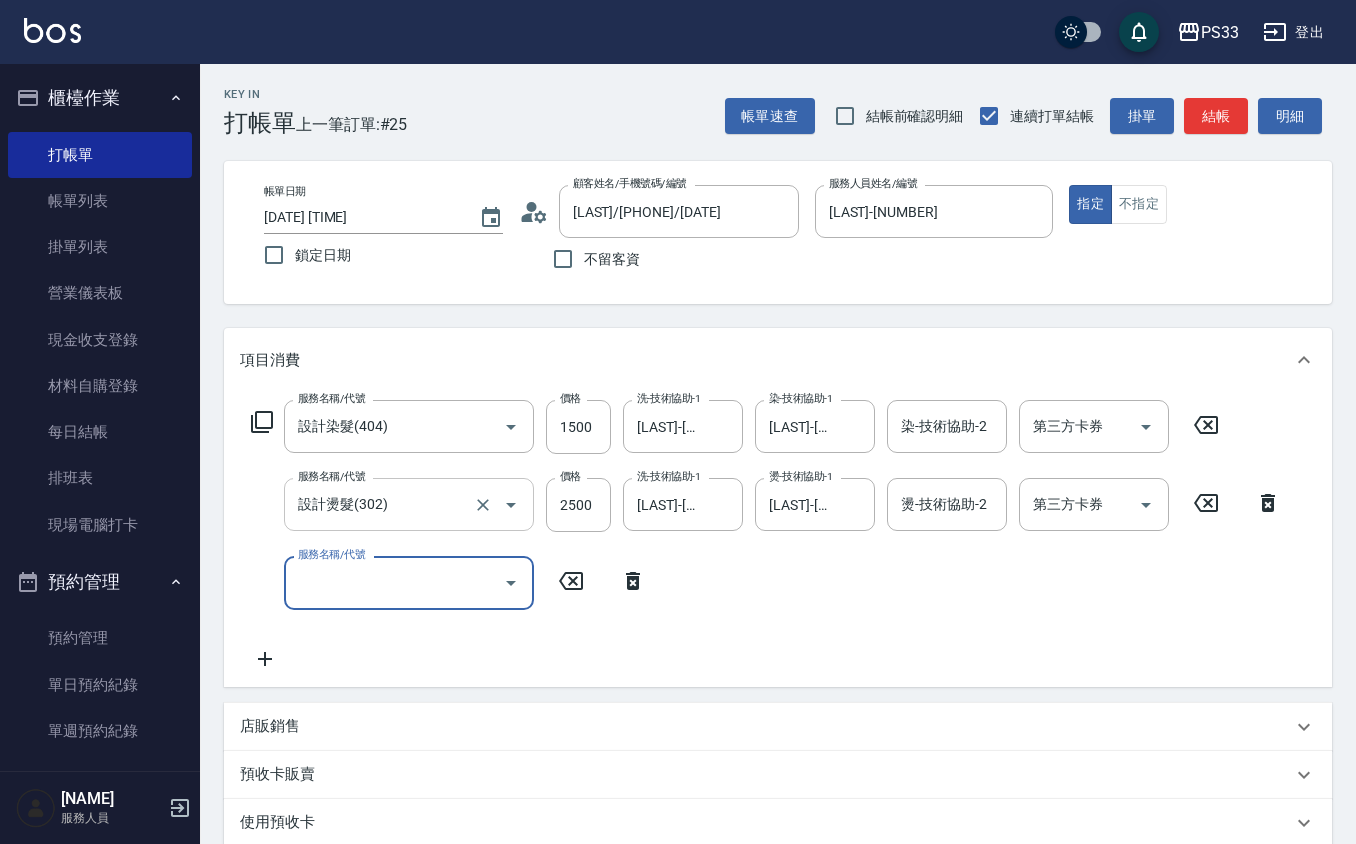 click at bounding box center (497, 504) 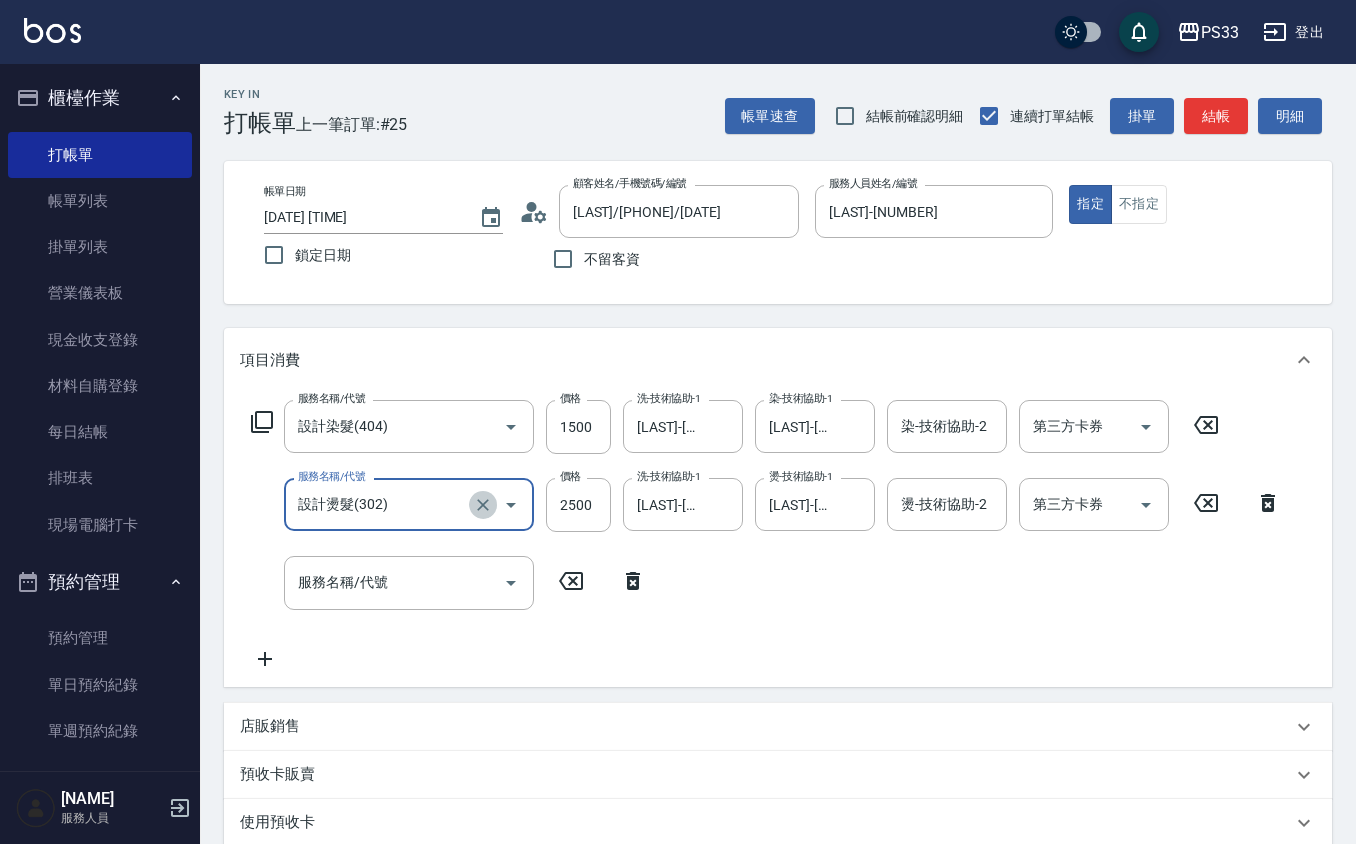 click at bounding box center (483, 505) 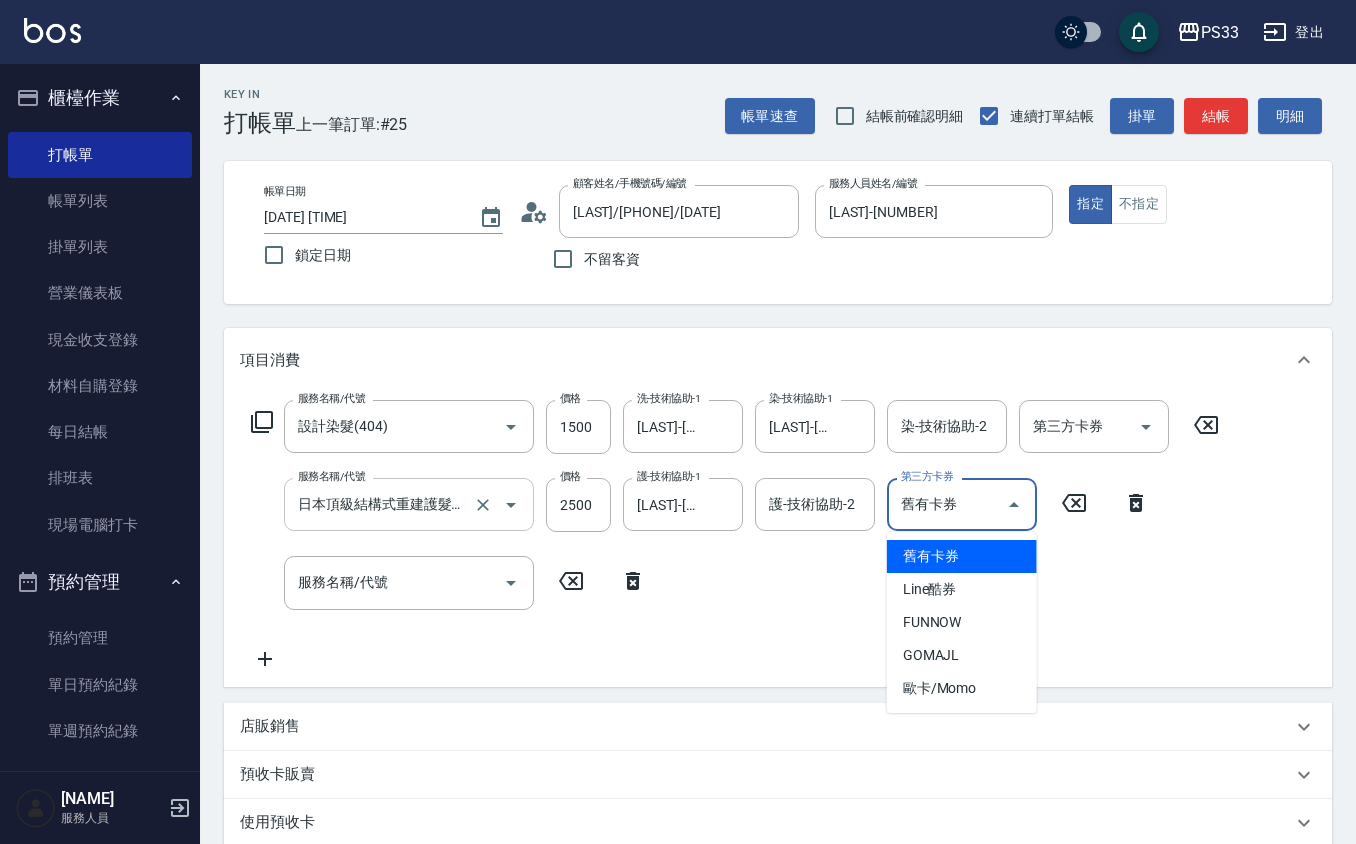 scroll, scrollTop: 0, scrollLeft: 0, axis: both 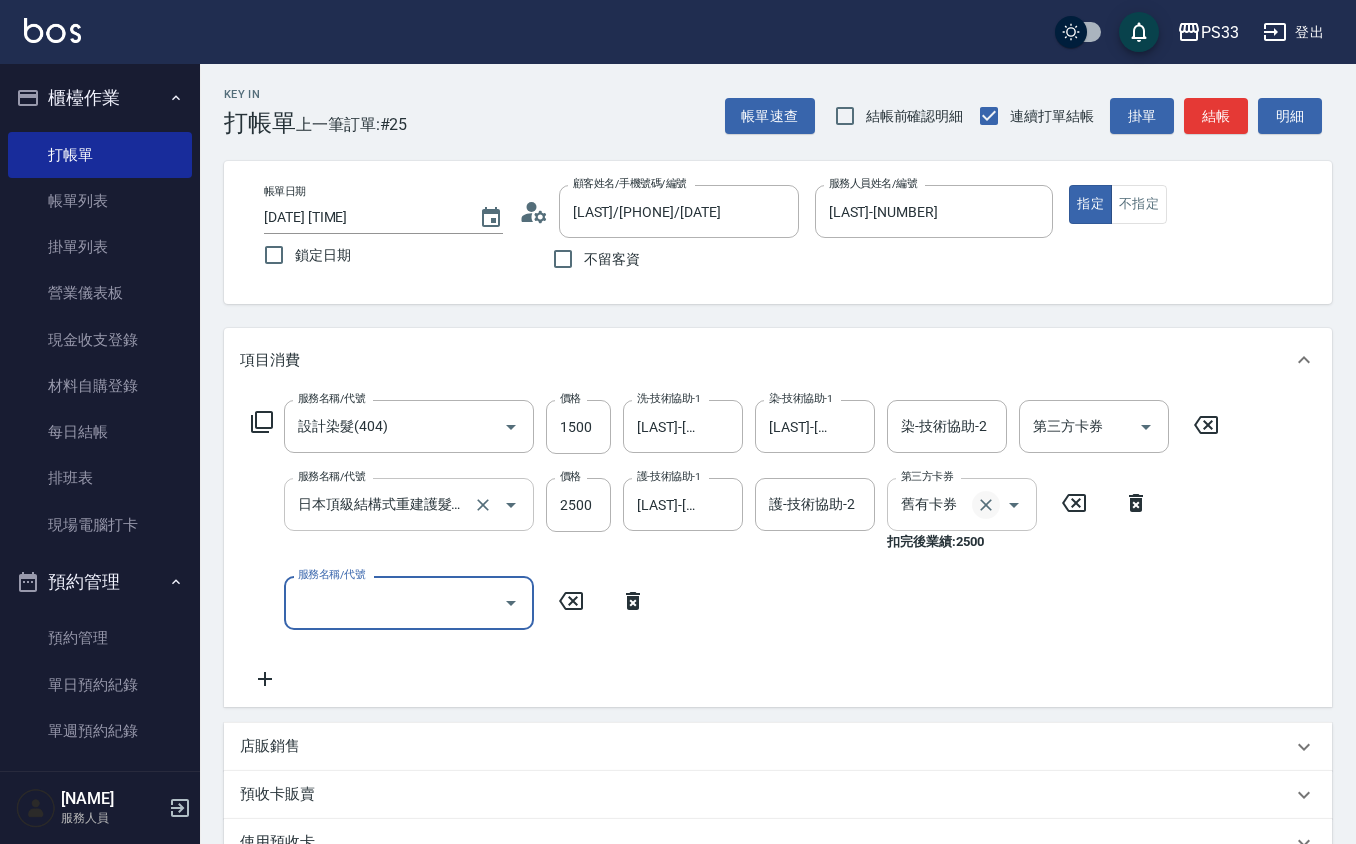 click at bounding box center (986, 505) 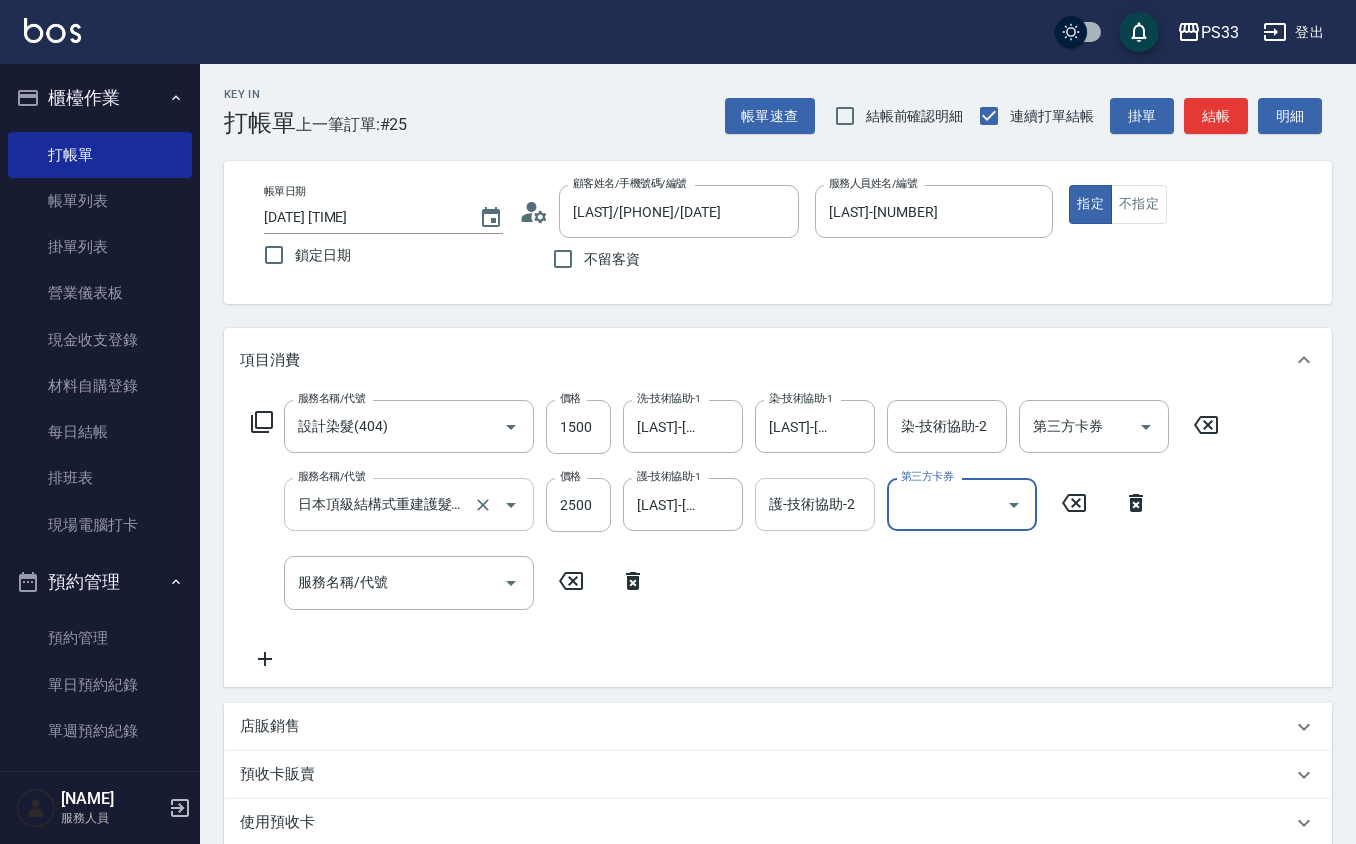 click on "護-技術協助-2" at bounding box center [815, 504] 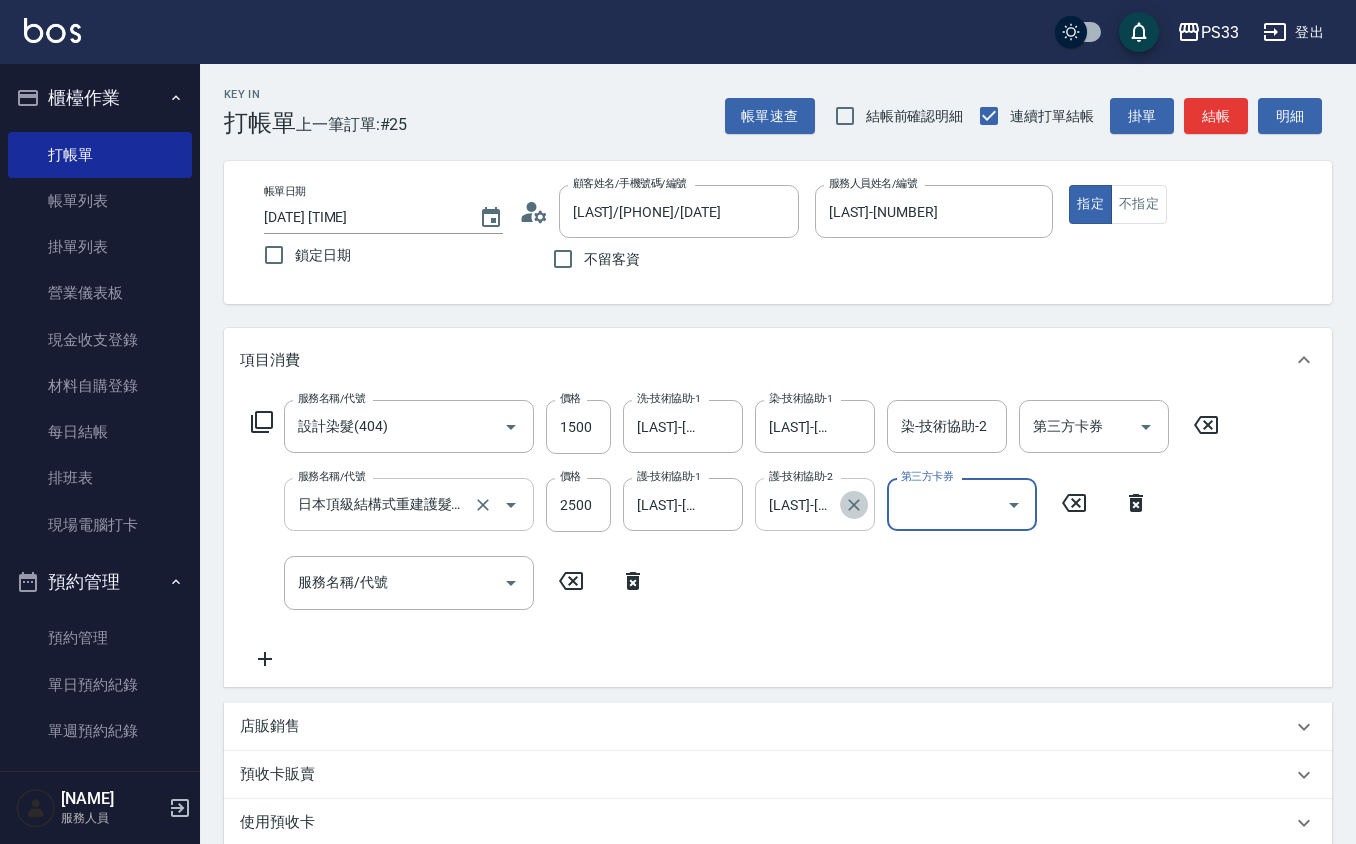 click at bounding box center [854, 505] 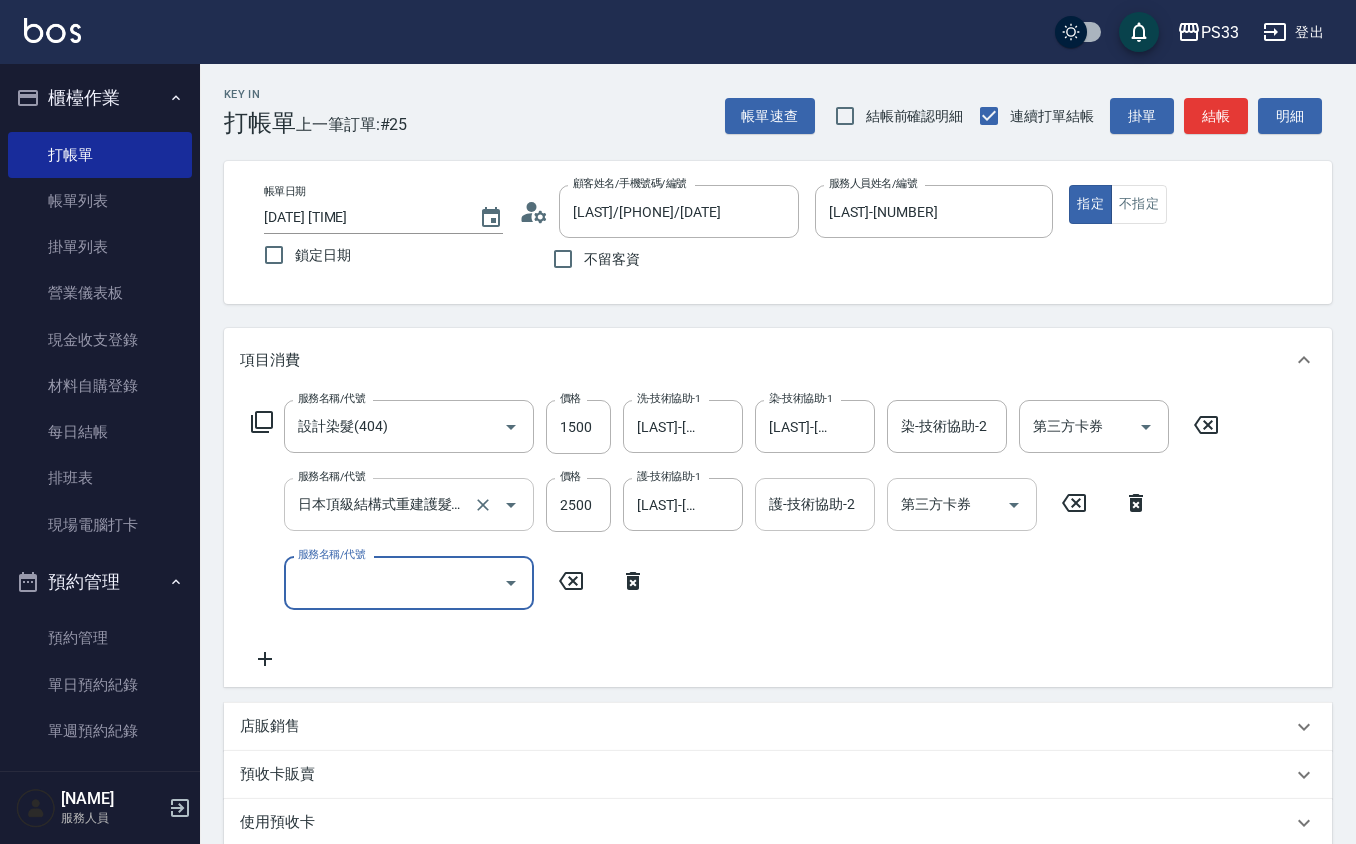 drag, startPoint x: 394, startPoint y: 590, endPoint x: 686, endPoint y: 590, distance: 292 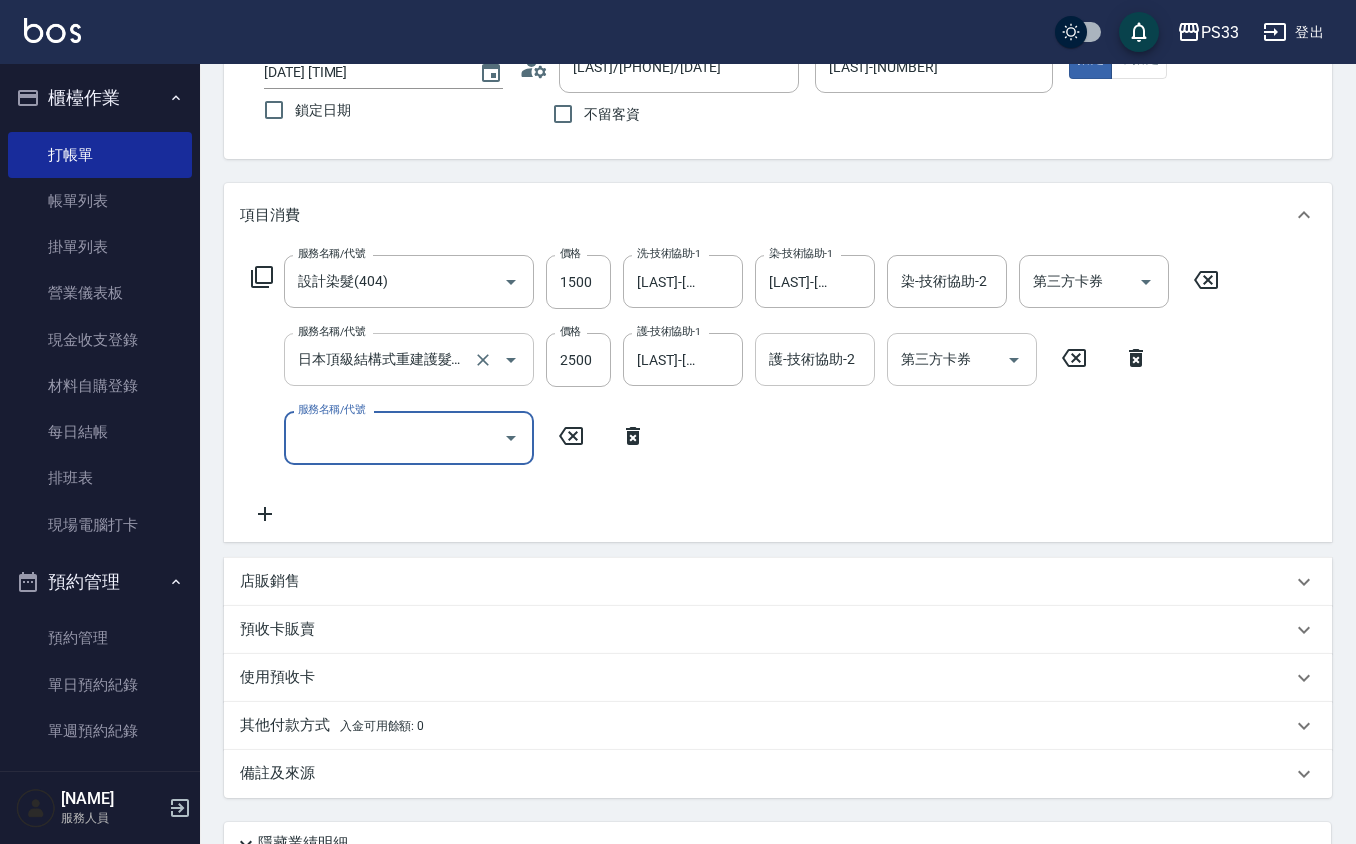 scroll, scrollTop: 320, scrollLeft: 0, axis: vertical 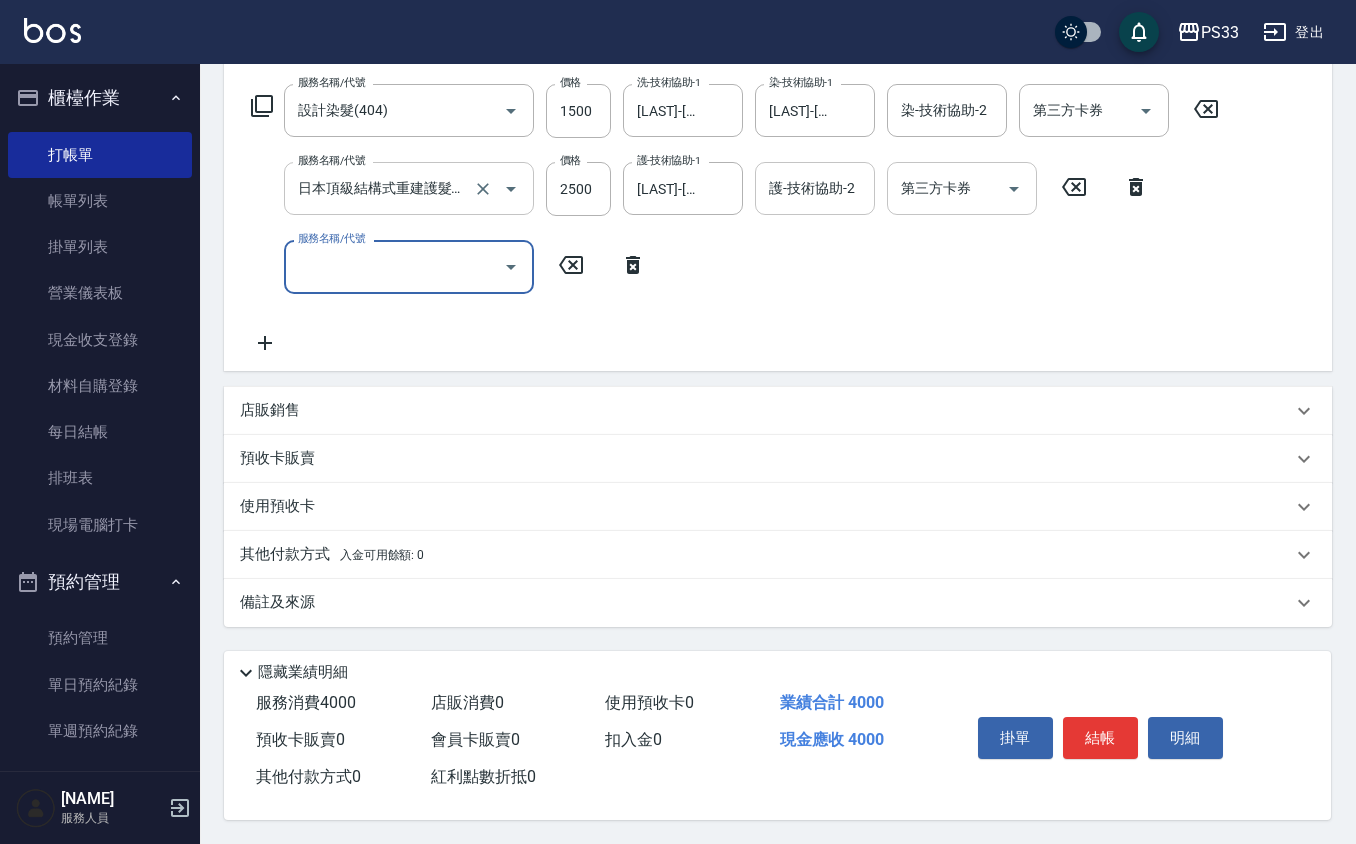 click on "店販銷售" at bounding box center (778, 411) 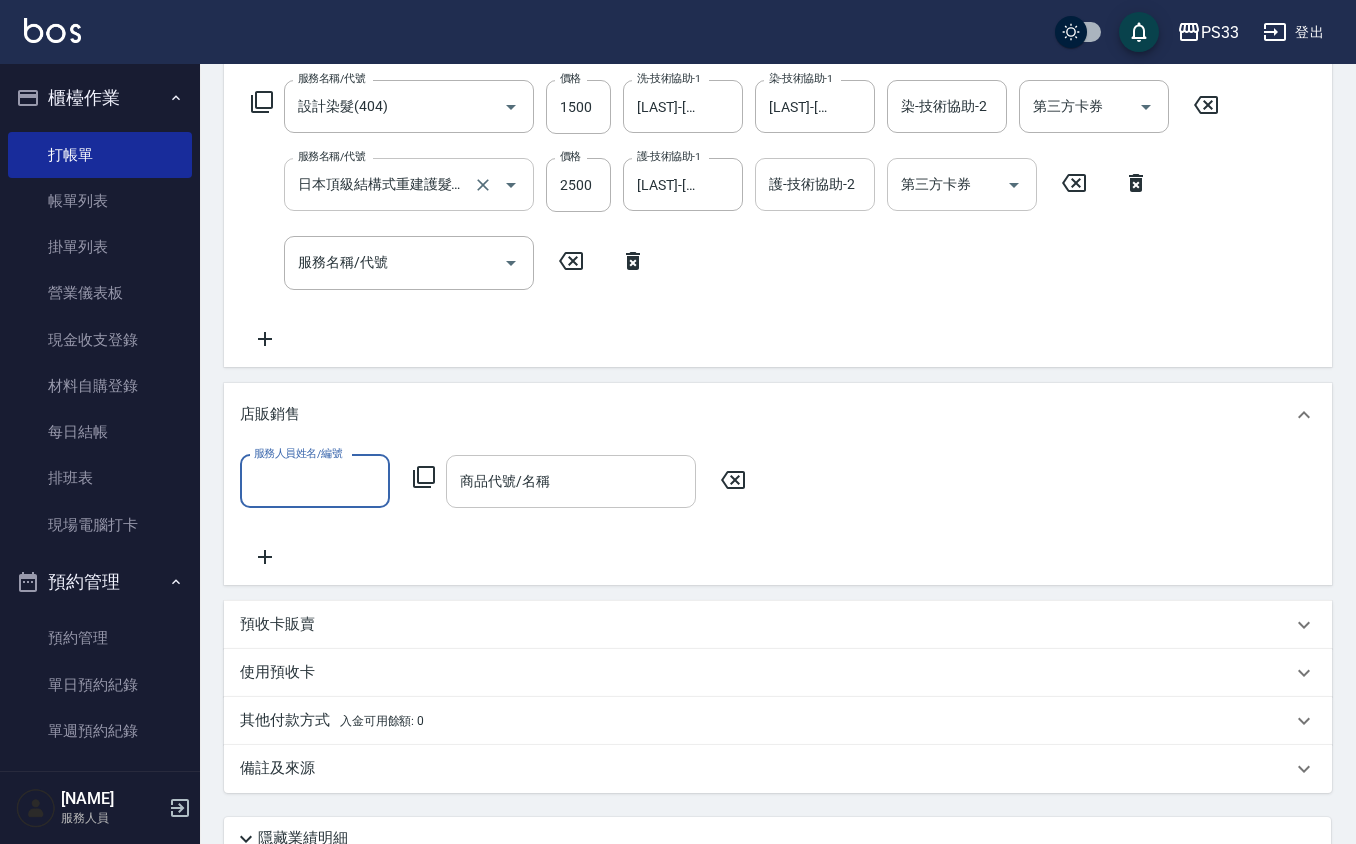scroll, scrollTop: 0, scrollLeft: 0, axis: both 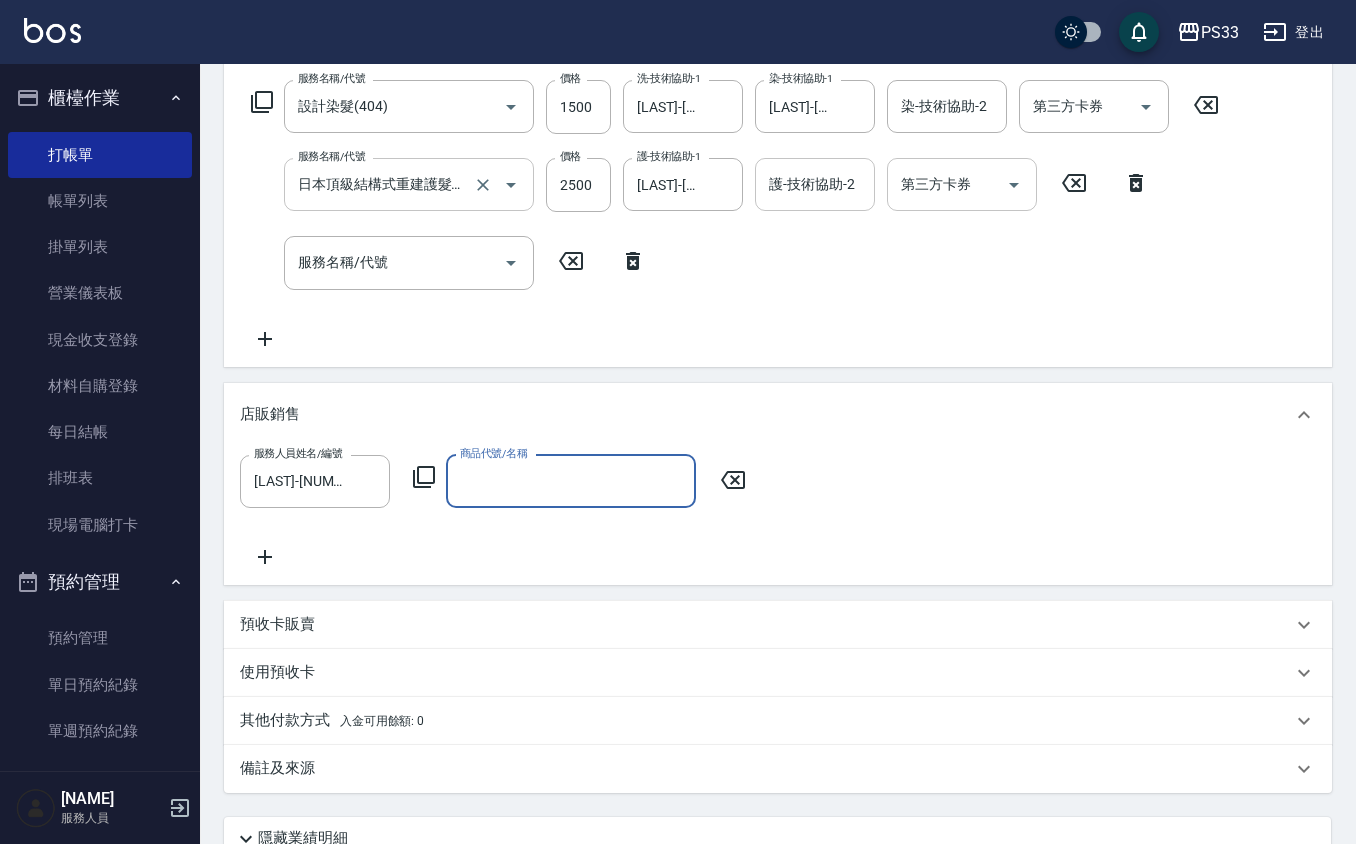 click 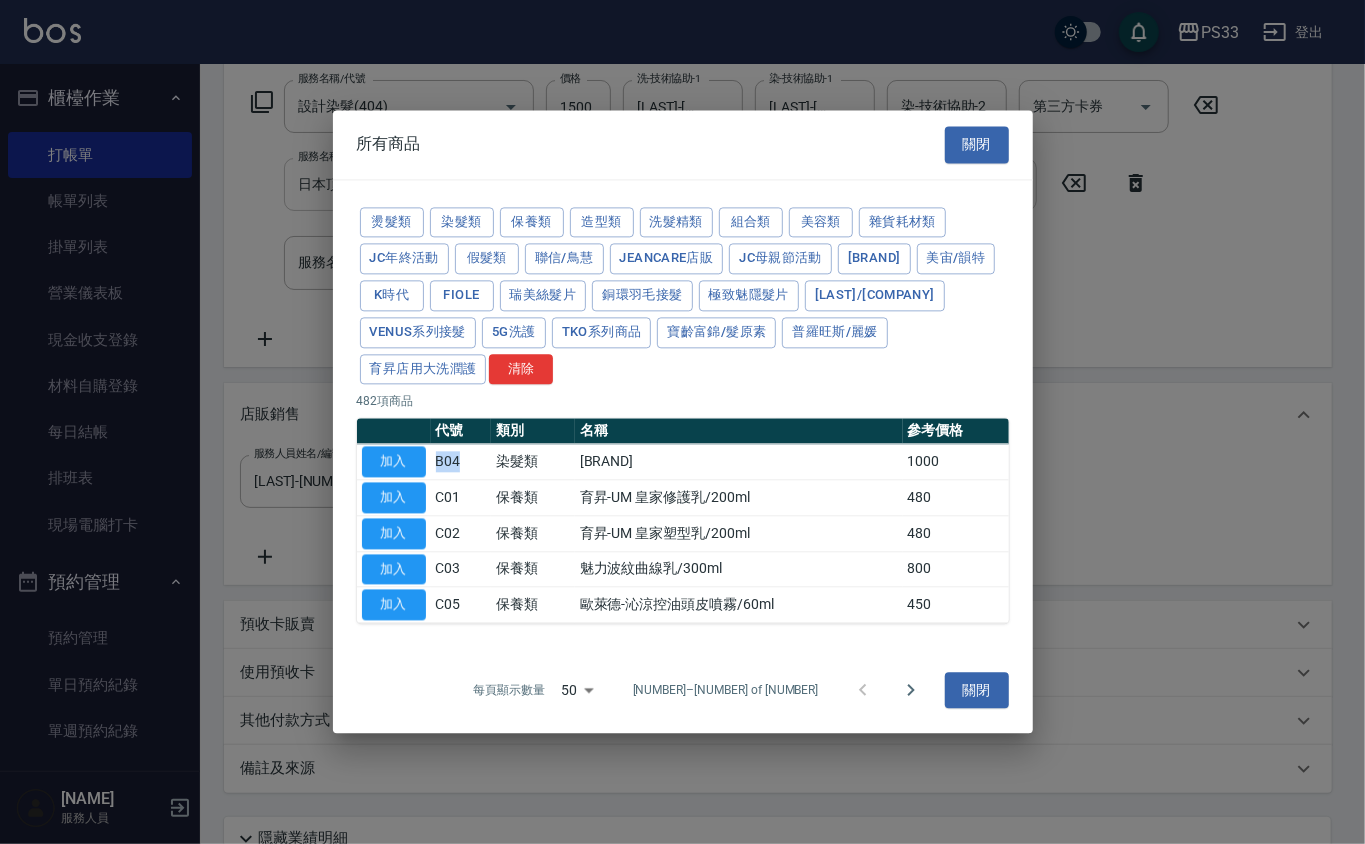 click on "加入" at bounding box center [394, 462] 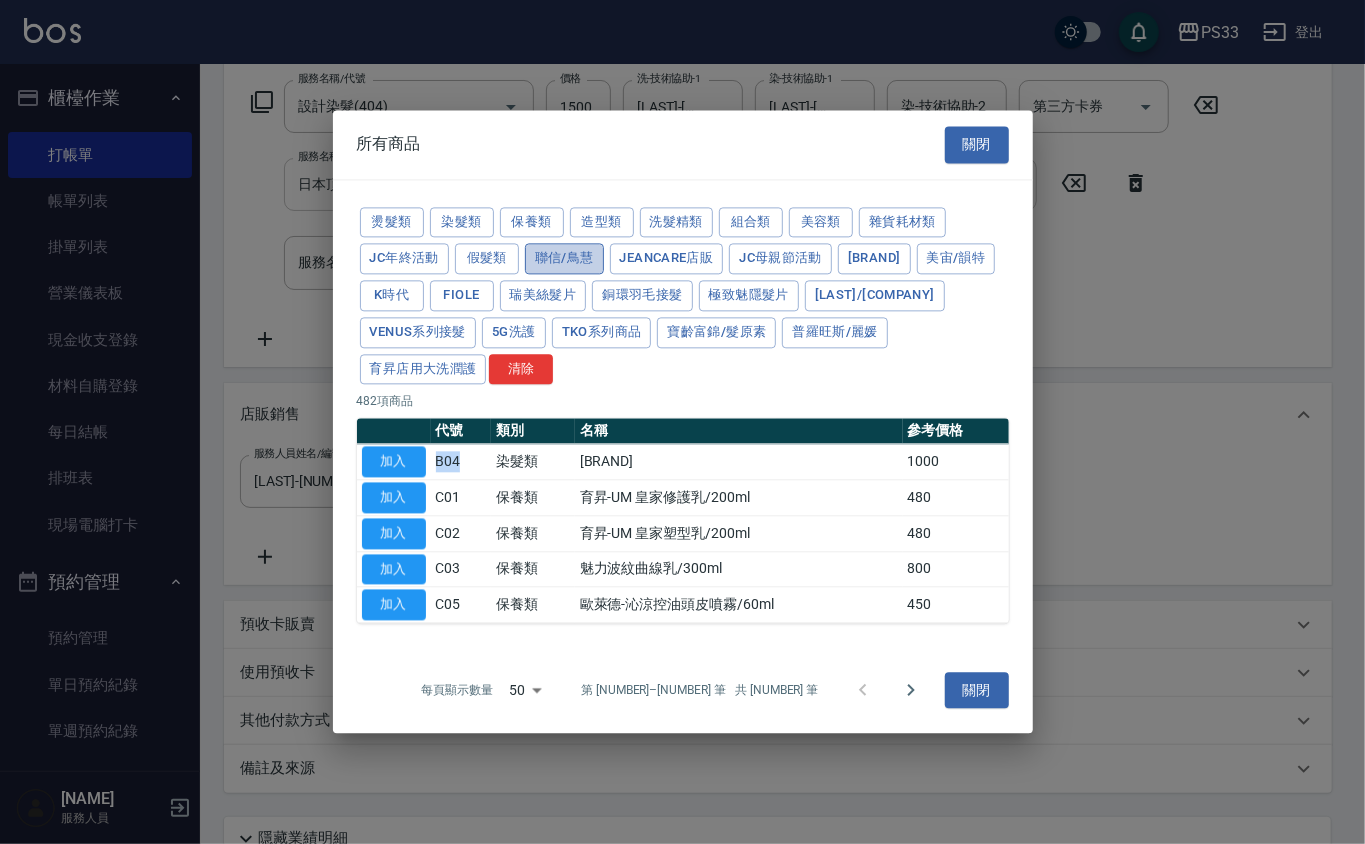 click on "聯信/鳥慧" at bounding box center (564, 259) 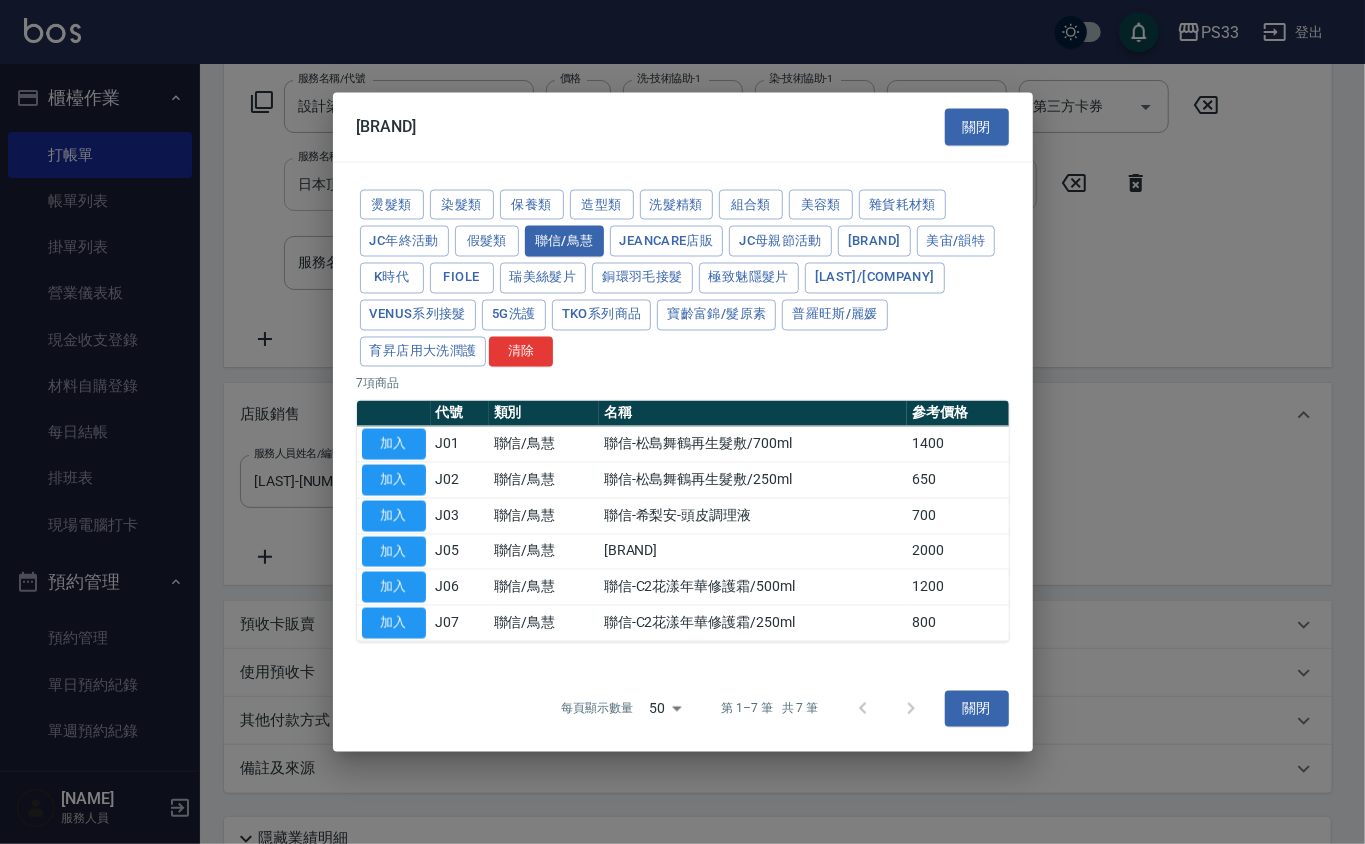 click on "加入" at bounding box center [394, 552] 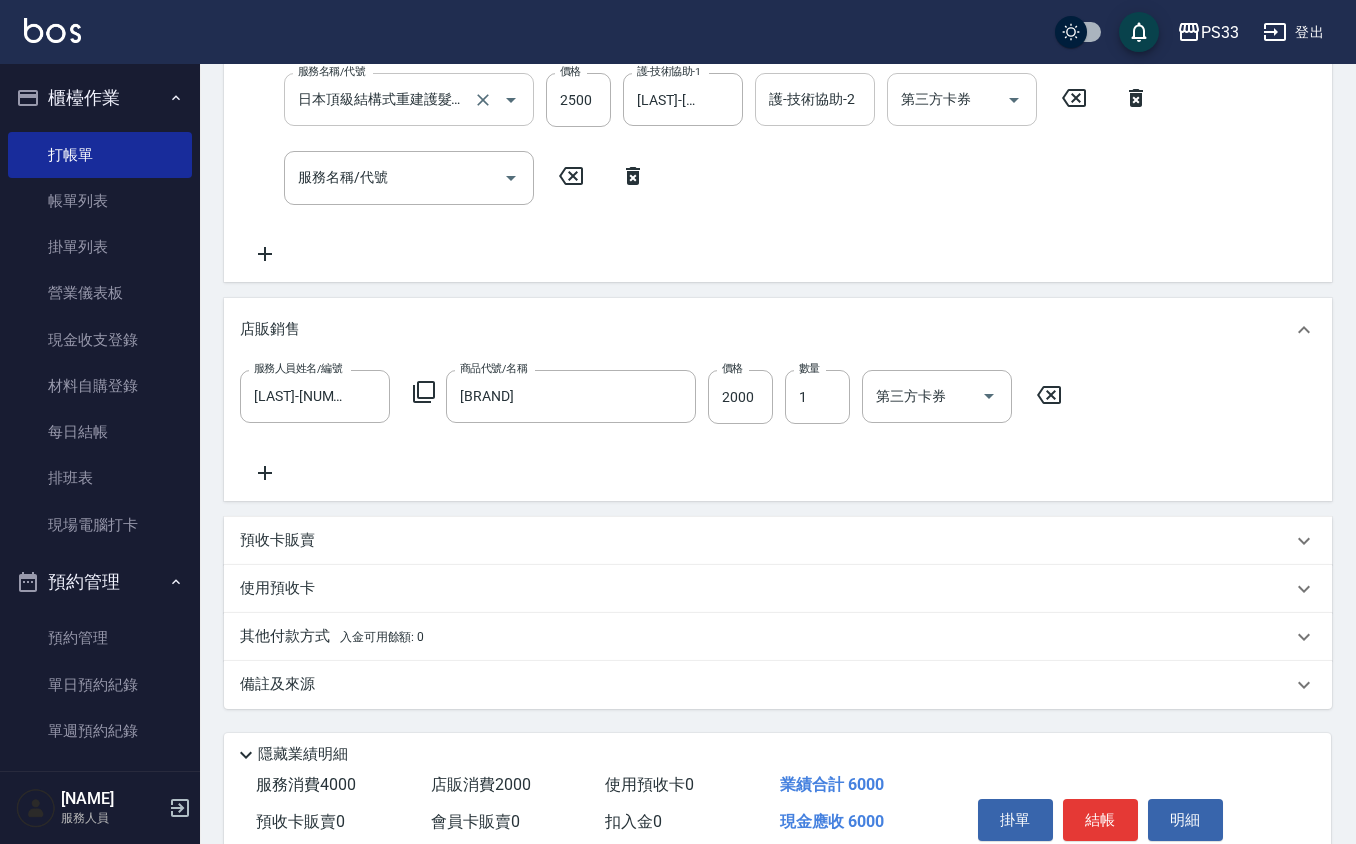 scroll, scrollTop: 492, scrollLeft: 0, axis: vertical 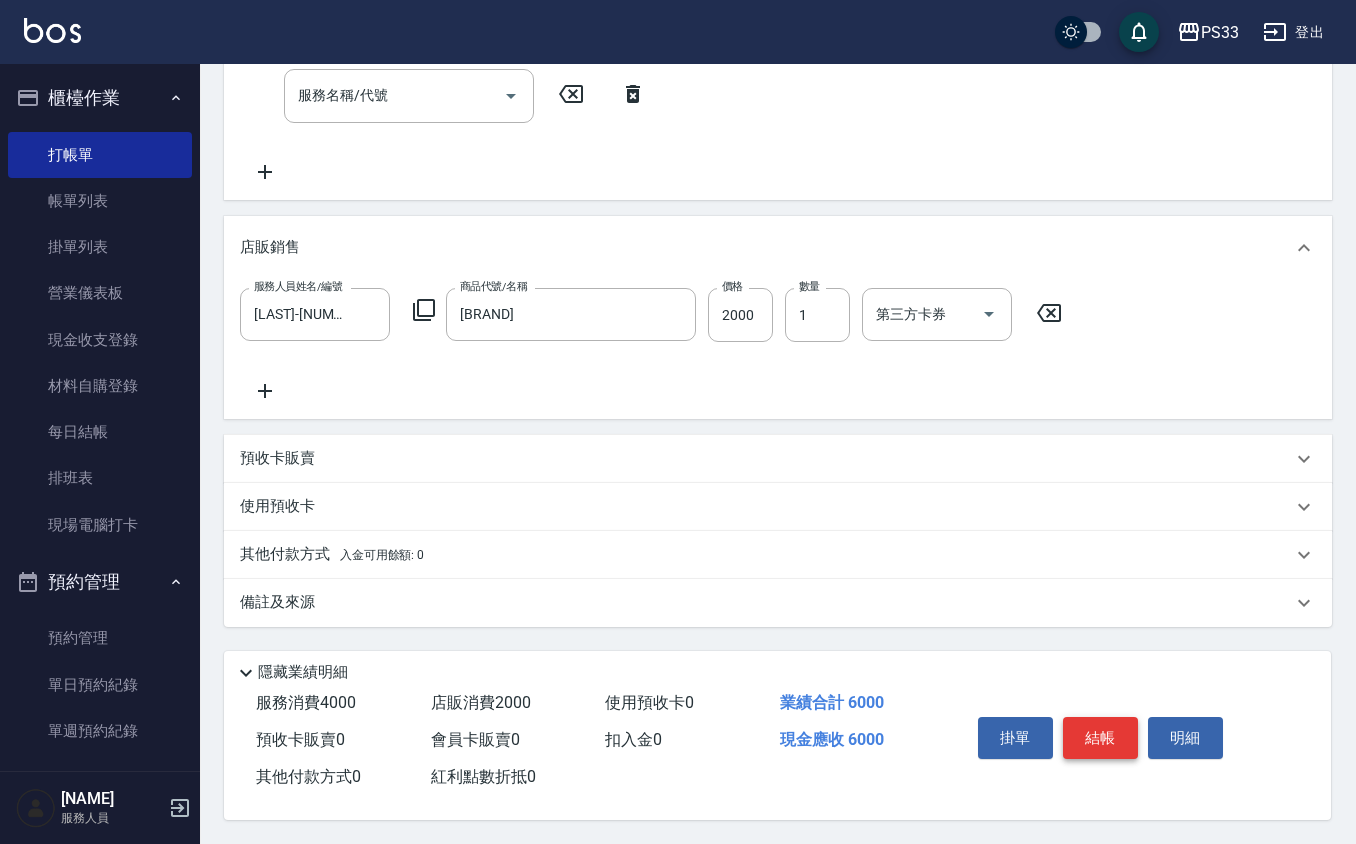 click on "結帳" at bounding box center (1100, 738) 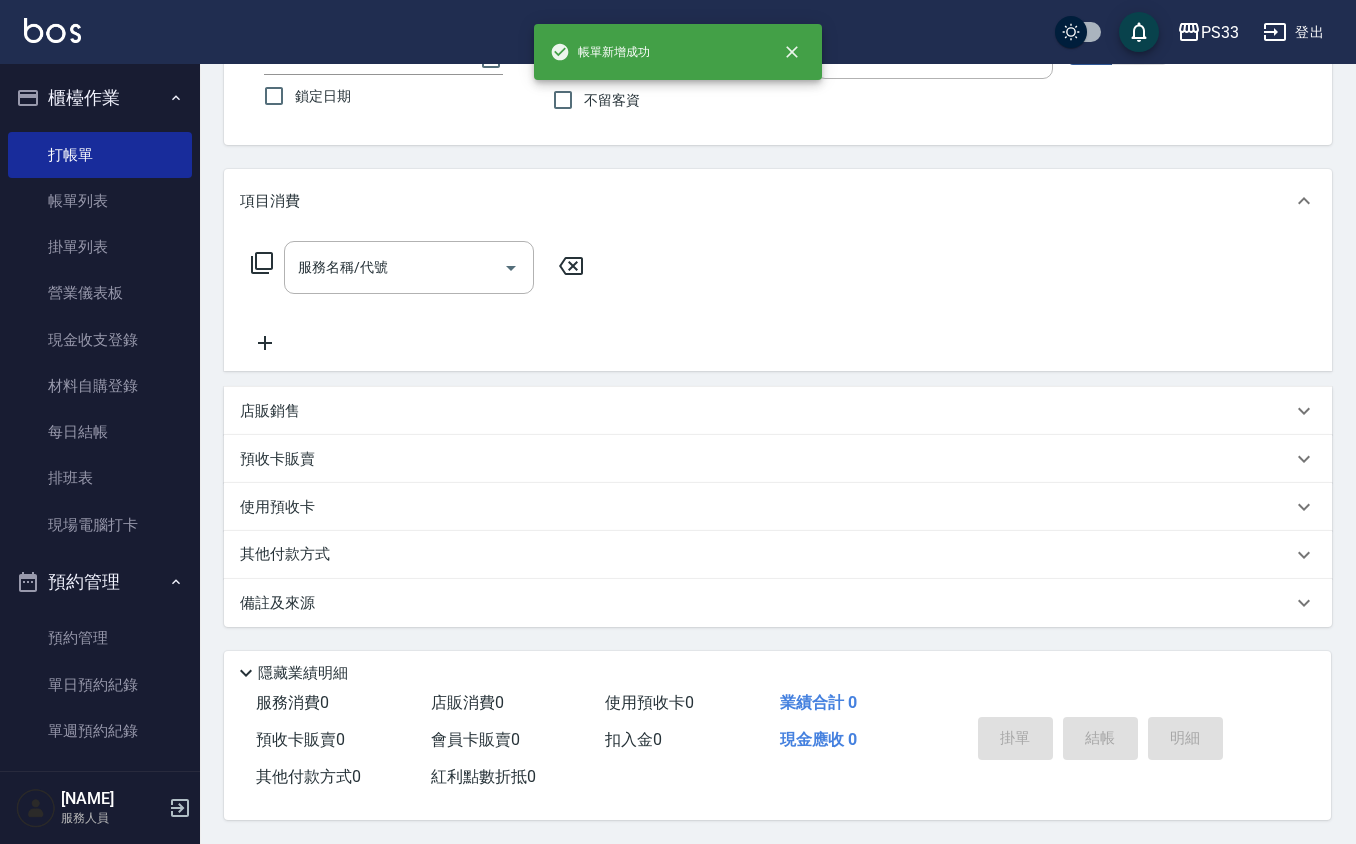 scroll, scrollTop: 0, scrollLeft: 0, axis: both 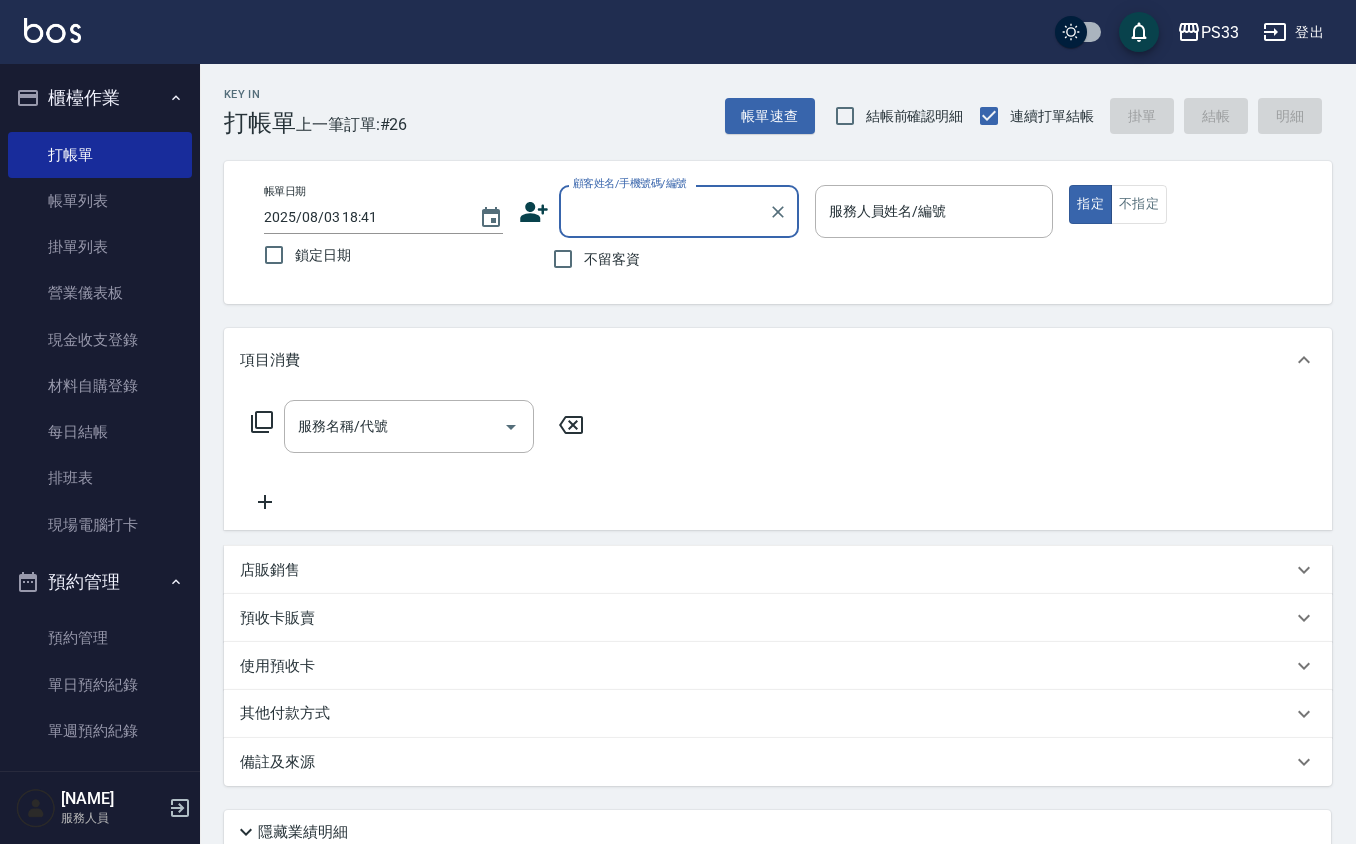 click 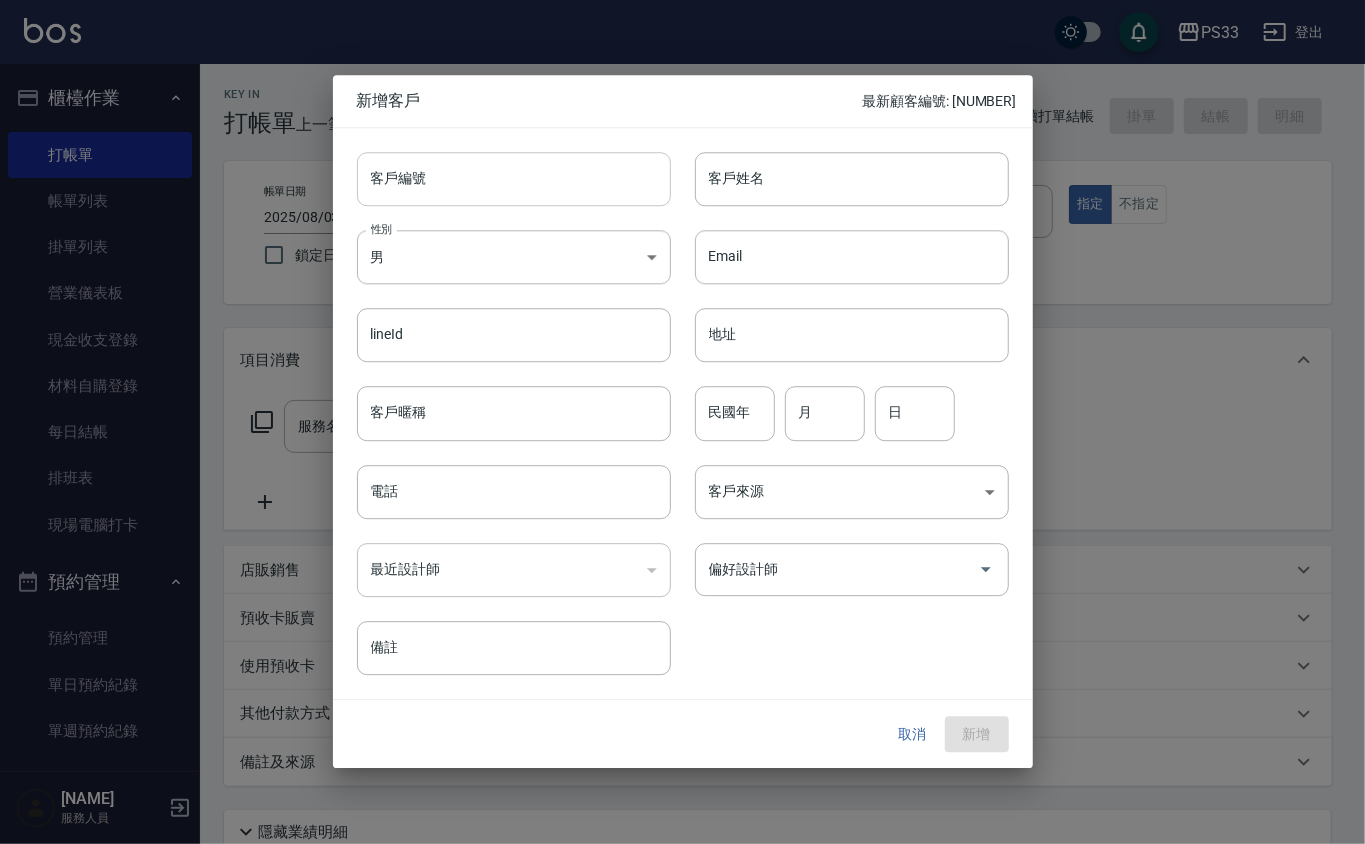 click on "客戶編號" at bounding box center [514, 179] 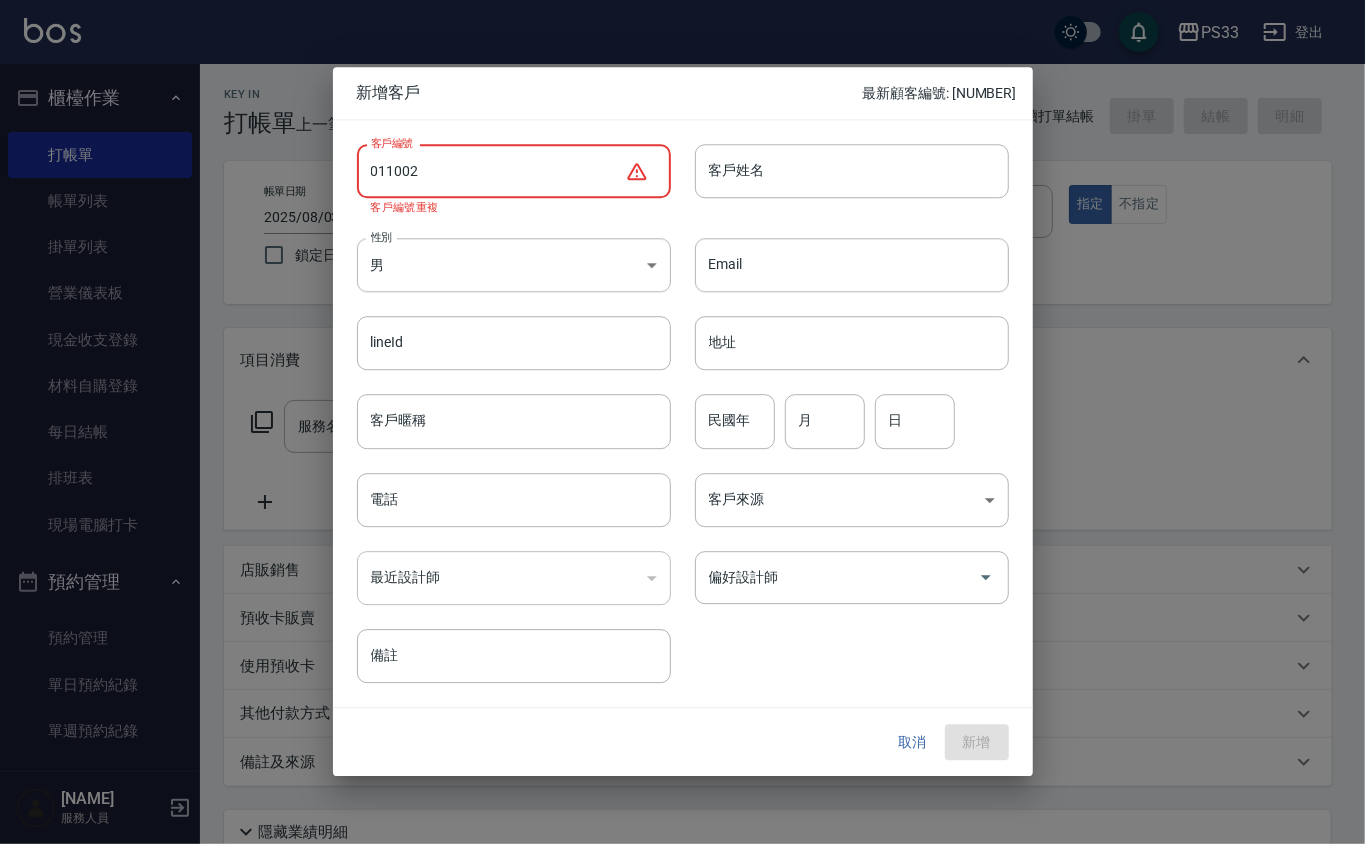 click on "011002" at bounding box center (491, 171) 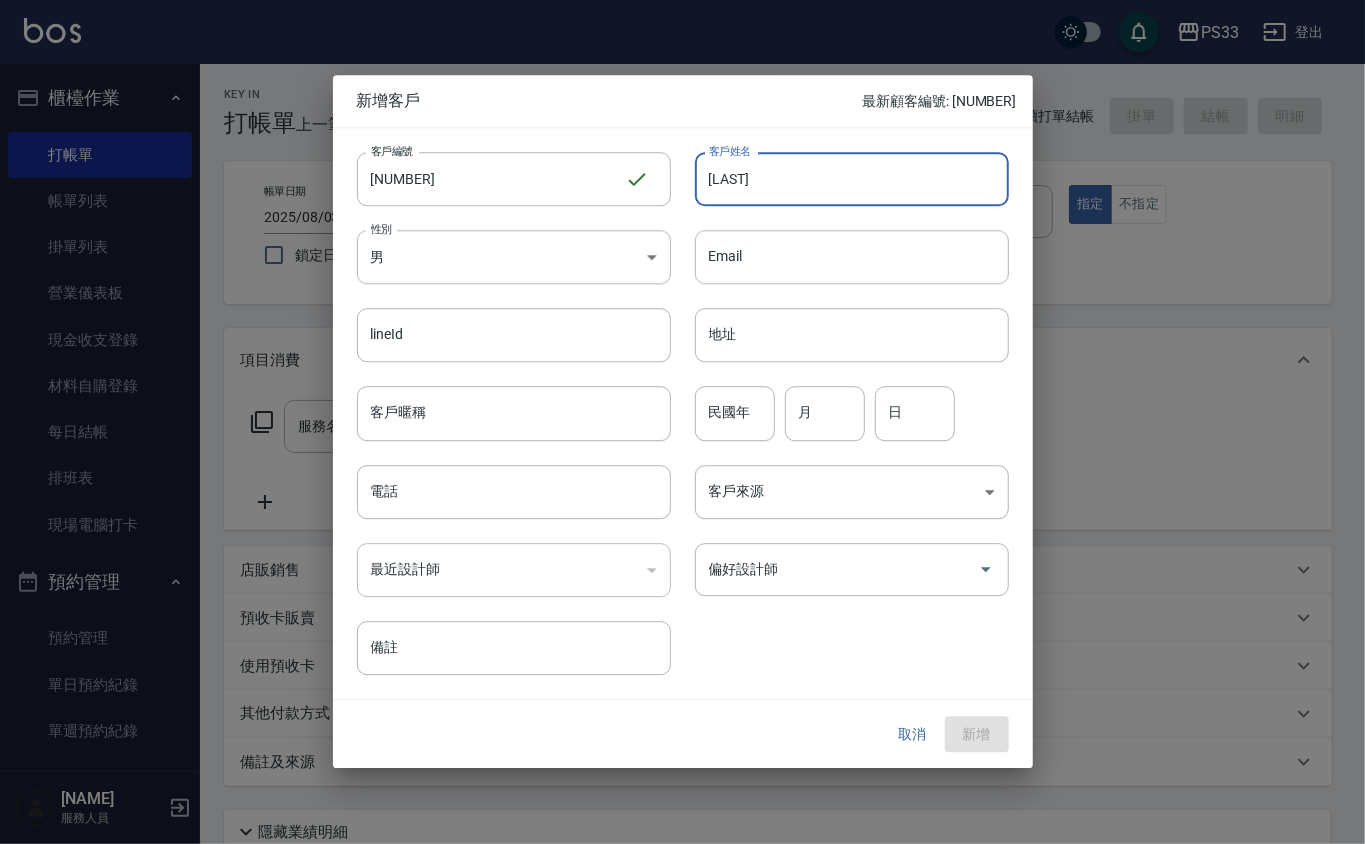 click on "[LAST]" at bounding box center (852, 179) 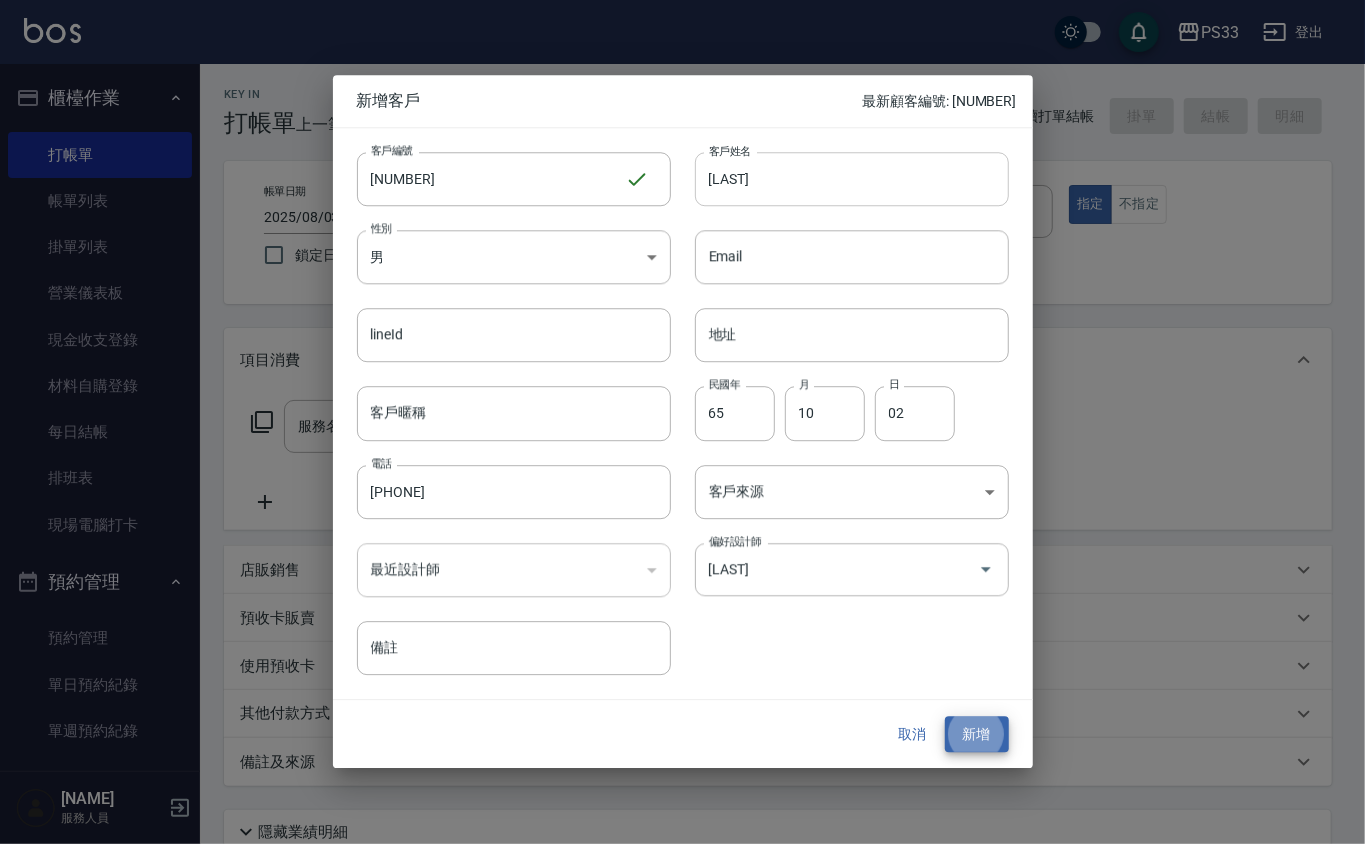 click on "新增" at bounding box center [977, 734] 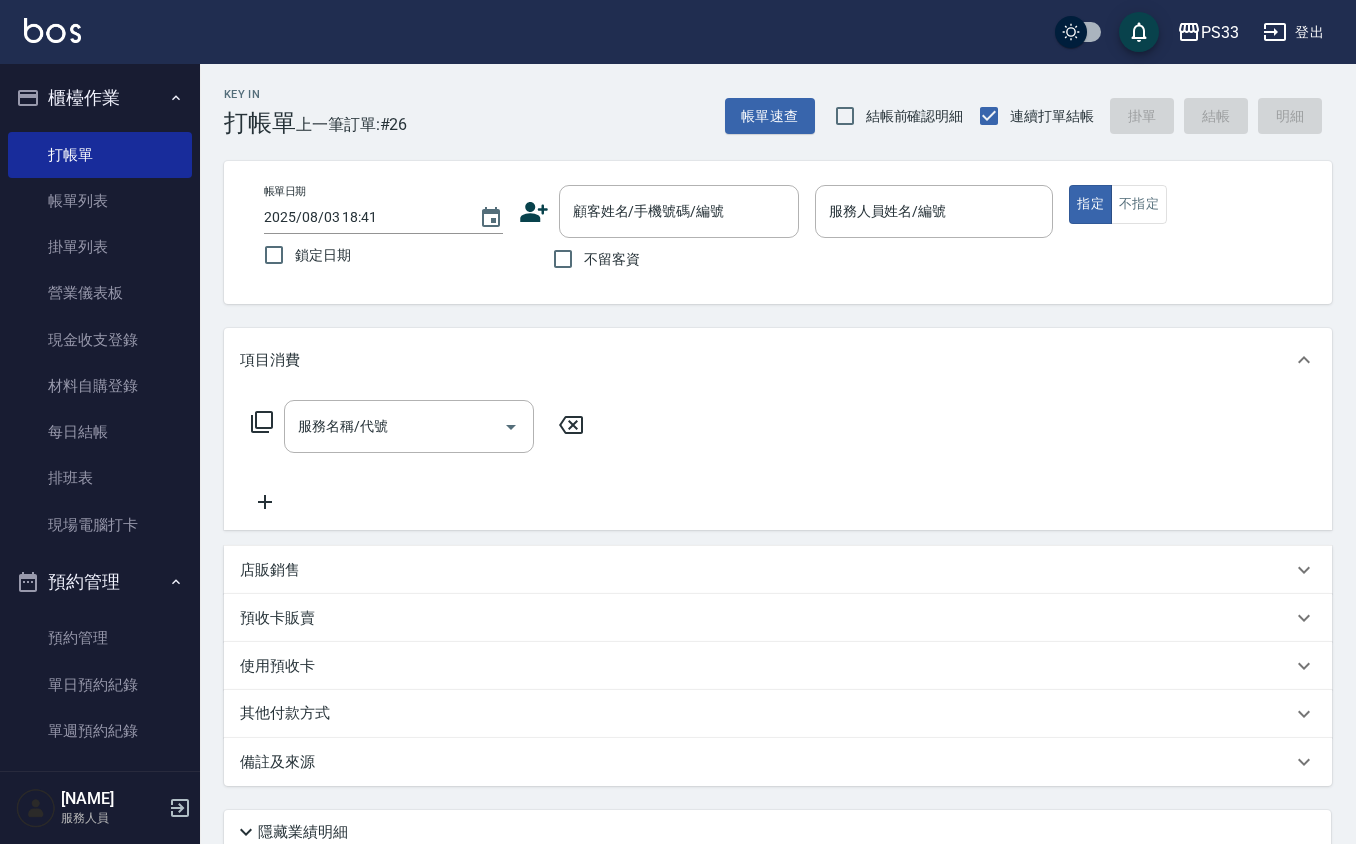 click 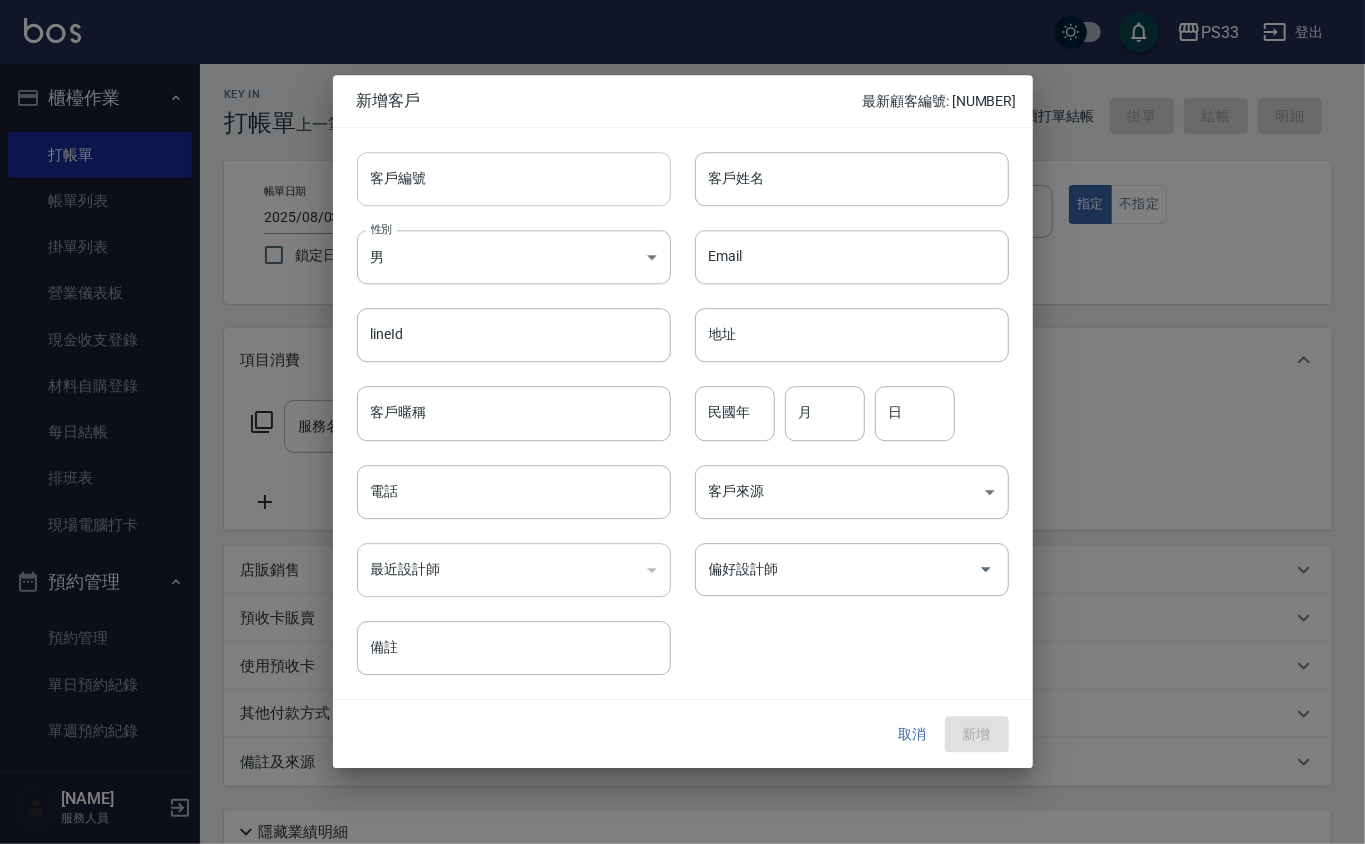 click on "客戶編號" at bounding box center (514, 179) 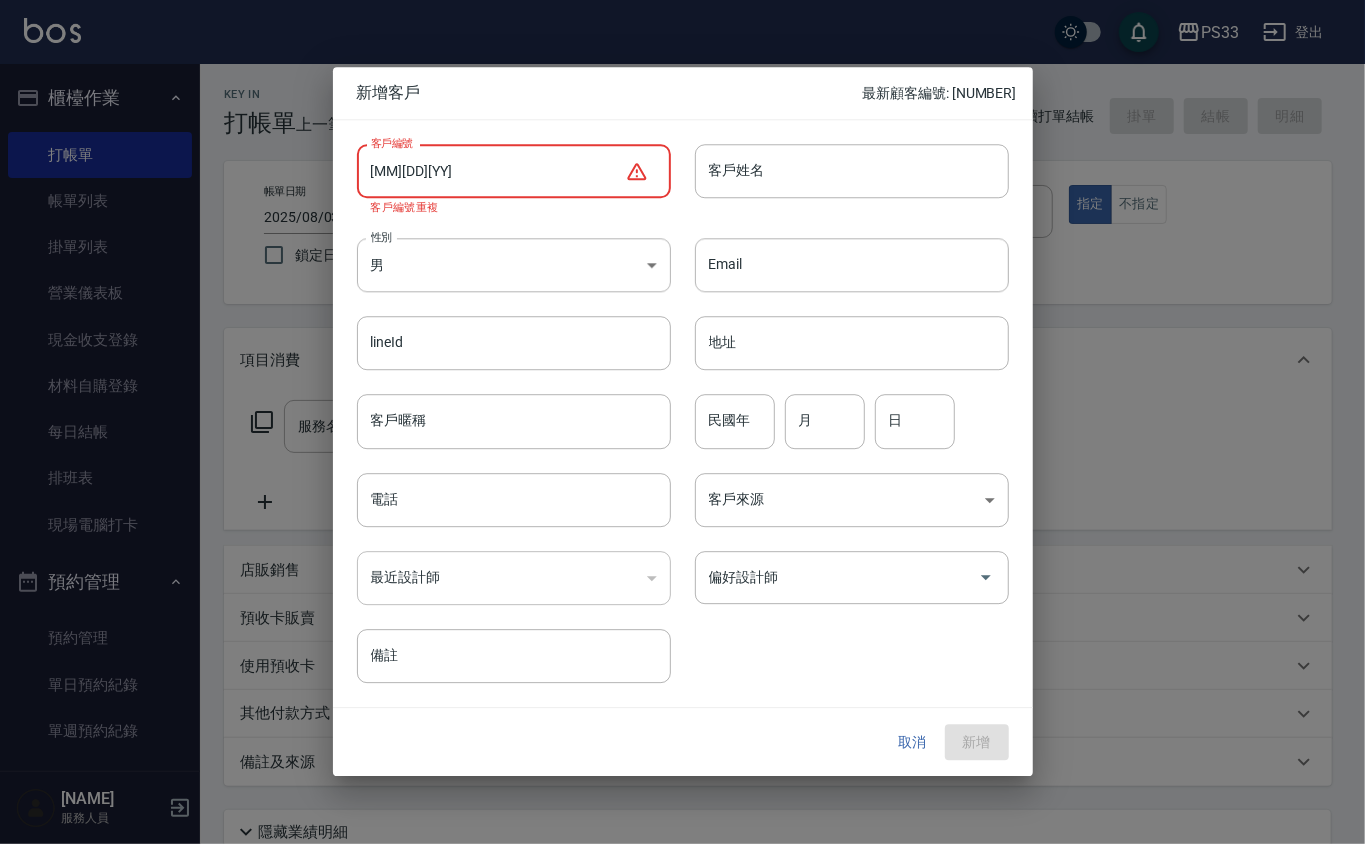 click on "[MM][DD][YY]" at bounding box center [491, 171] 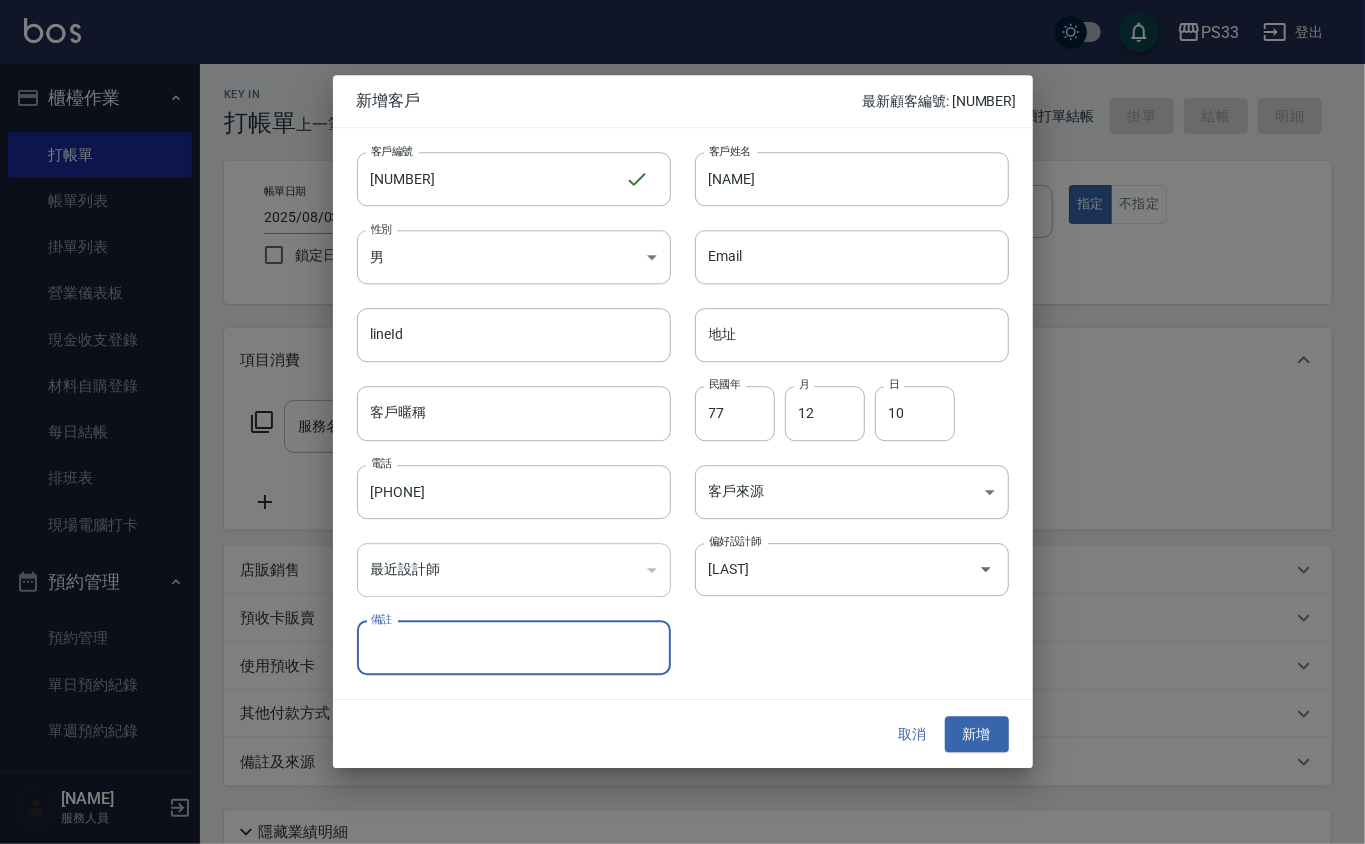 click on "新增" at bounding box center [977, 734] 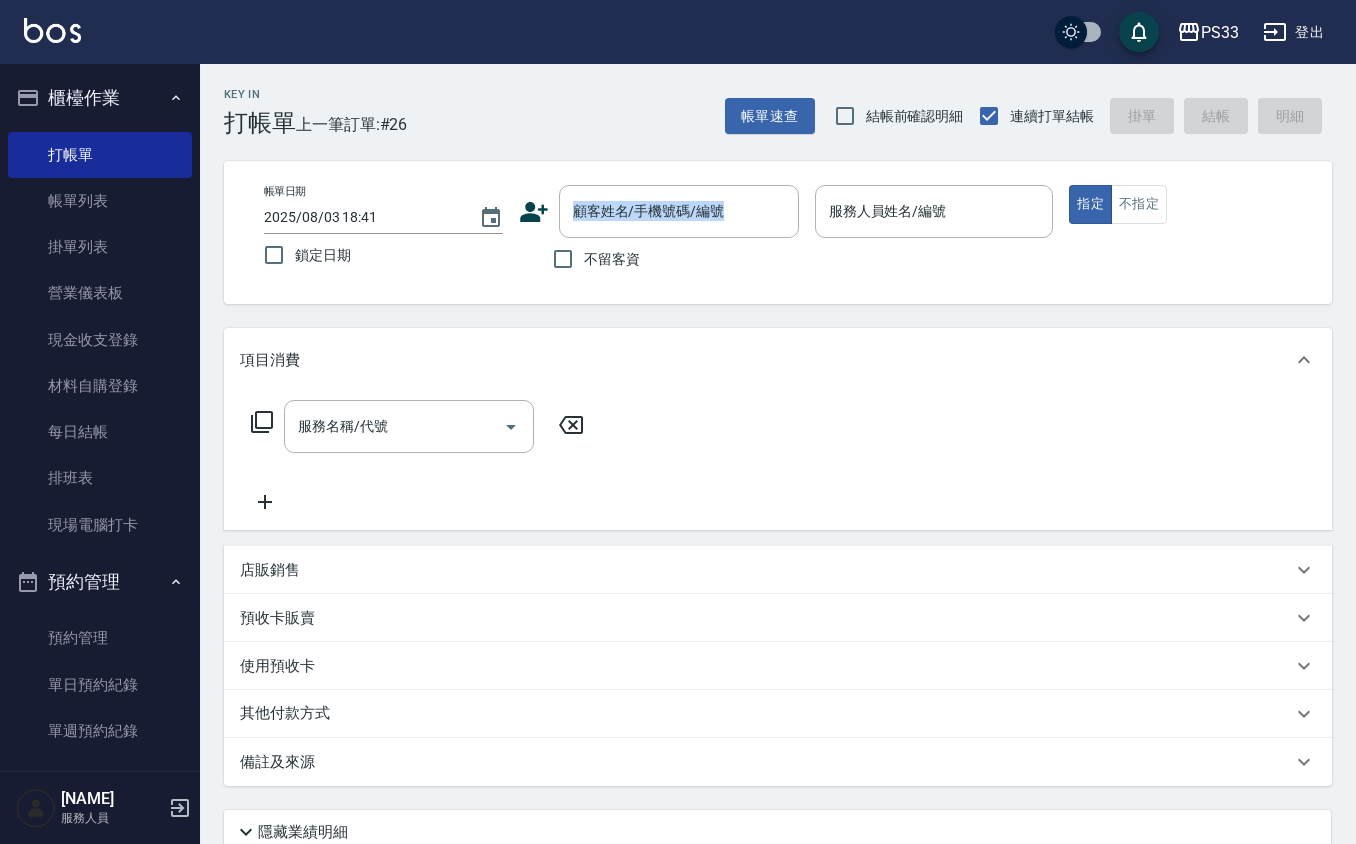 drag, startPoint x: 525, startPoint y: 240, endPoint x: 525, endPoint y: 218, distance: 22 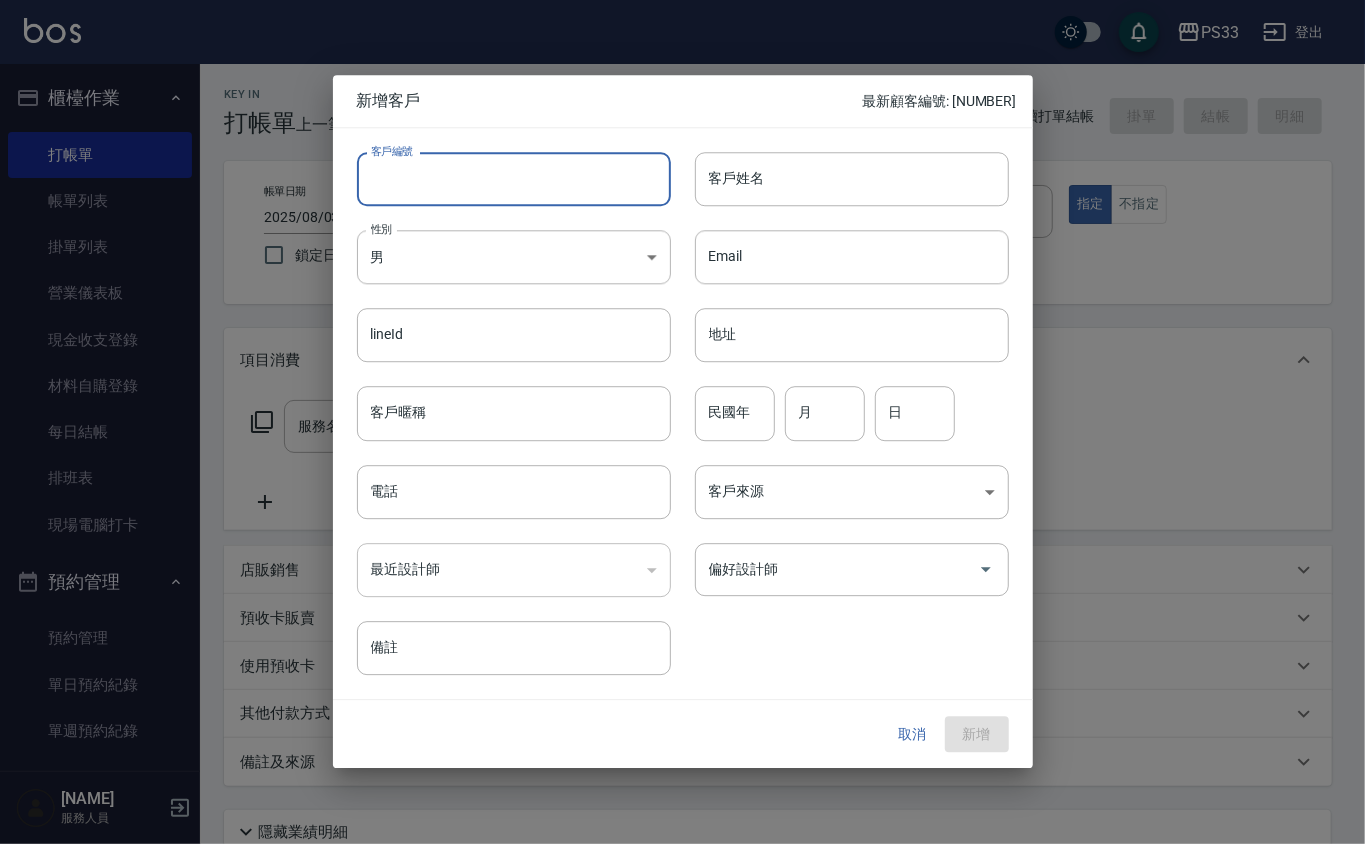 click on "客戶編號" at bounding box center [514, 179] 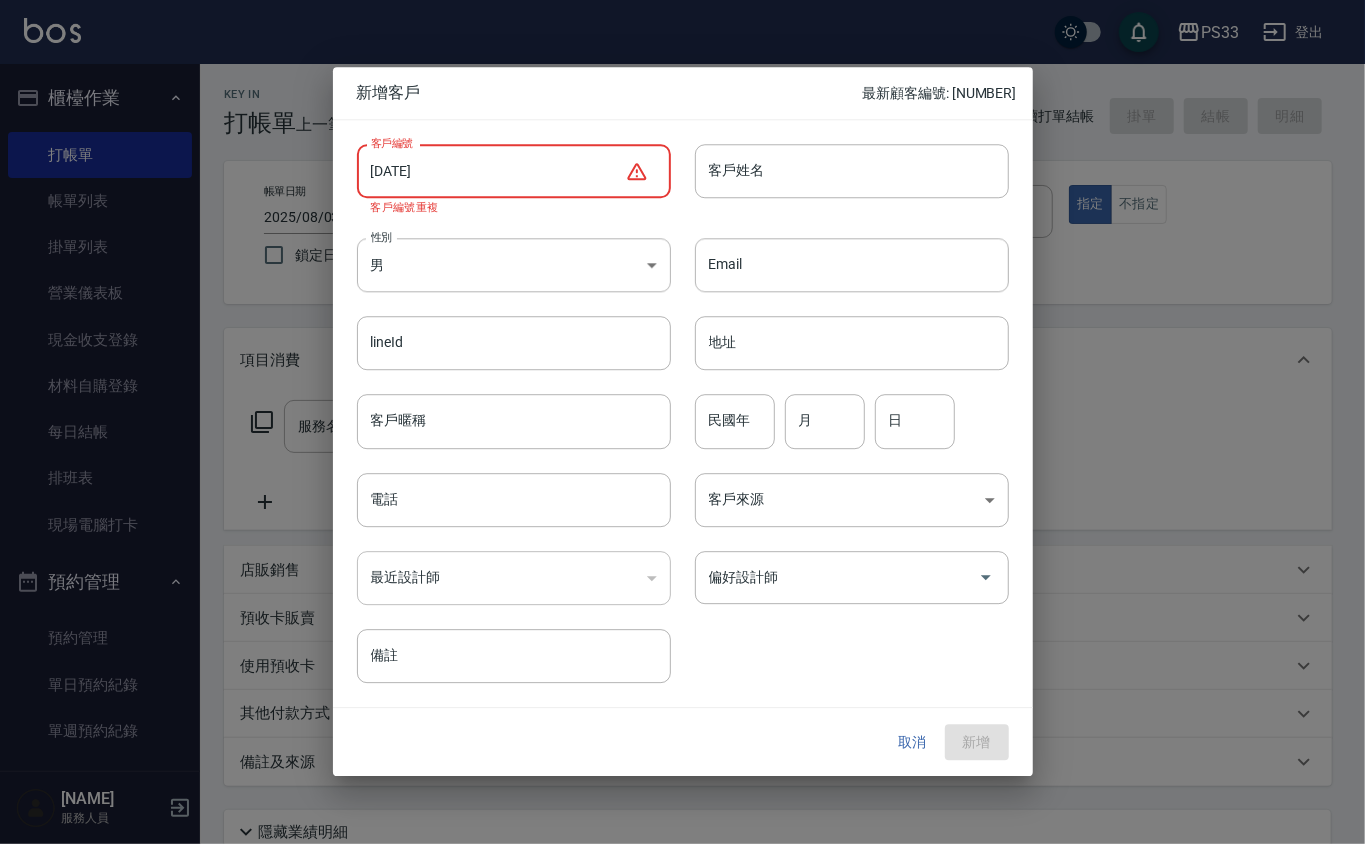 click on "[DATE]" at bounding box center [491, 171] 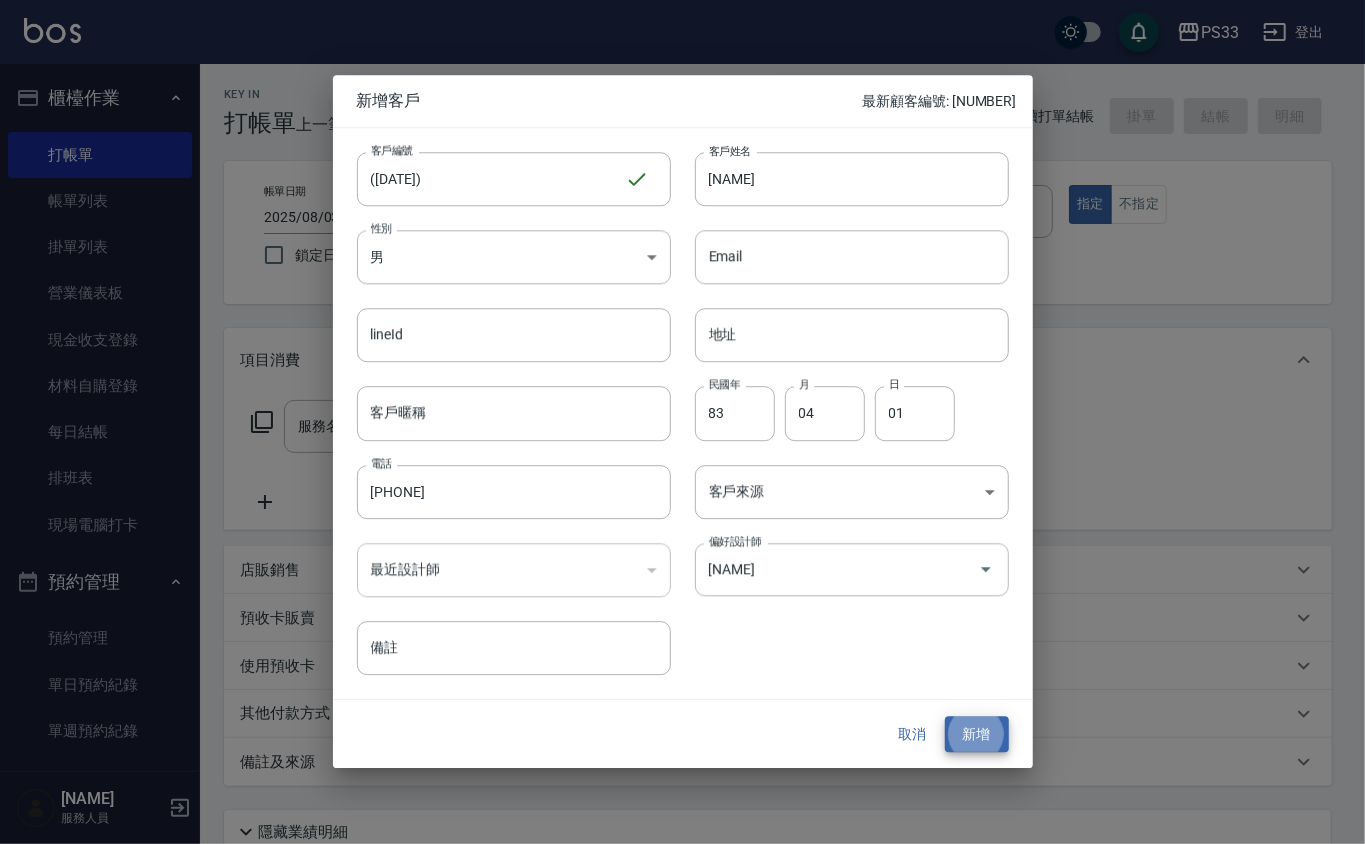 click on "新增" at bounding box center [977, 734] 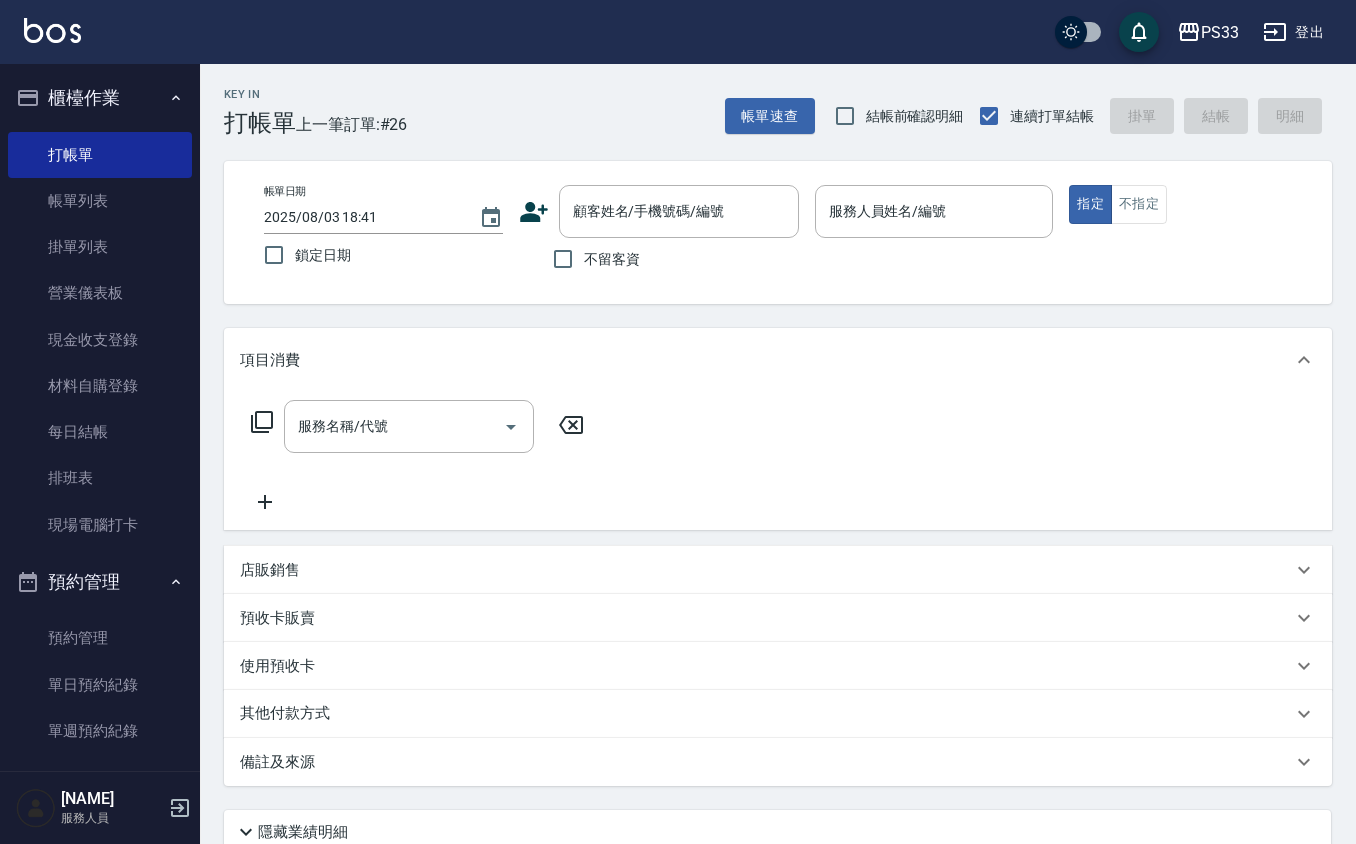 click on "顧客姓名/手機號碼/編號 顧客姓名/手機號碼/編號" at bounding box center (659, 211) 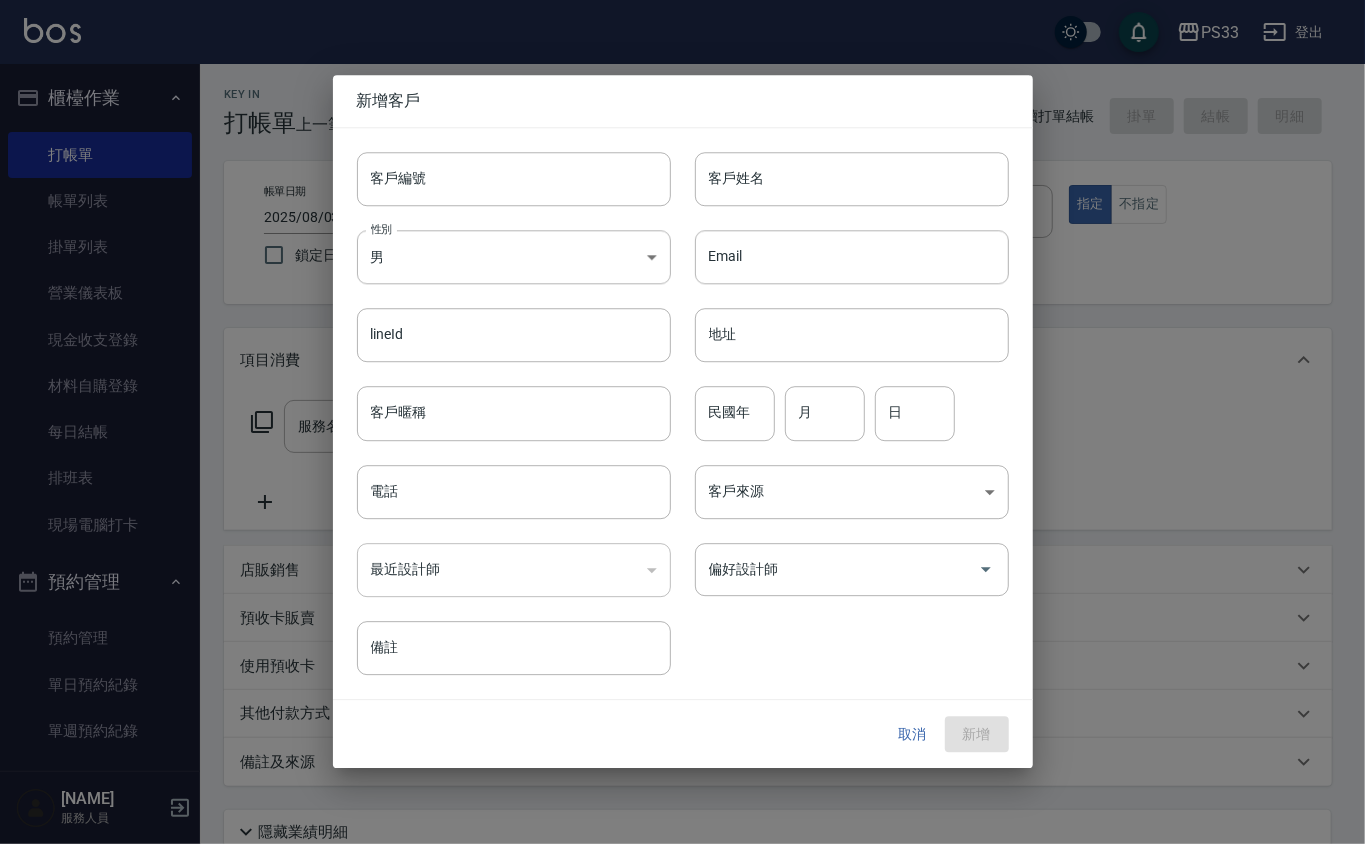click on "性別 男 MALE 性別" at bounding box center (502, 245) 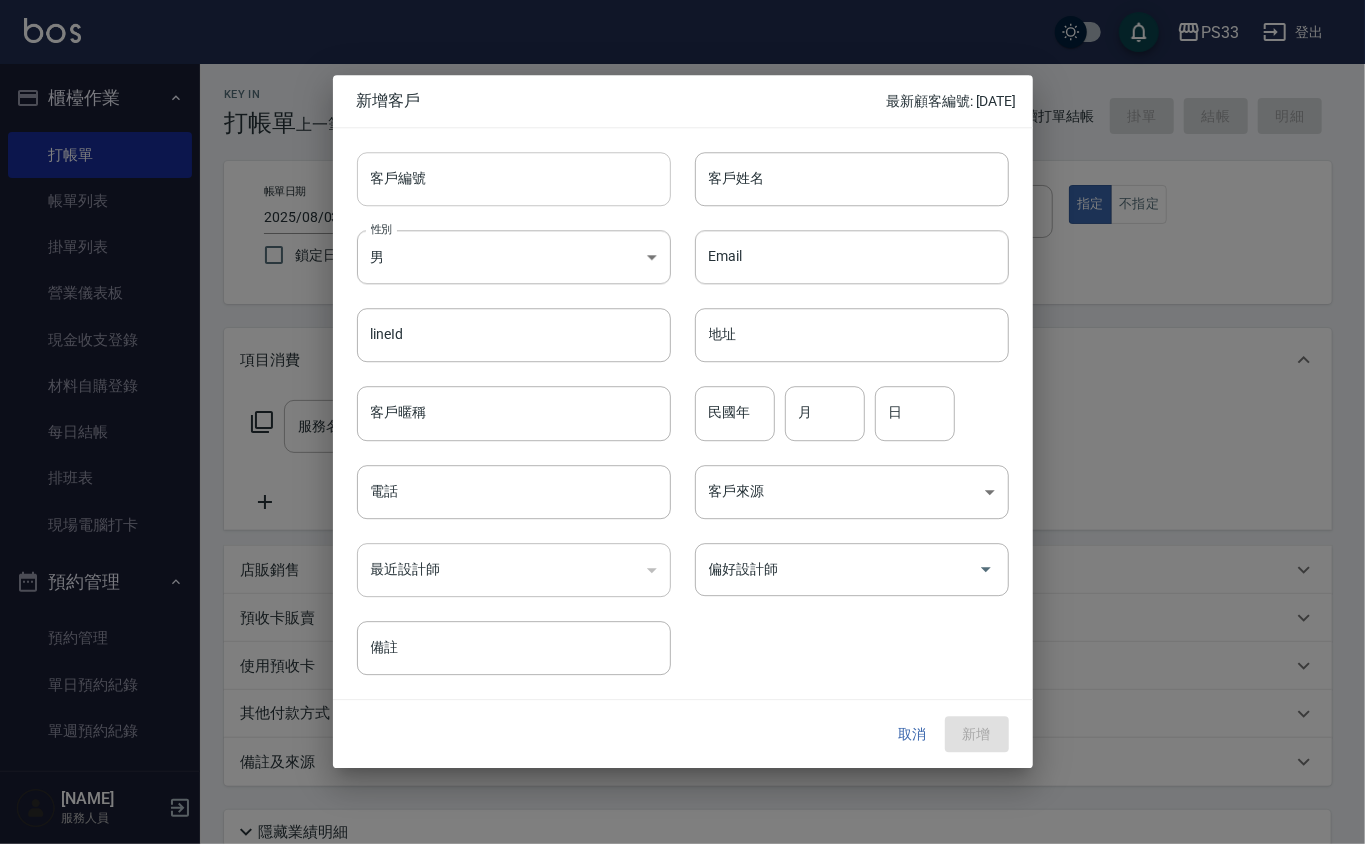 click on "客戶編號" at bounding box center (514, 179) 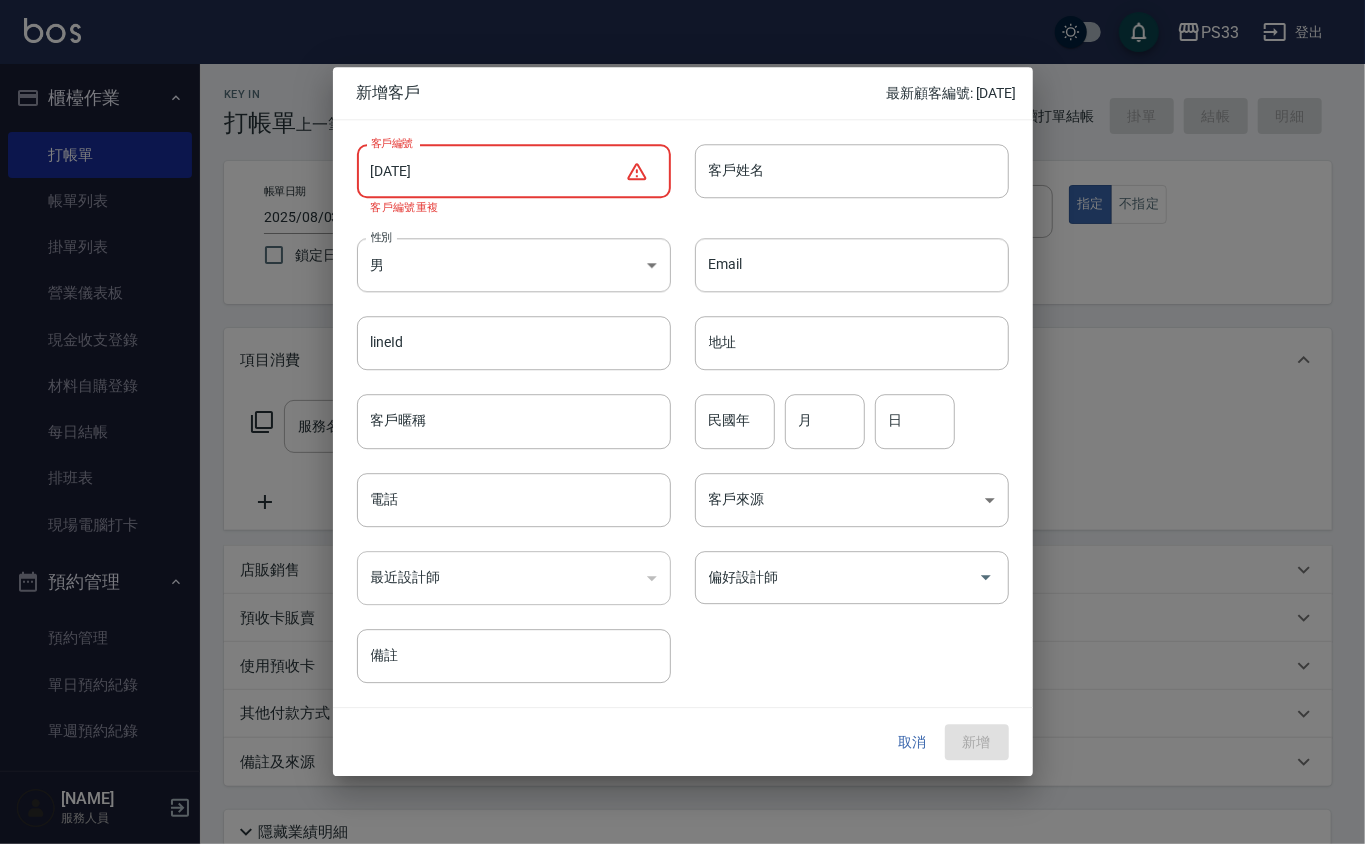click on "[DATE]" at bounding box center (491, 171) 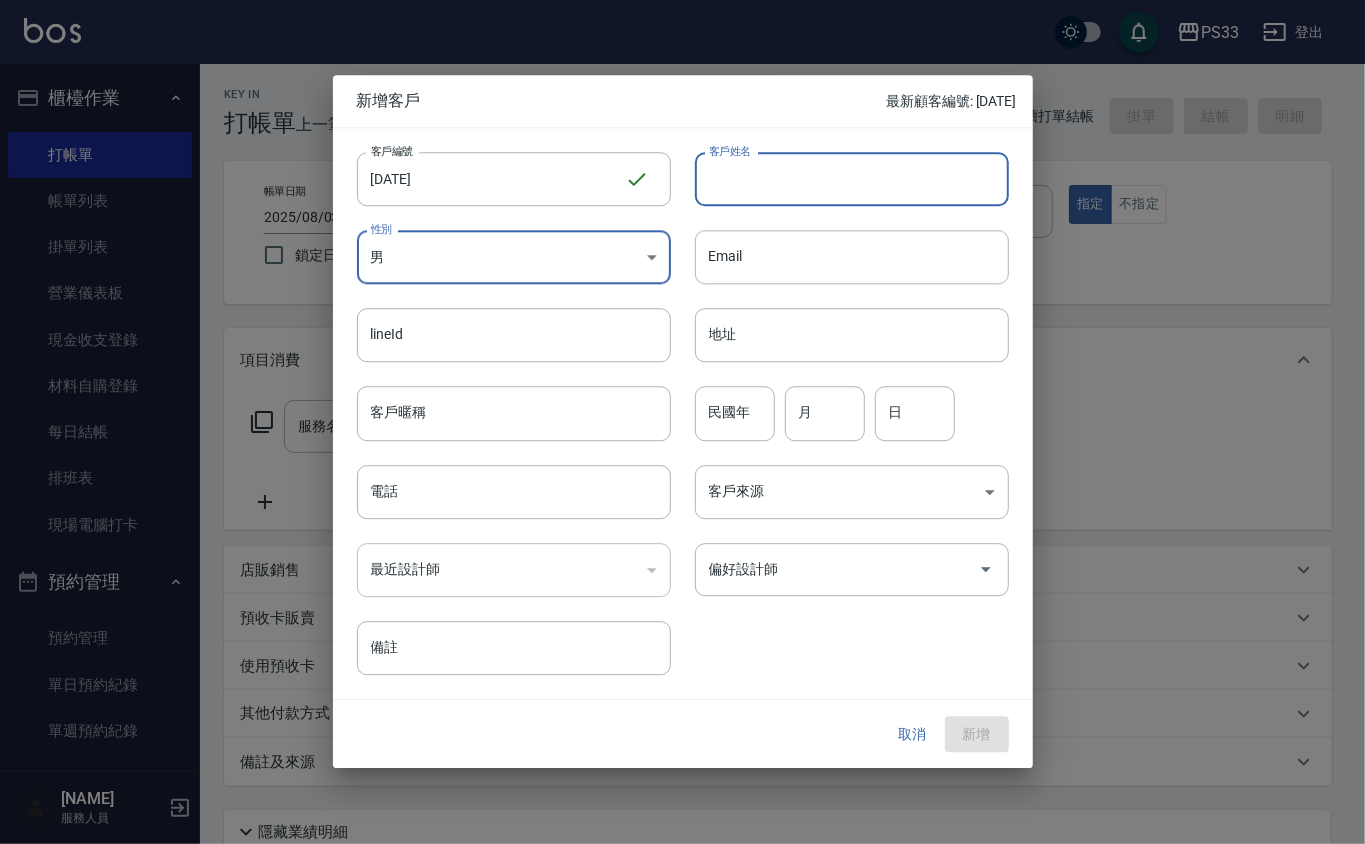 click on "客戶姓名" at bounding box center (852, 179) 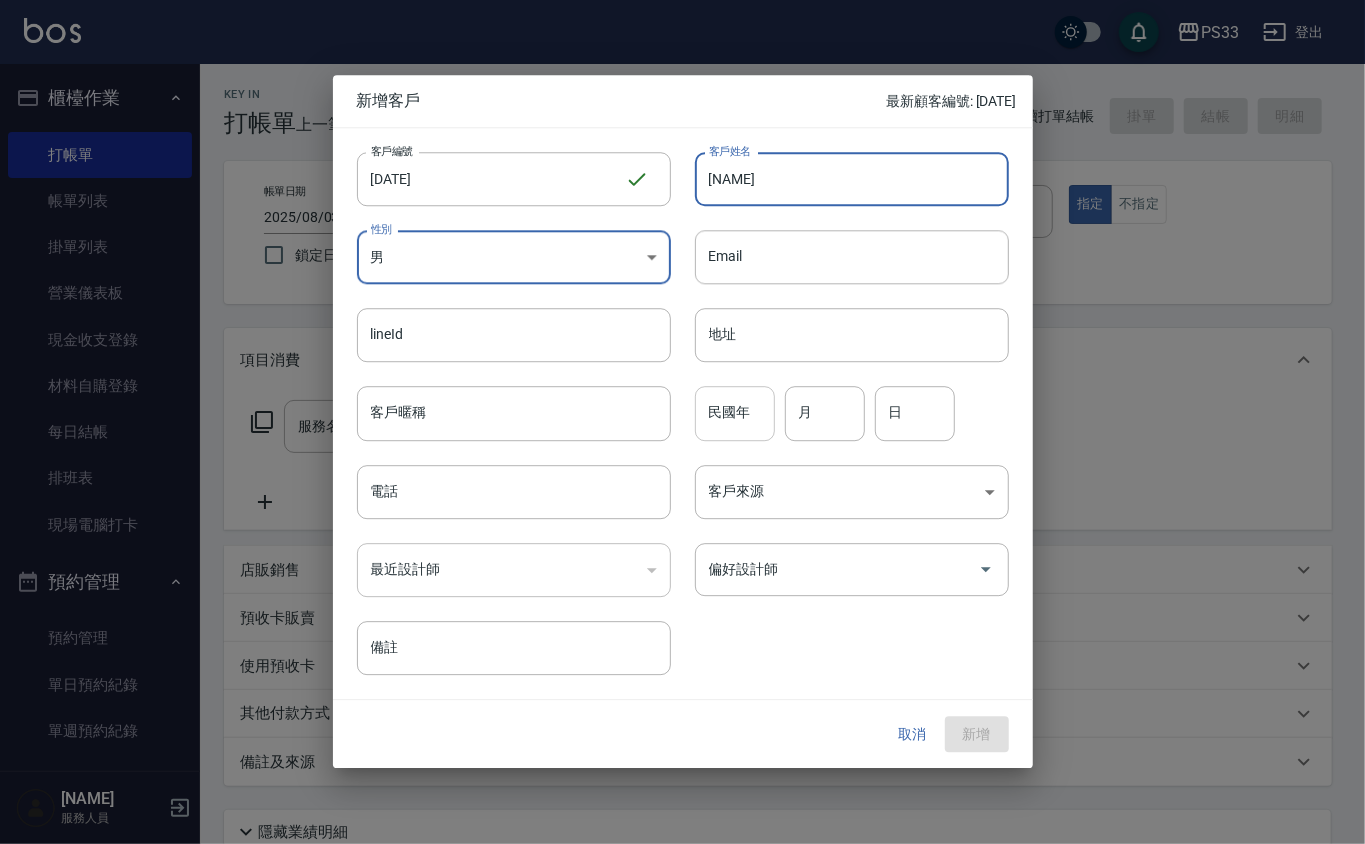 click on "民國年" at bounding box center (735, 414) 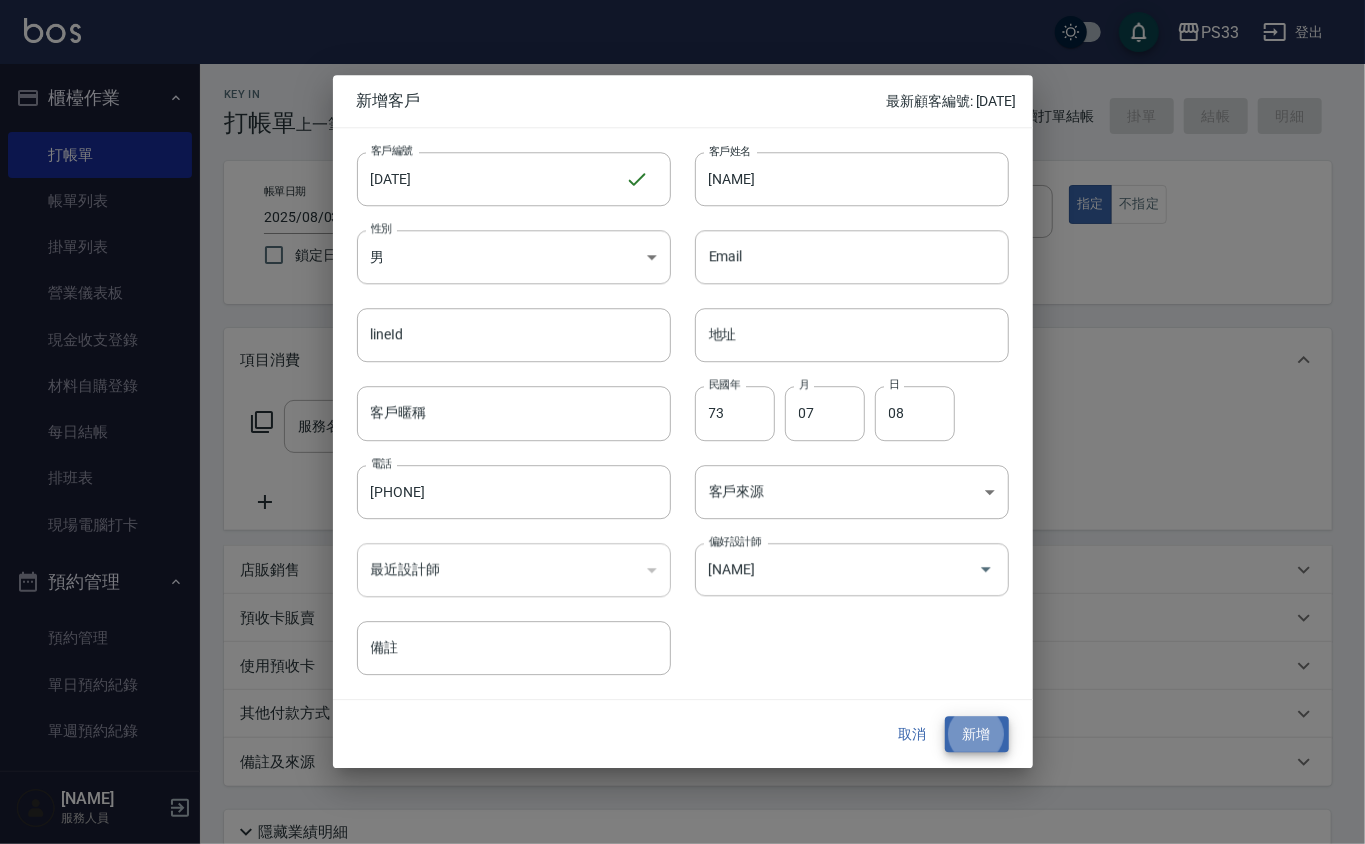 click on "新增" at bounding box center (977, 734) 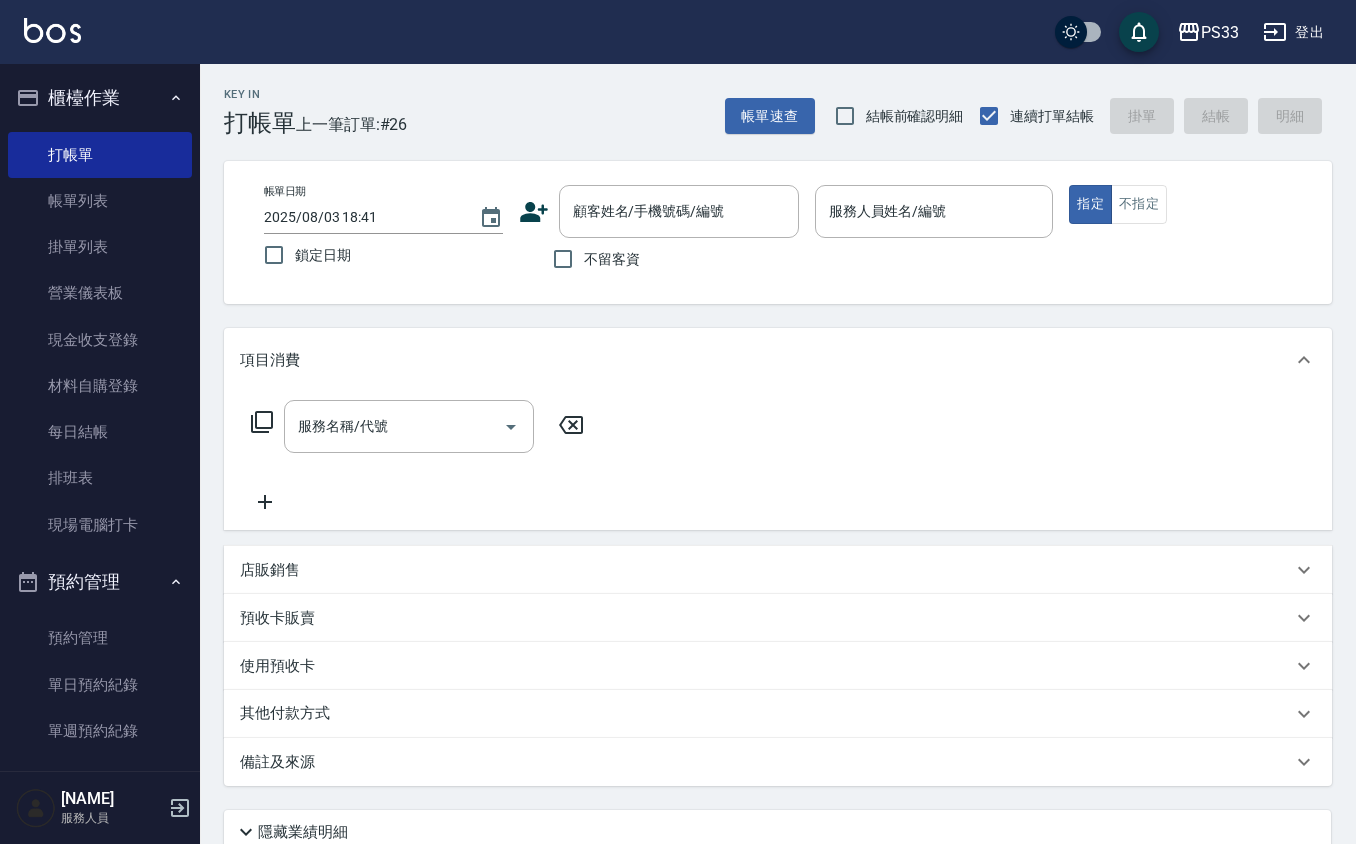 click on "顧客姓名/手機號碼/編號 顧客姓名/手機號碼/編號" at bounding box center [659, 211] 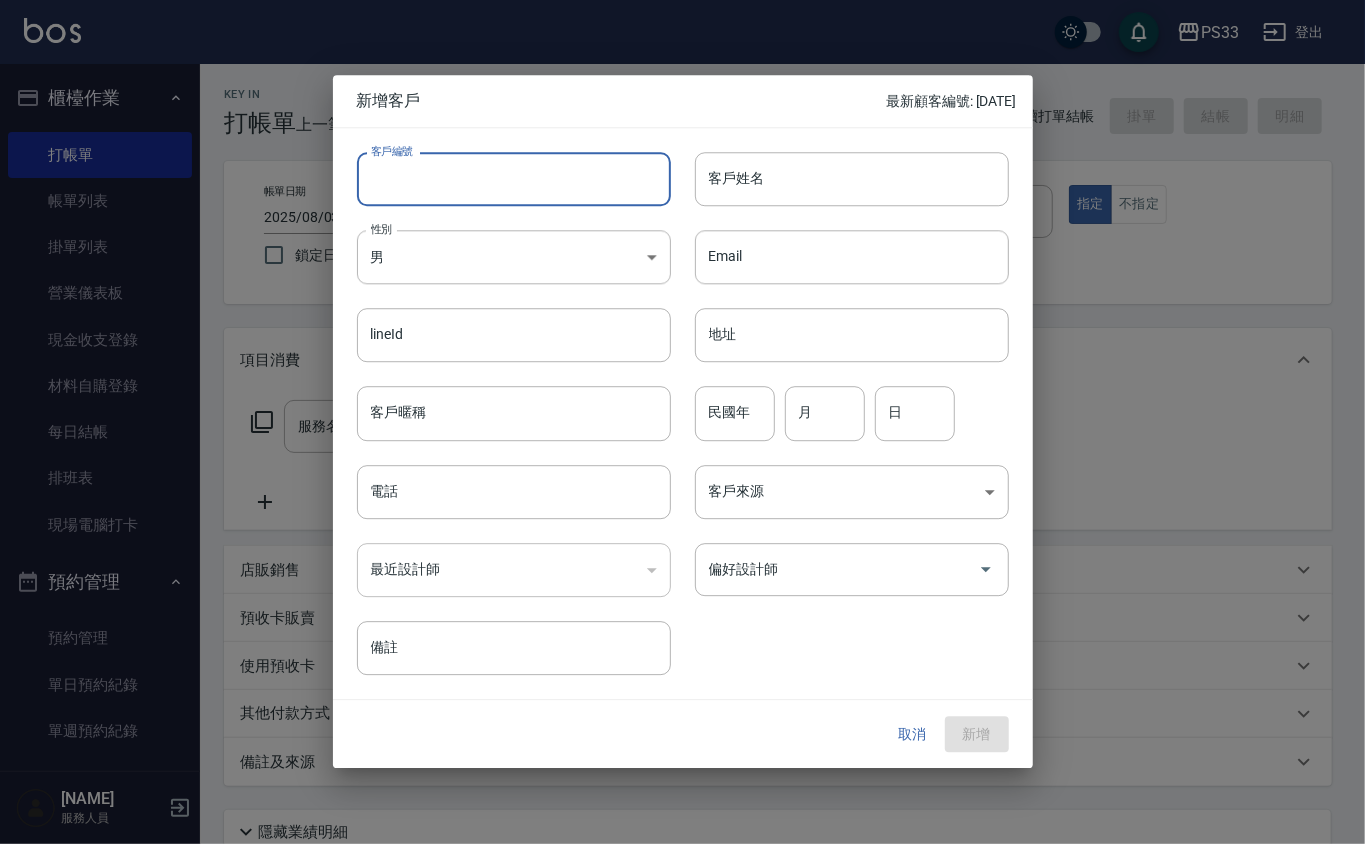 click on "客戶編號" at bounding box center (514, 179) 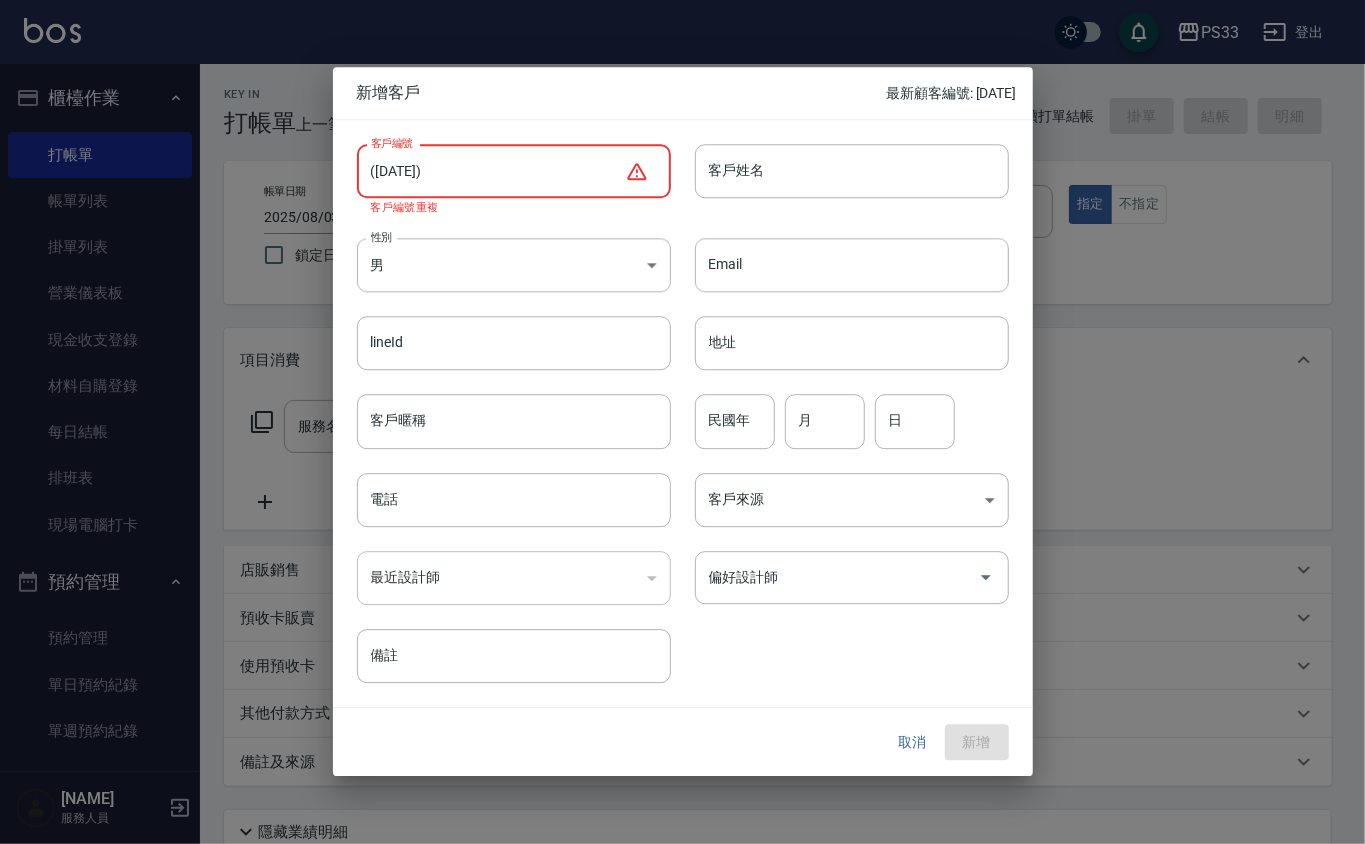 click on "([DATE])" at bounding box center [491, 171] 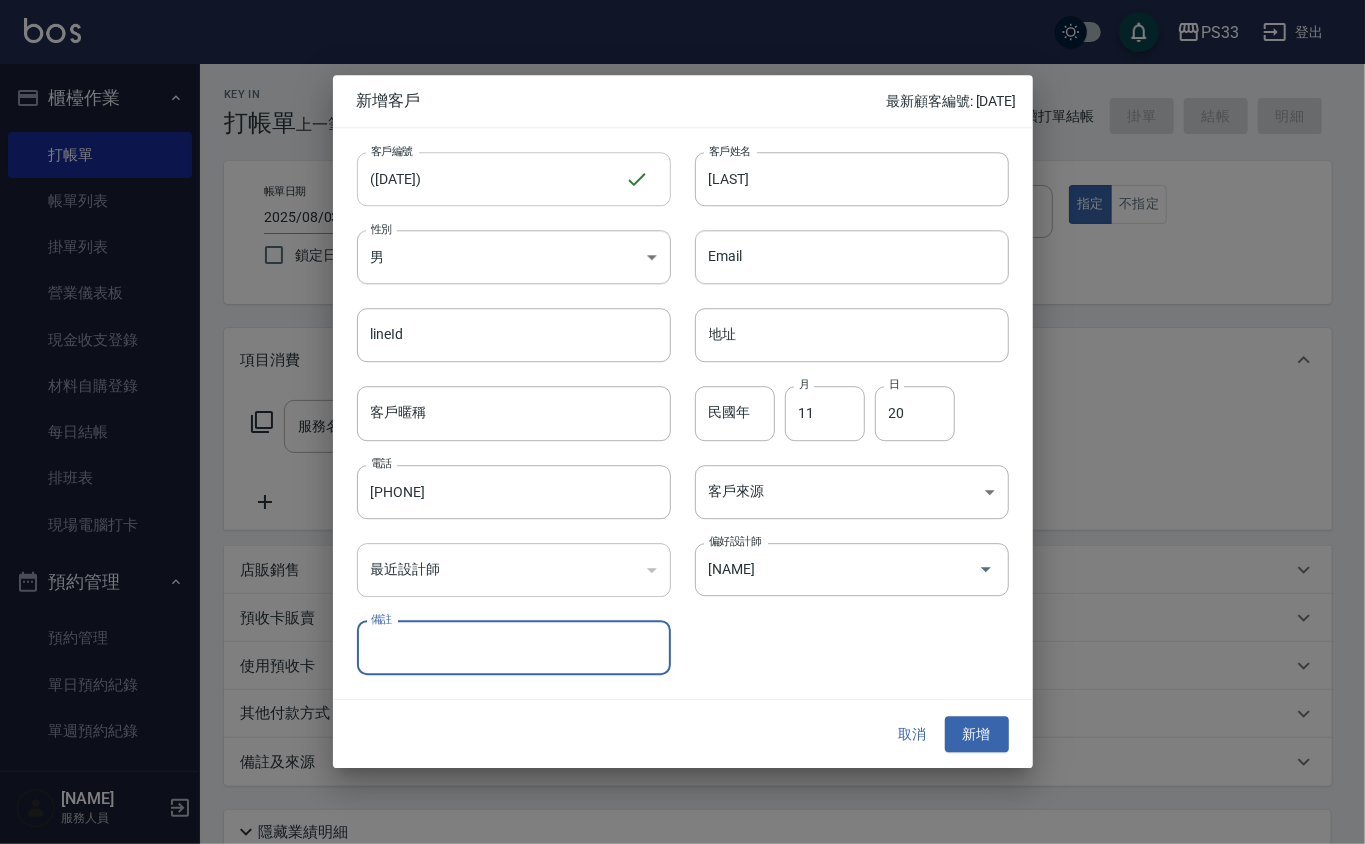 click on "新增" at bounding box center (977, 734) 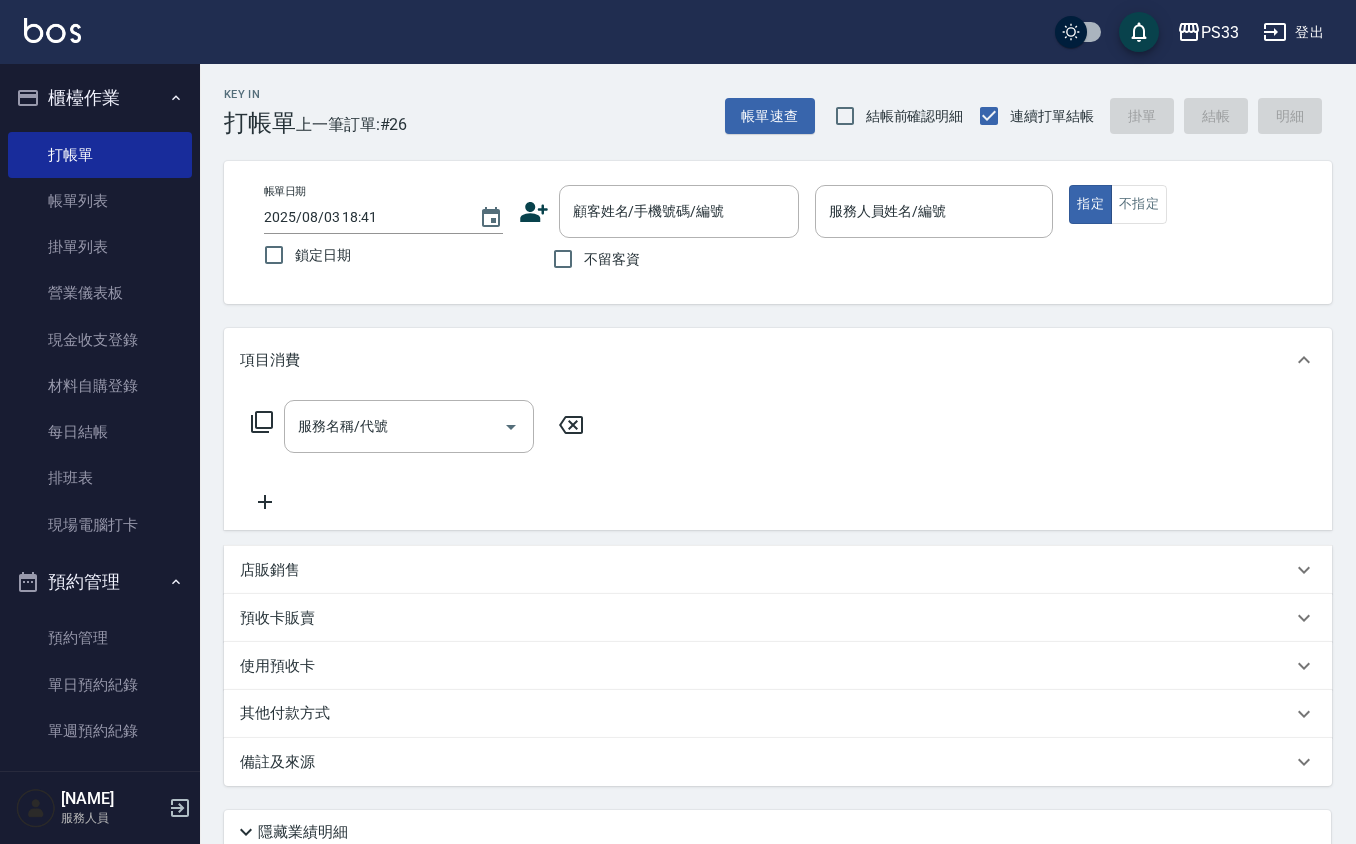 click 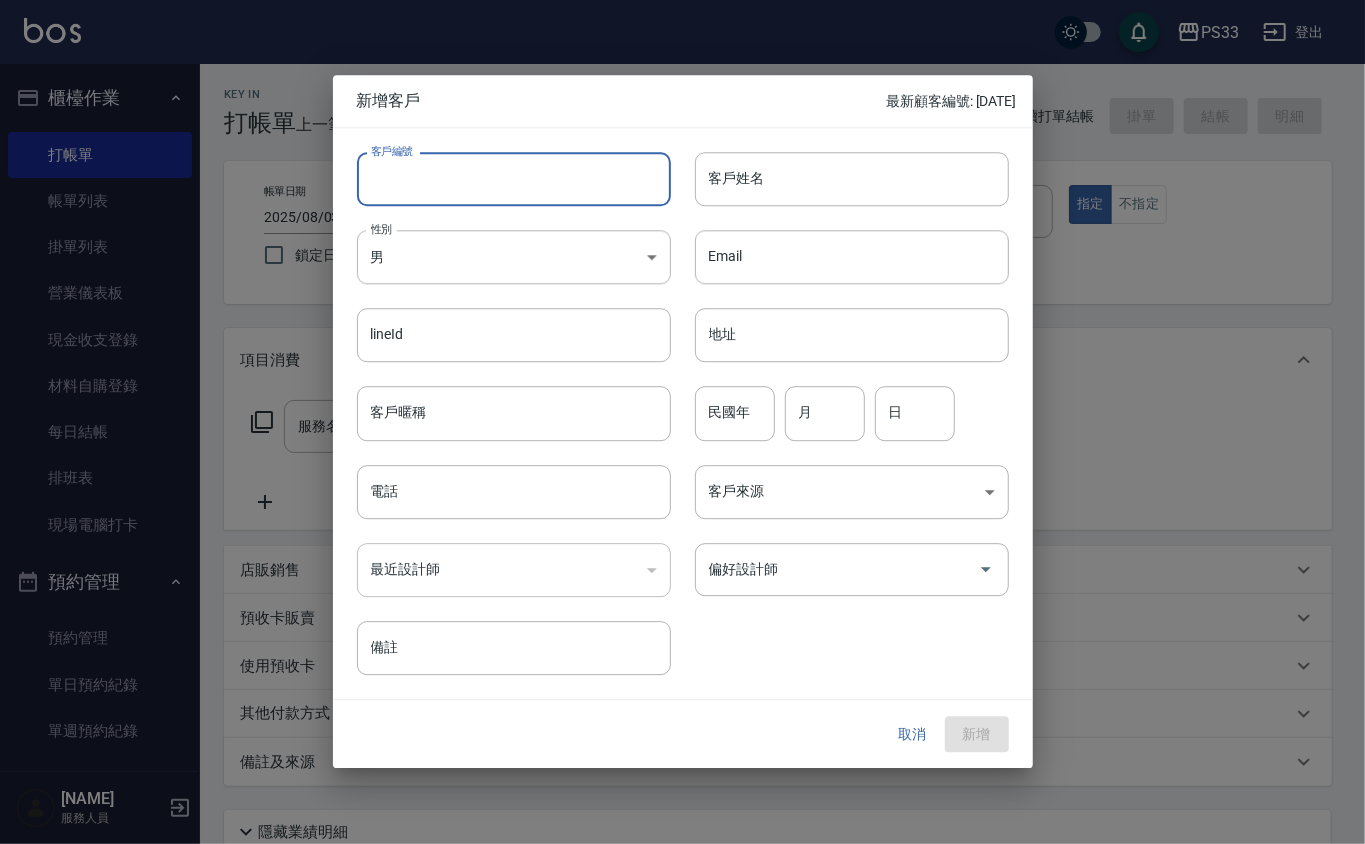 click on "客戶編號" at bounding box center (514, 179) 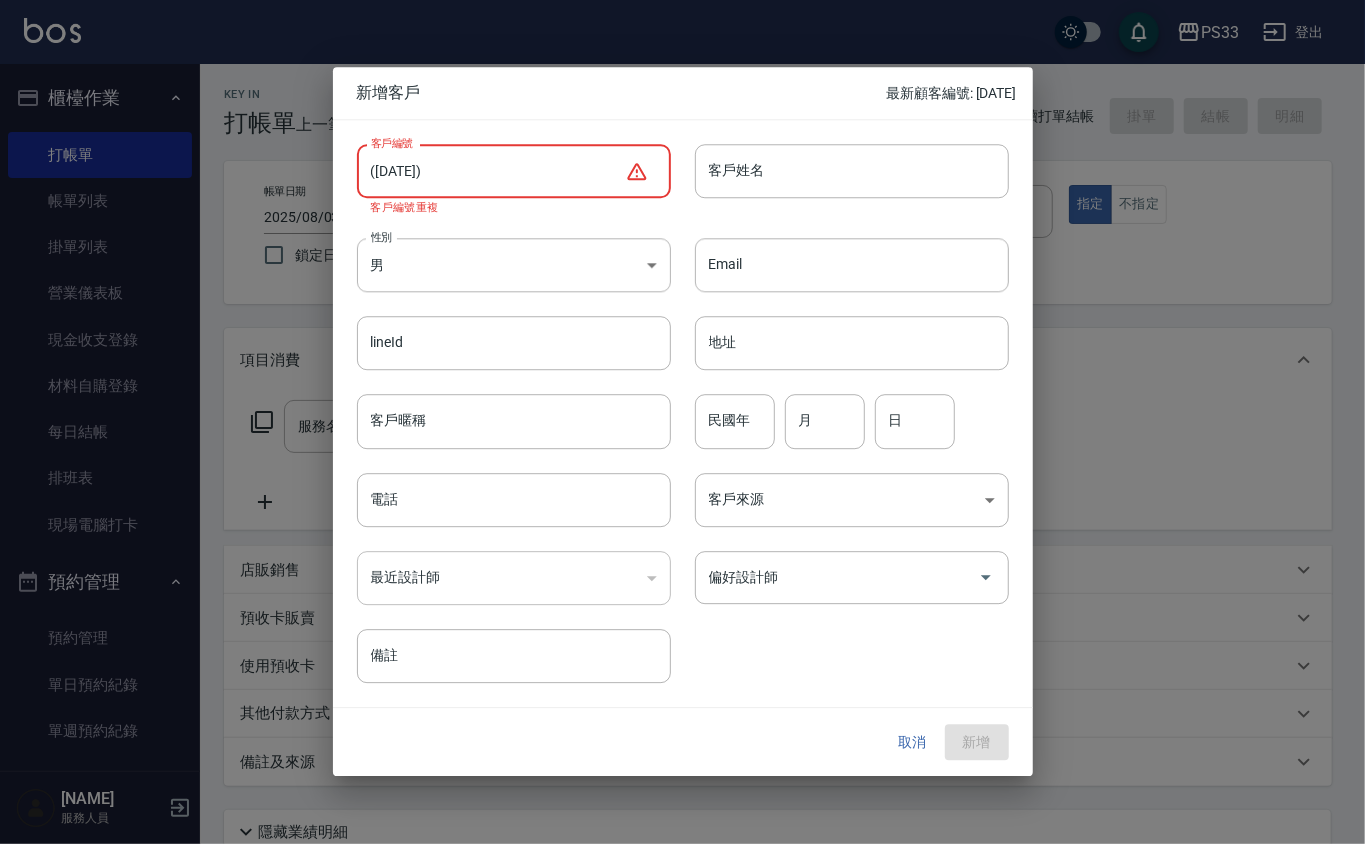 click on "([DATE])" at bounding box center (491, 171) 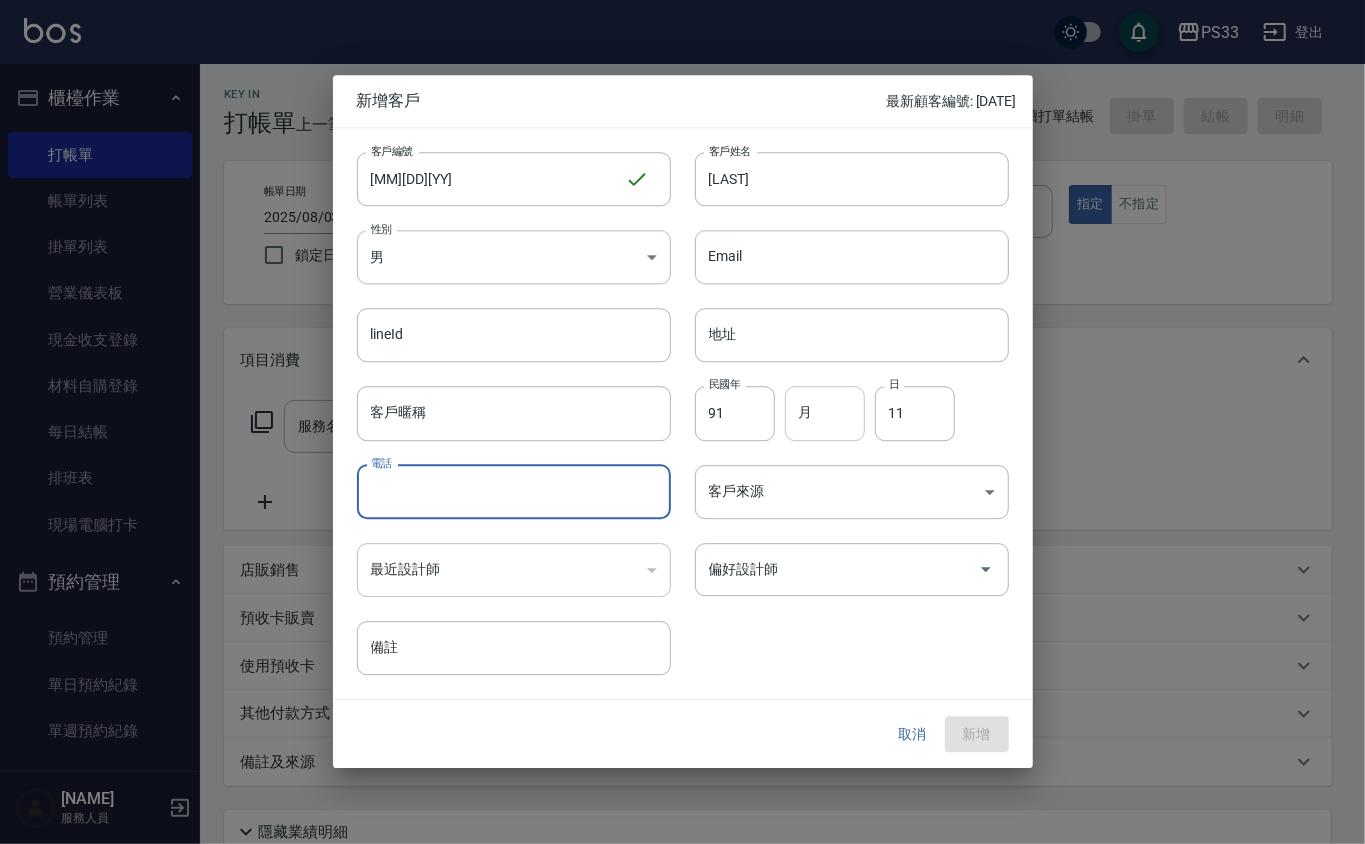 drag, startPoint x: 782, startPoint y: 418, endPoint x: 797, endPoint y: 416, distance: 15.132746 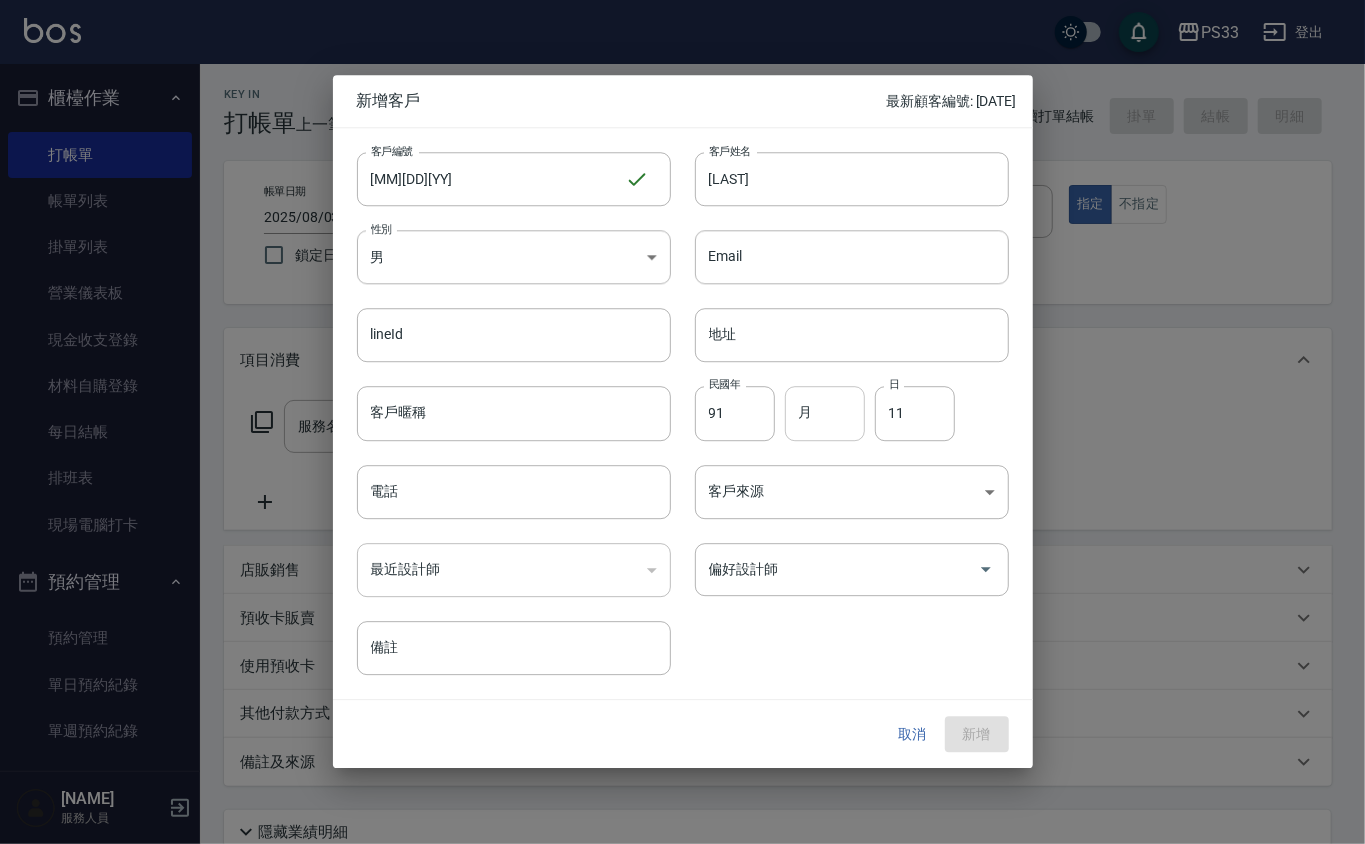click on "月" at bounding box center [825, 414] 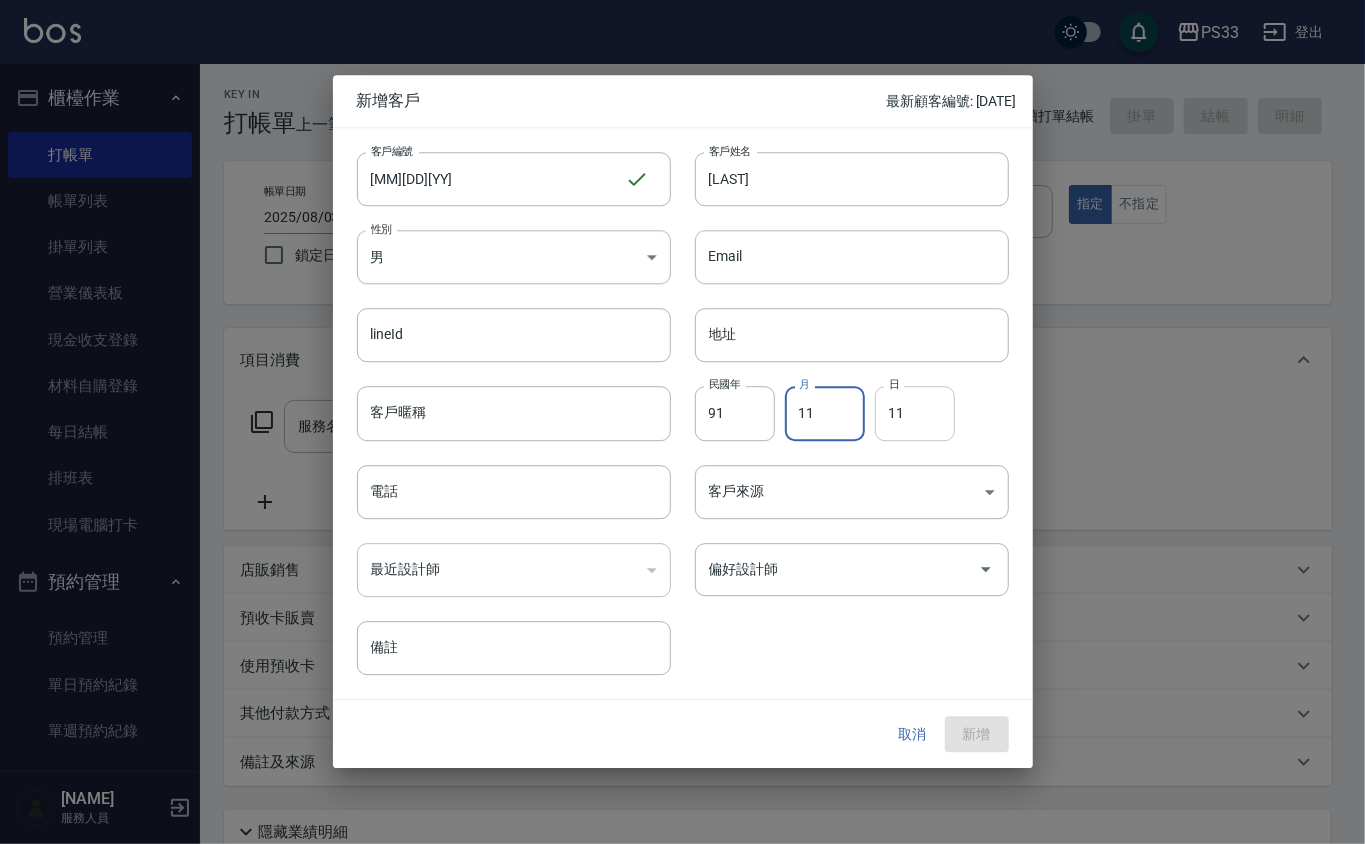 click on "11" at bounding box center (915, 414) 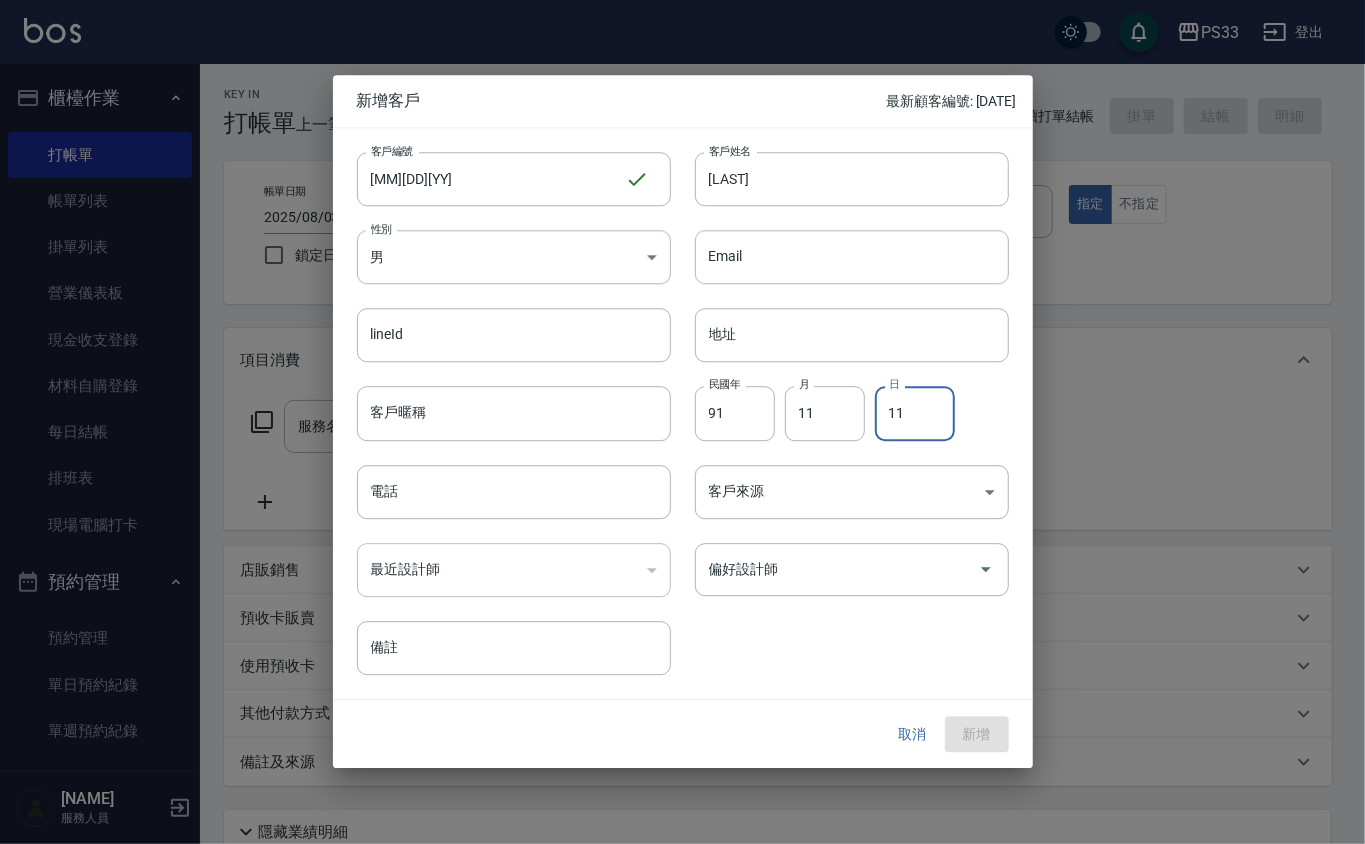 click on "11" at bounding box center [915, 414] 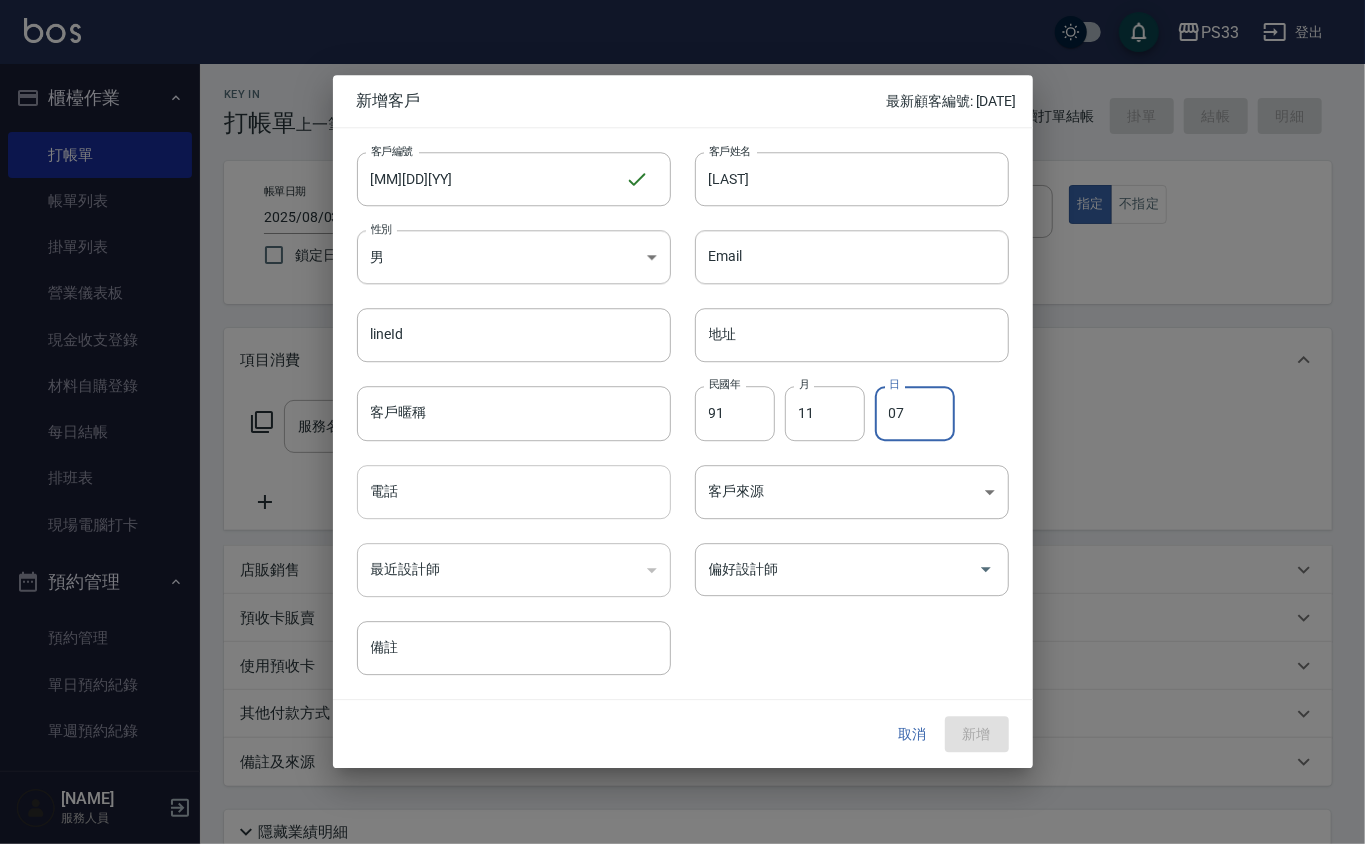 click on "電話" at bounding box center (514, 492) 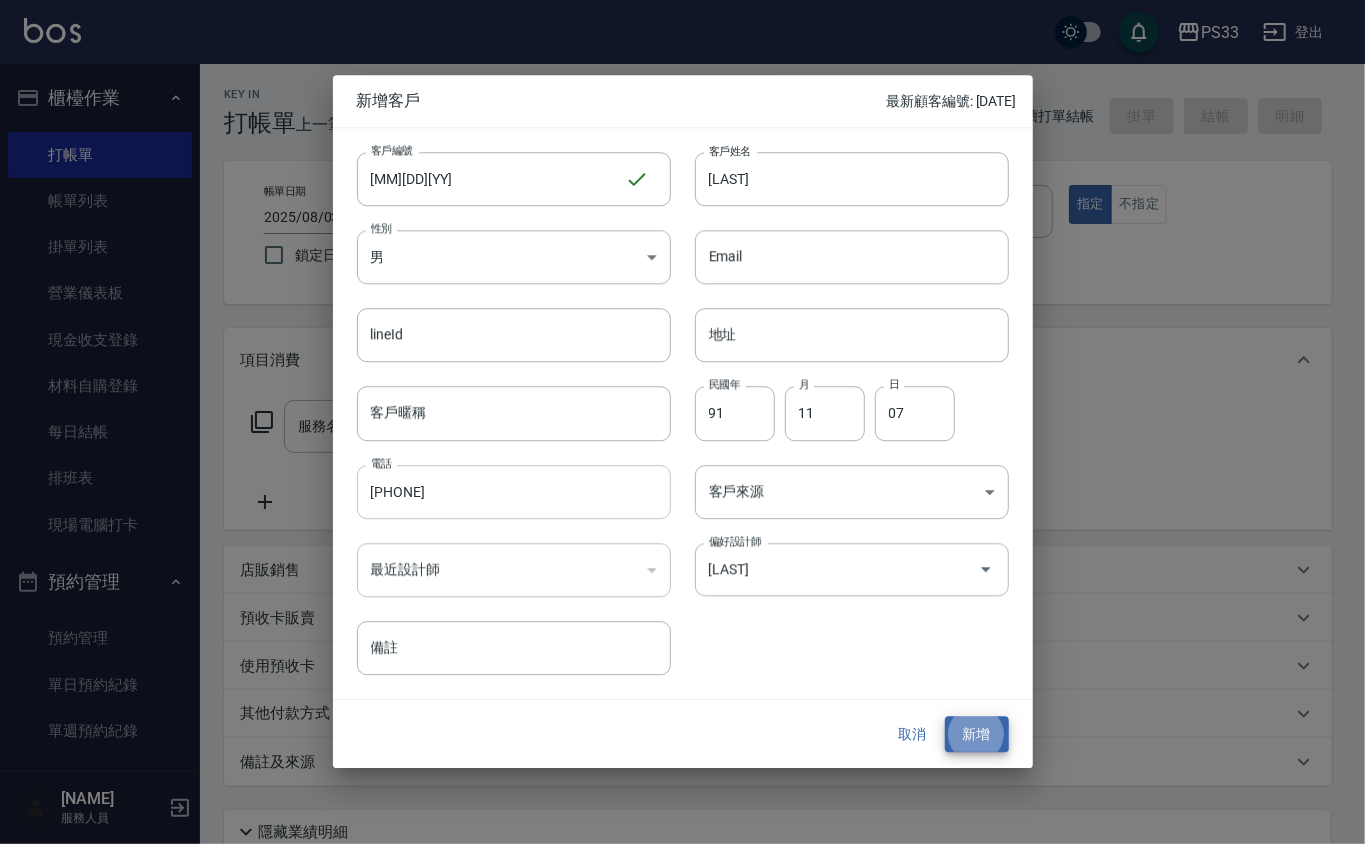click on "新增" at bounding box center (977, 734) 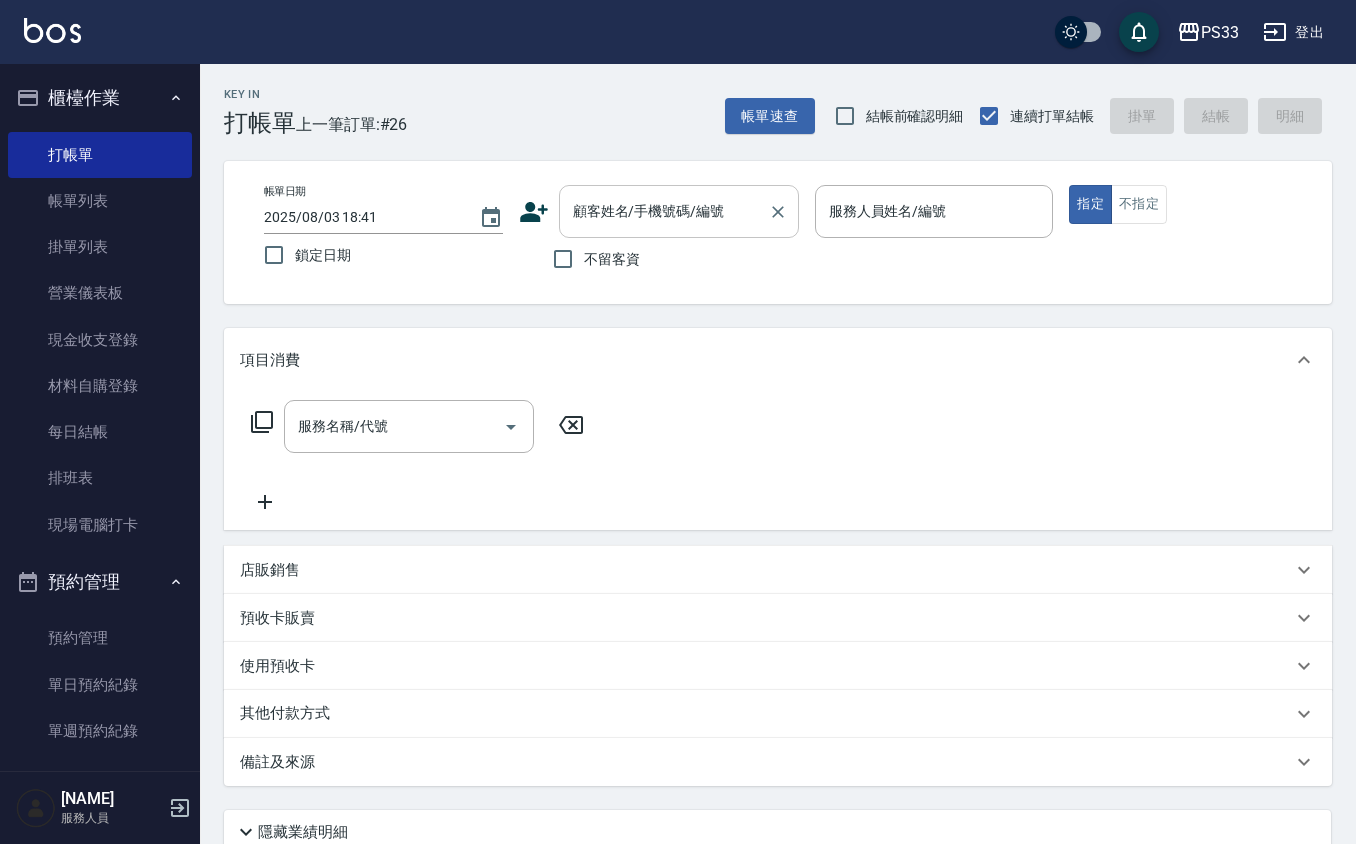 click on "顧客姓名/手機號碼/編號" at bounding box center [679, 211] 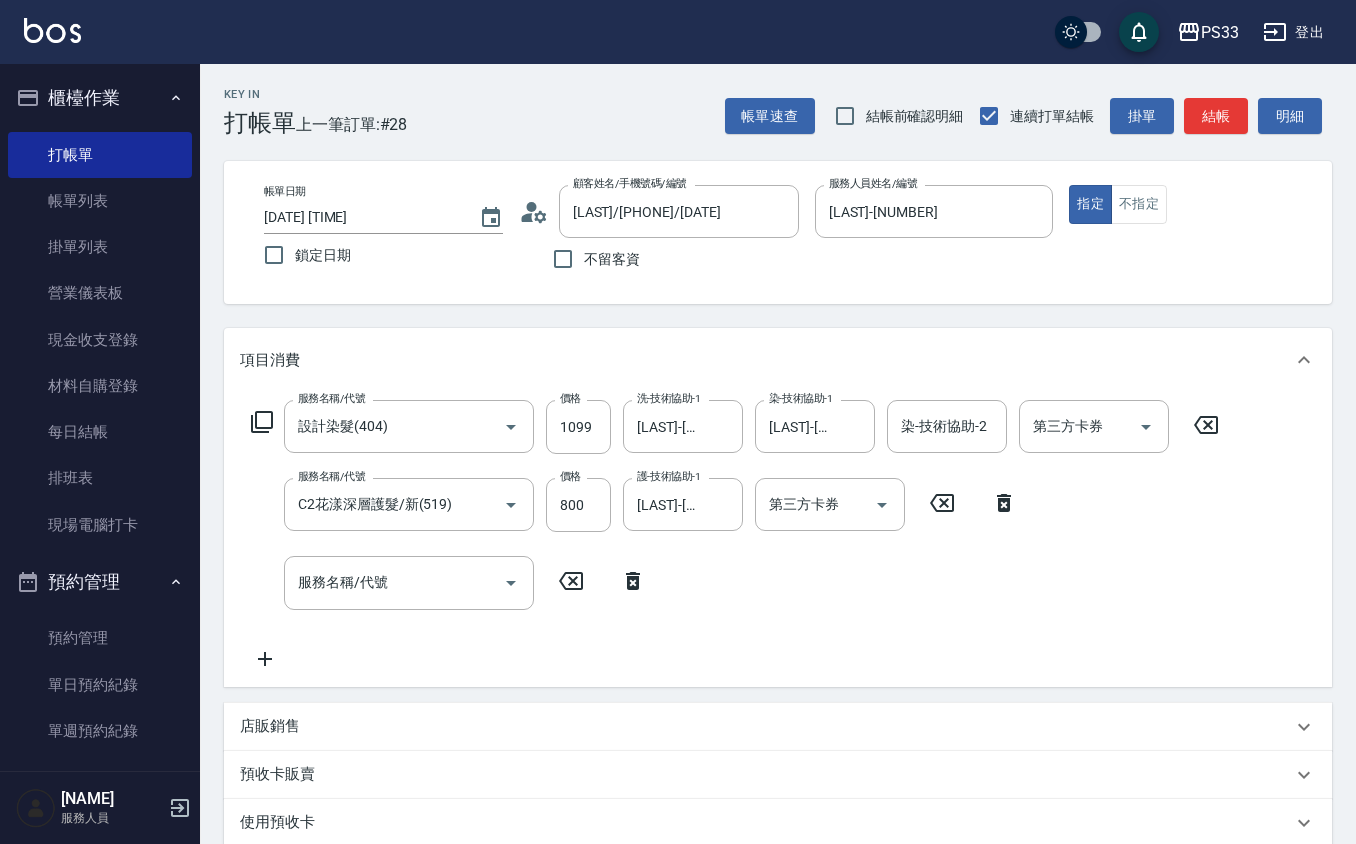 click on "店販銷售" at bounding box center [778, 727] 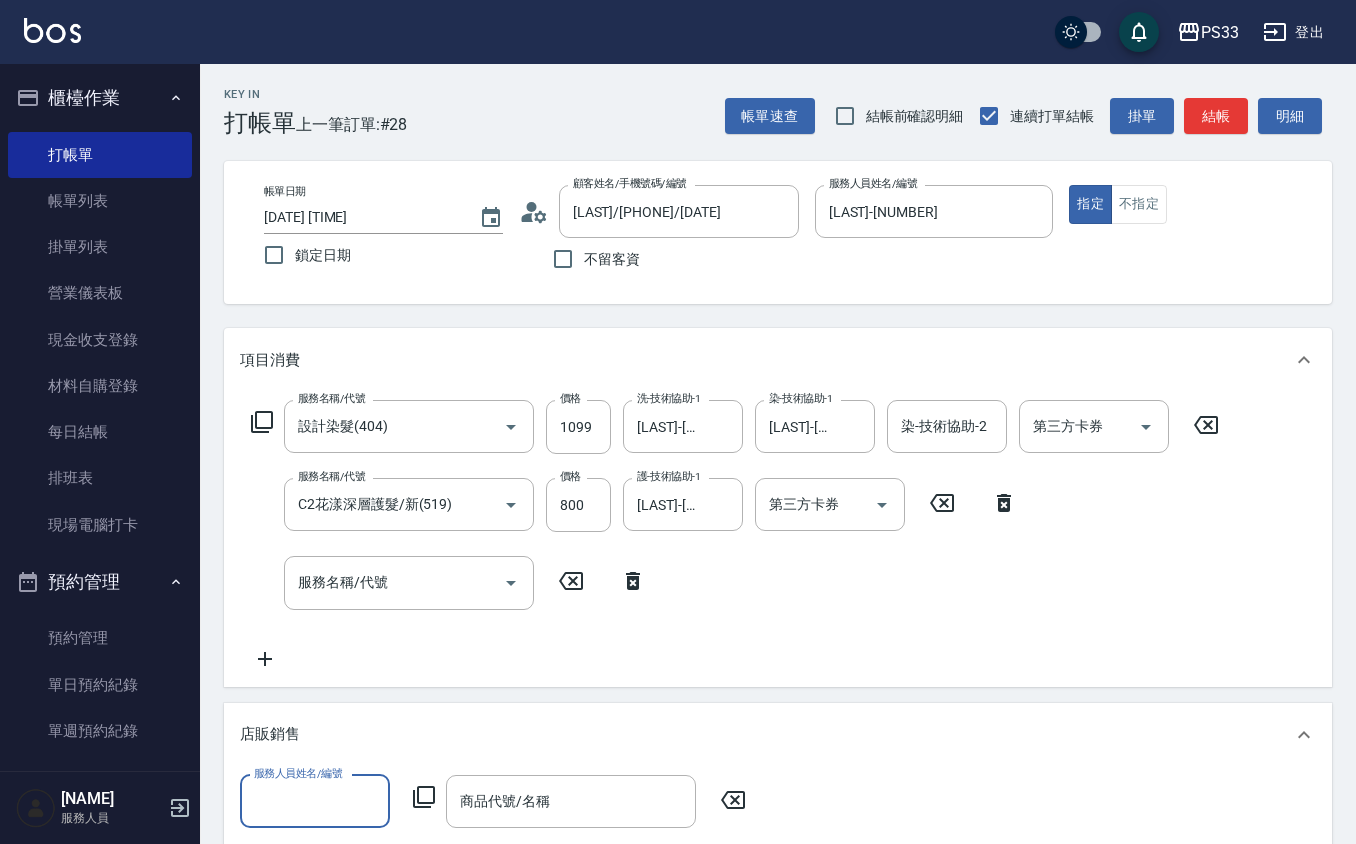 scroll, scrollTop: 1, scrollLeft: 0, axis: vertical 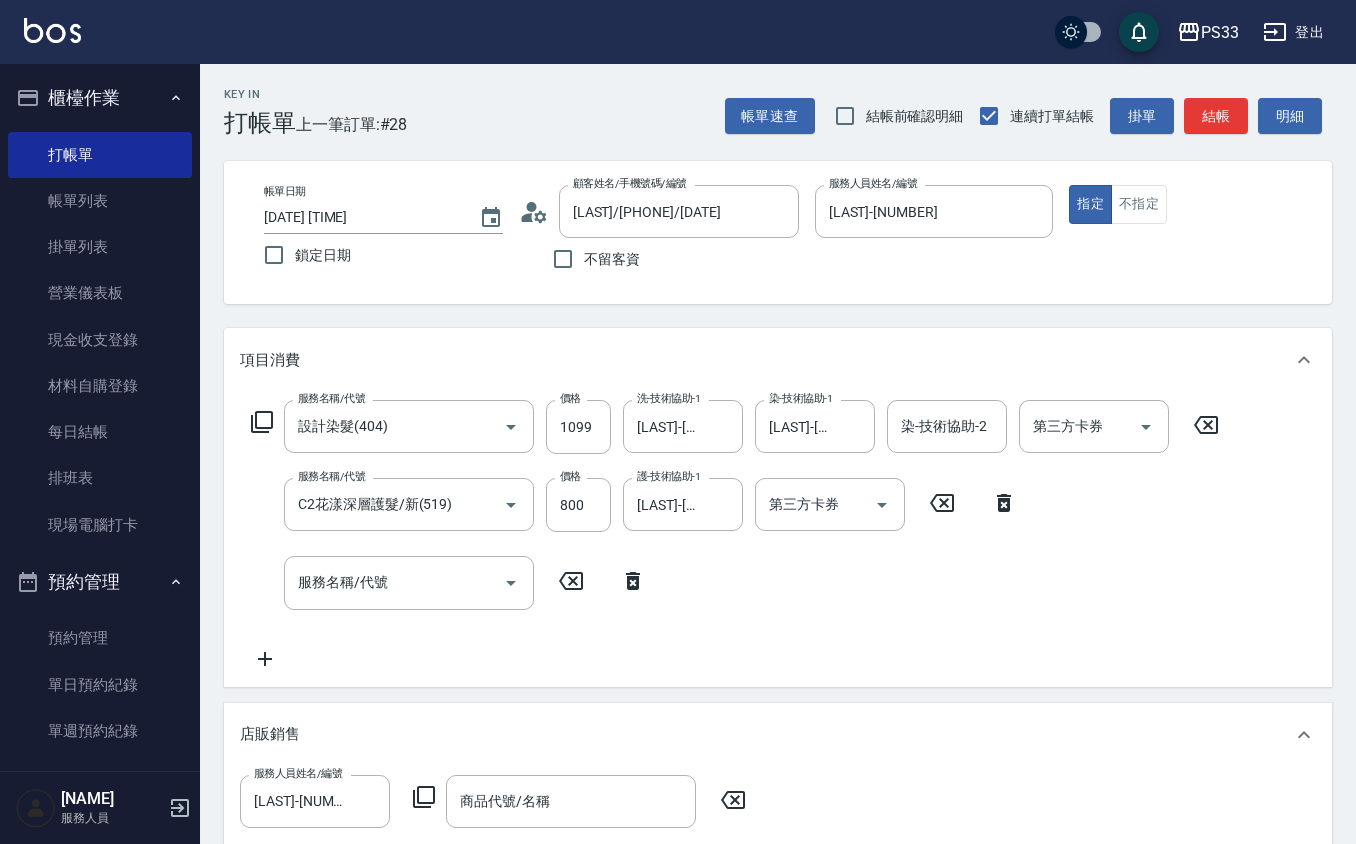click 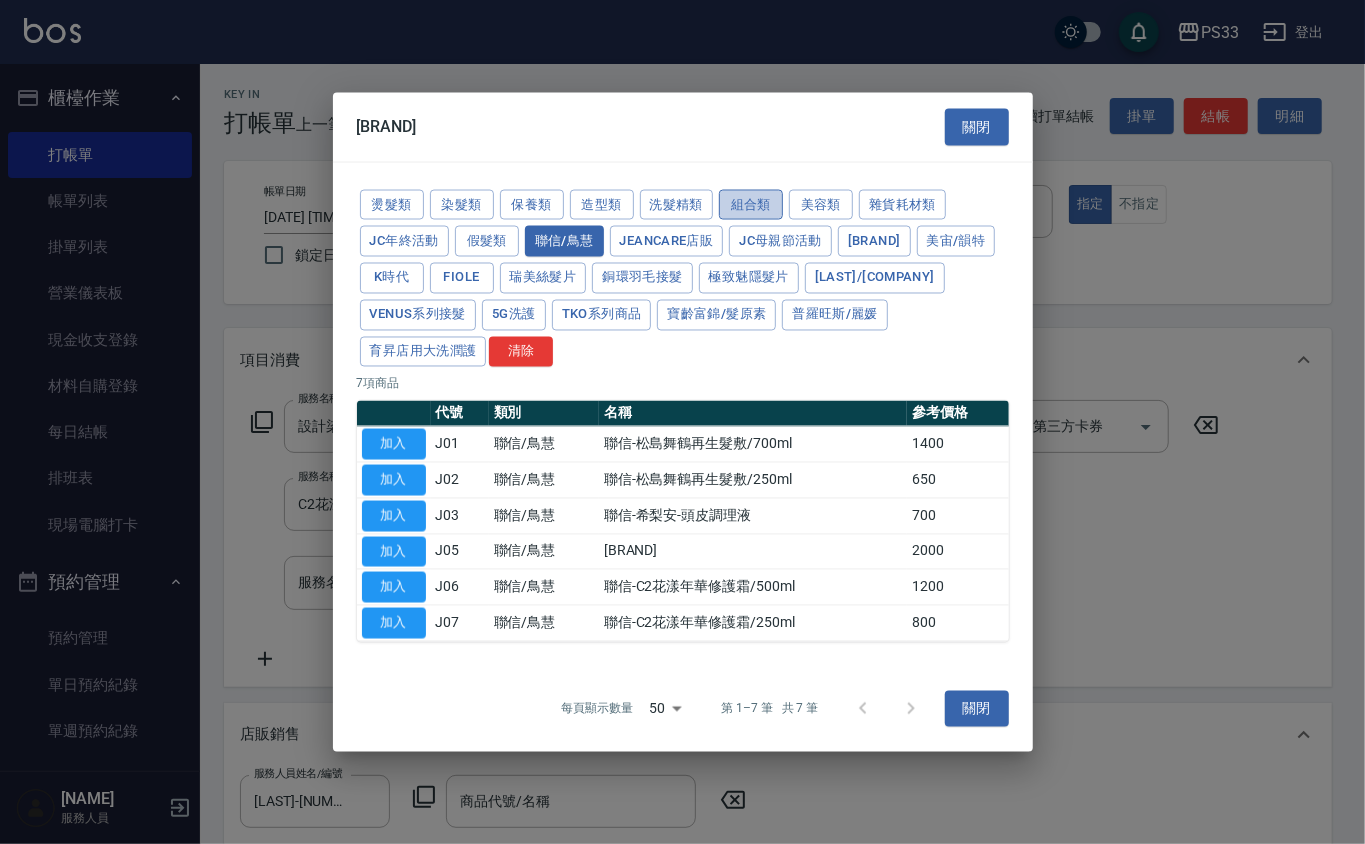 click on "組合類" at bounding box center [751, 204] 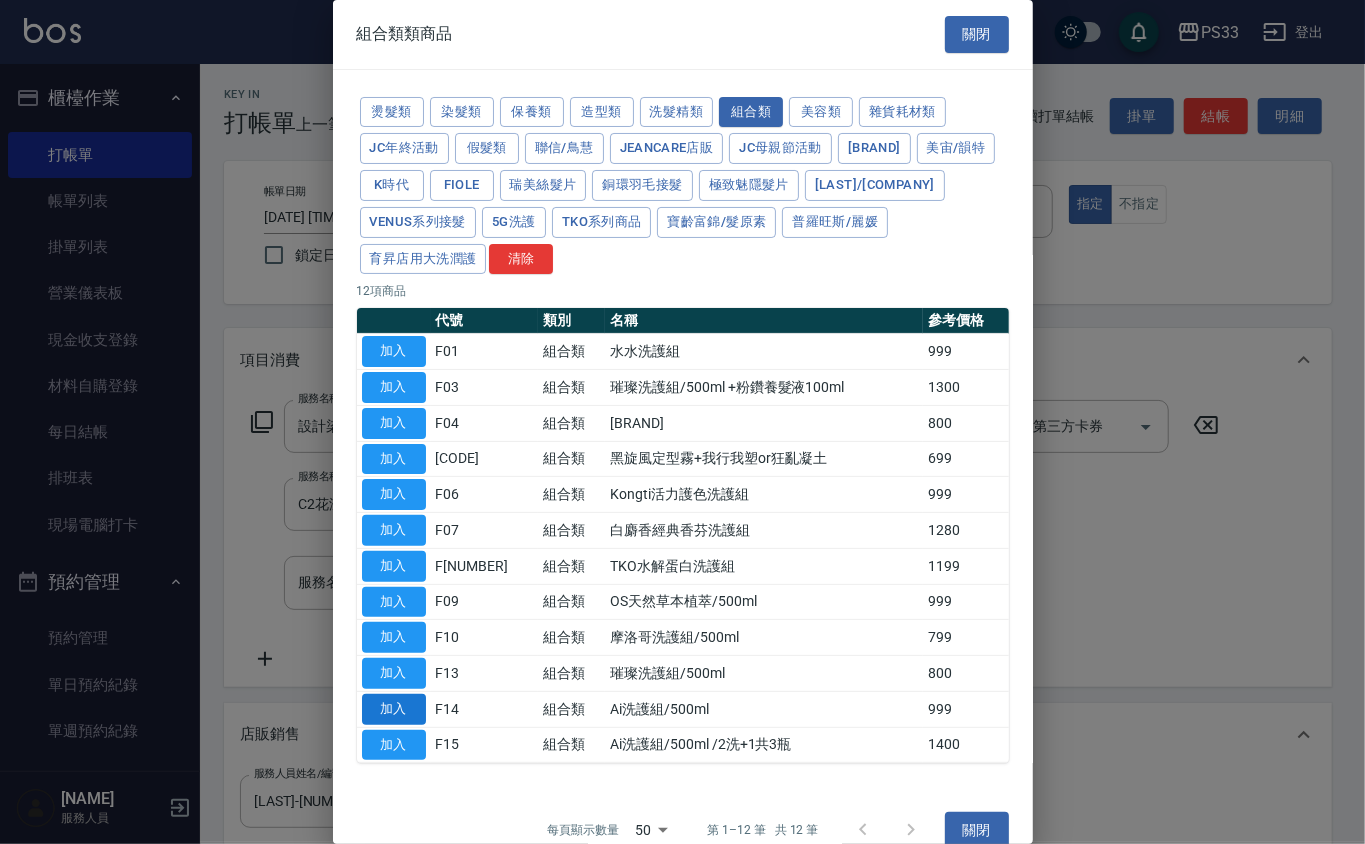 click on "加入" at bounding box center (394, 709) 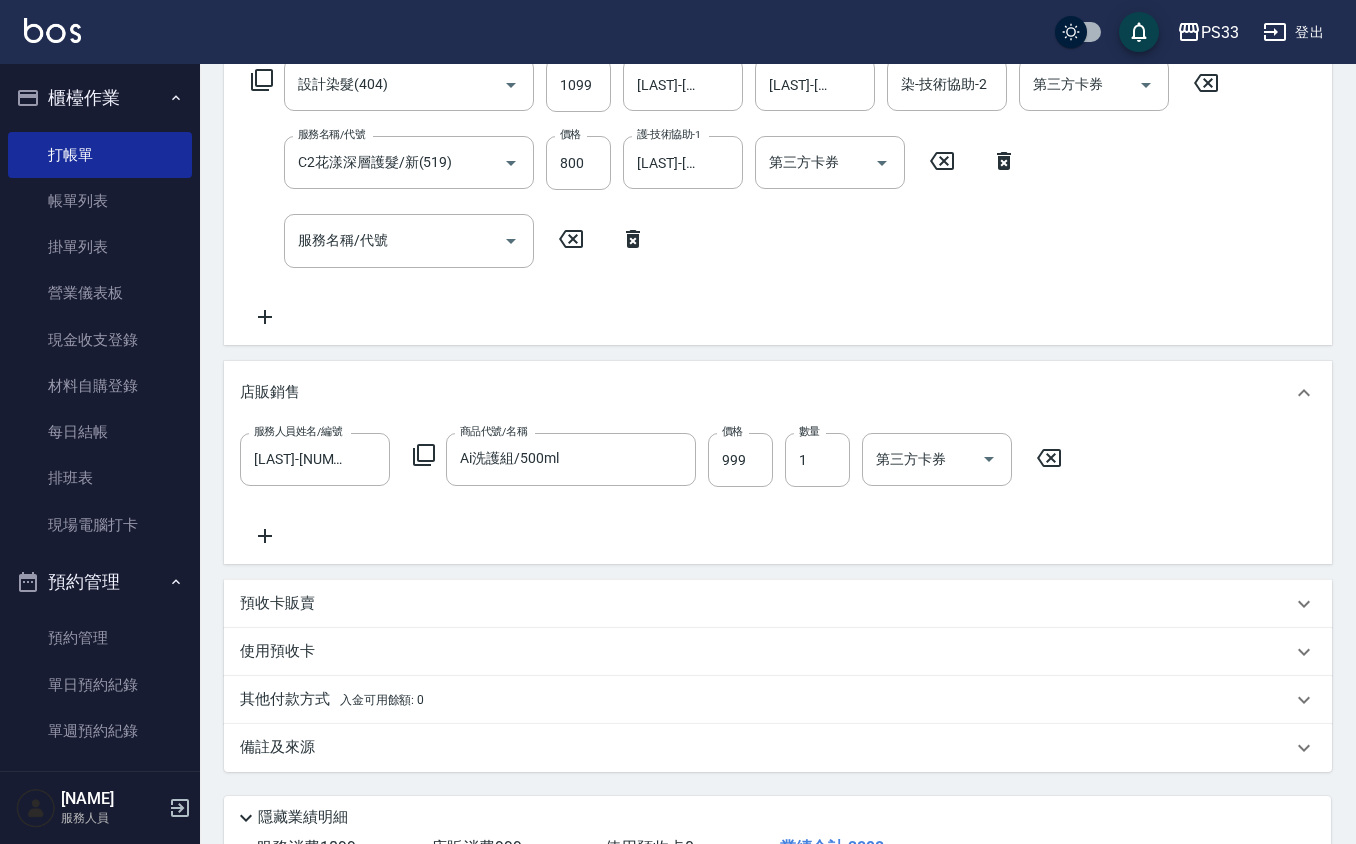 scroll, scrollTop: 492, scrollLeft: 0, axis: vertical 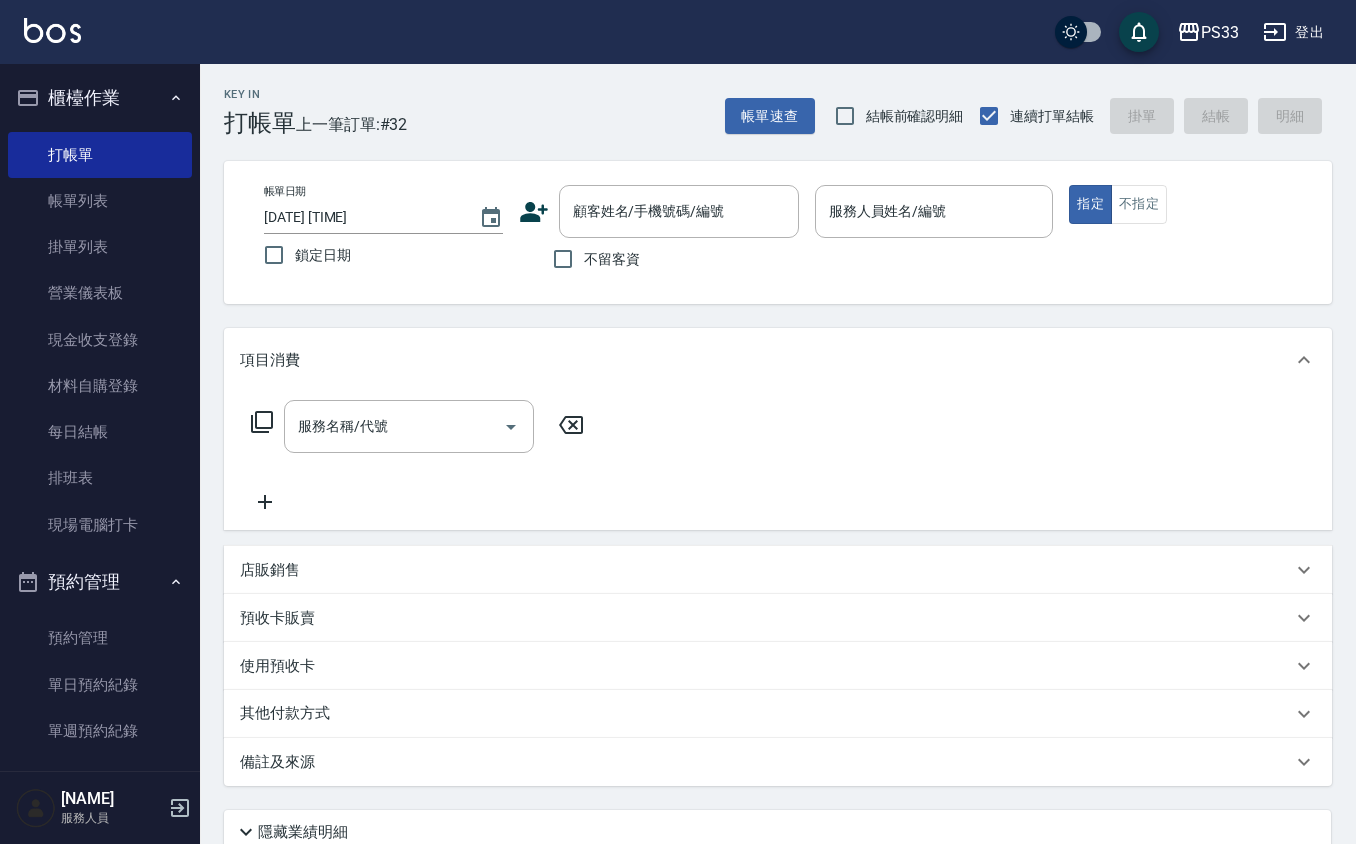 drag, startPoint x: 549, startPoint y: 217, endPoint x: 530, endPoint y: 217, distance: 19 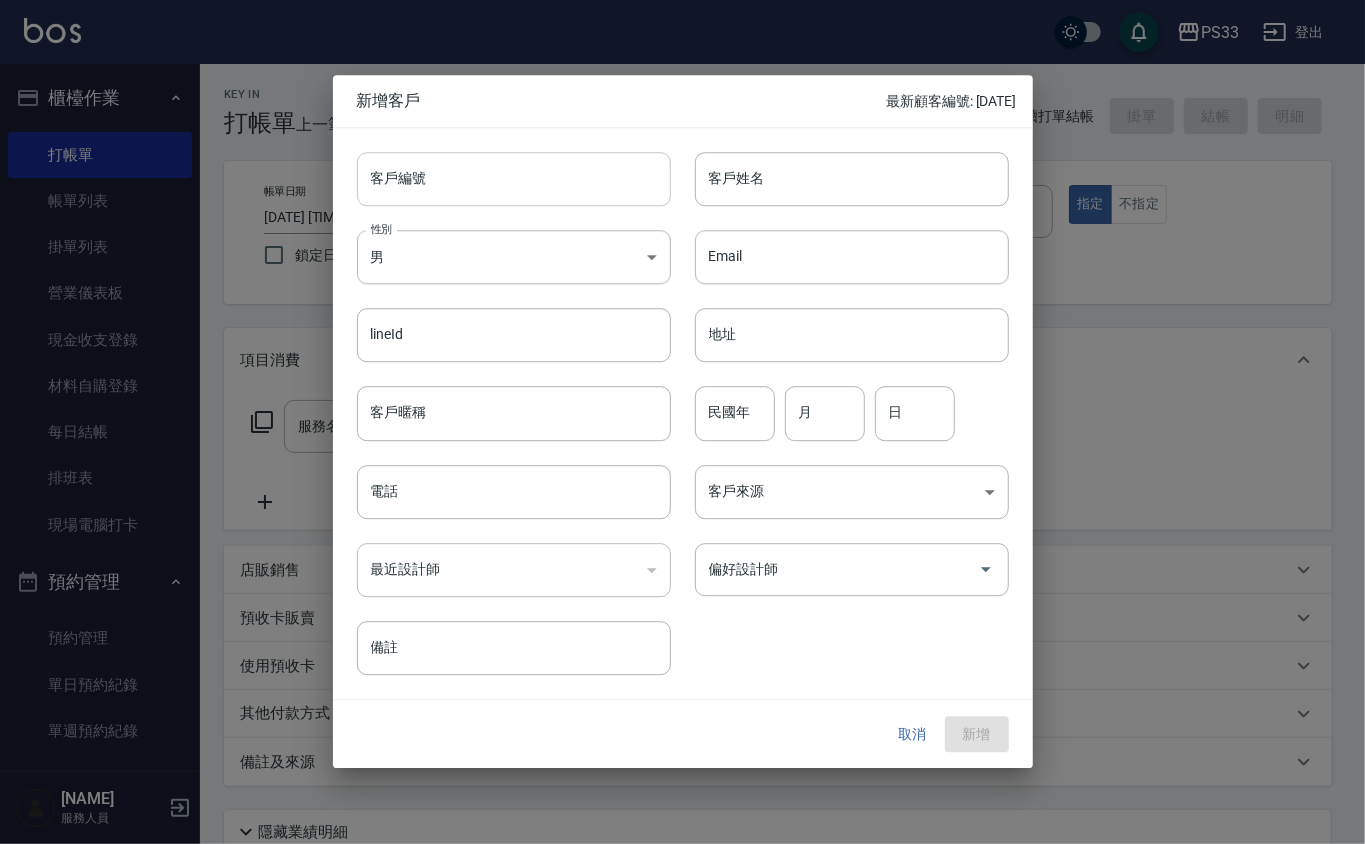 click on "客戶編號" at bounding box center (514, 179) 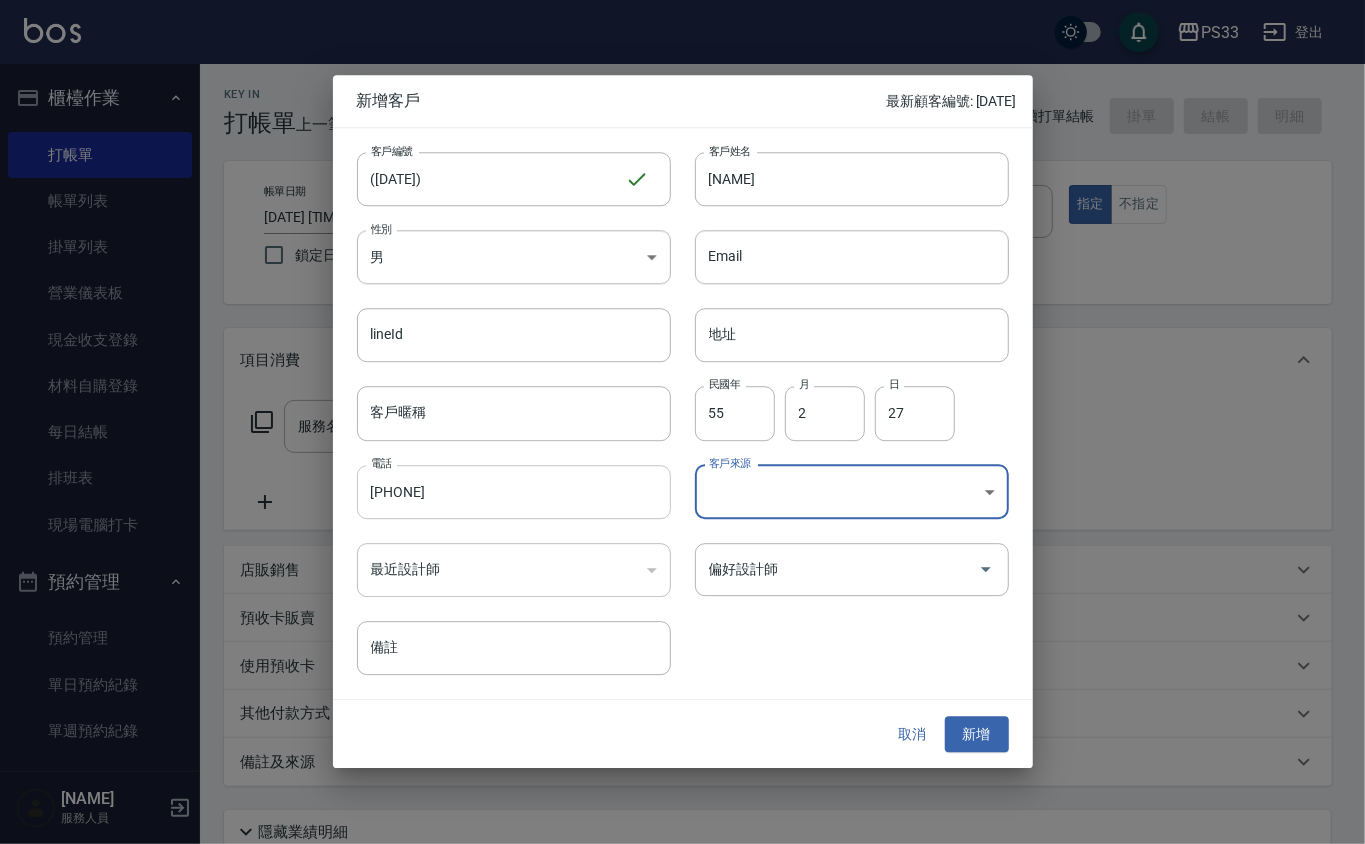 click on "[PHONE]" at bounding box center (514, 492) 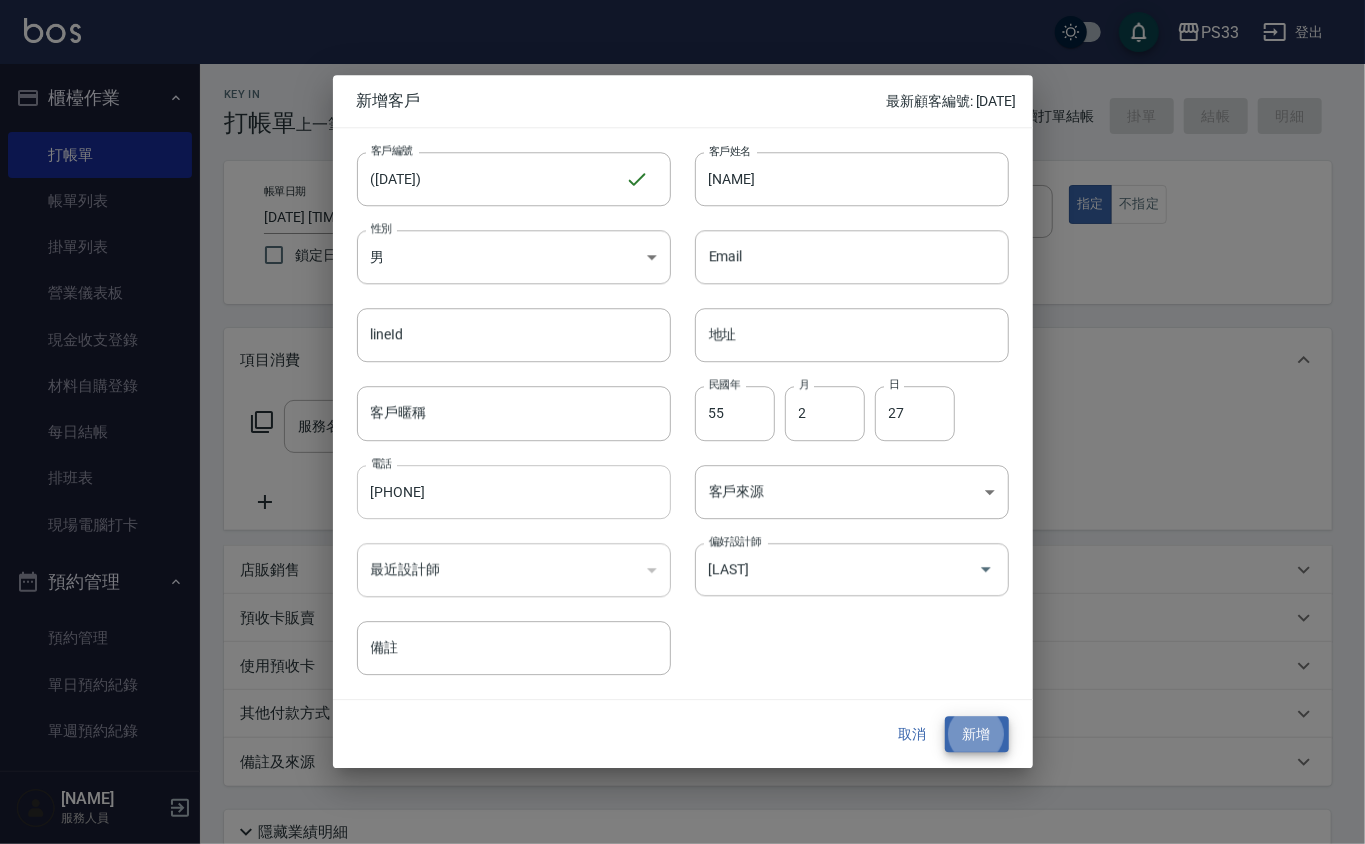 click on "新增" at bounding box center [977, 734] 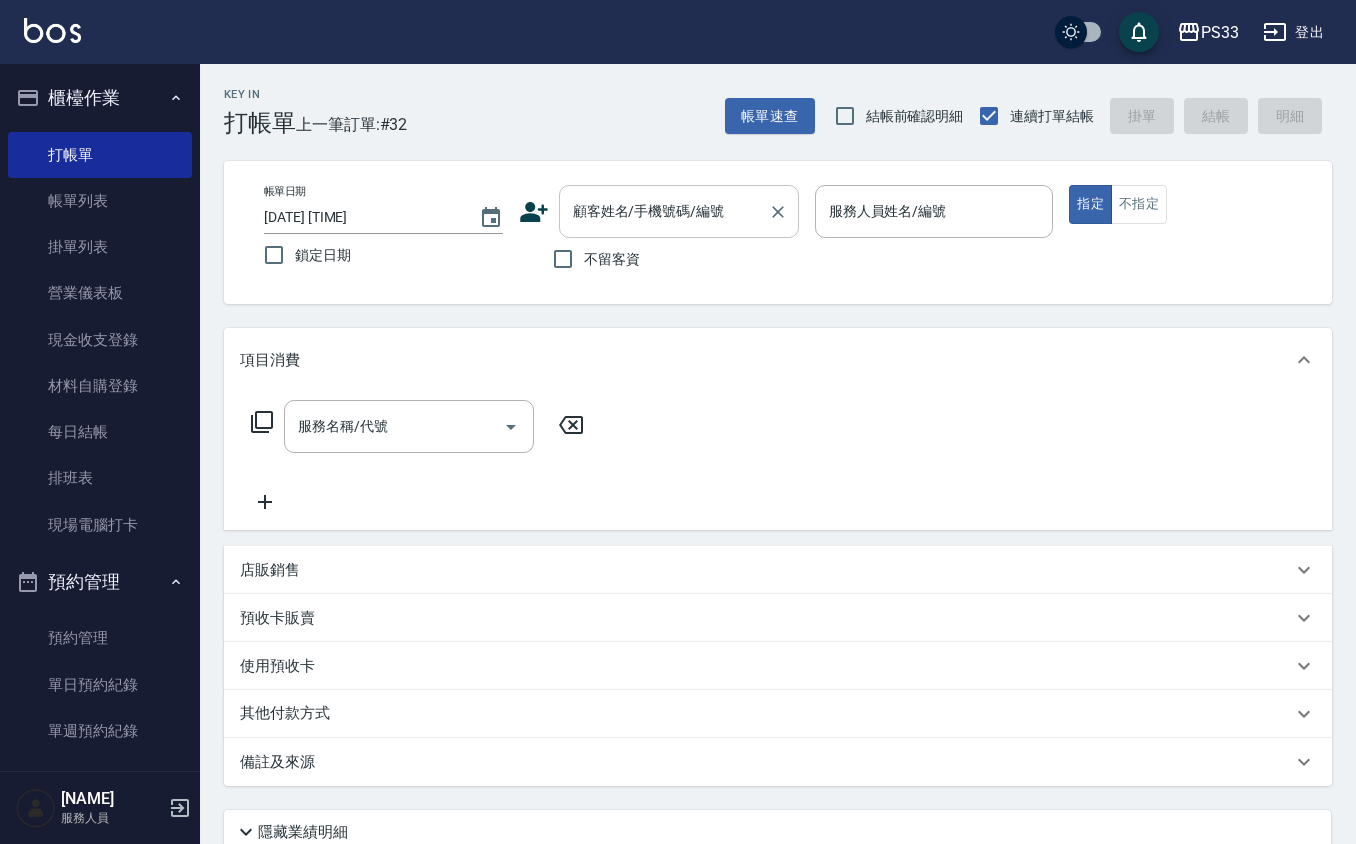 click on "顧客姓名/手機號碼/編號" at bounding box center [664, 211] 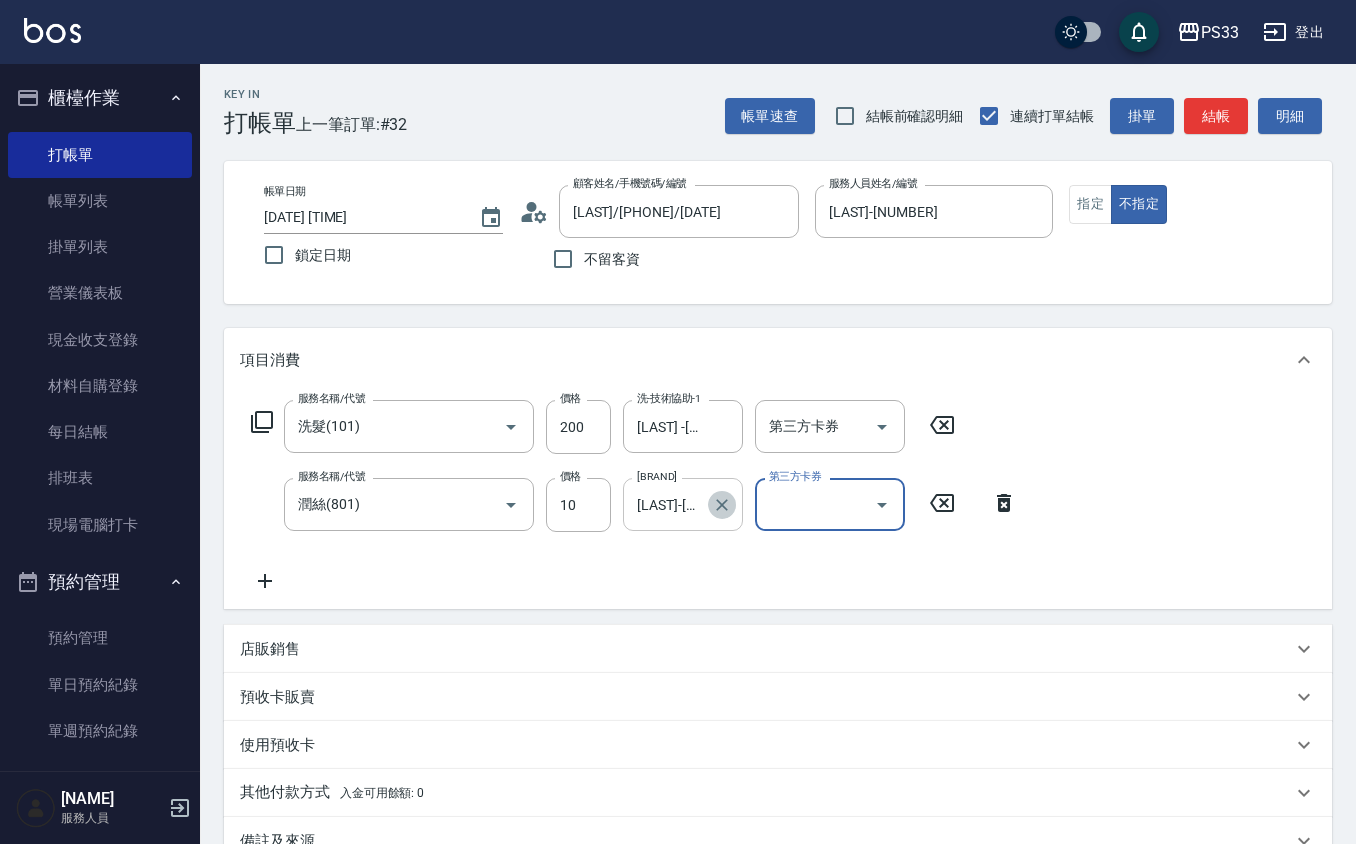click at bounding box center [722, 505] 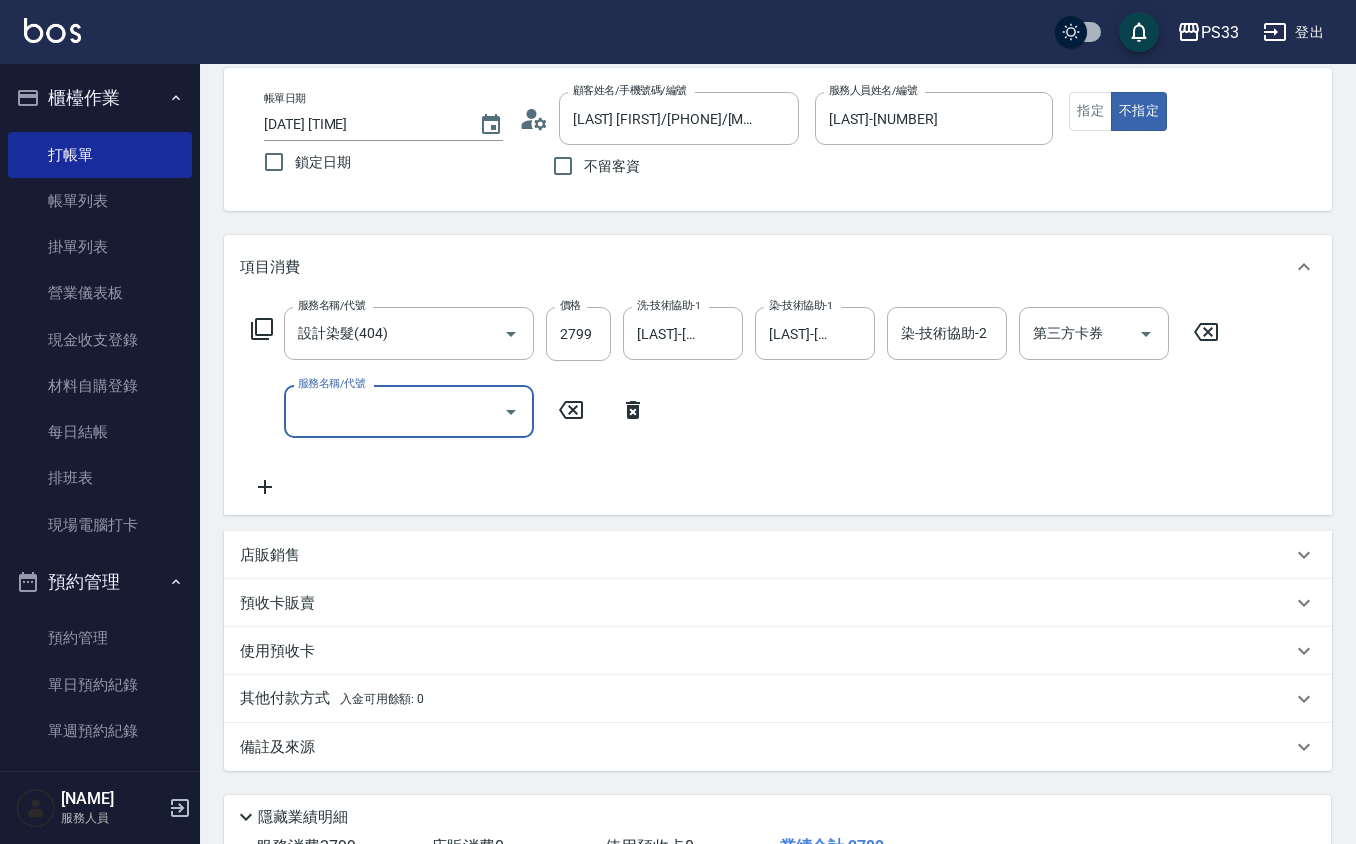 scroll, scrollTop: 133, scrollLeft: 0, axis: vertical 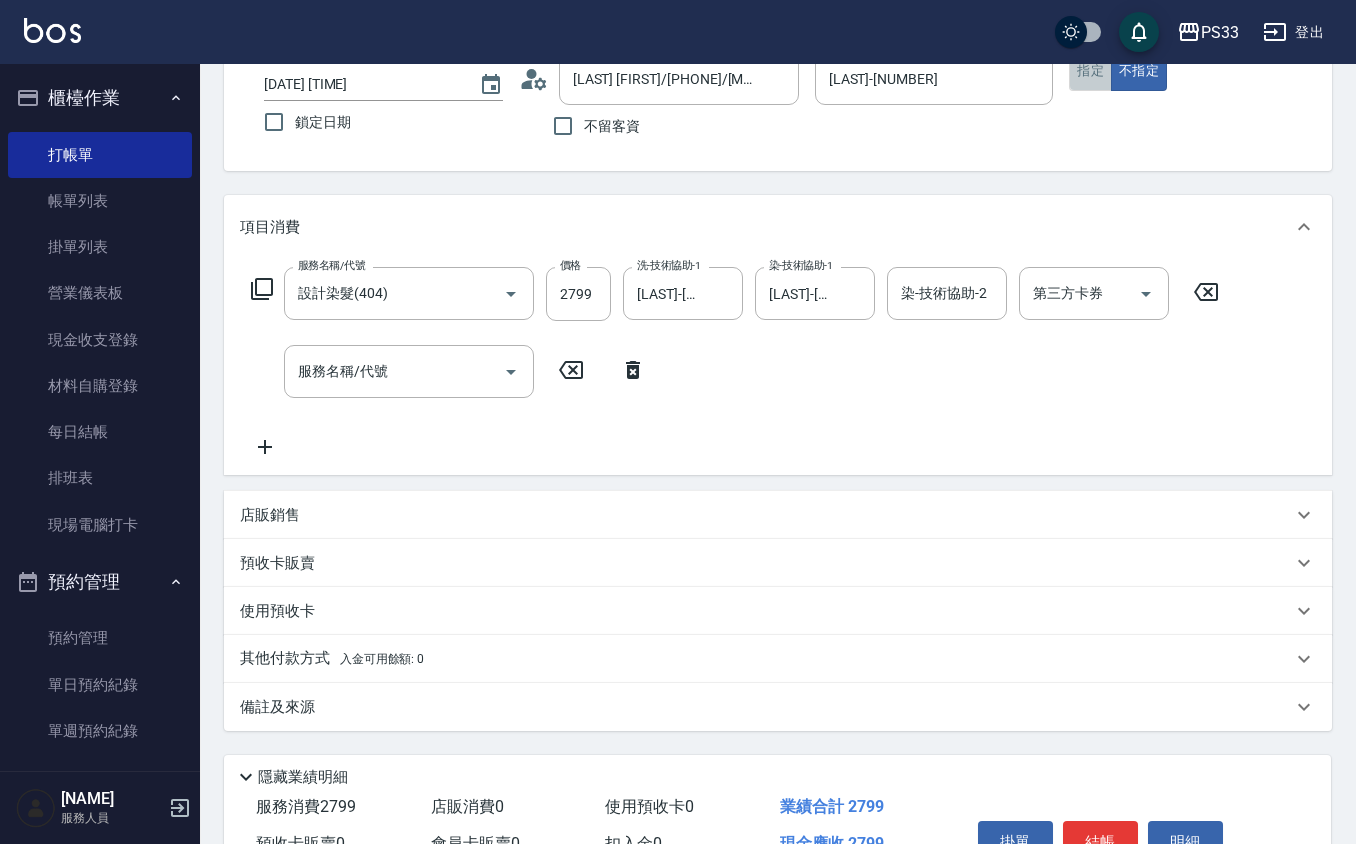 click on "指定" at bounding box center [1090, 71] 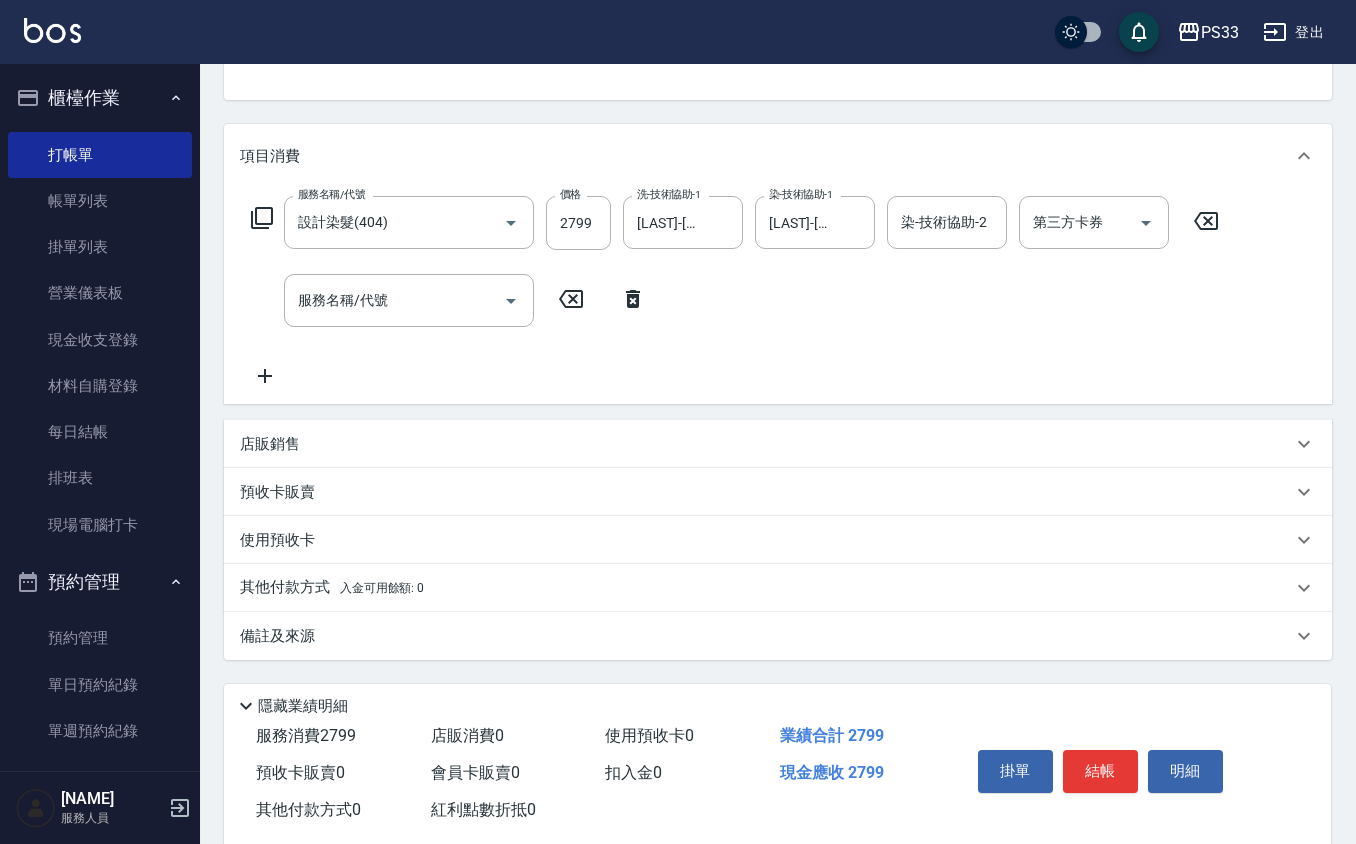 scroll, scrollTop: 242, scrollLeft: 0, axis: vertical 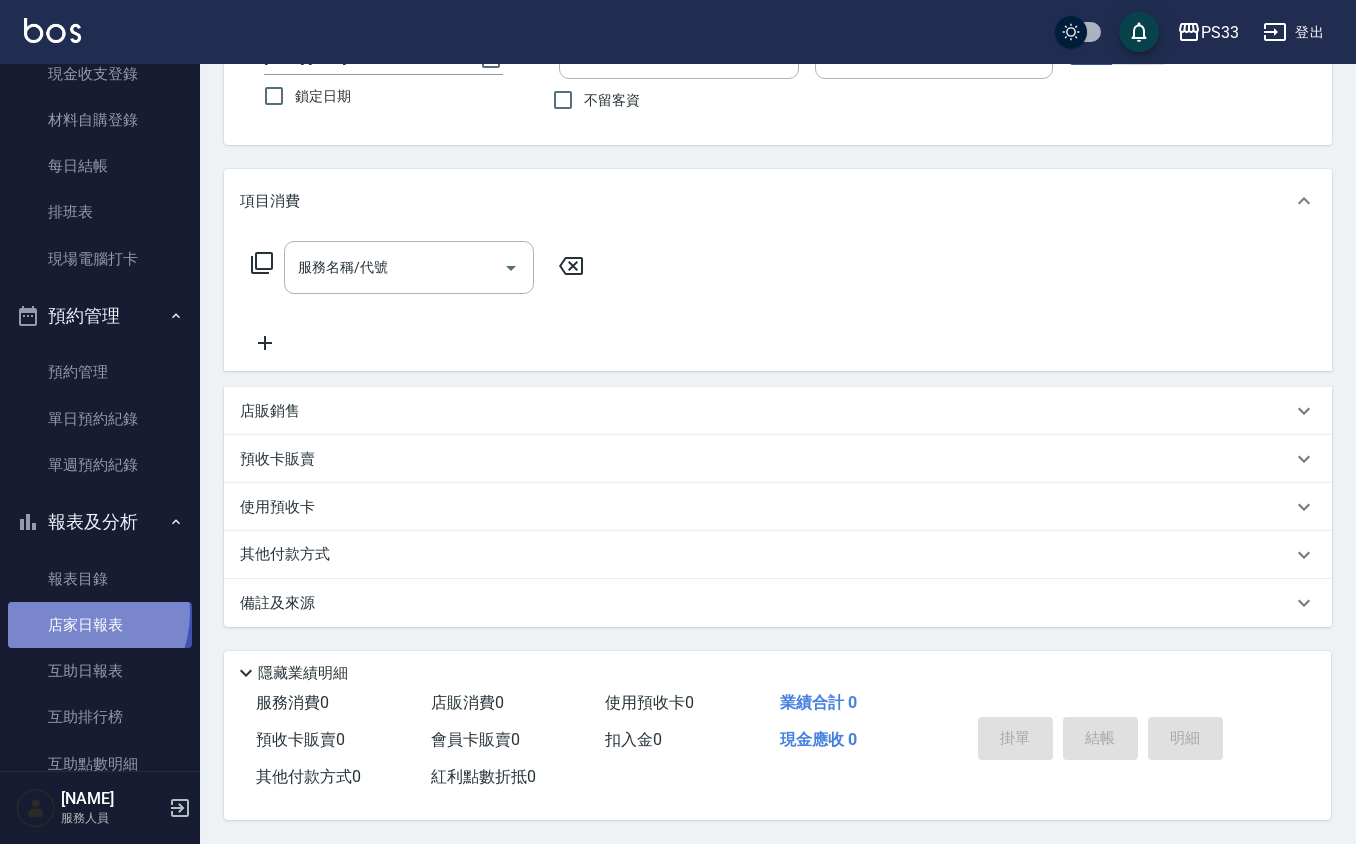 click on "店家日報表" at bounding box center [100, 625] 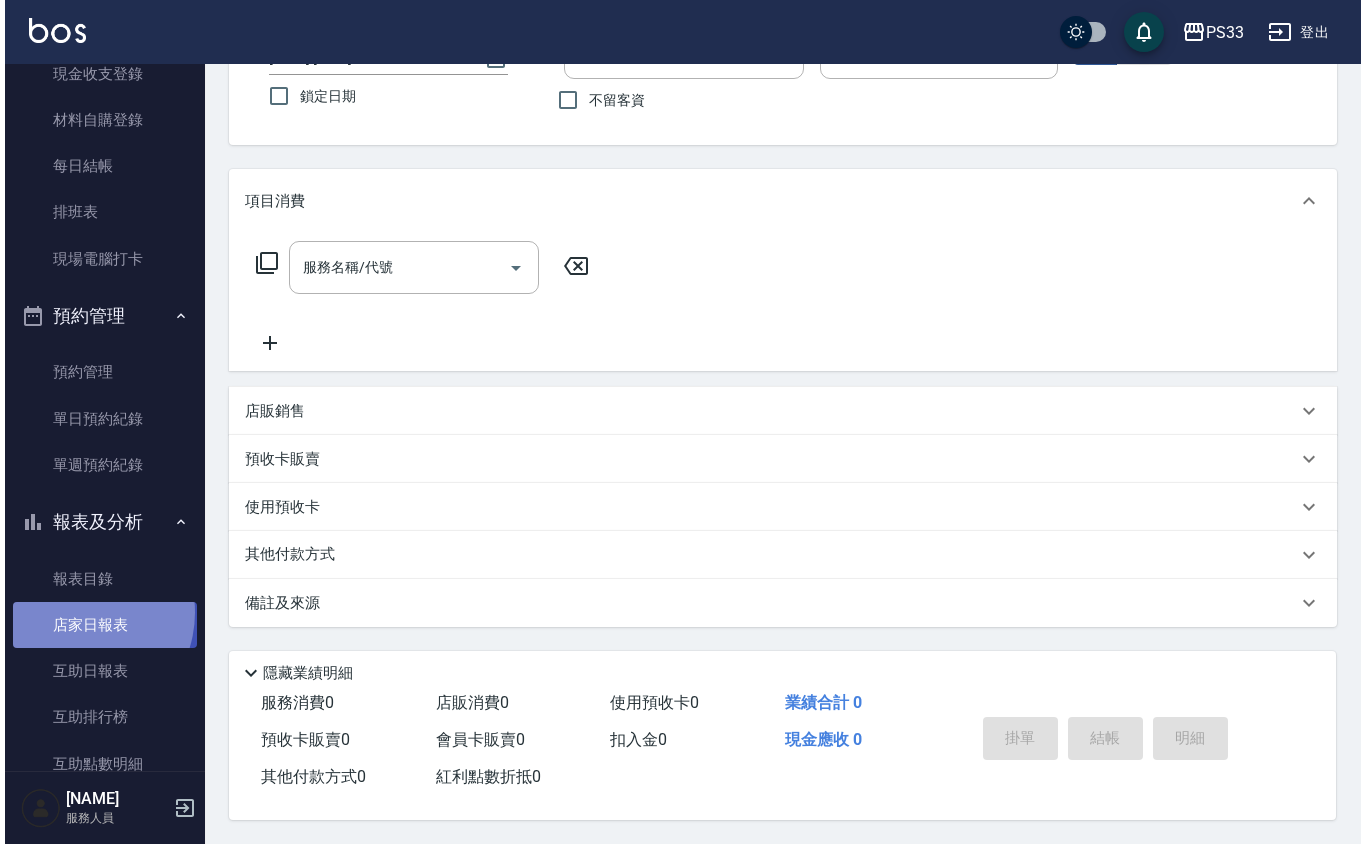 scroll, scrollTop: 0, scrollLeft: 0, axis: both 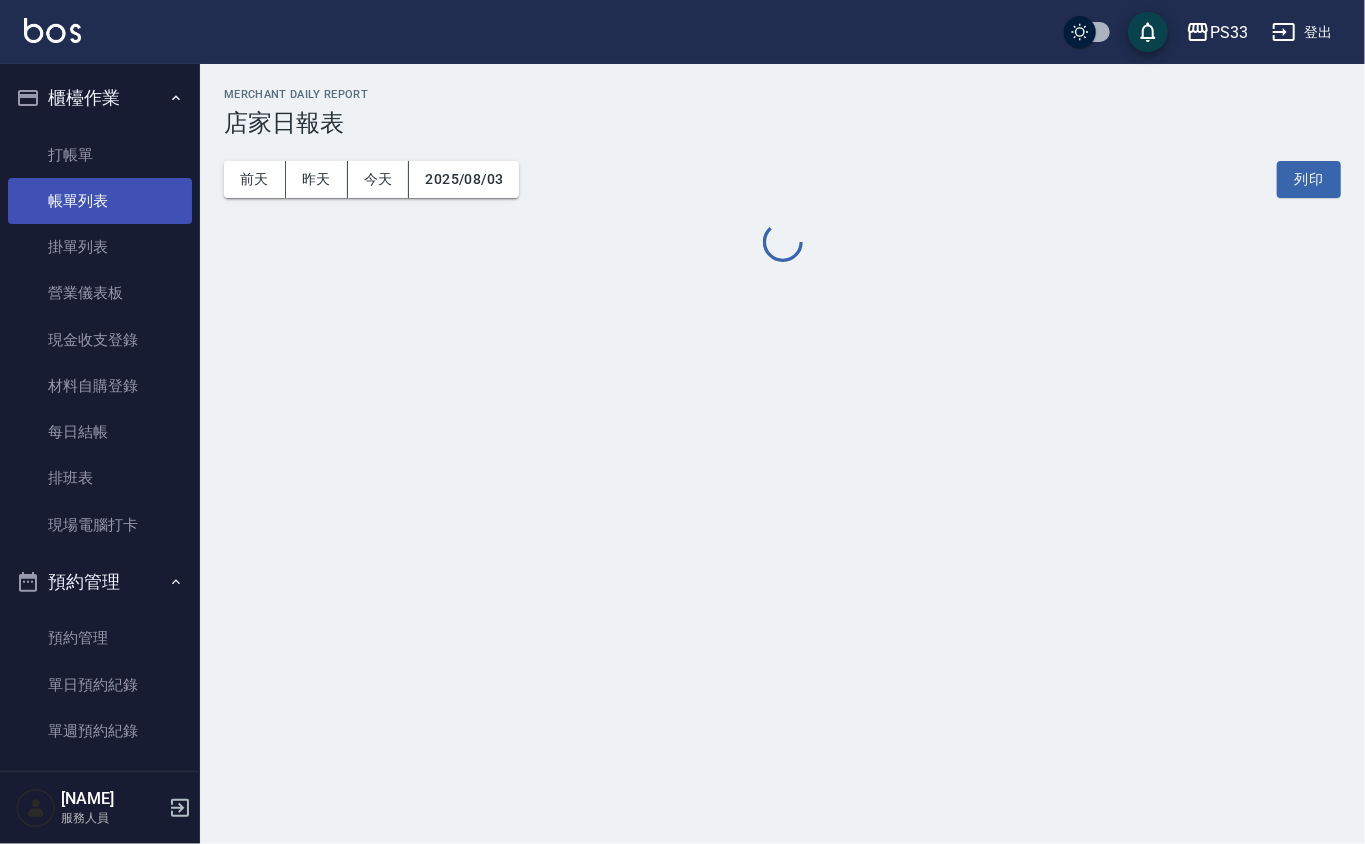 click on "帳單列表" at bounding box center (100, 201) 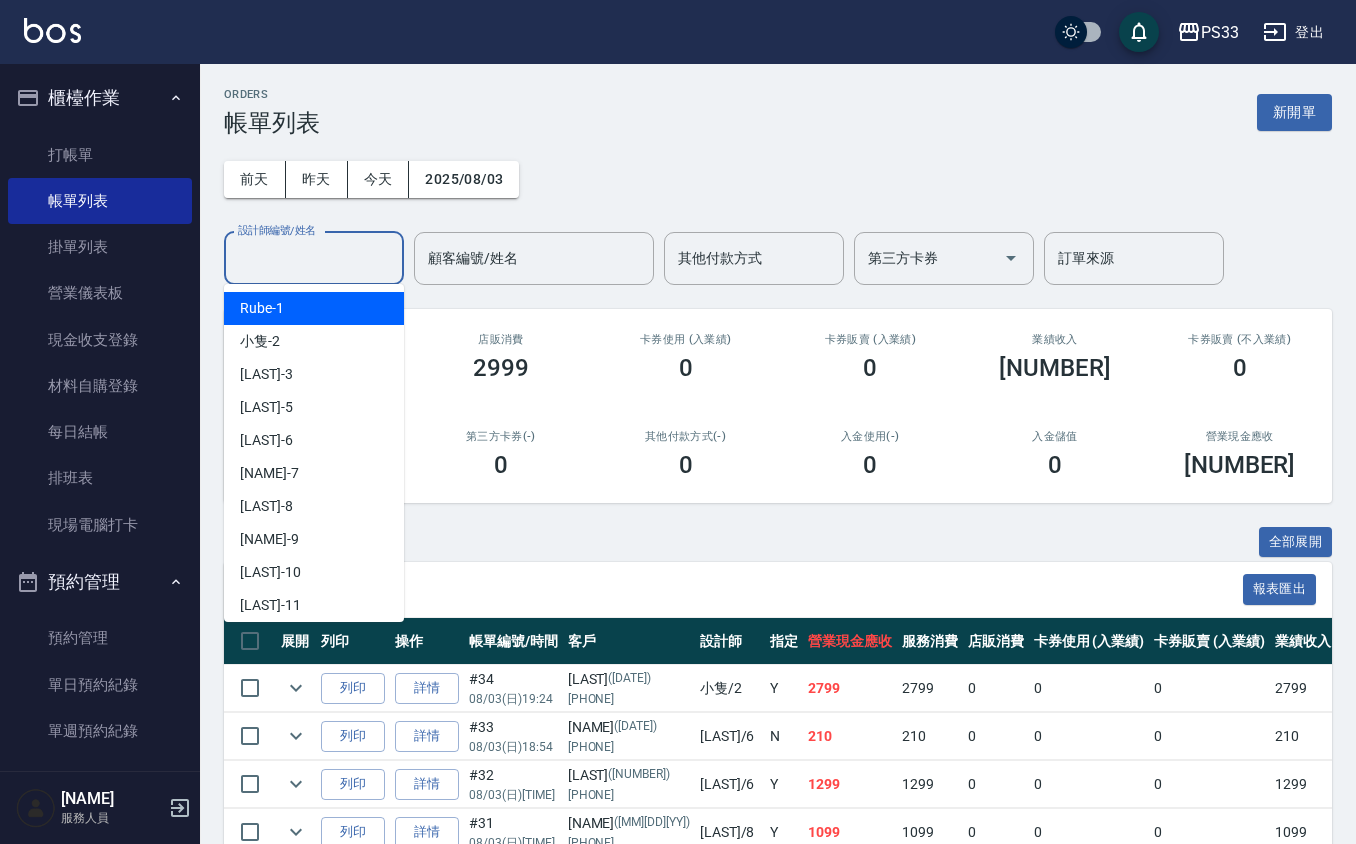 click on "設計師編號/姓名" at bounding box center [314, 258] 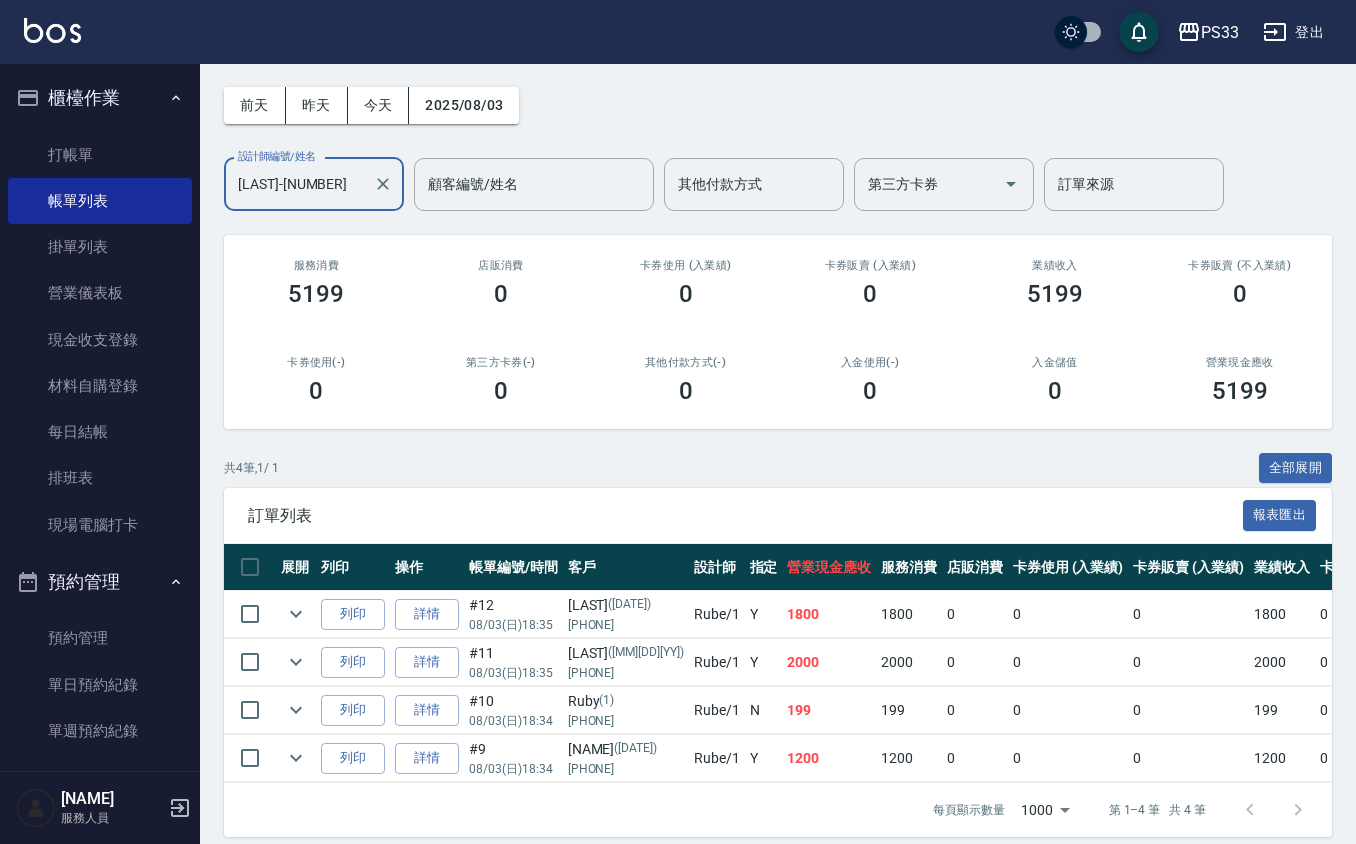 scroll, scrollTop: 114, scrollLeft: 0, axis: vertical 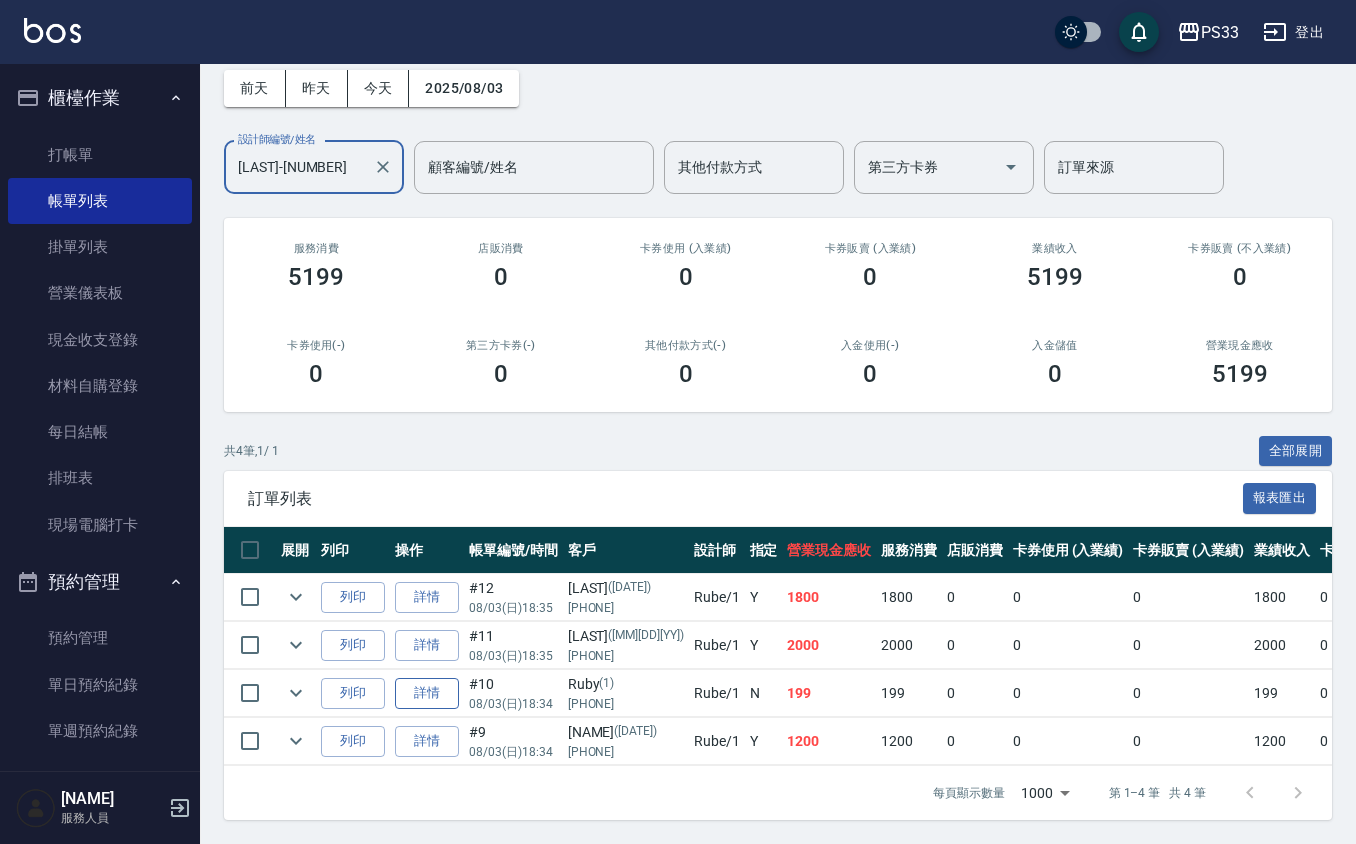 click on "詳情" at bounding box center (427, 693) 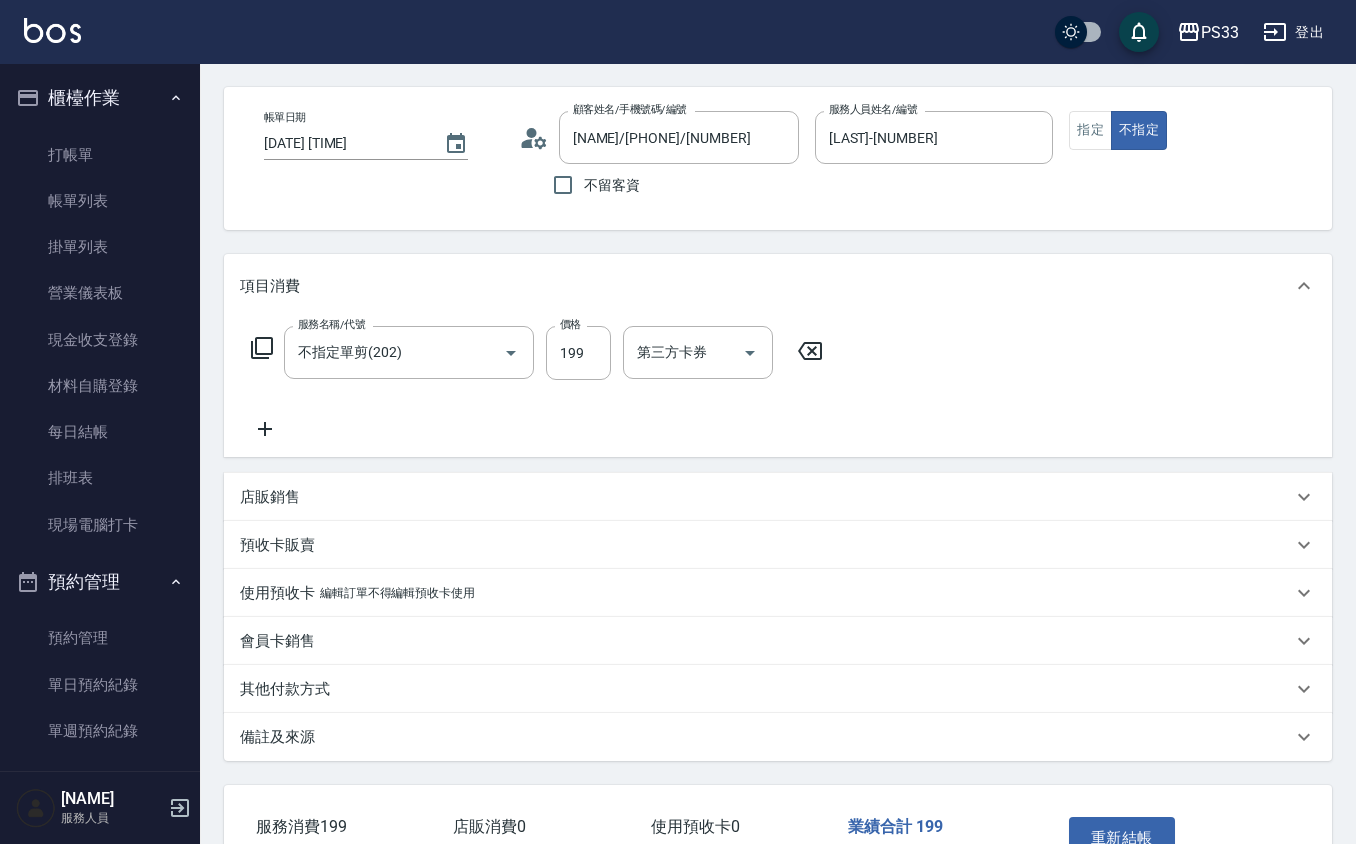 scroll, scrollTop: 202, scrollLeft: 0, axis: vertical 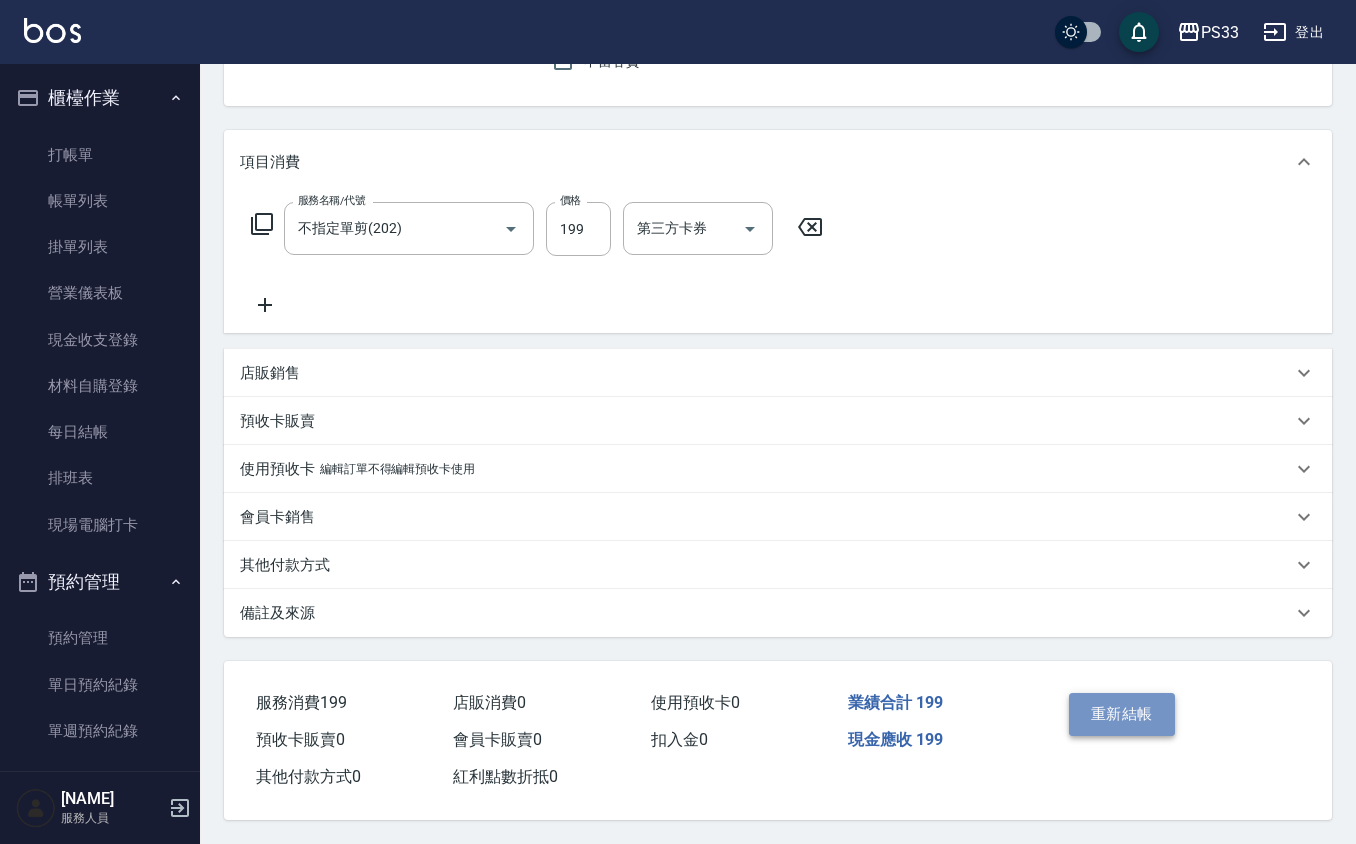 click on "重新結帳" at bounding box center [1122, 714] 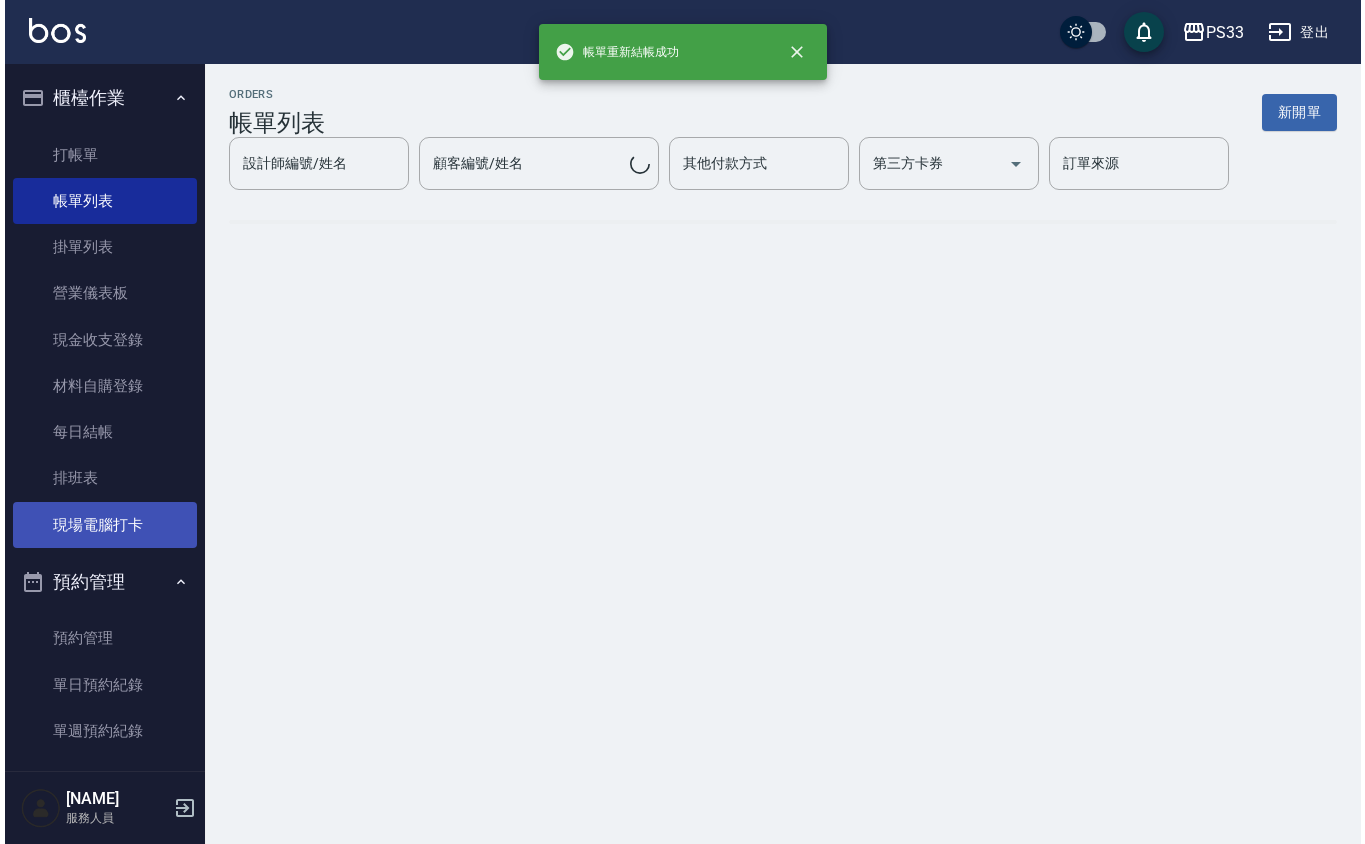 scroll, scrollTop: 0, scrollLeft: 0, axis: both 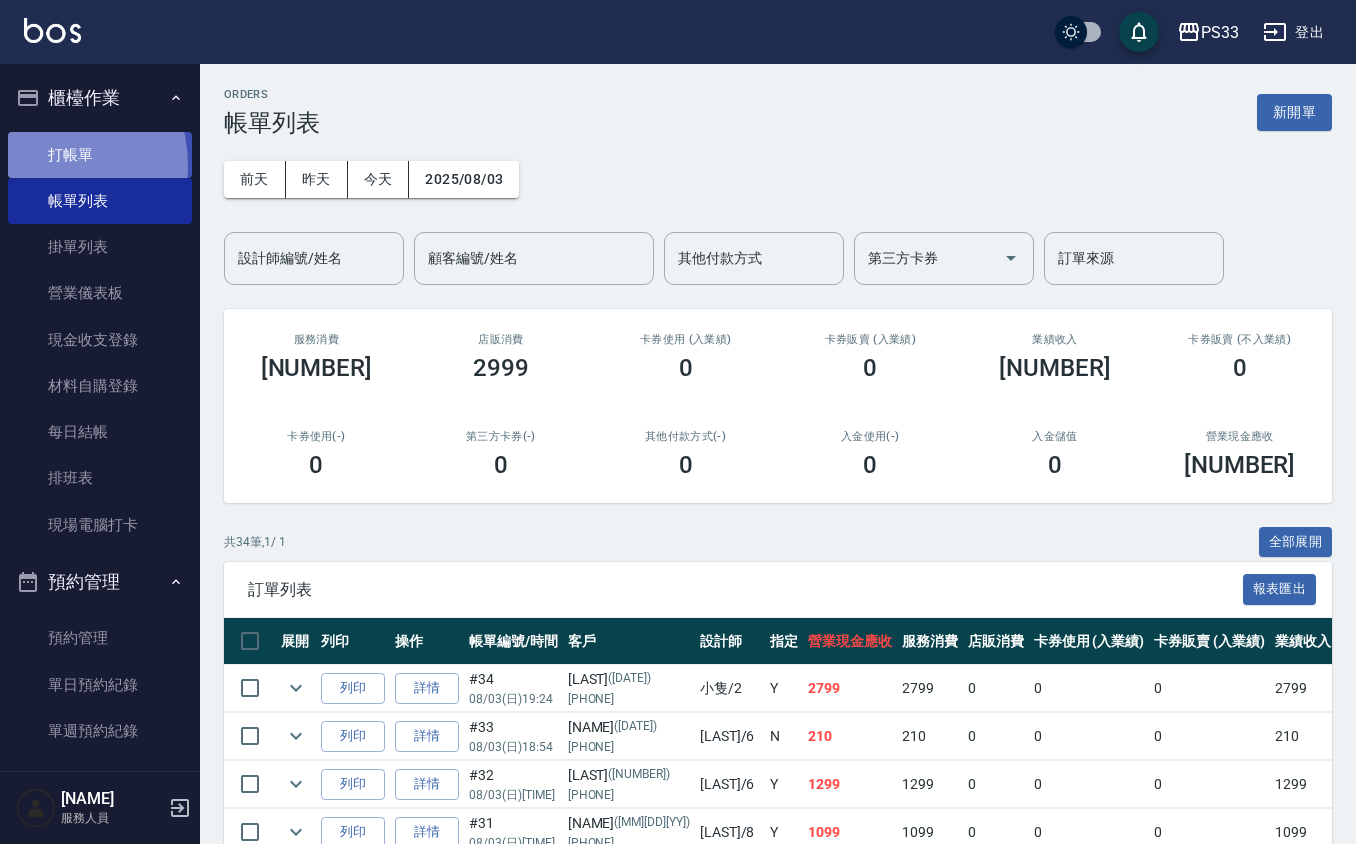 click on "打帳單" at bounding box center [100, 155] 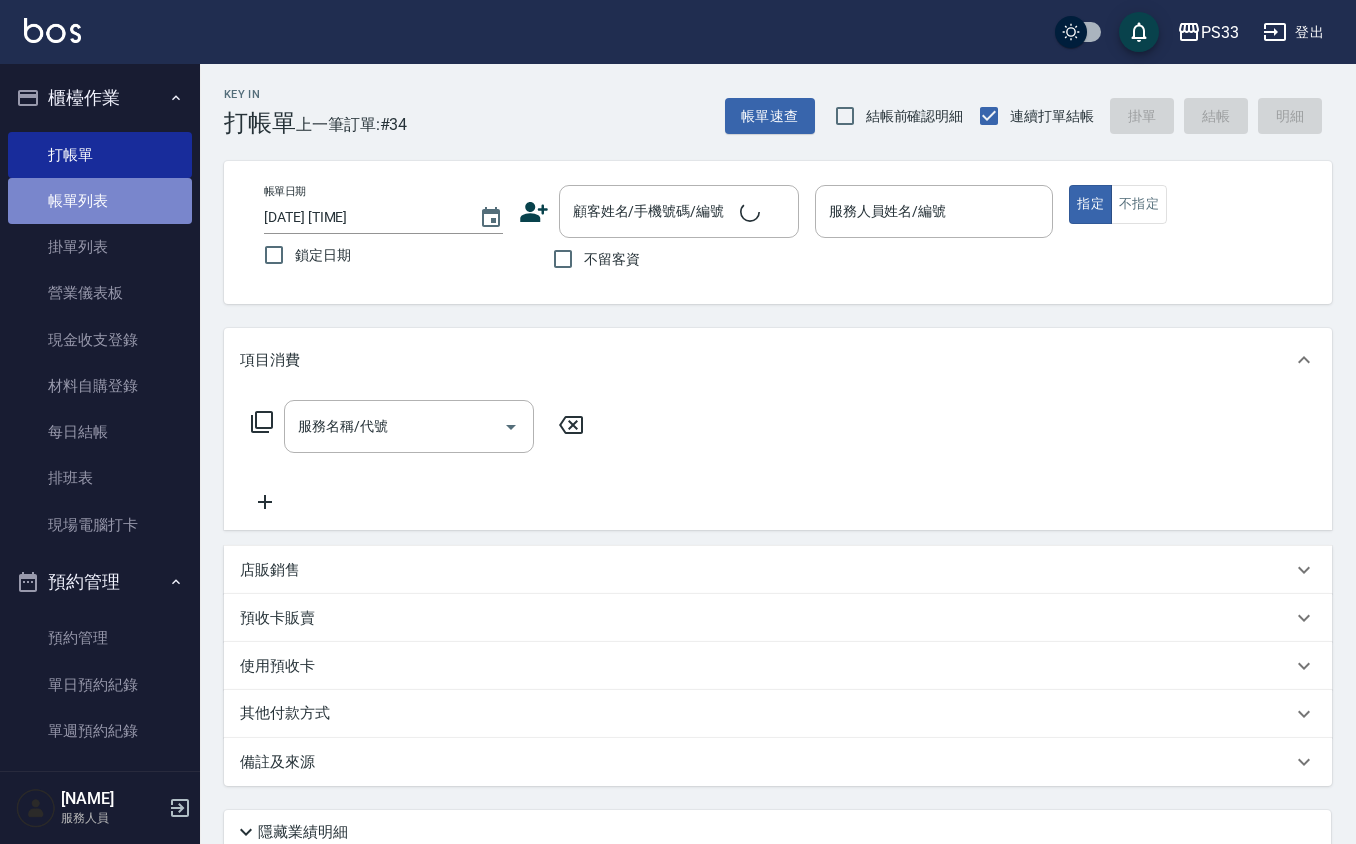 click on "帳單列表" at bounding box center (100, 201) 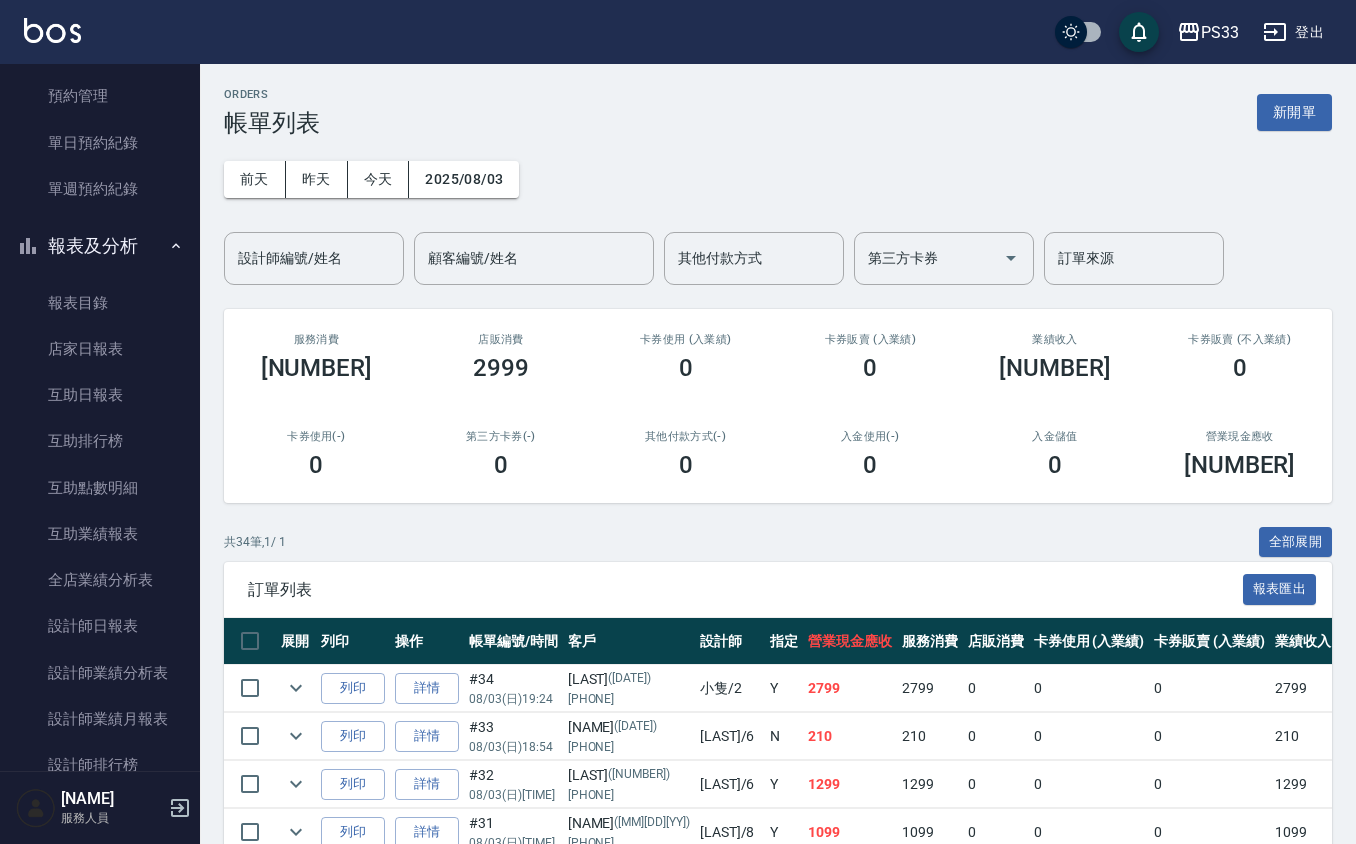scroll, scrollTop: 533, scrollLeft: 0, axis: vertical 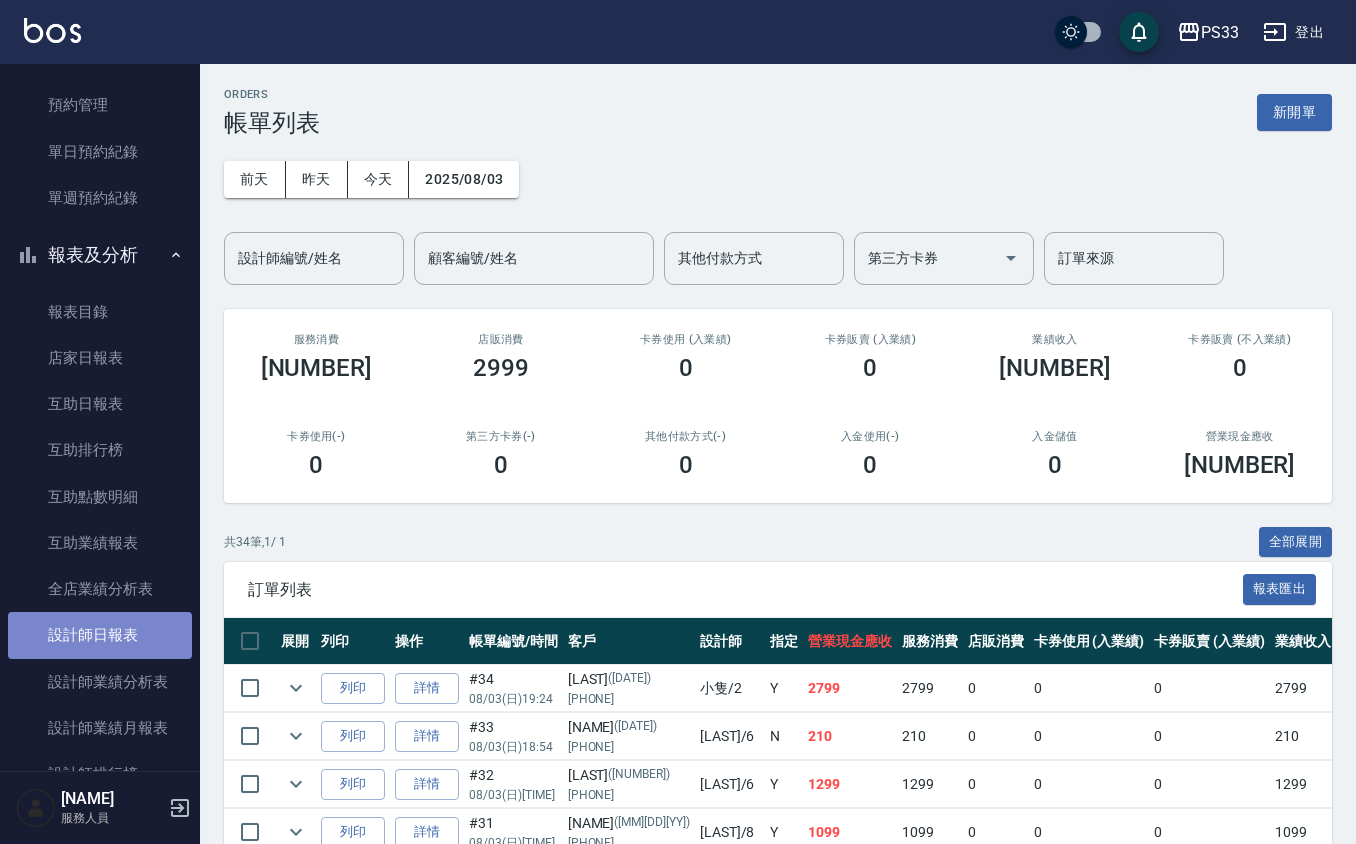 click on "設計師日報表" at bounding box center [100, 635] 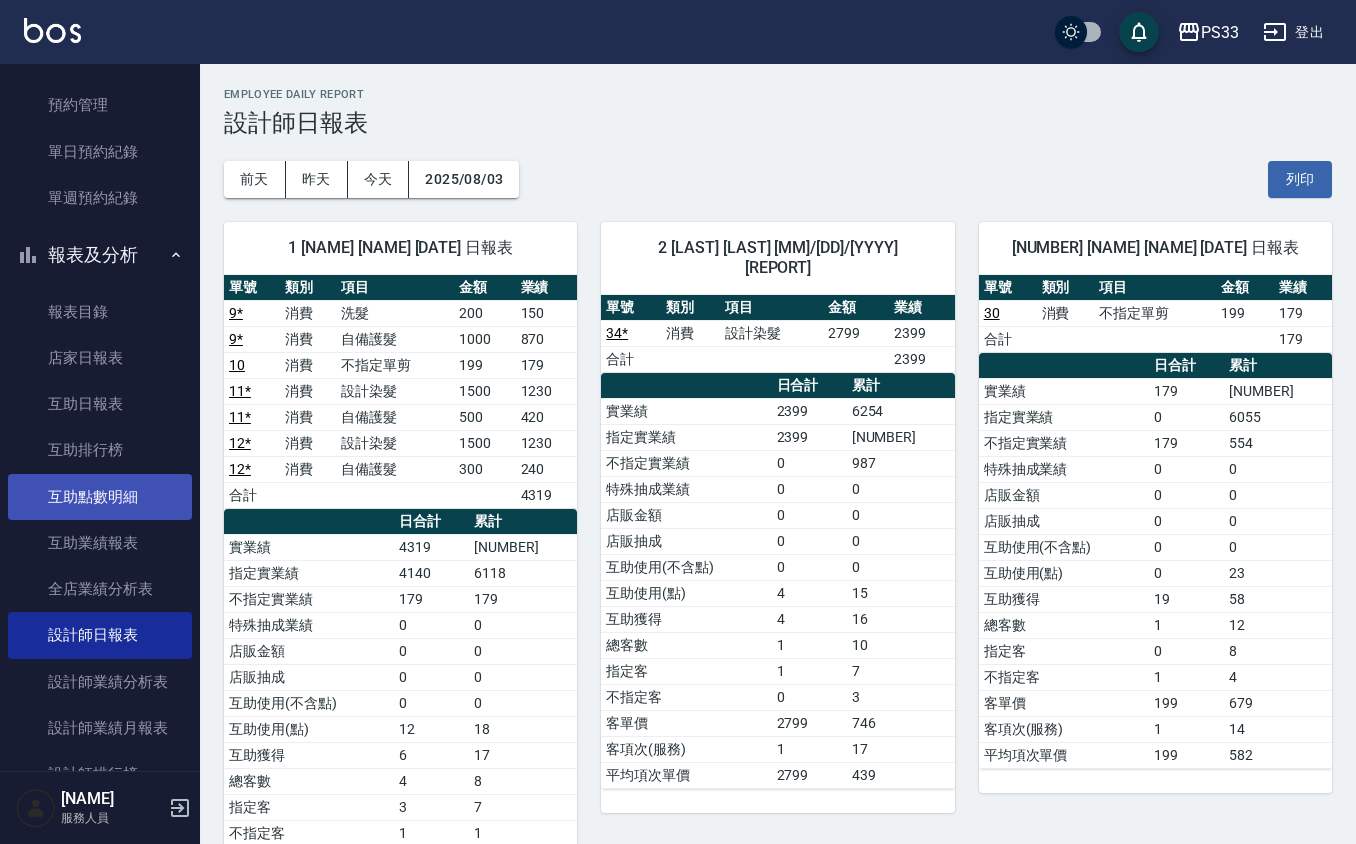 click on "互助點數明細" at bounding box center (100, 497) 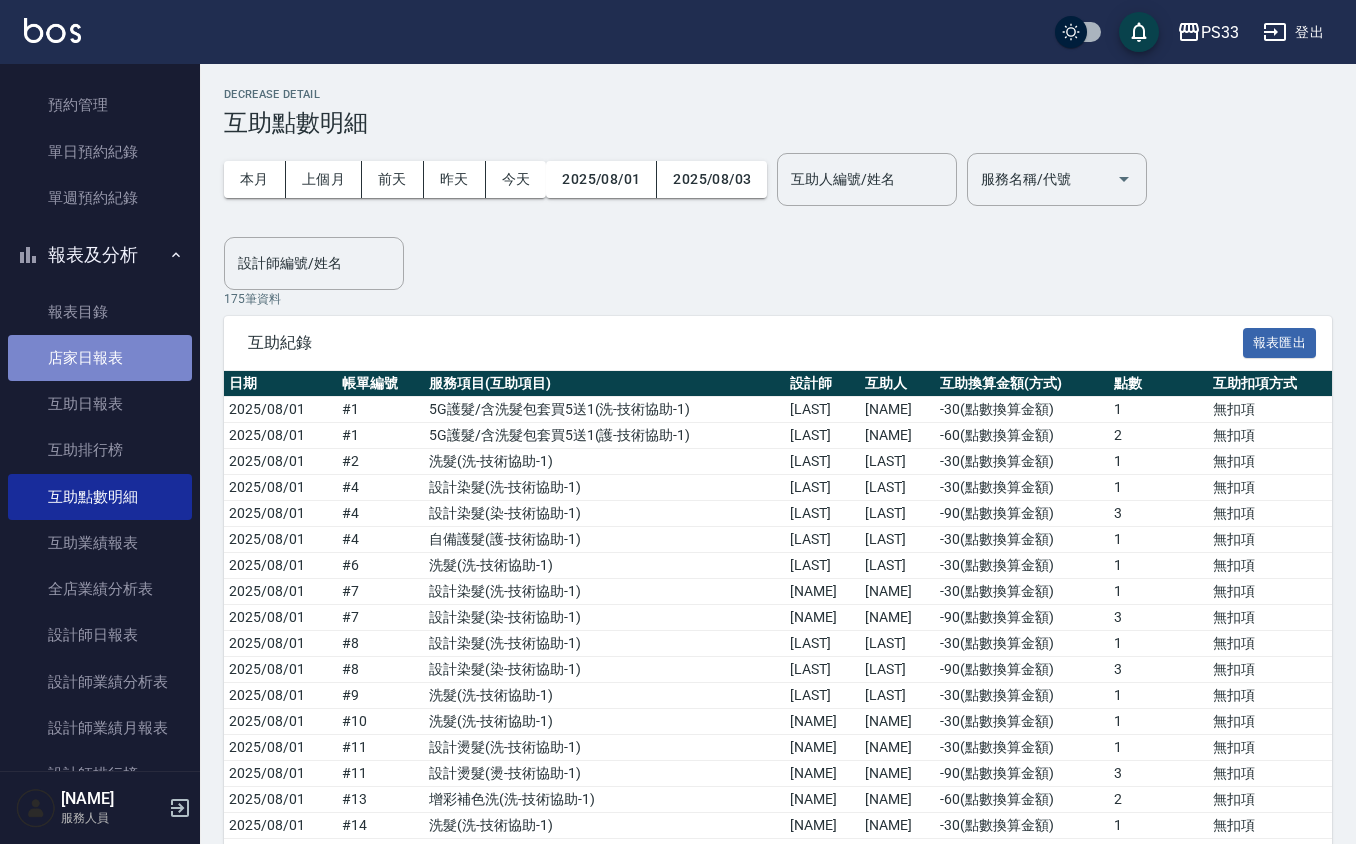 click on "店家日報表" at bounding box center [100, 358] 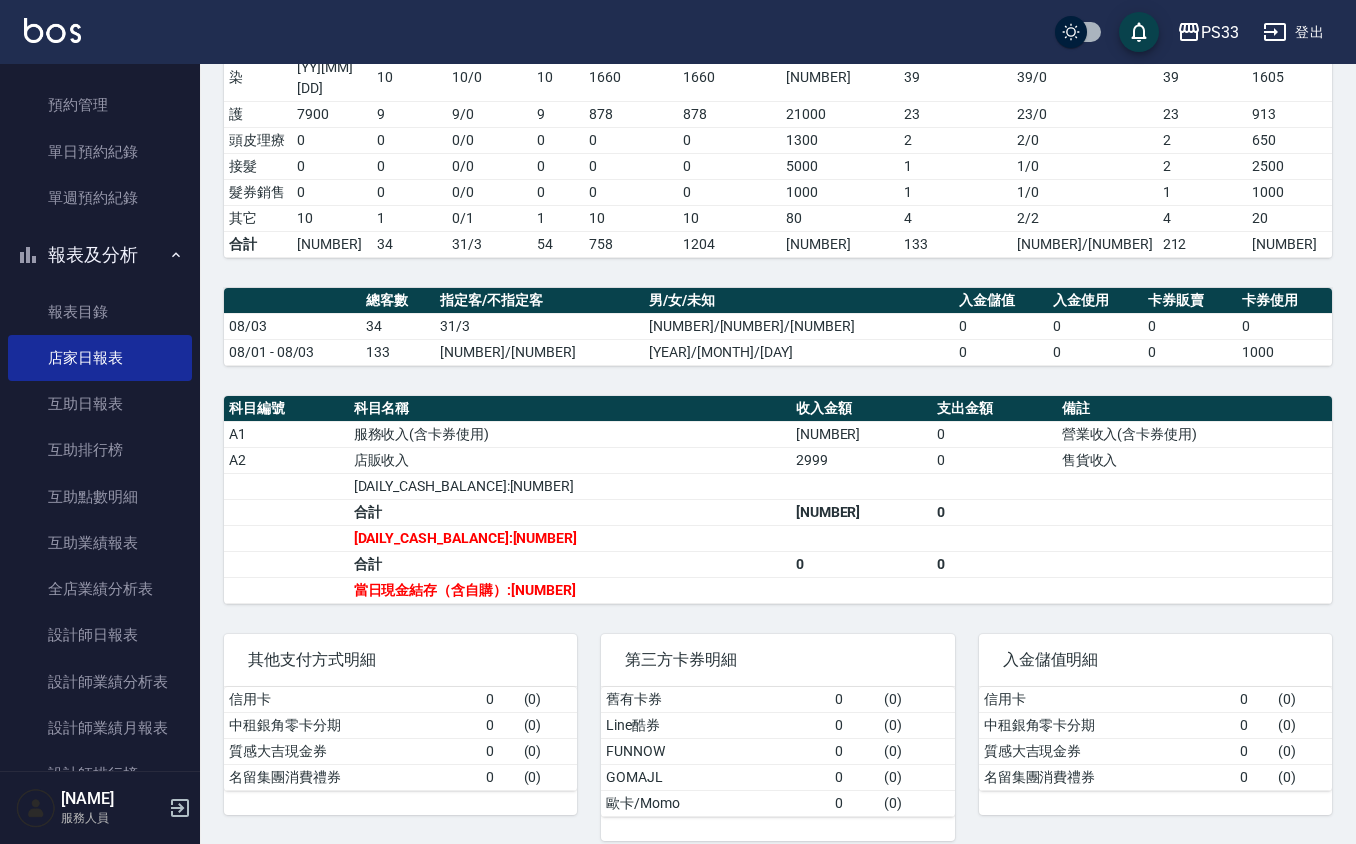 scroll, scrollTop: 429, scrollLeft: 0, axis: vertical 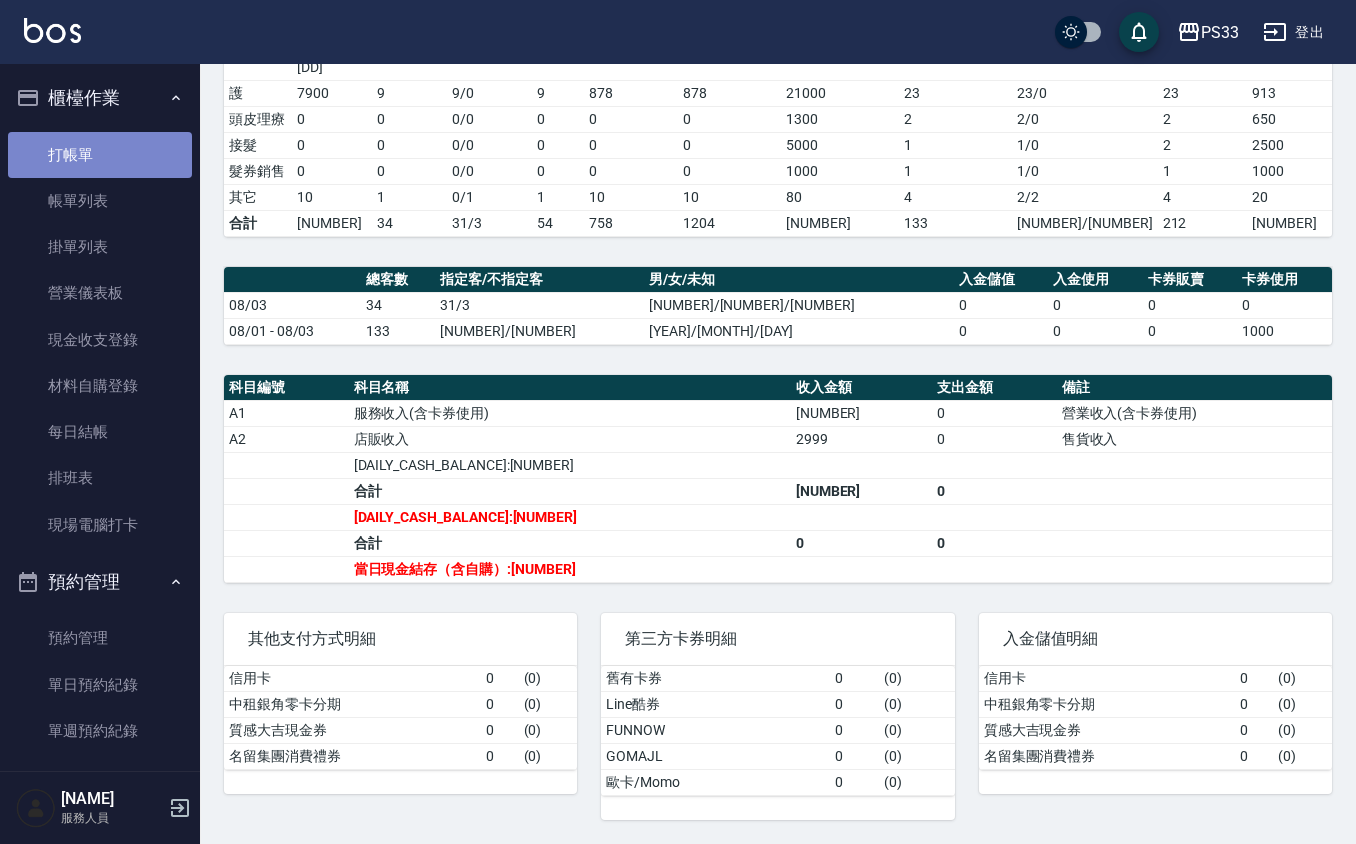 click on "打帳單" at bounding box center (100, 155) 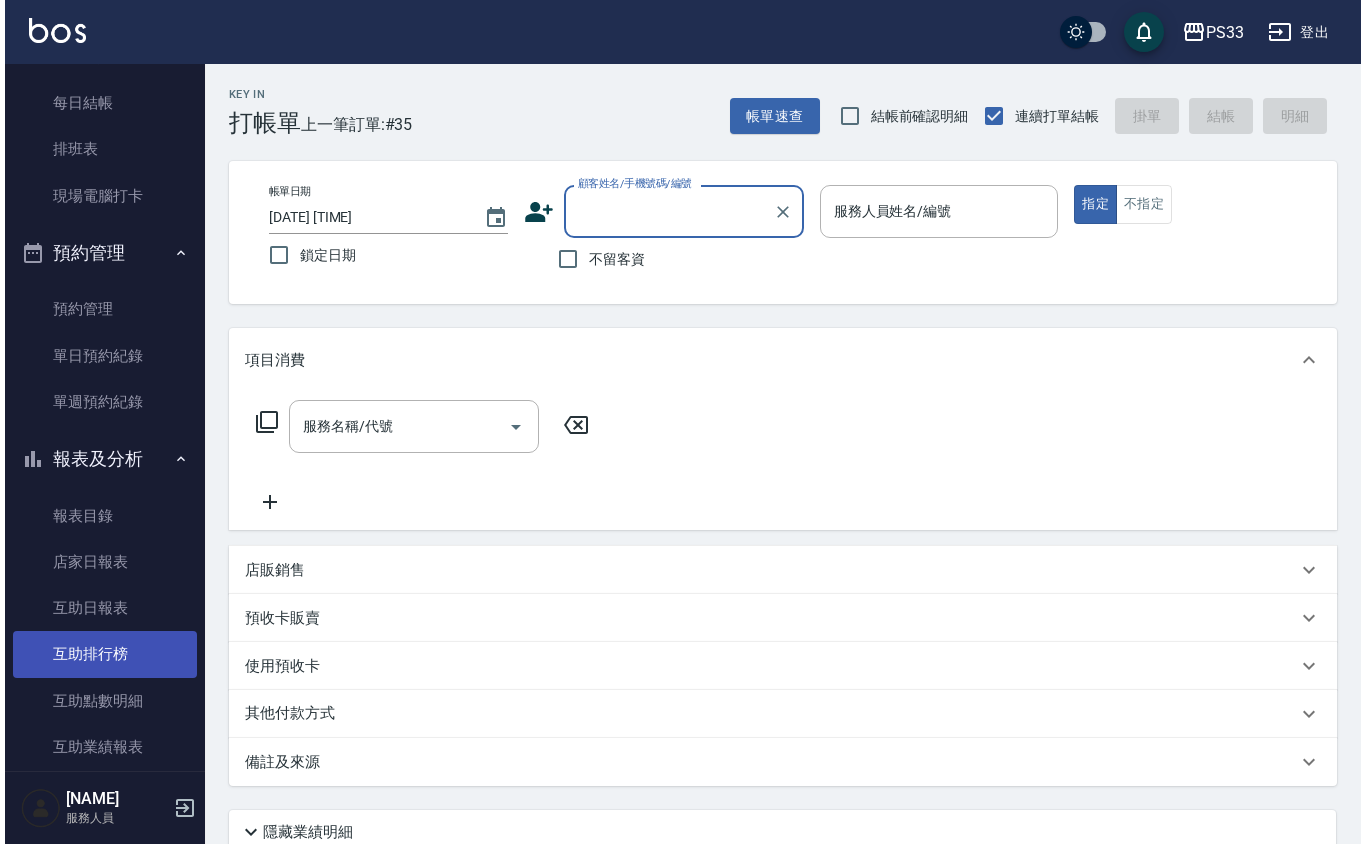 scroll, scrollTop: 400, scrollLeft: 0, axis: vertical 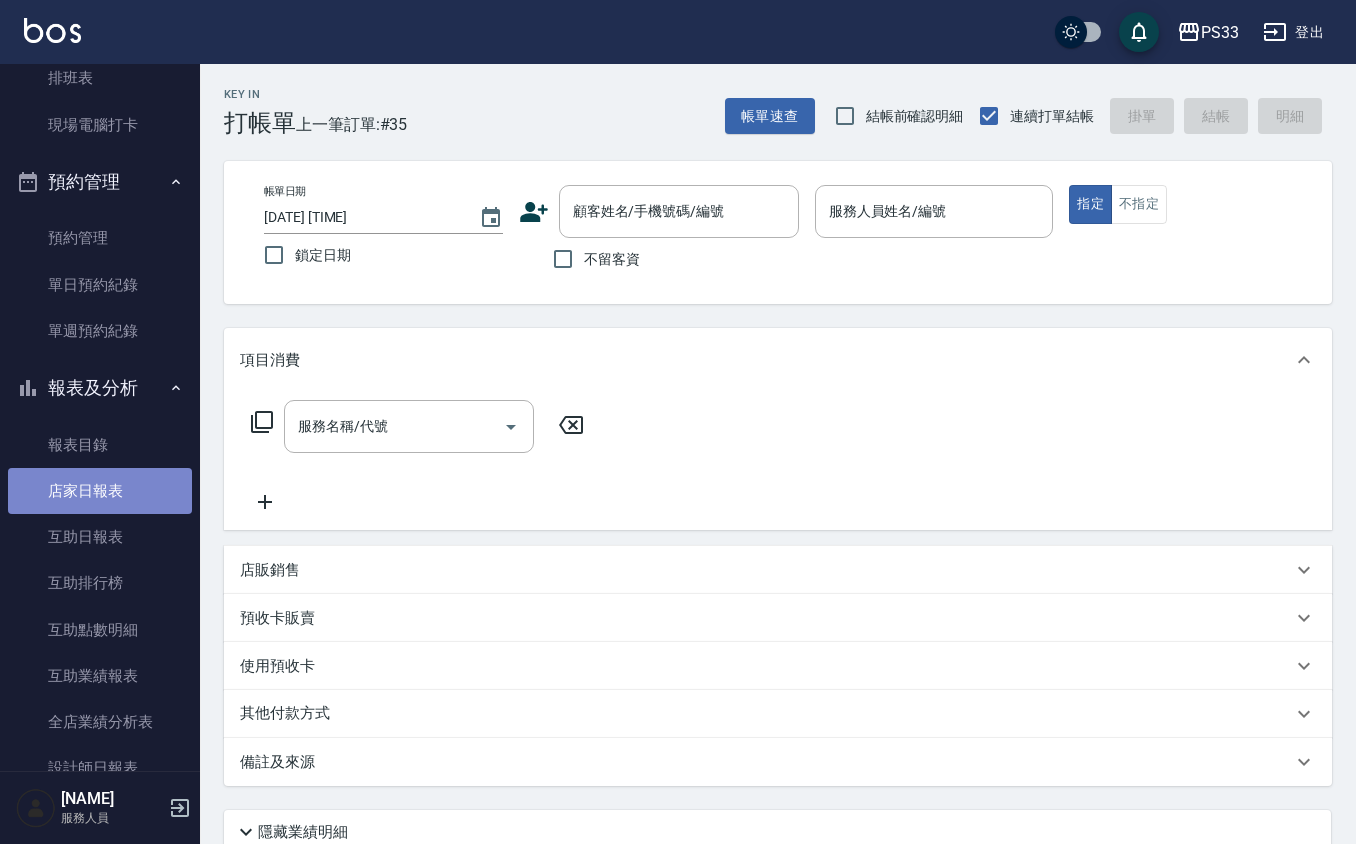 click on "店家日報表" at bounding box center (100, 491) 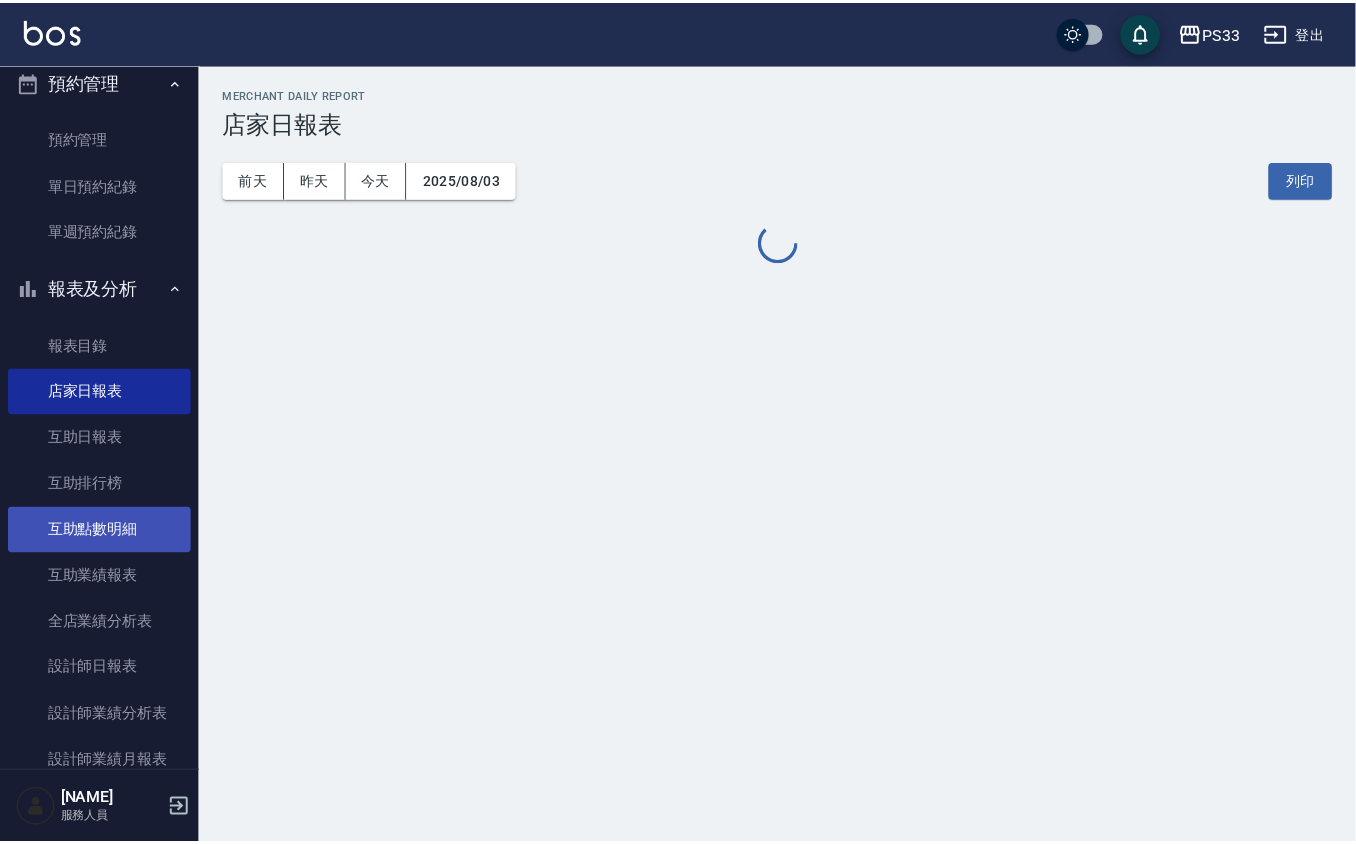 scroll, scrollTop: 666, scrollLeft: 0, axis: vertical 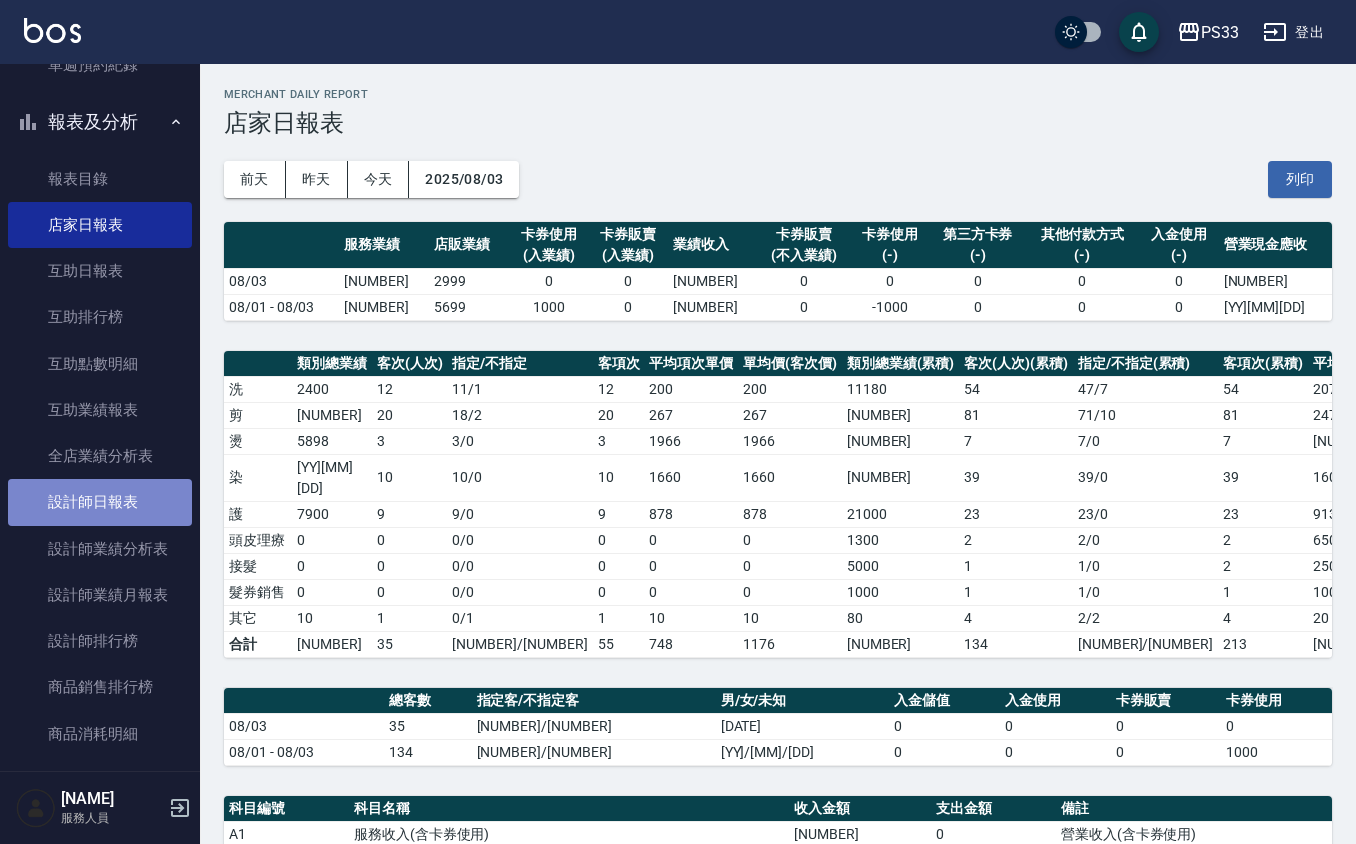 click on "設計師日報表" at bounding box center (100, 502) 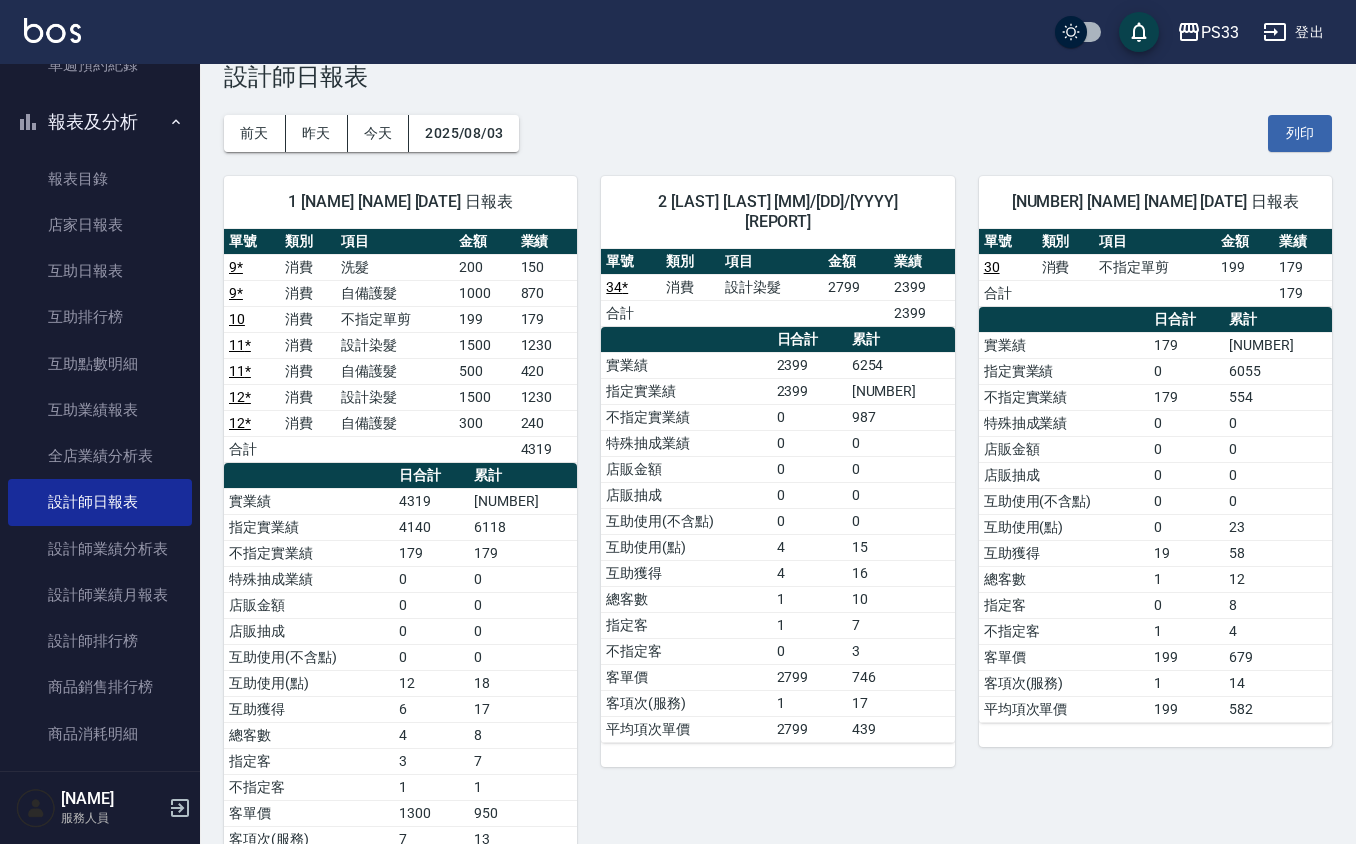 scroll, scrollTop: 0, scrollLeft: 0, axis: both 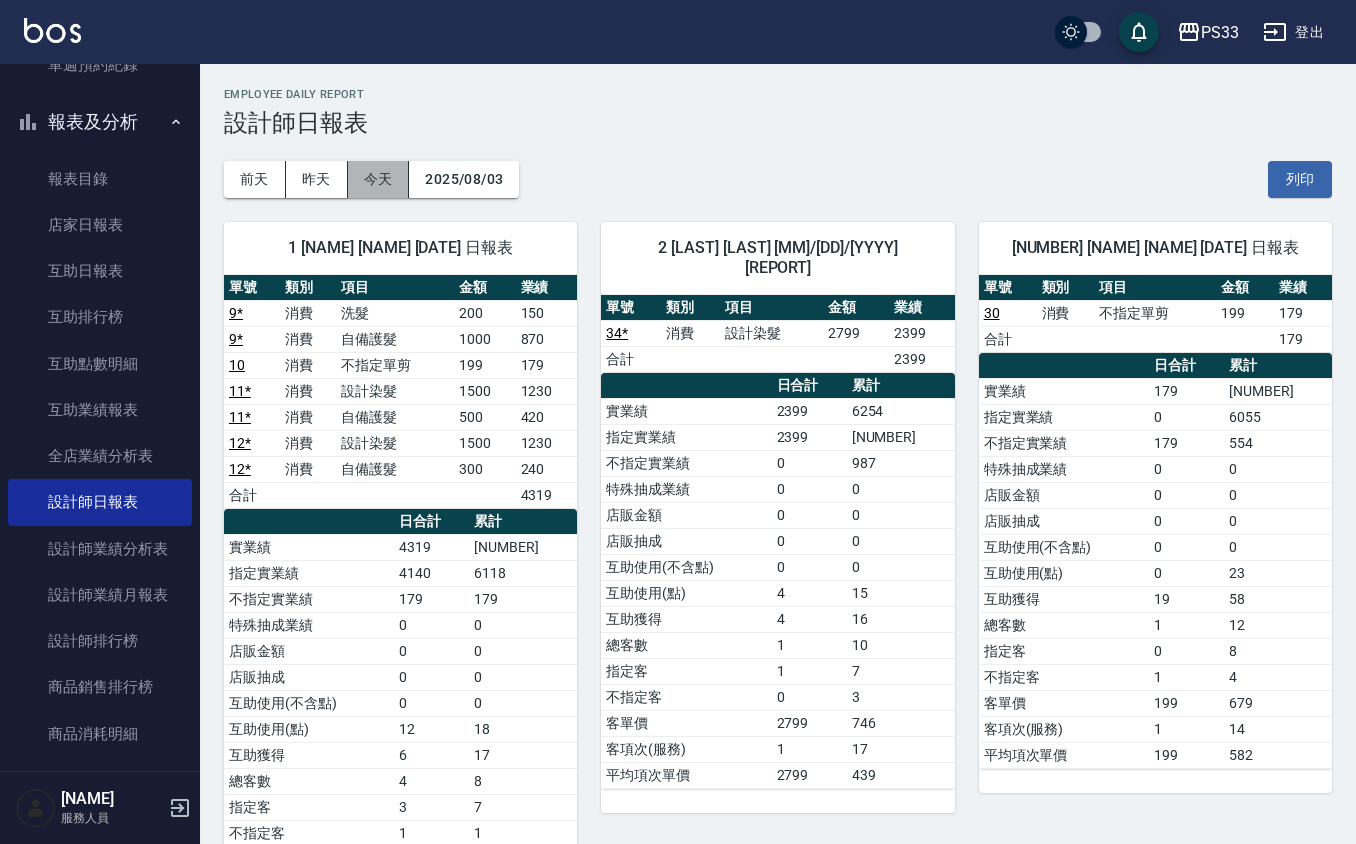 click on "今天" at bounding box center (379, 179) 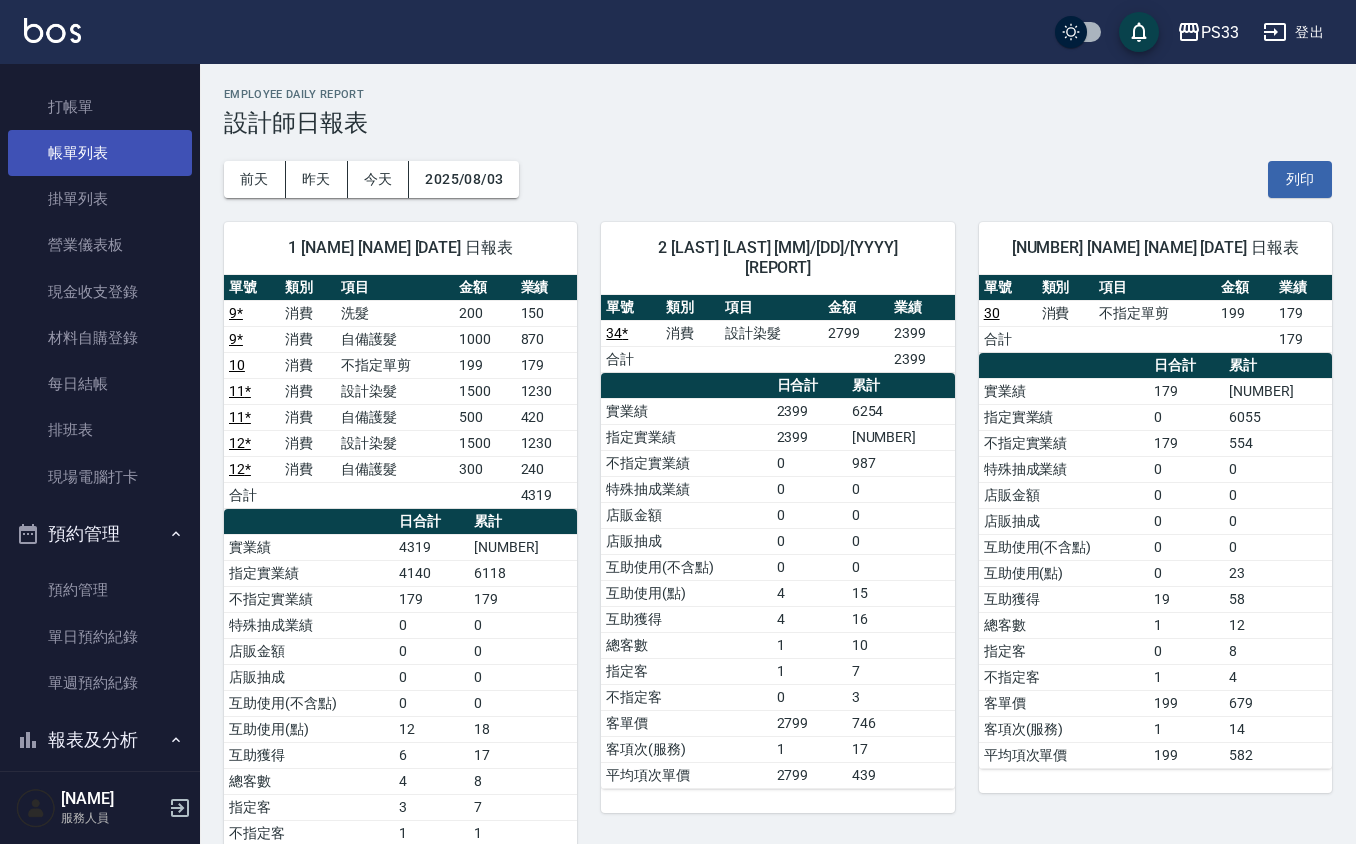 scroll, scrollTop: 0, scrollLeft: 0, axis: both 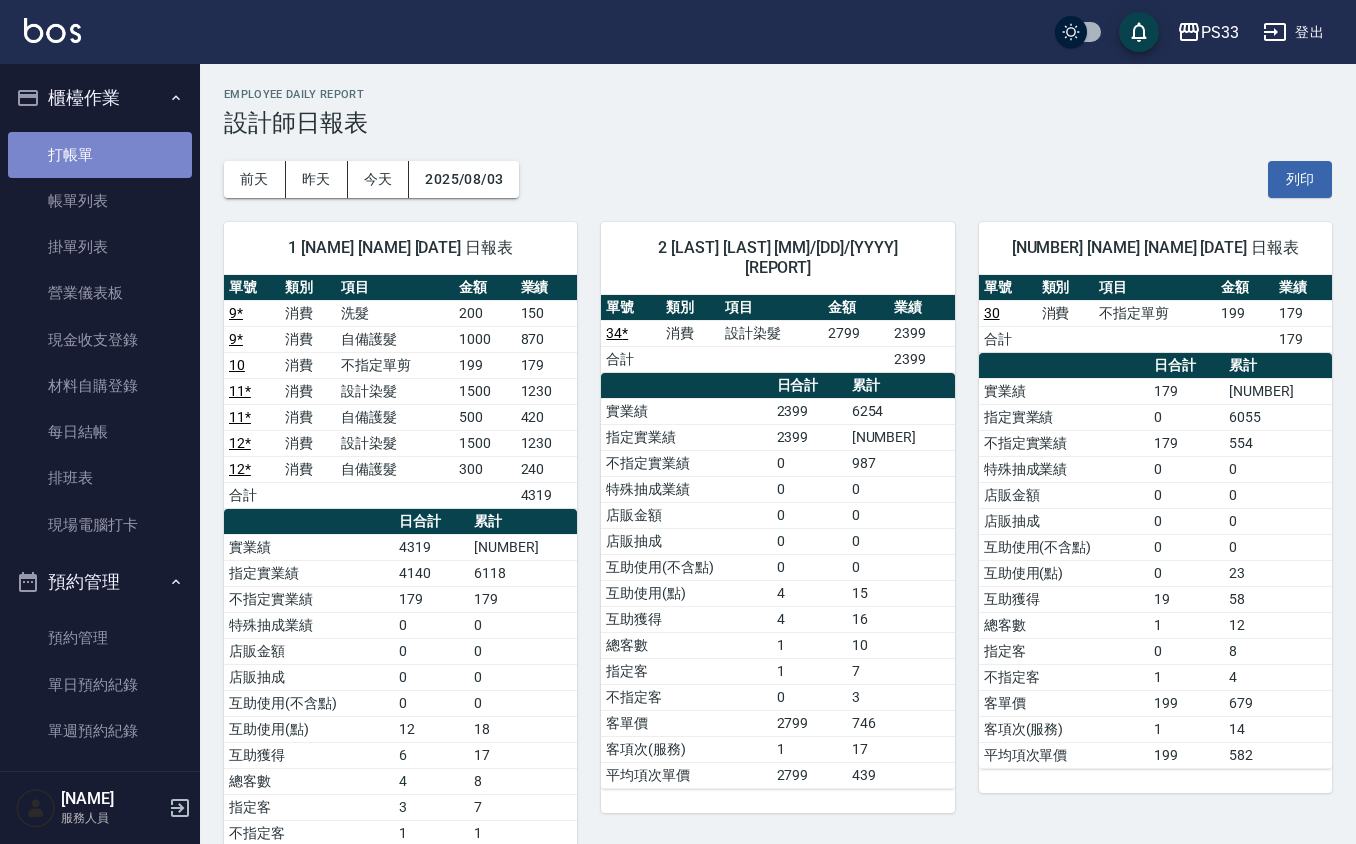click on "打帳單" at bounding box center (100, 155) 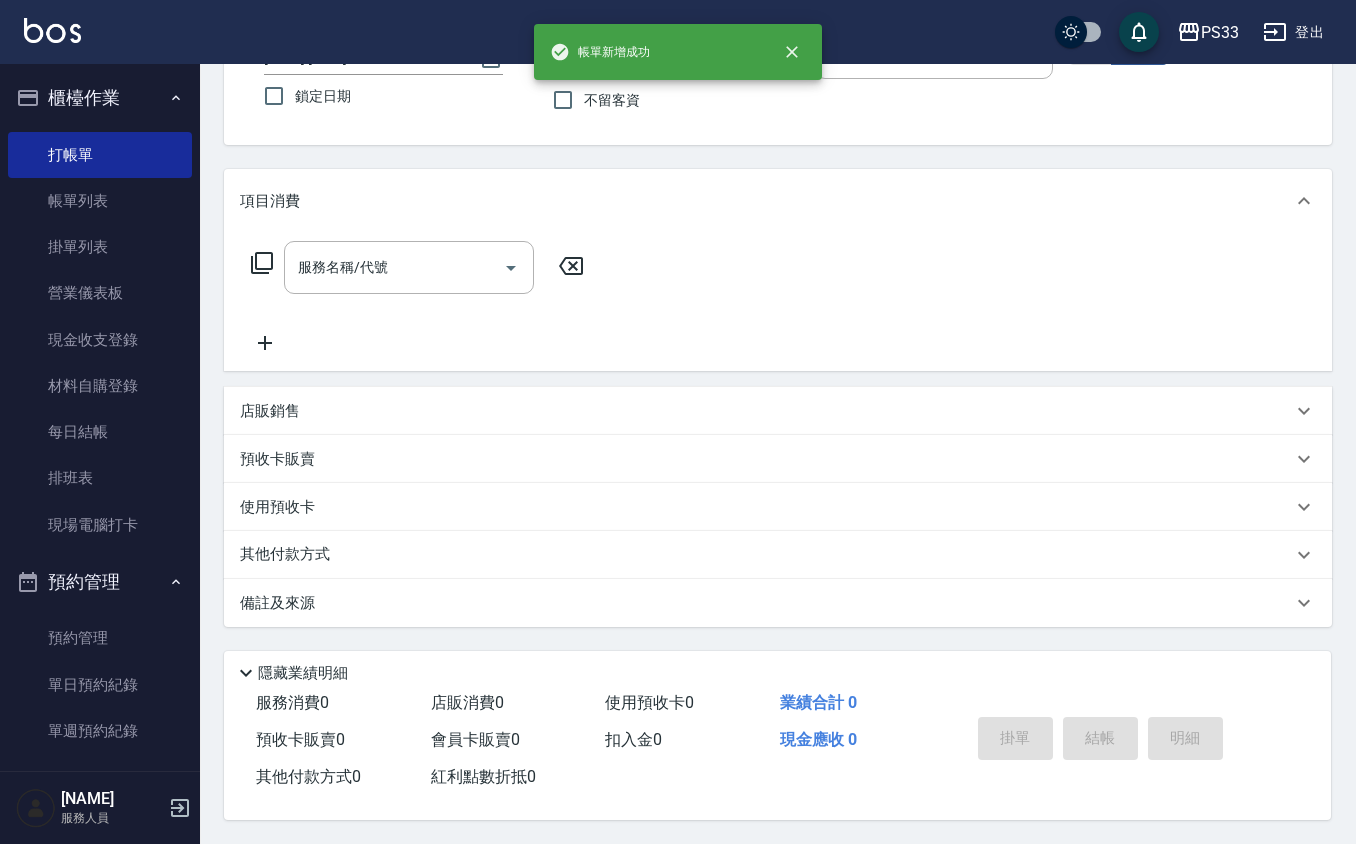 scroll, scrollTop: 0, scrollLeft: 0, axis: both 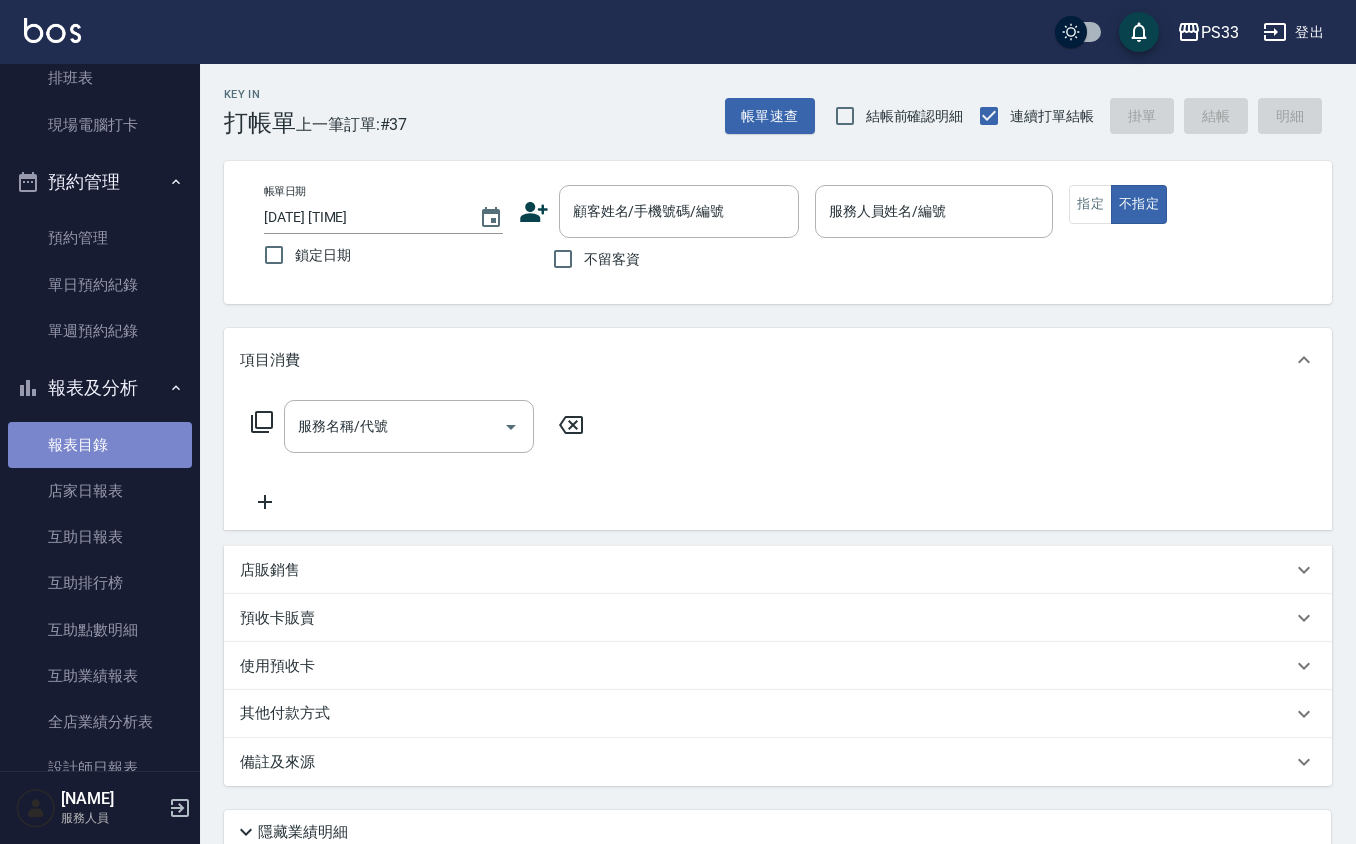 click on "報表目錄" at bounding box center [100, 445] 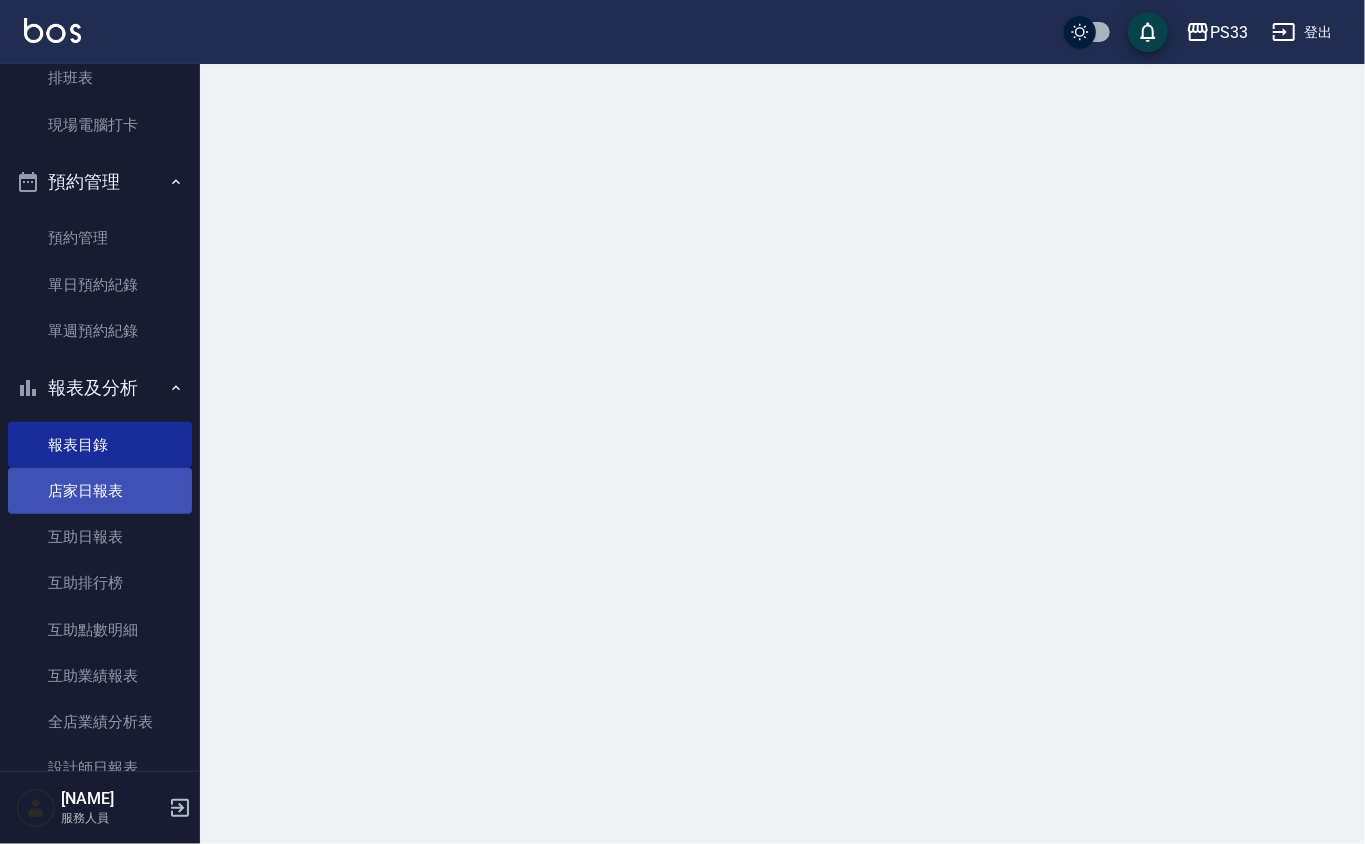 click on "店家日報表" at bounding box center (100, 491) 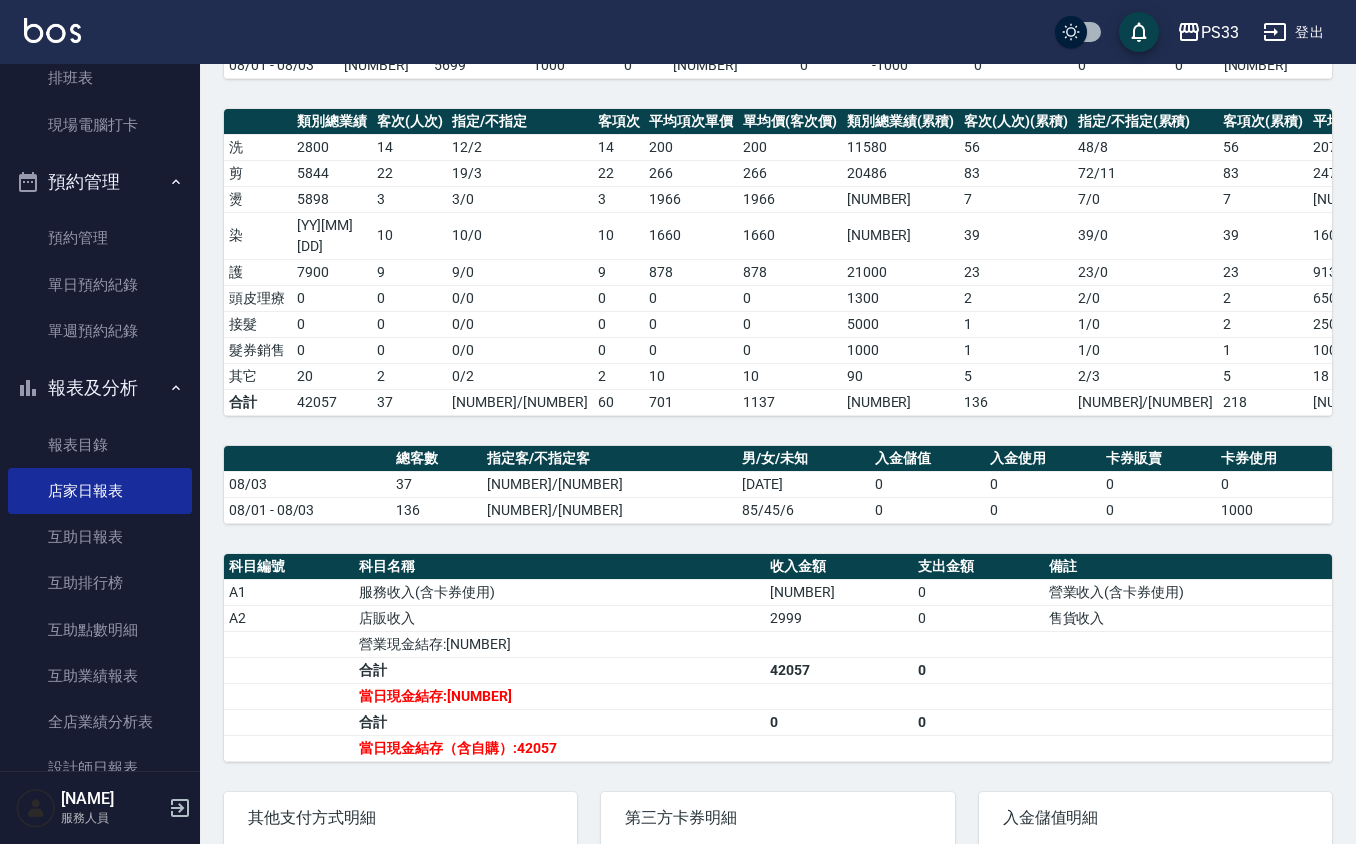 scroll, scrollTop: 266, scrollLeft: 0, axis: vertical 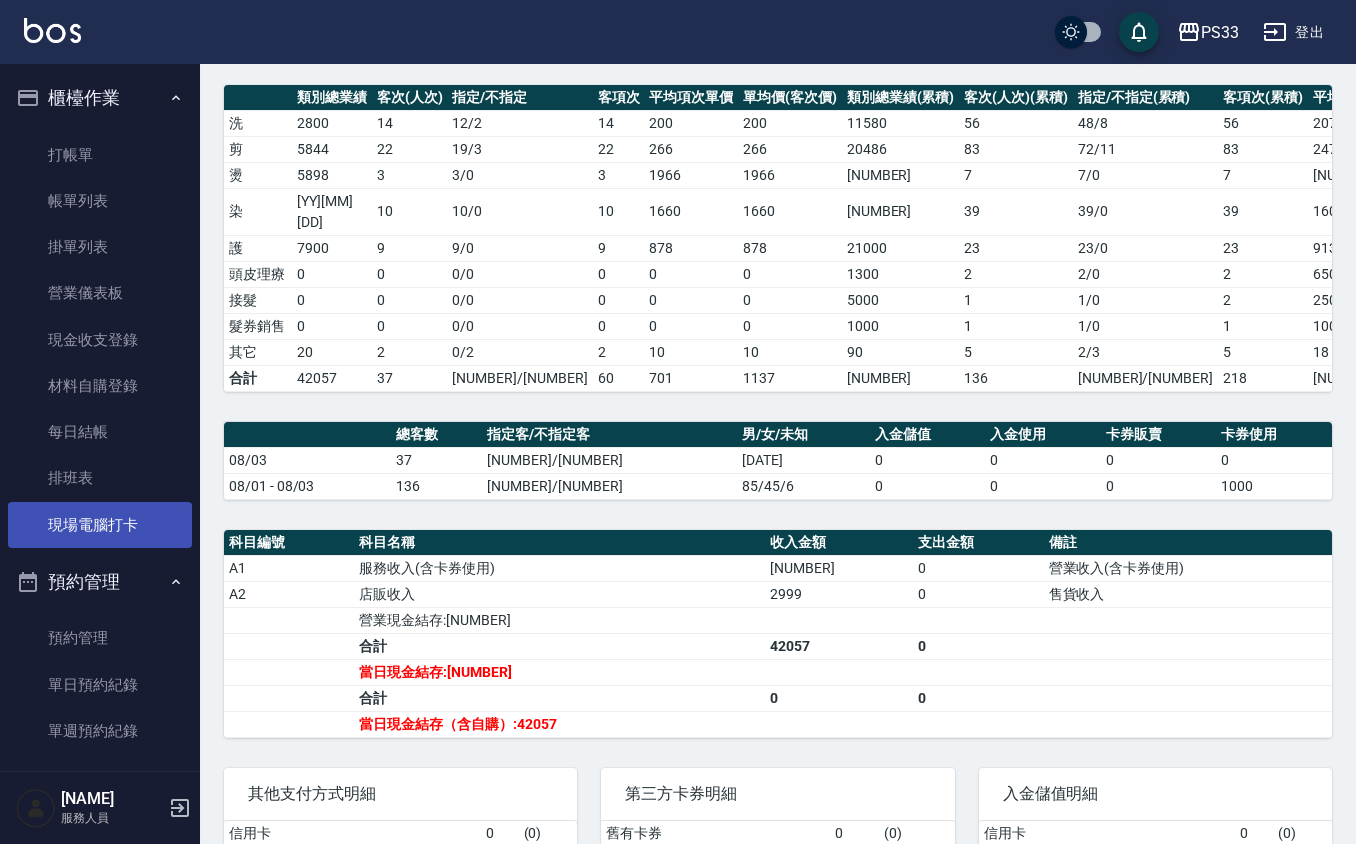 click on "現場電腦打卡" at bounding box center (100, 525) 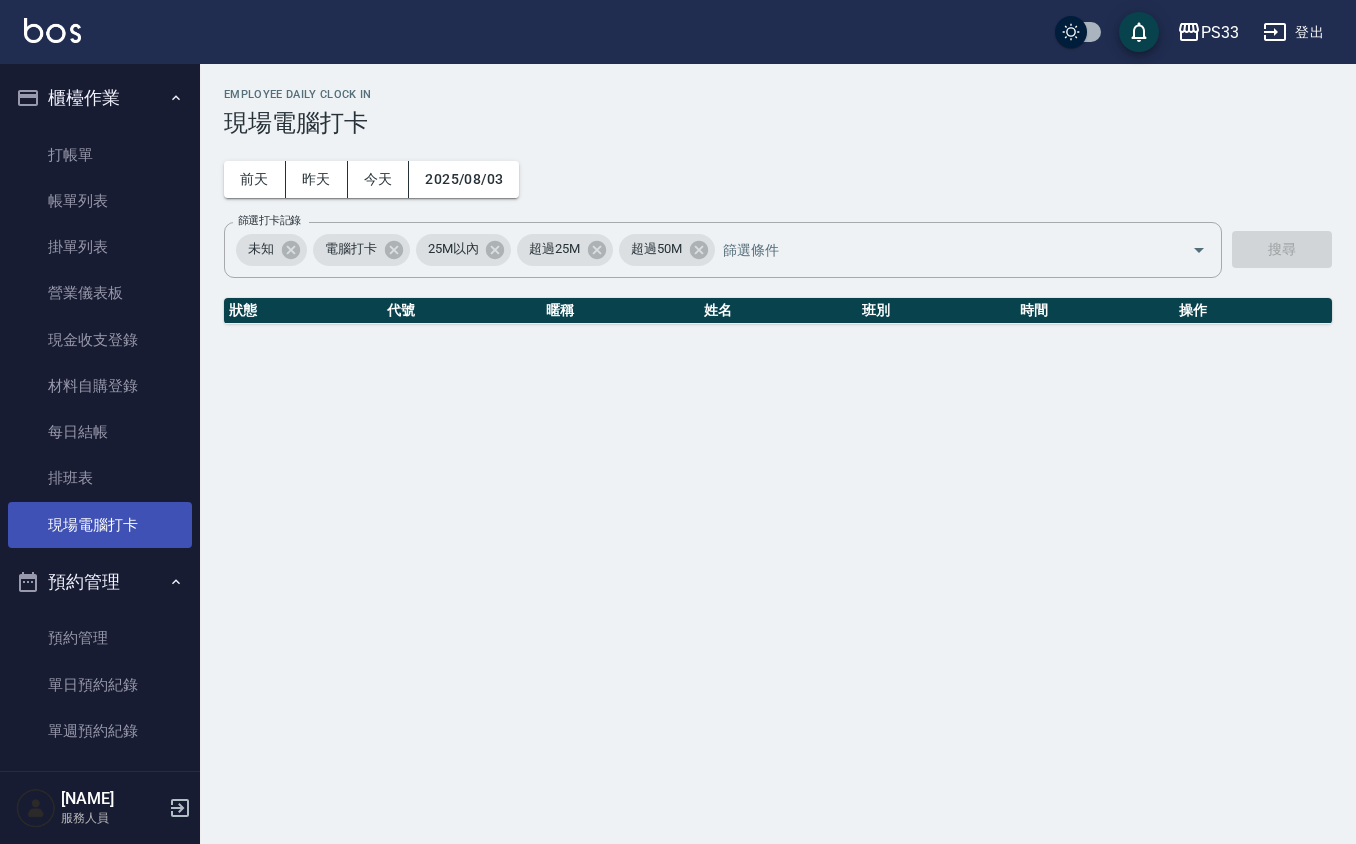 scroll, scrollTop: 0, scrollLeft: 0, axis: both 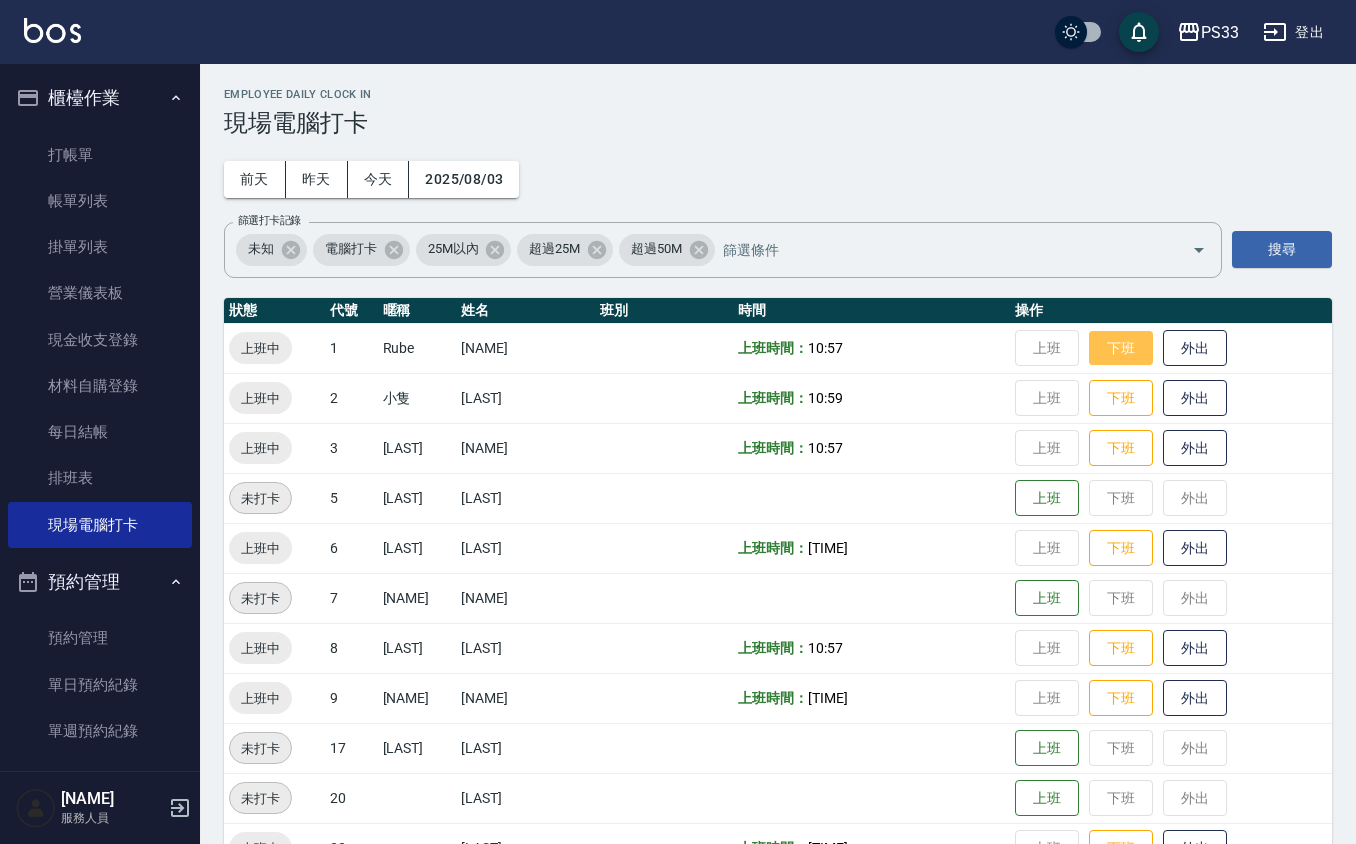 click on "下班" at bounding box center (1121, 348) 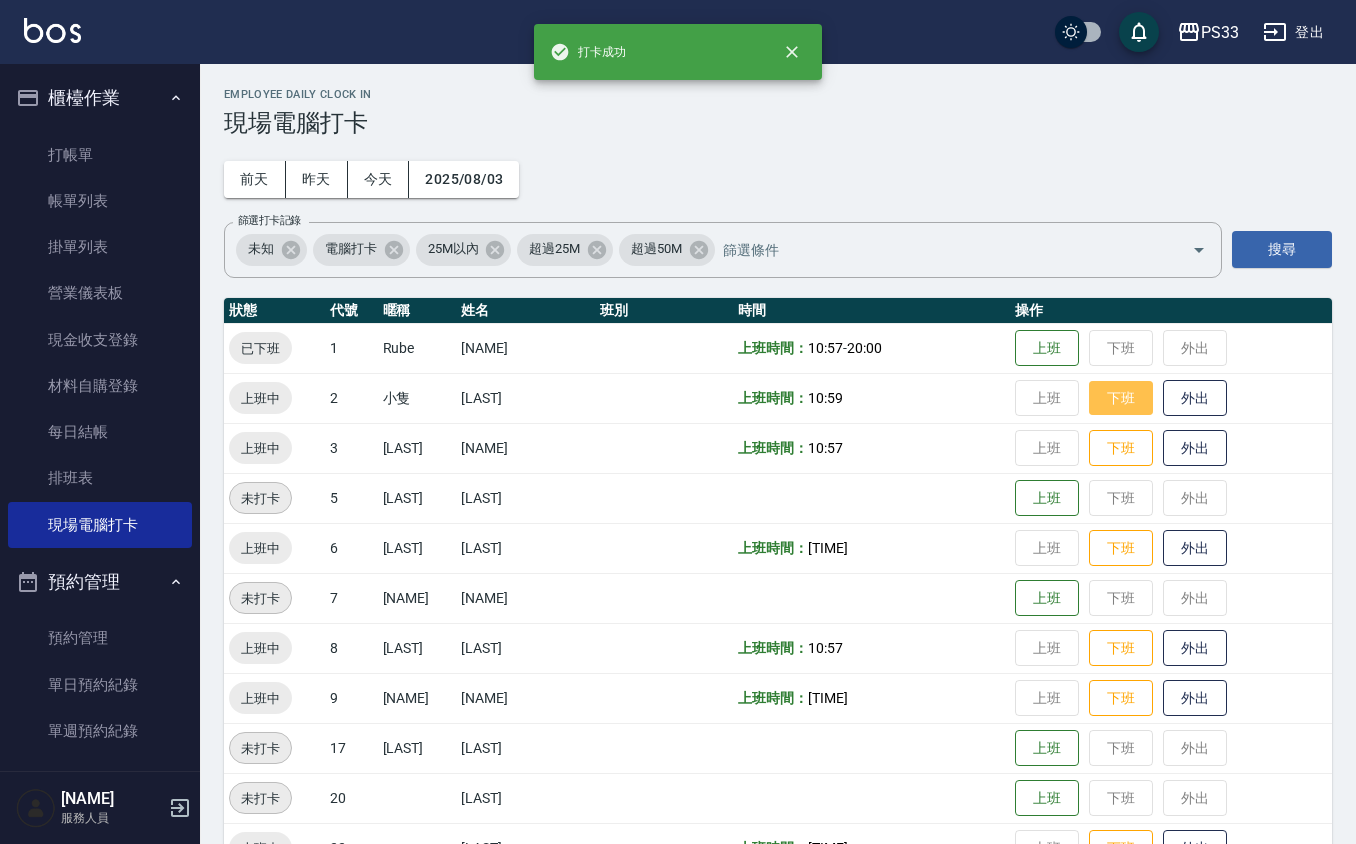 click on "下班" at bounding box center (1121, 398) 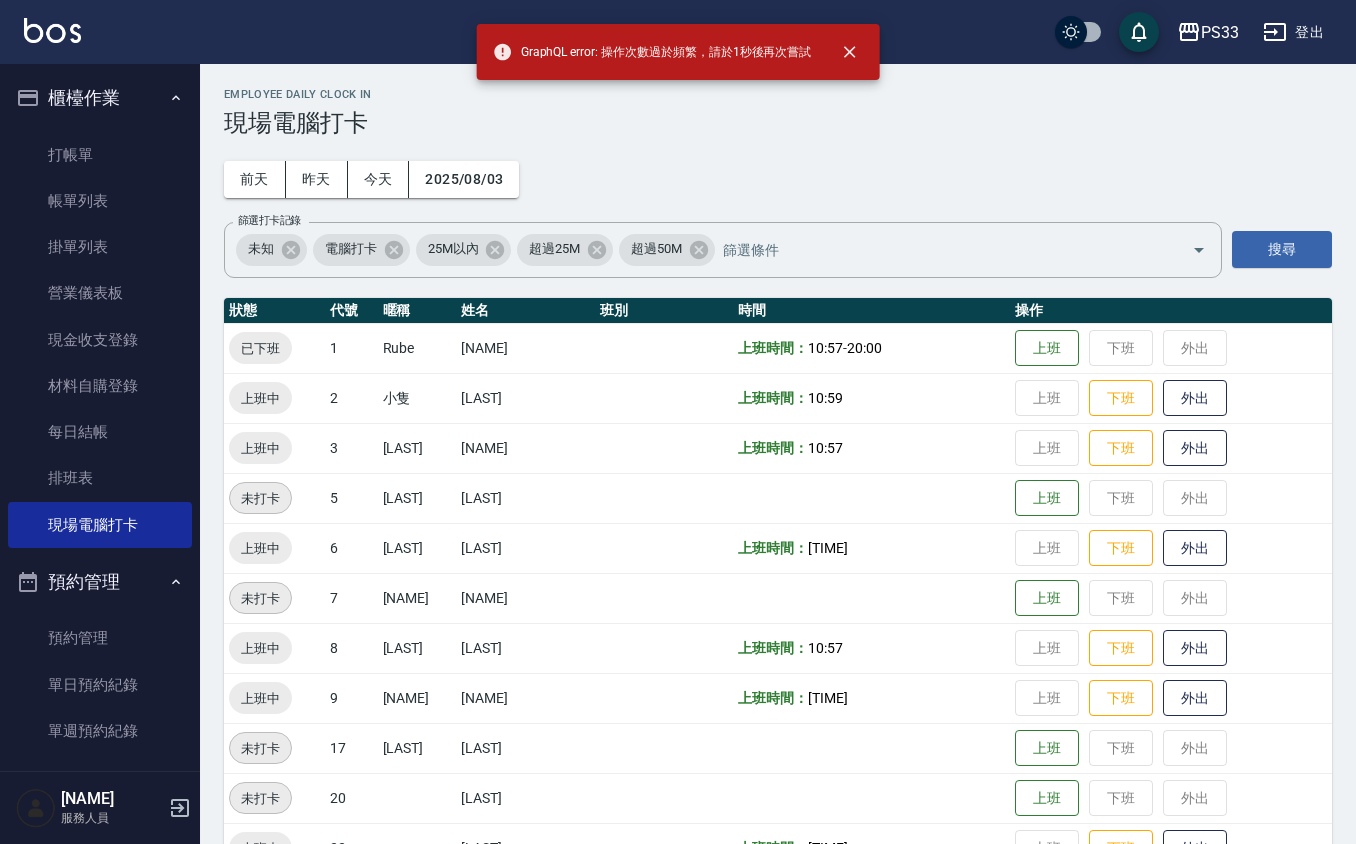 drag, startPoint x: 1126, startPoint y: 482, endPoint x: 1121, endPoint y: 470, distance: 13 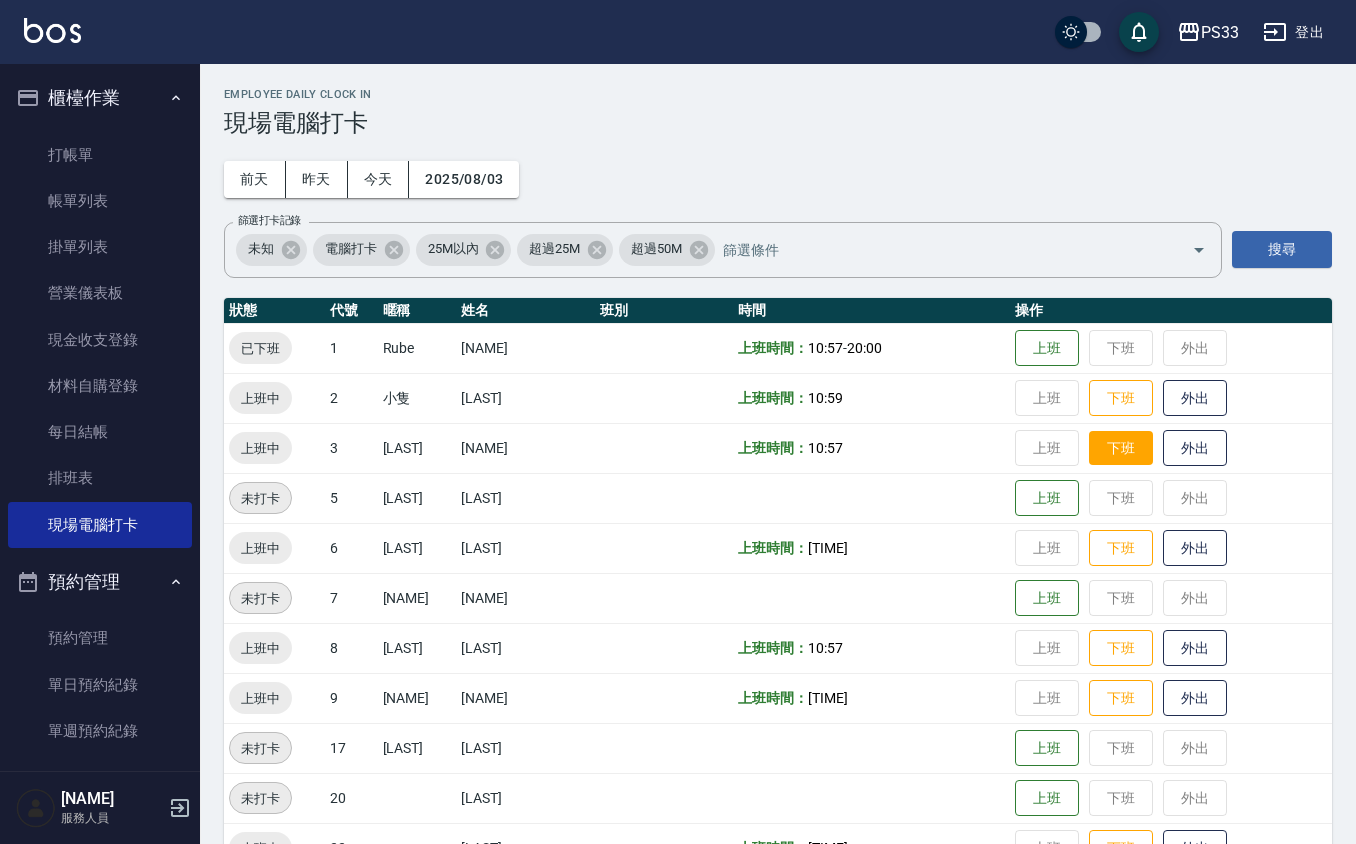 click on "下班" at bounding box center (1121, 448) 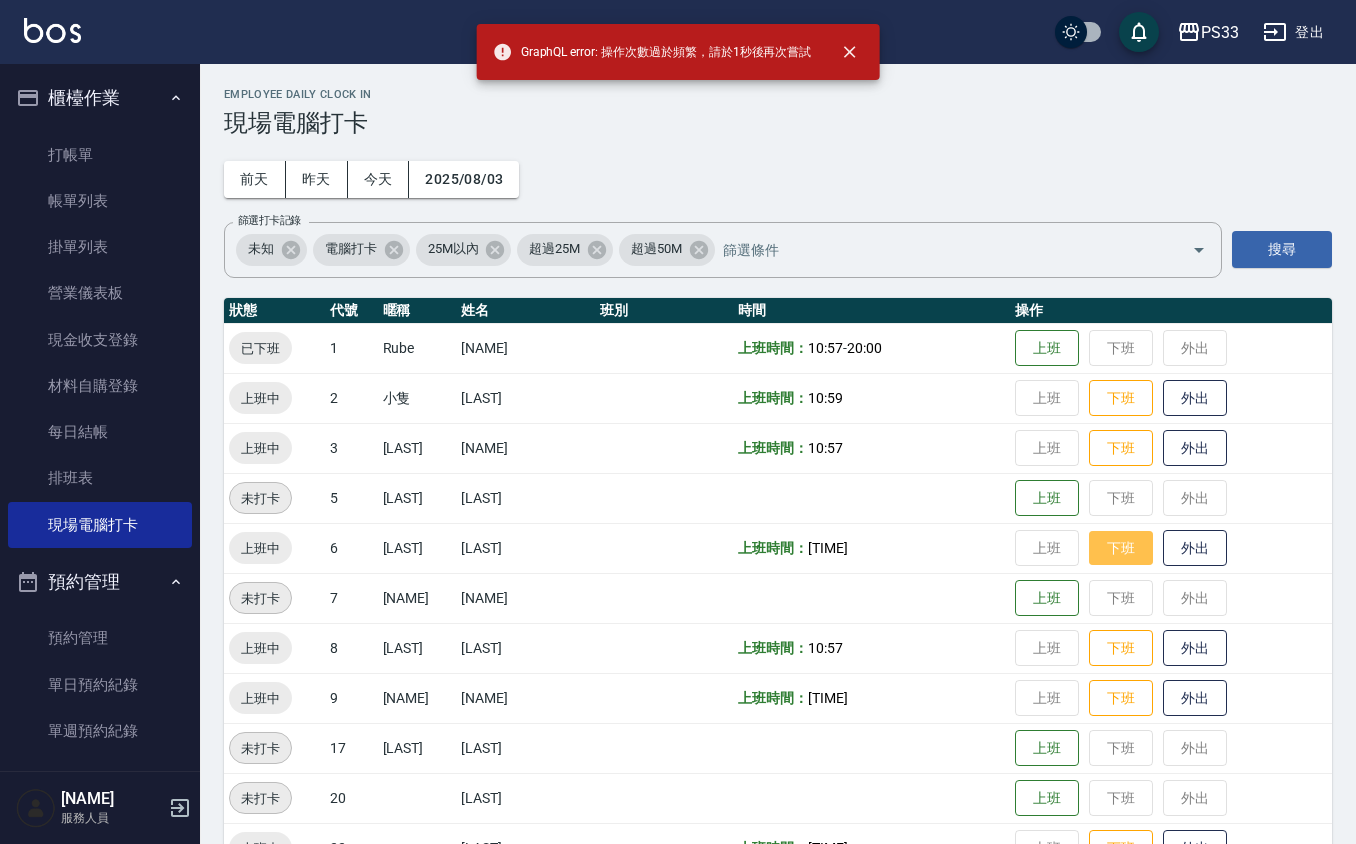 click on "下班" at bounding box center [1121, 548] 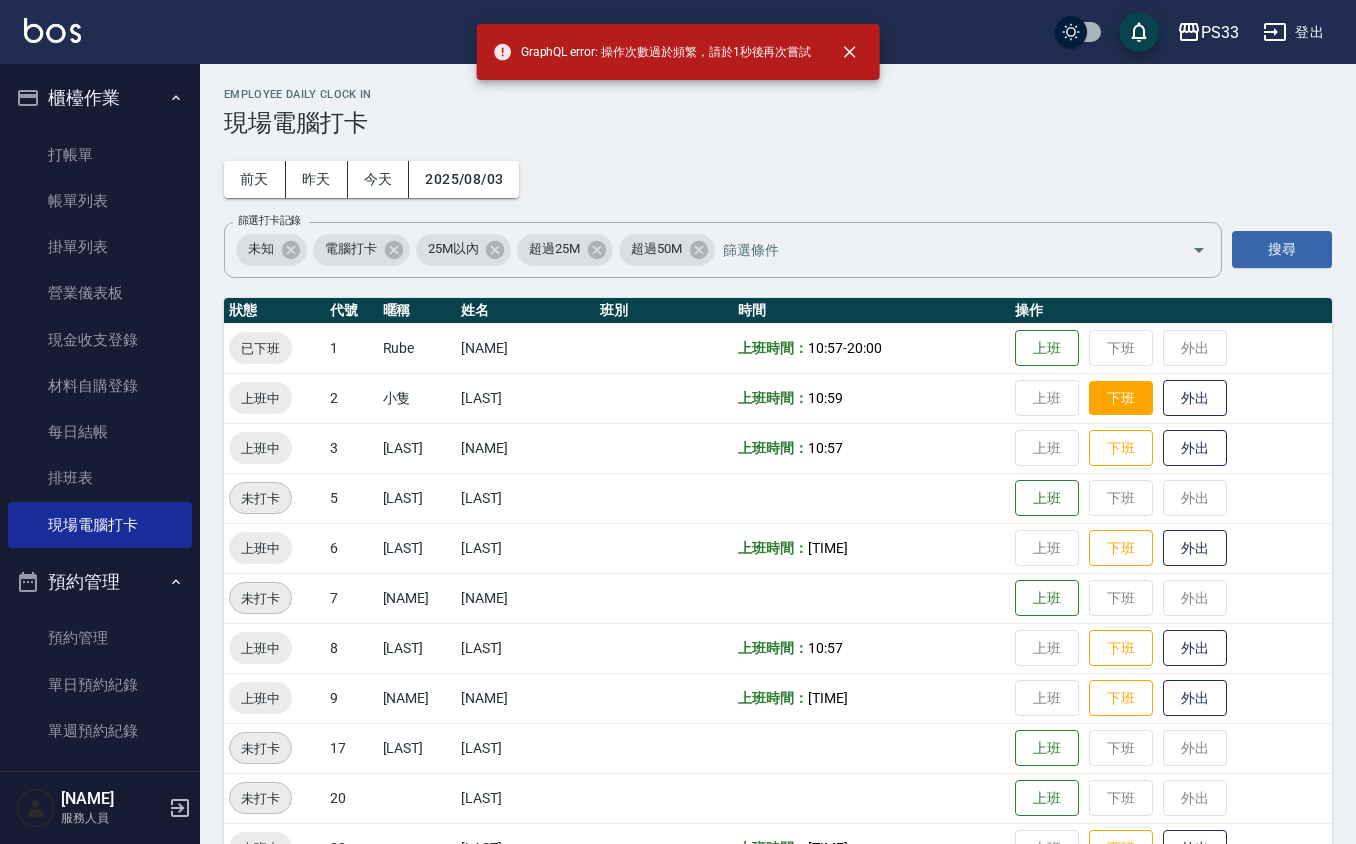 click on "下班" at bounding box center (1121, 398) 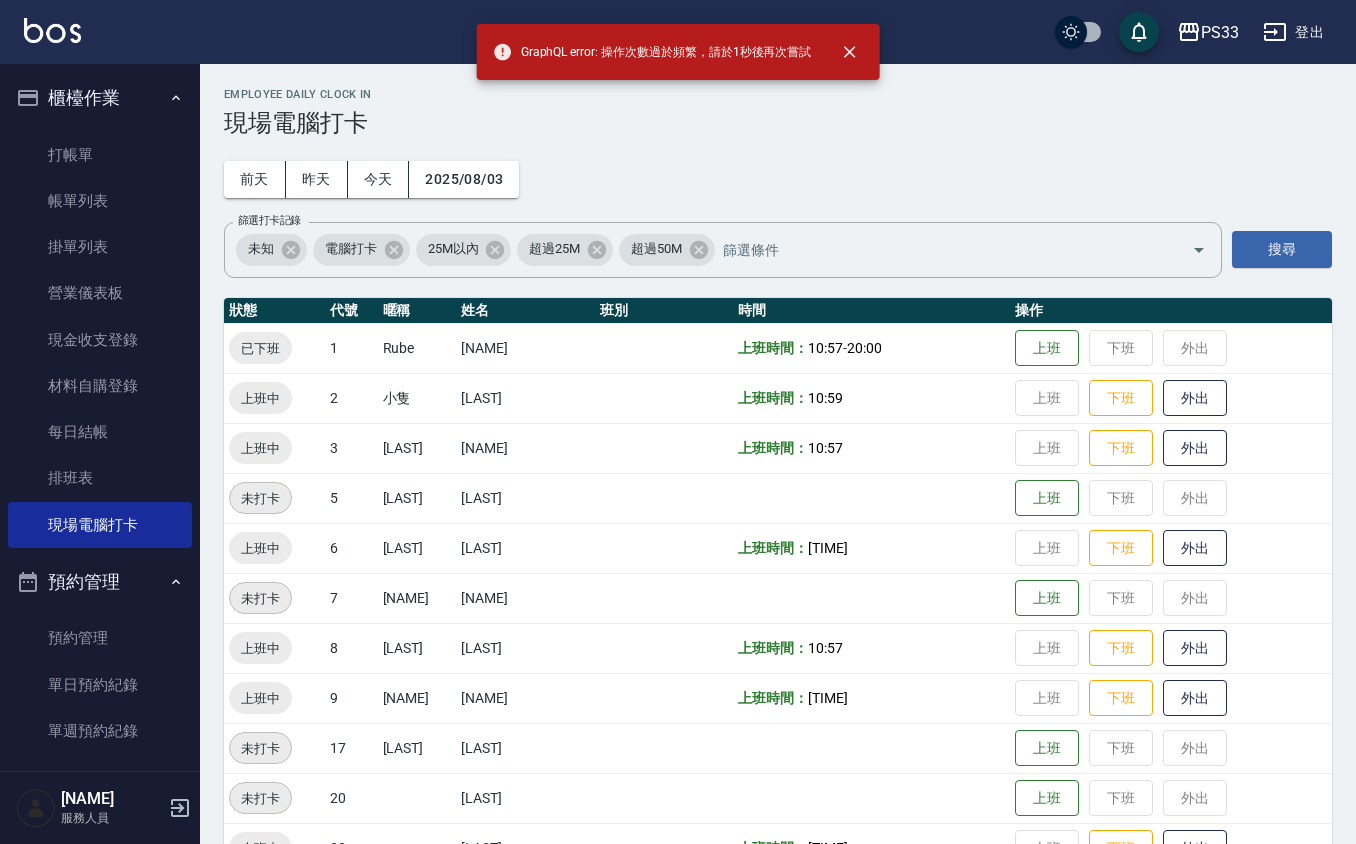 click on "上班 下班 外出" at bounding box center (1171, 448) 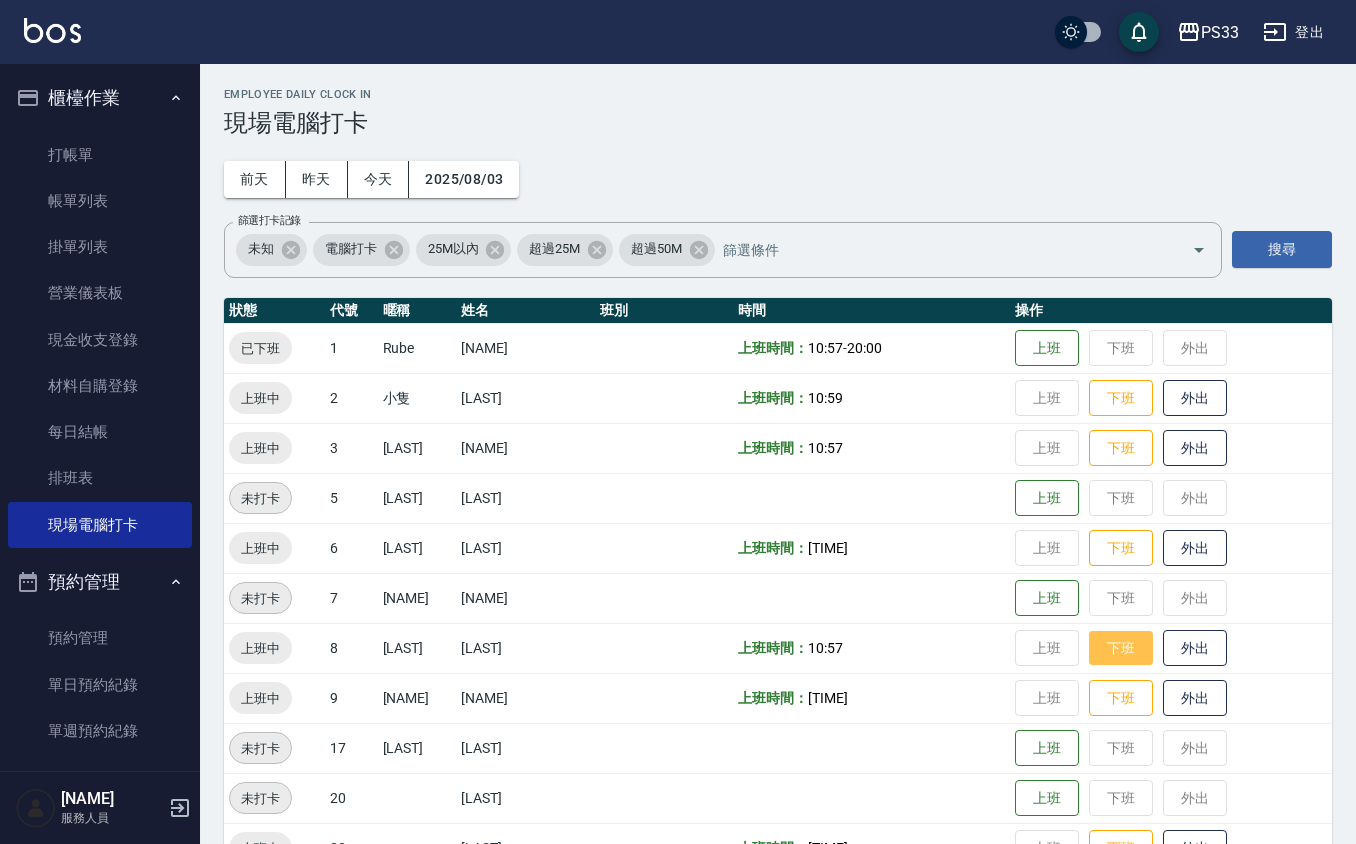 click on "下班" at bounding box center [1121, 648] 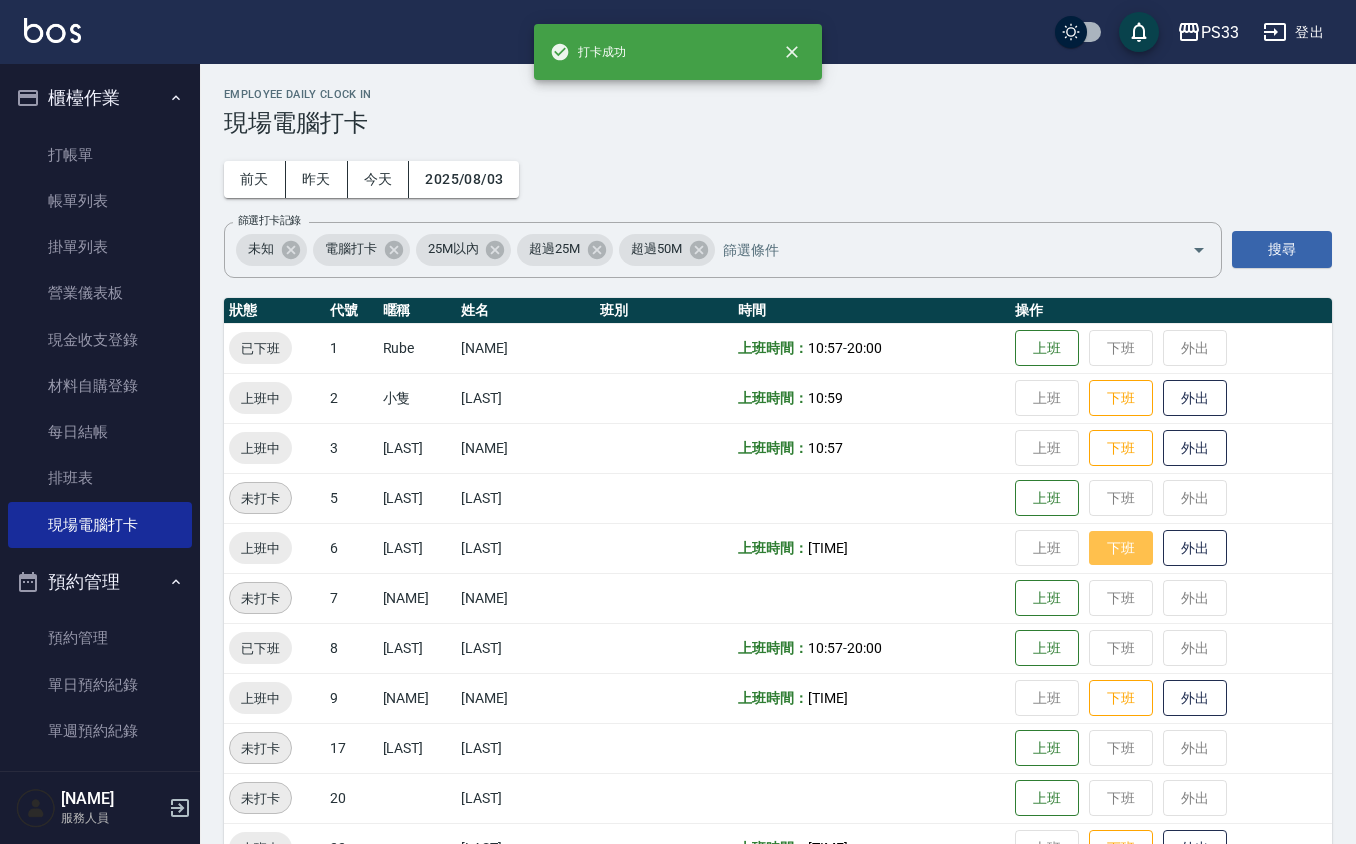 click on "下班" at bounding box center [1121, 548] 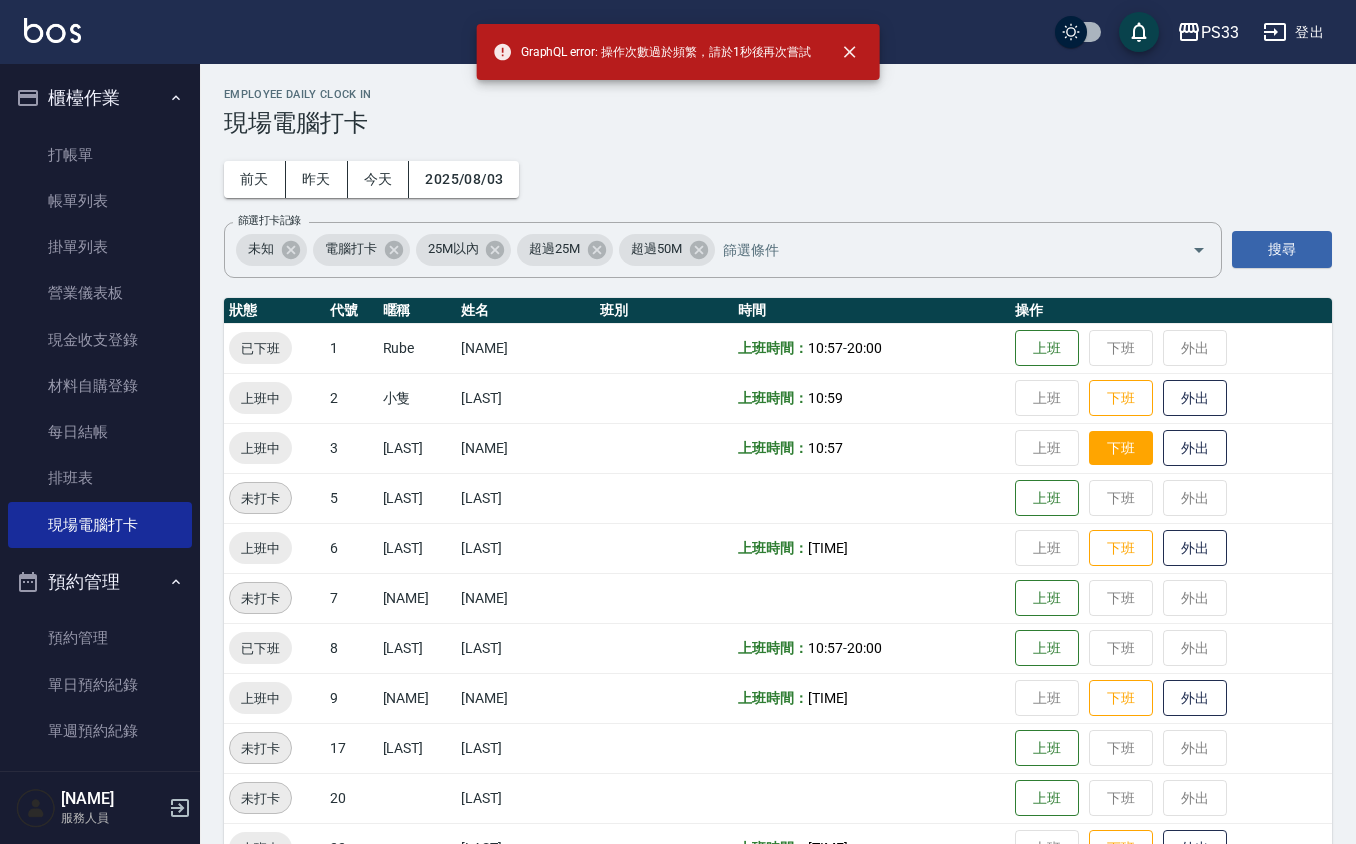 click on "下班" at bounding box center (1121, 448) 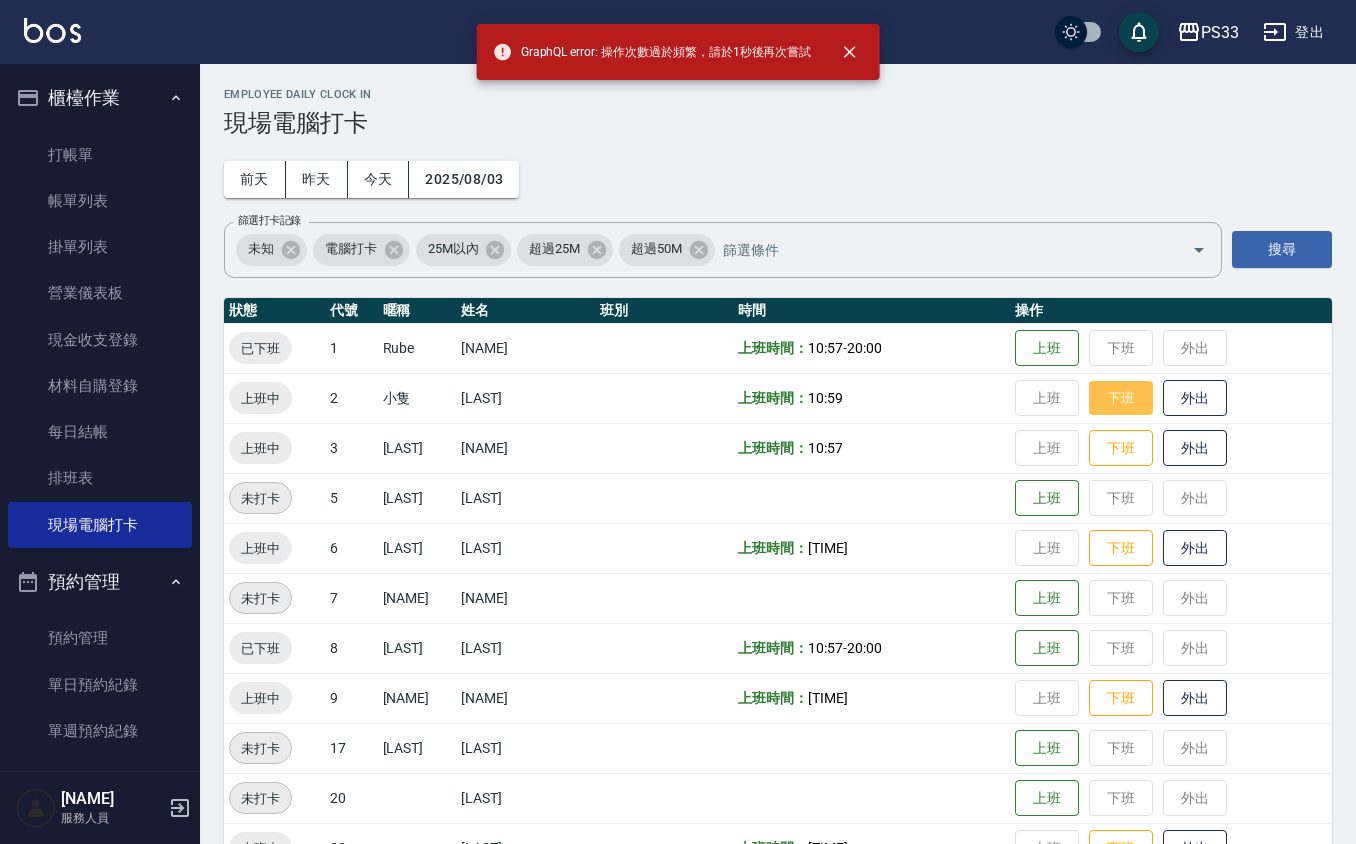 click on "下班" at bounding box center (1121, 398) 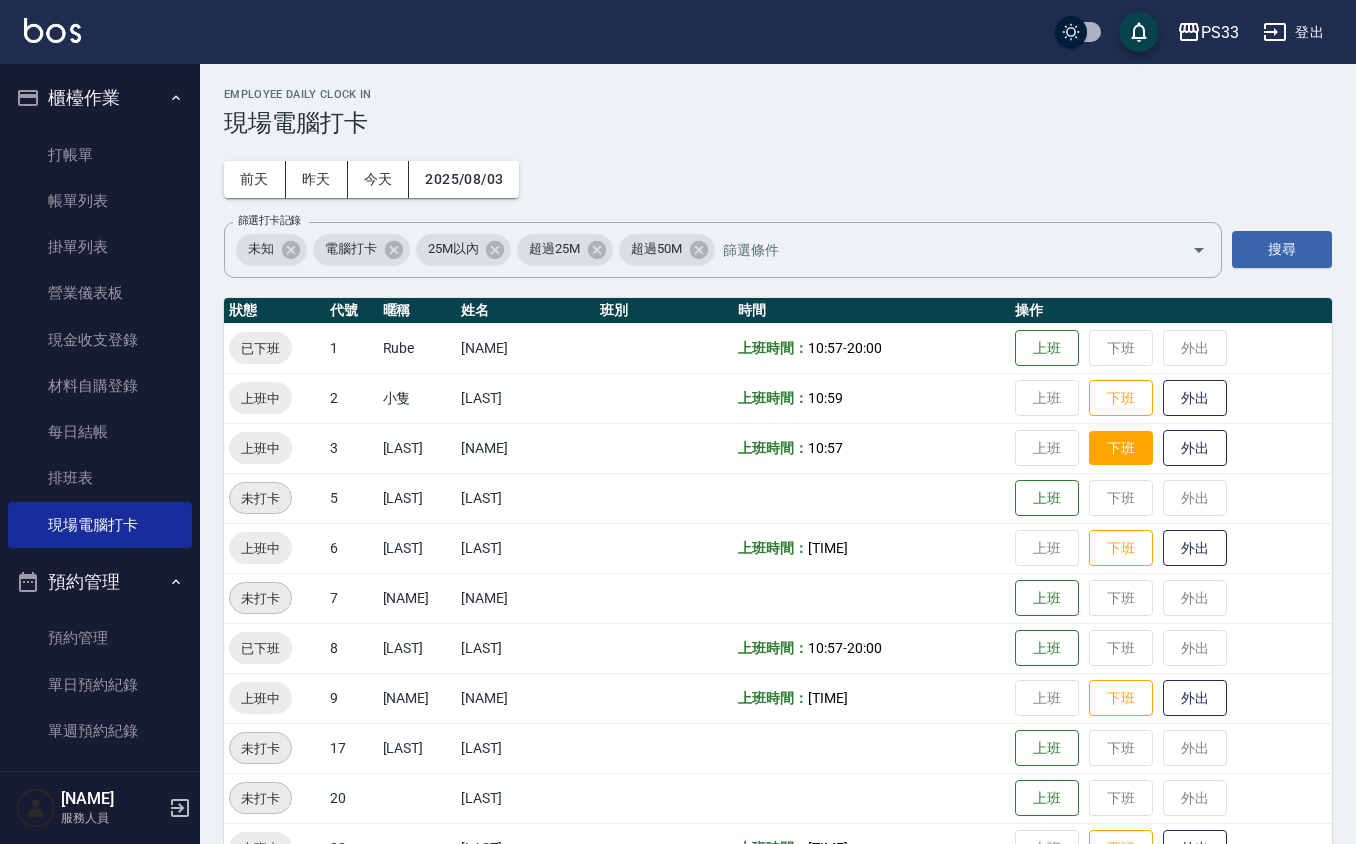 click on "下班" at bounding box center [1121, 448] 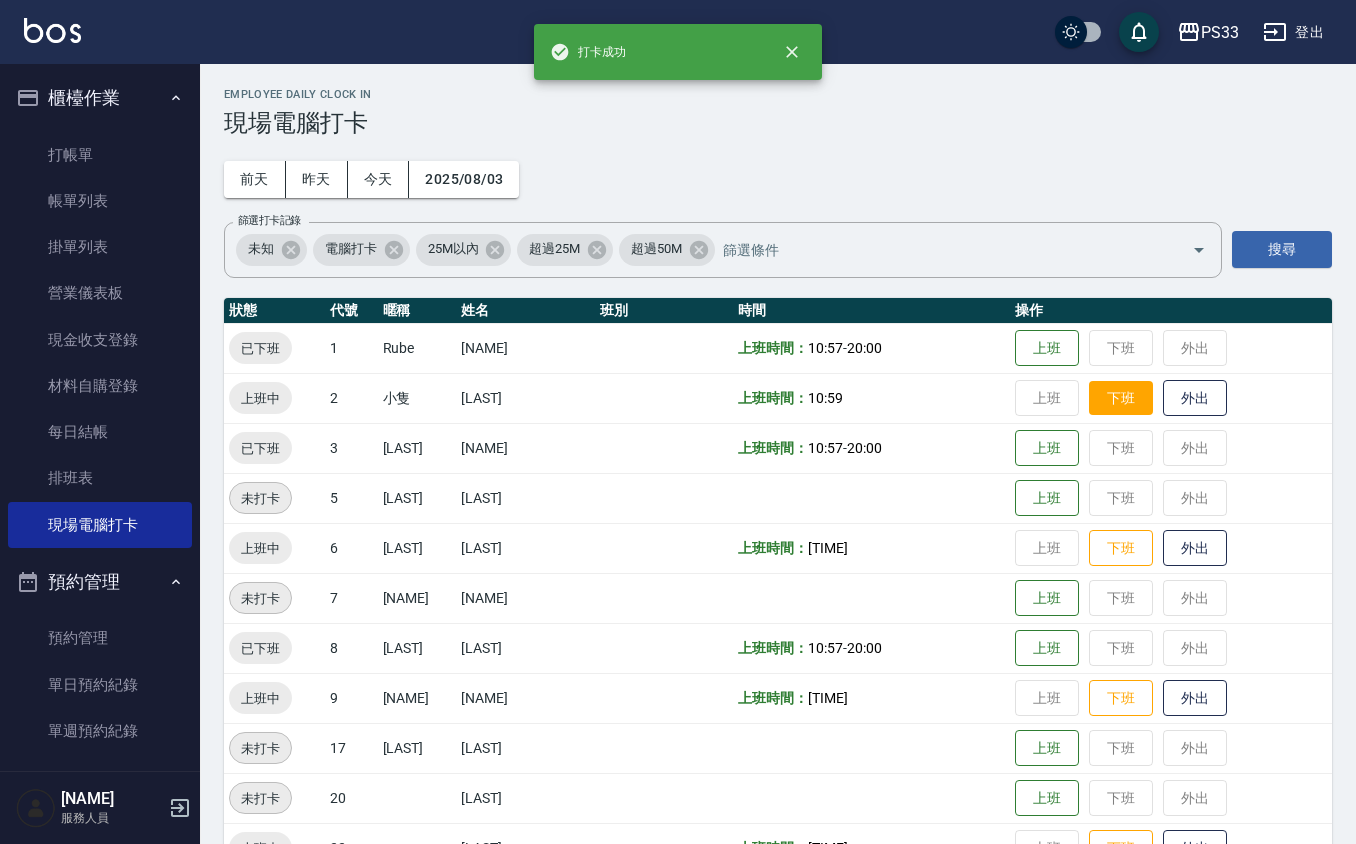 click on "下班" at bounding box center (1121, 398) 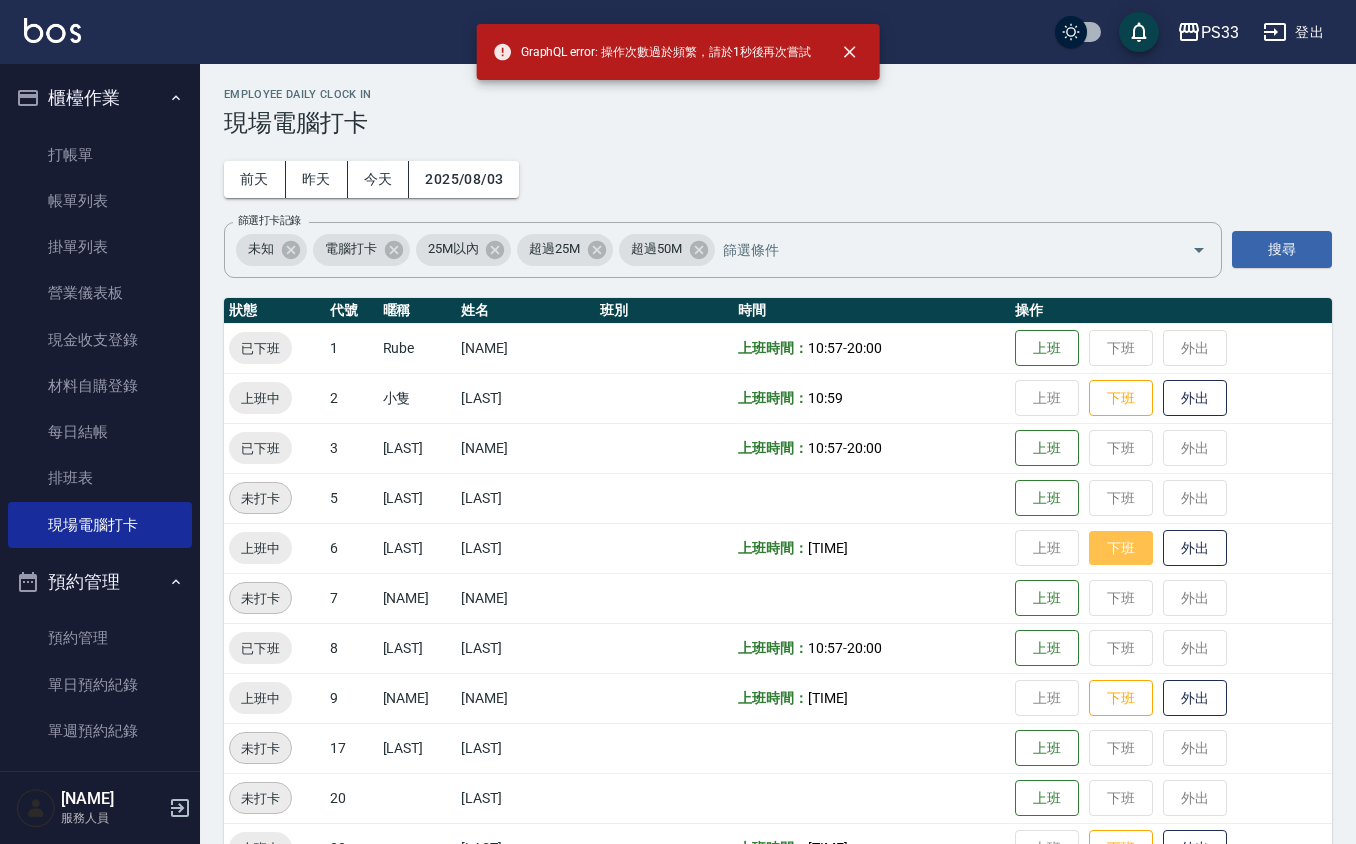 click on "下班" at bounding box center [1121, 548] 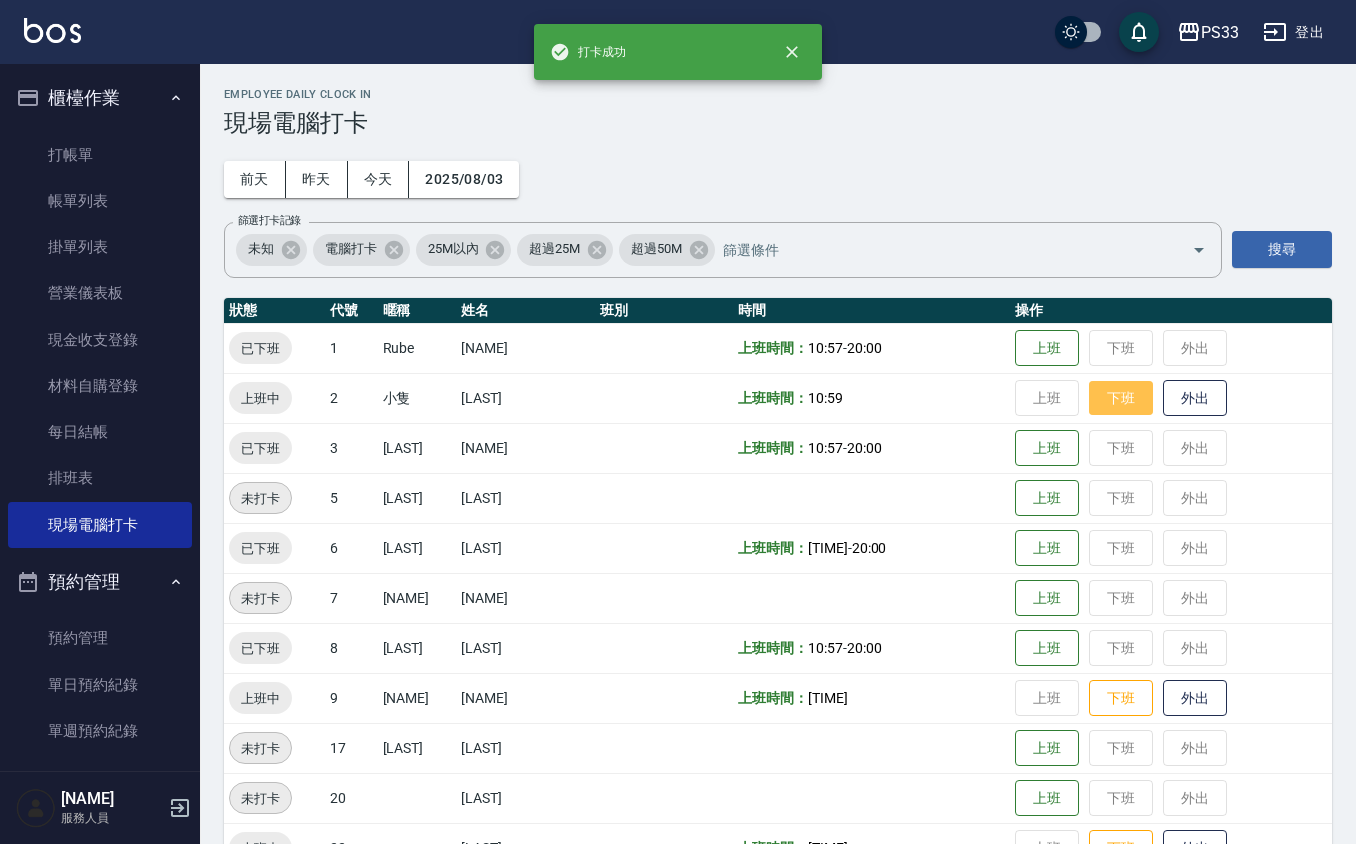 click on "下班" at bounding box center (1121, 398) 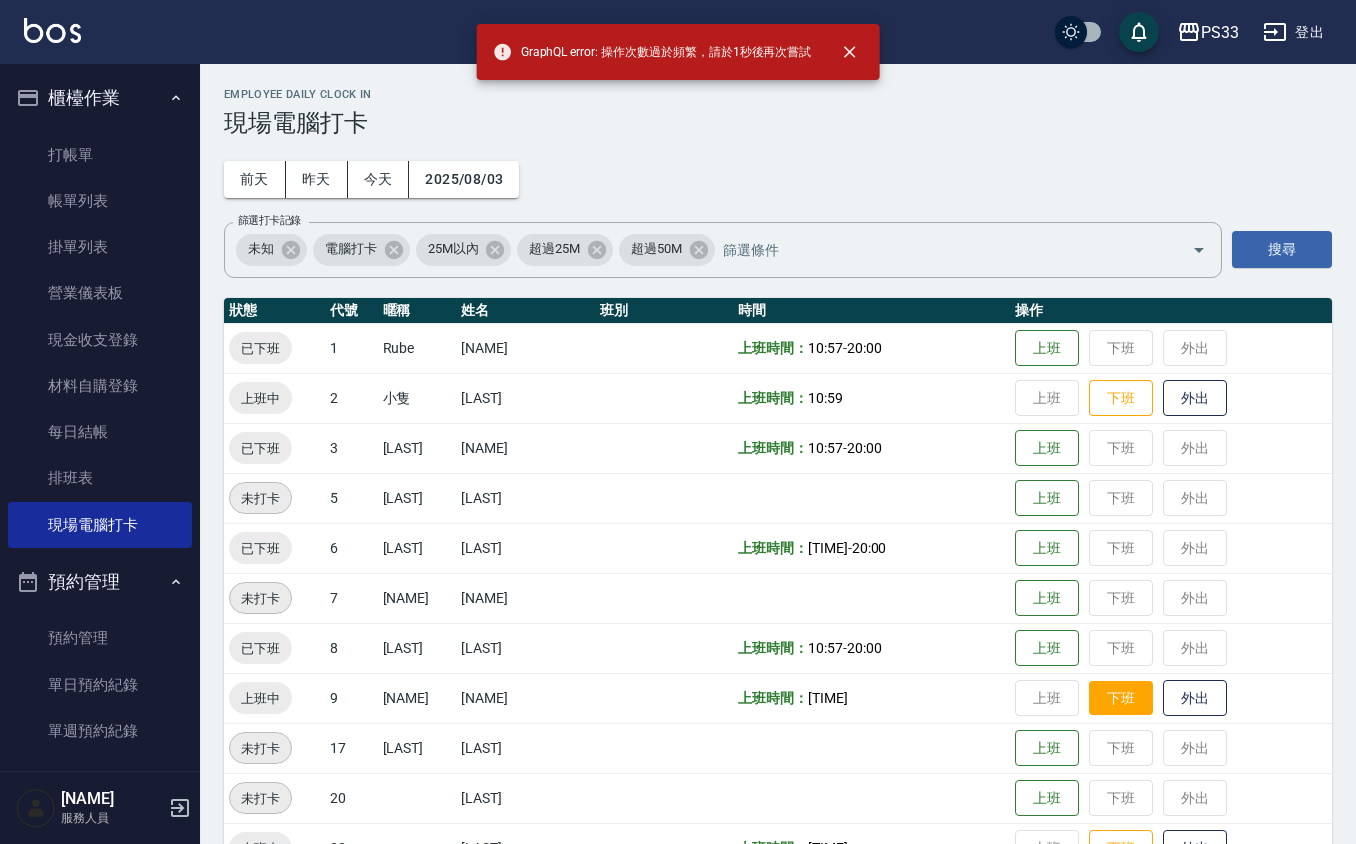 drag, startPoint x: 1126, startPoint y: 674, endPoint x: 1130, endPoint y: 689, distance: 15.524175 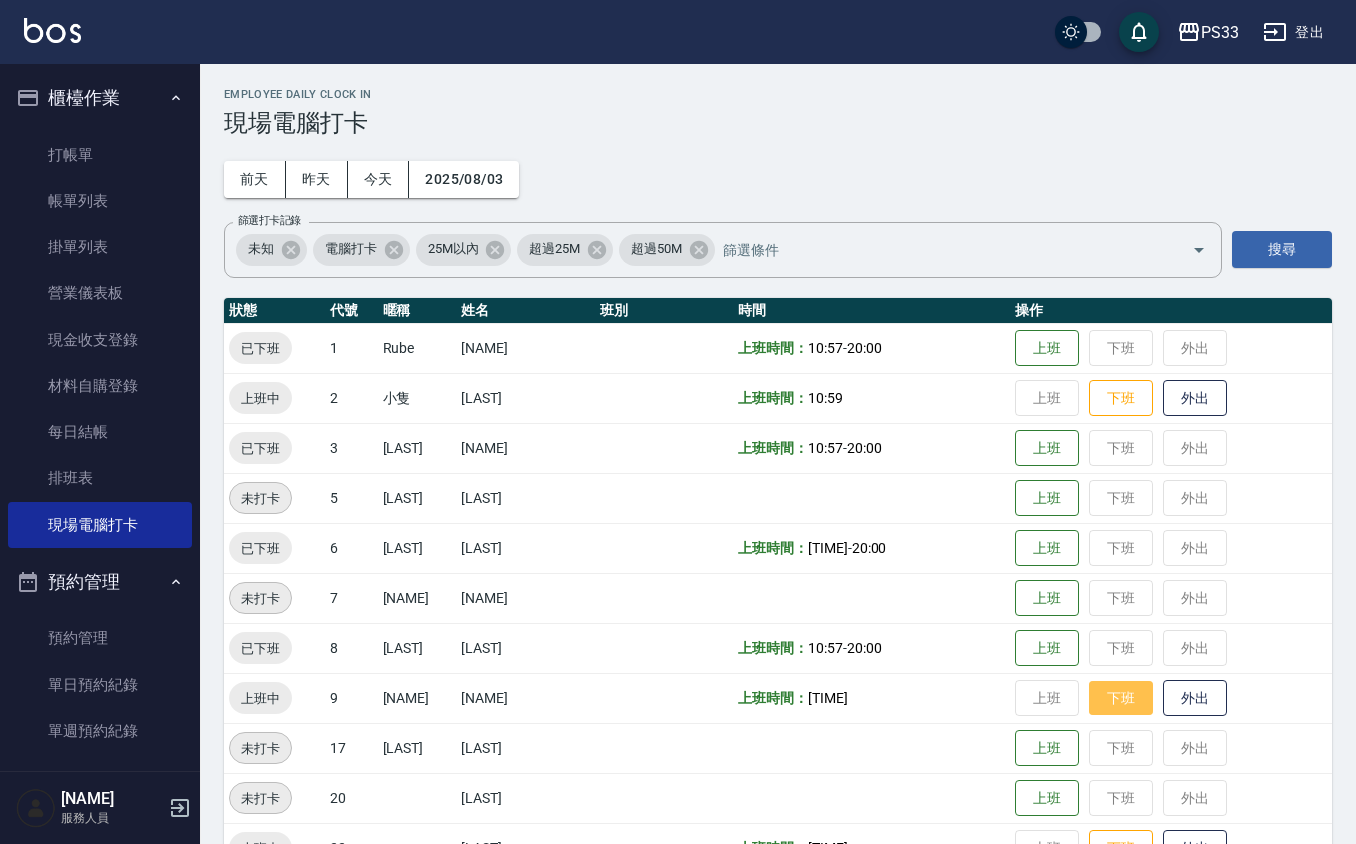 click on "下班" at bounding box center (1121, 698) 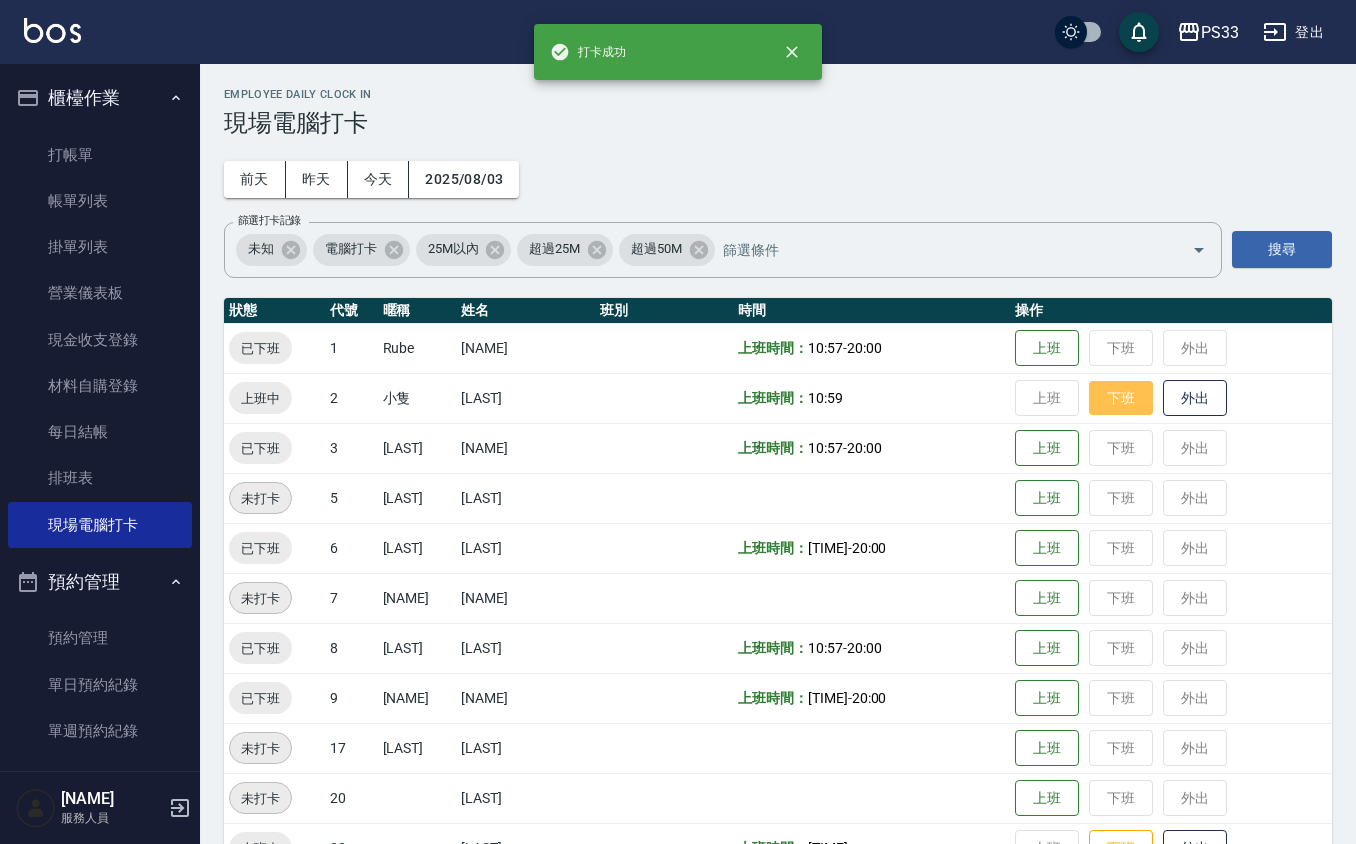 click on "下班" at bounding box center (1121, 398) 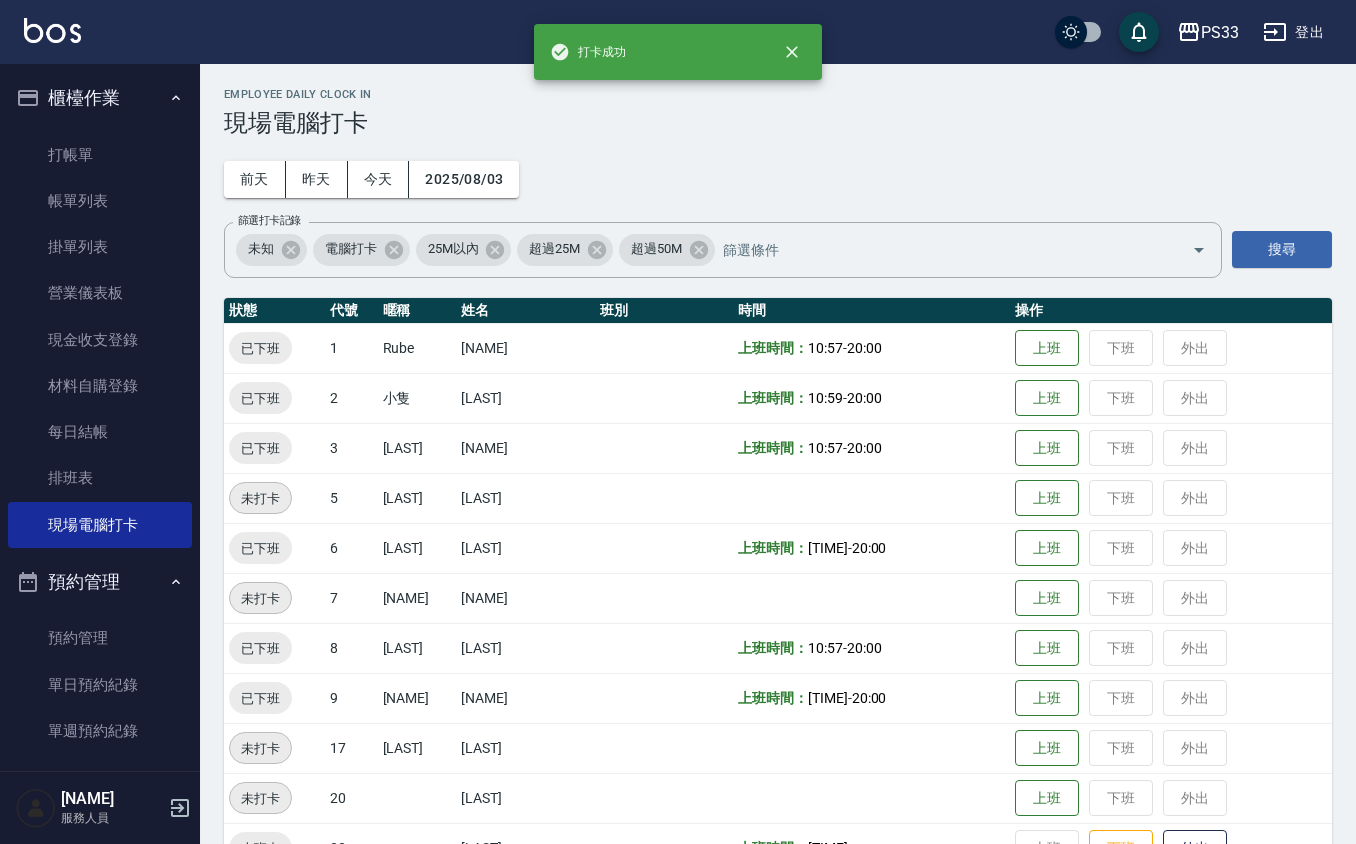 scroll, scrollTop: 53, scrollLeft: 0, axis: vertical 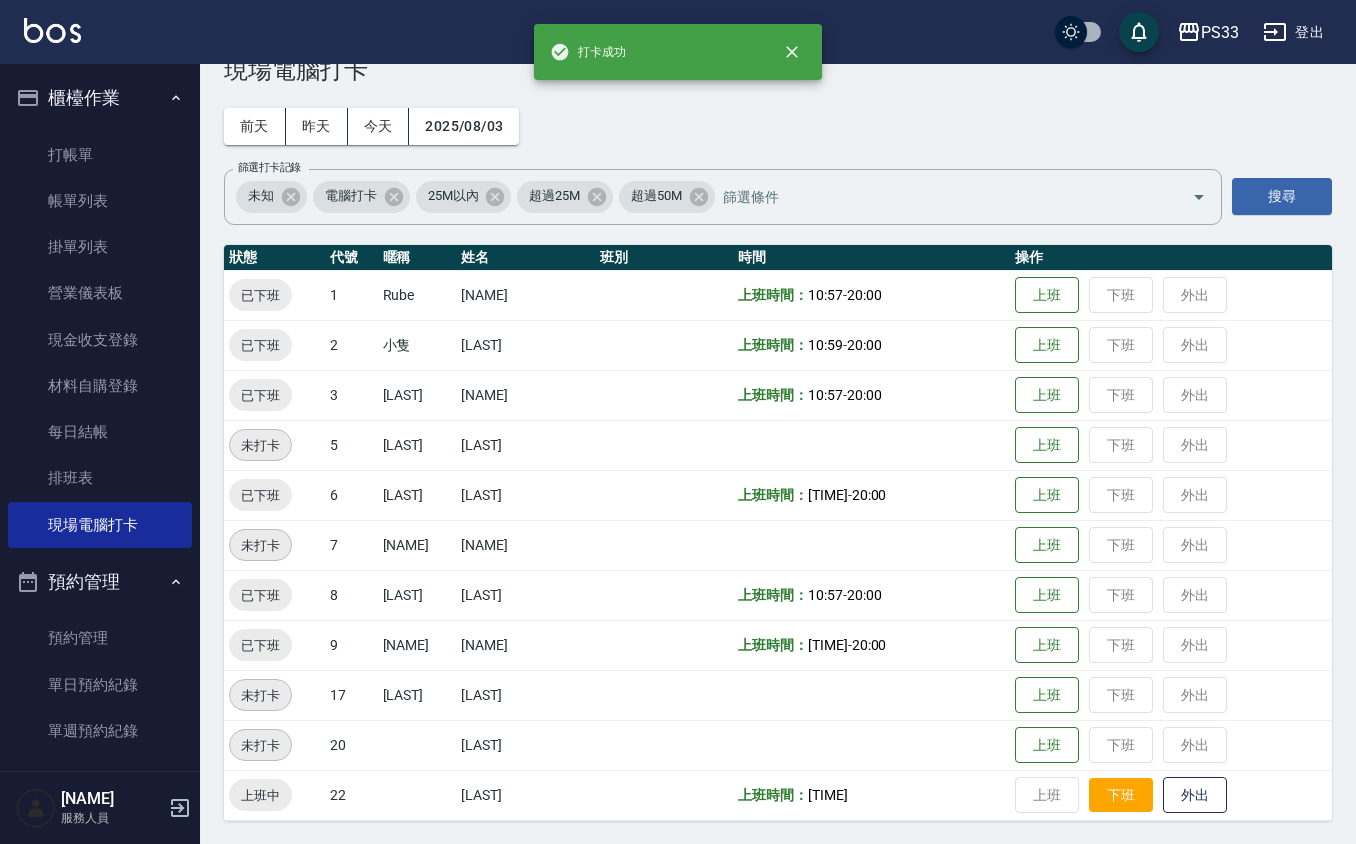 click on "下班" at bounding box center [1121, 795] 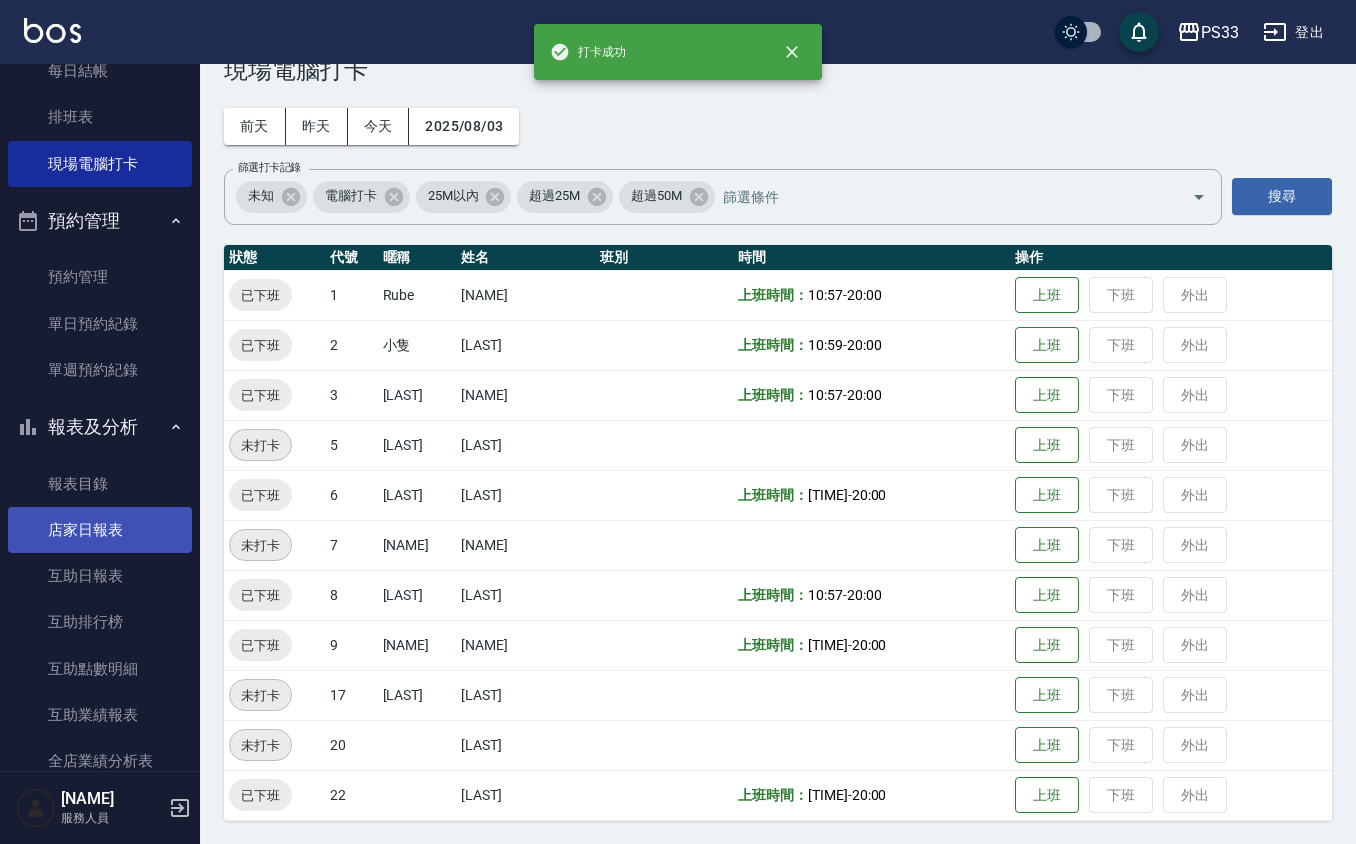 scroll, scrollTop: 400, scrollLeft: 0, axis: vertical 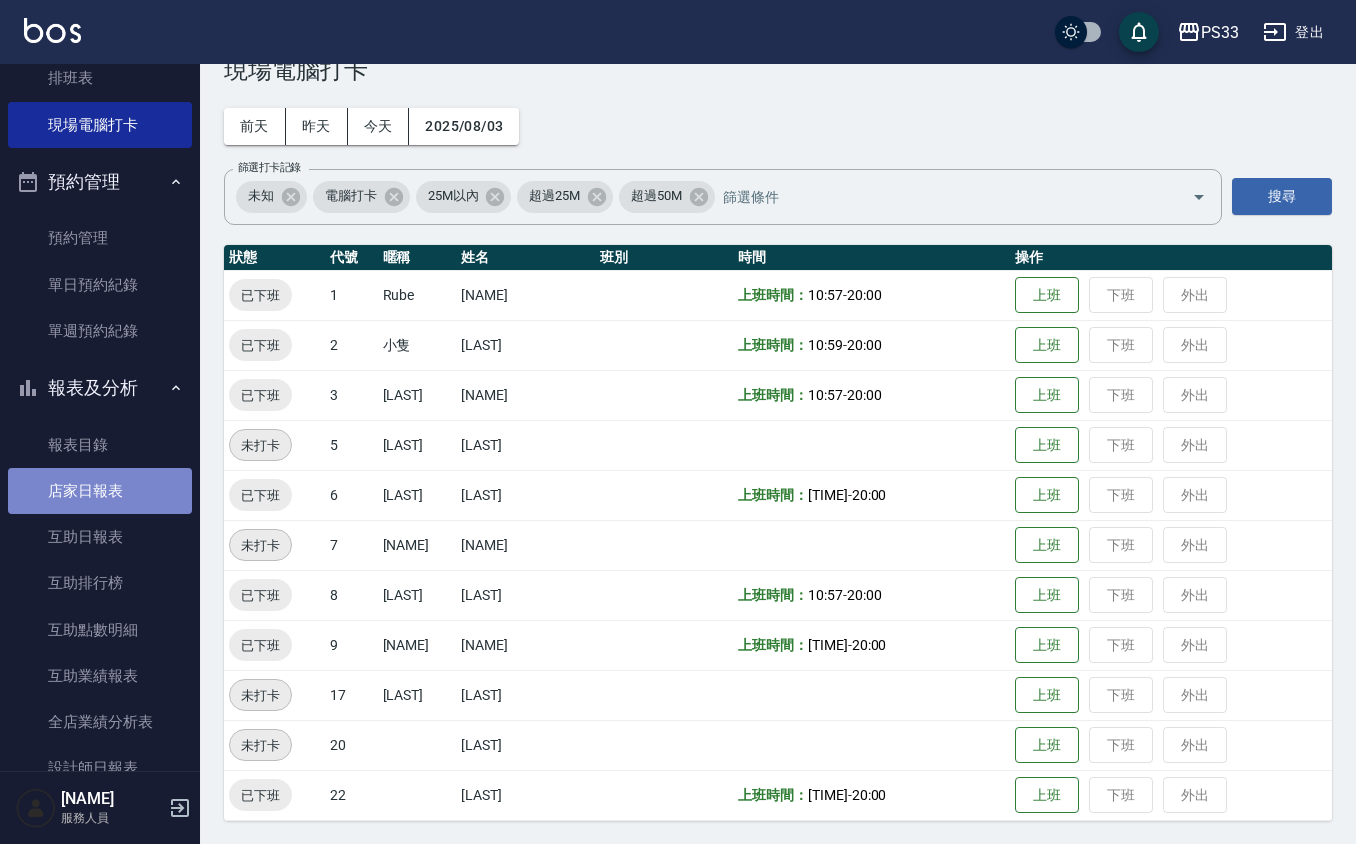 click on "店家日報表" at bounding box center [100, 491] 